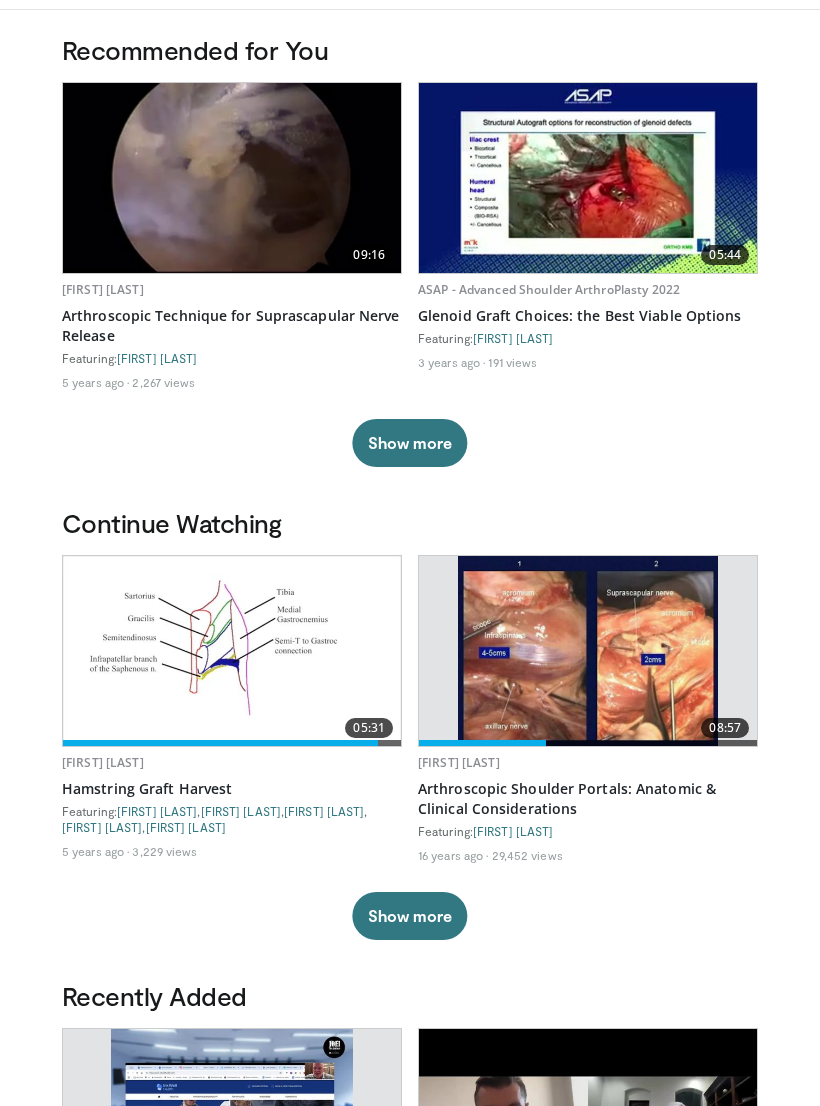 scroll, scrollTop: 55, scrollLeft: 0, axis: vertical 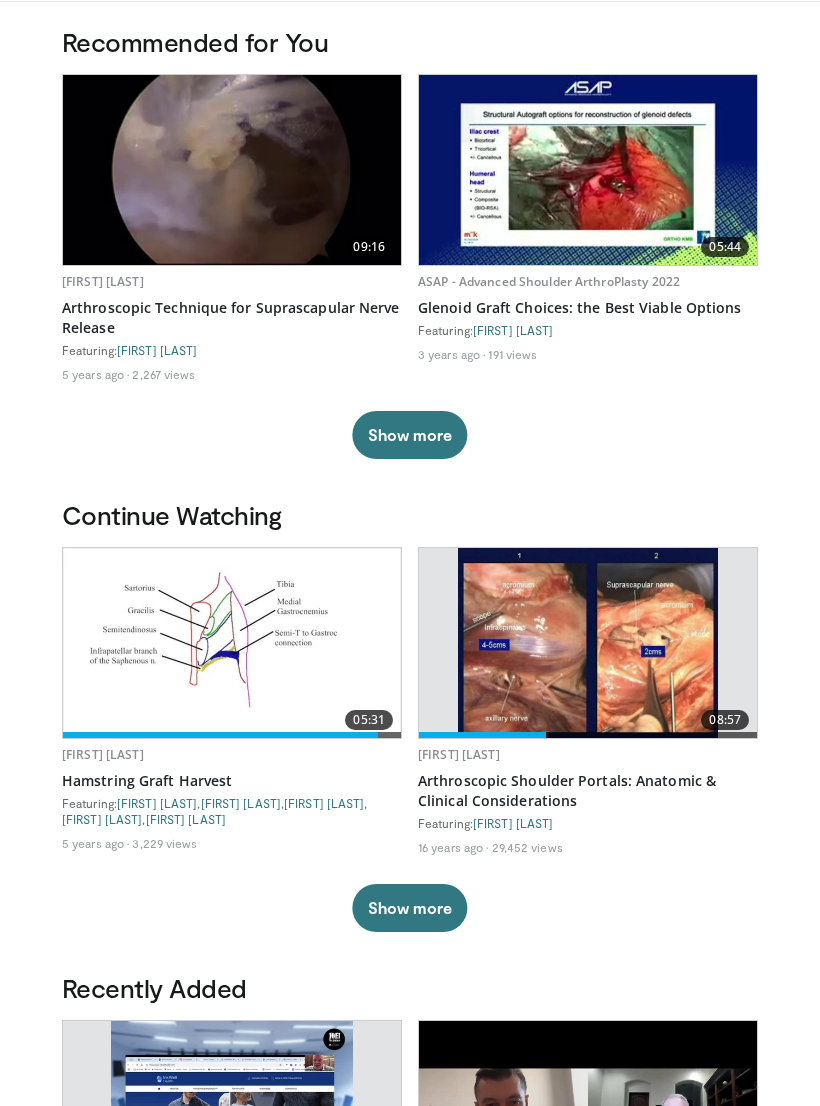 click on "Show more" at bounding box center (409, 908) 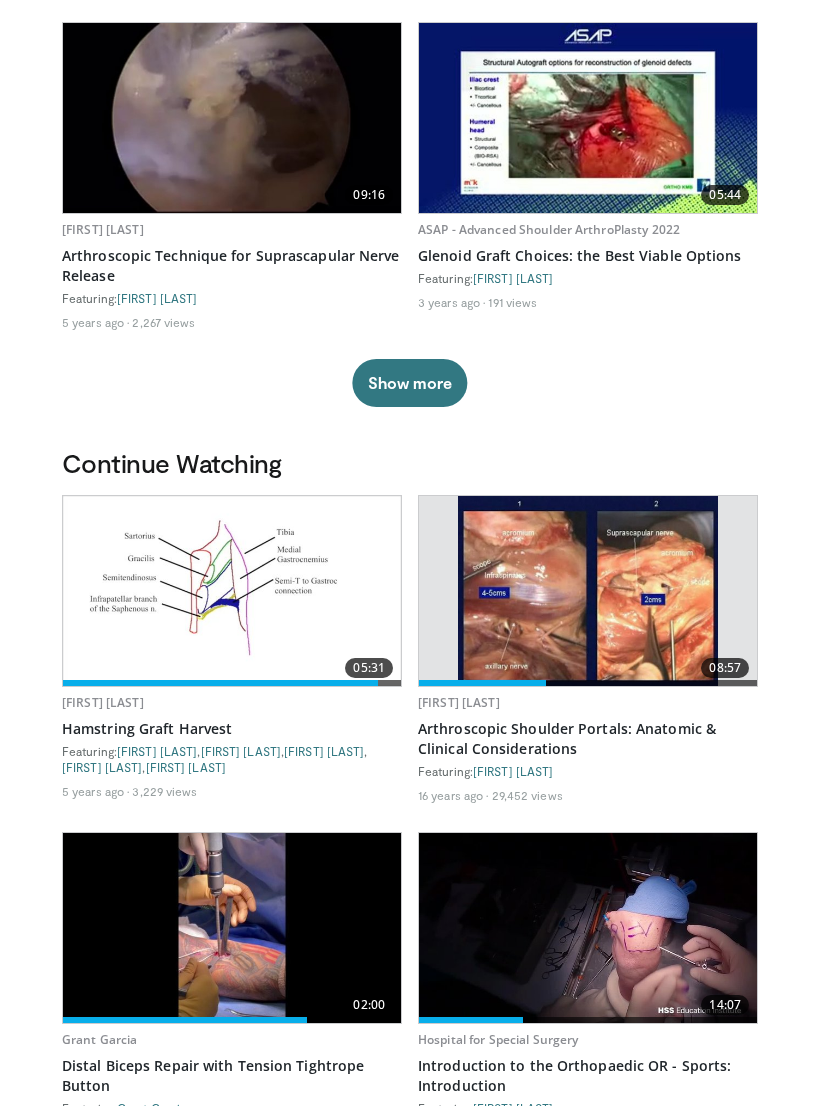 scroll, scrollTop: 106, scrollLeft: 0, axis: vertical 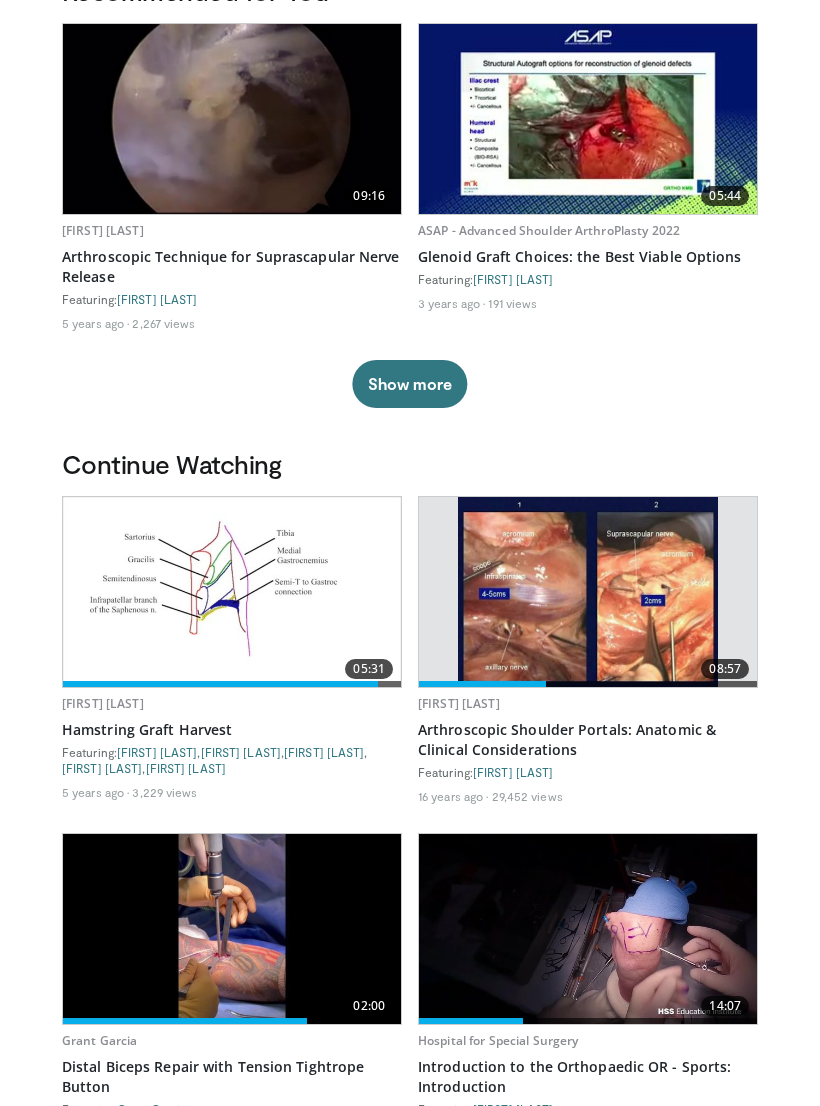 click at bounding box center (587, 592) 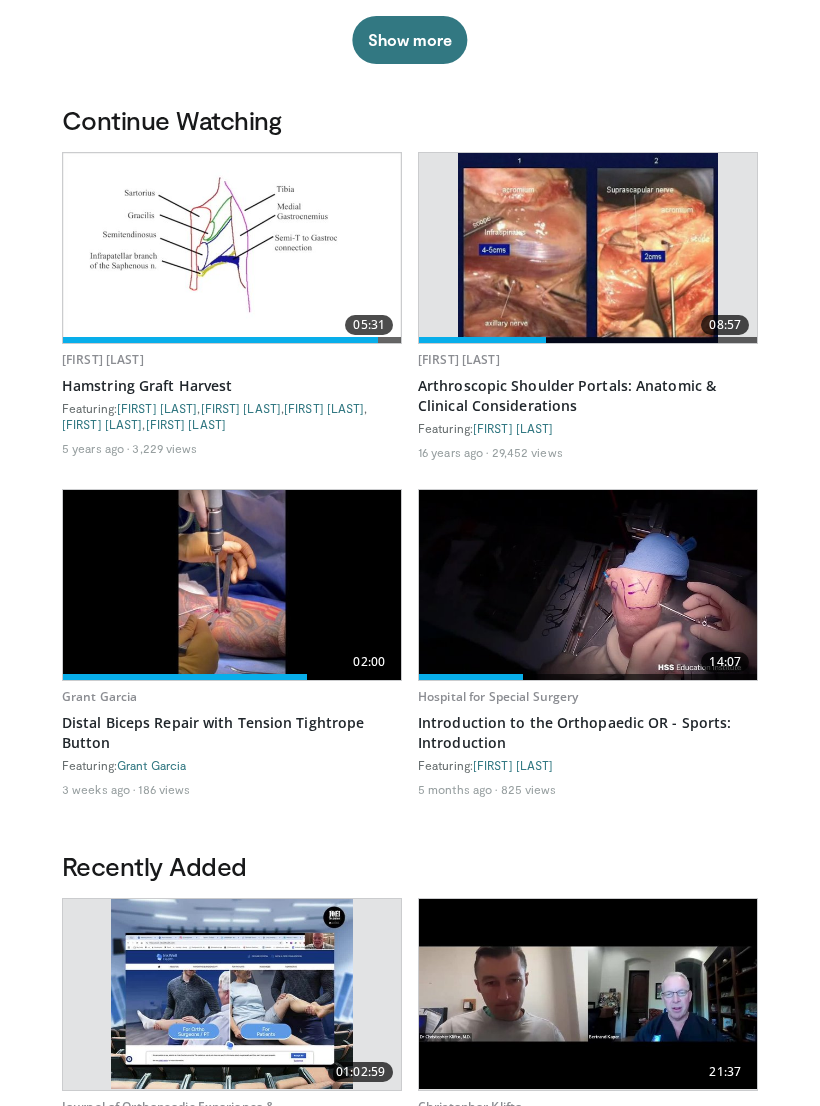 scroll, scrollTop: 450, scrollLeft: 0, axis: vertical 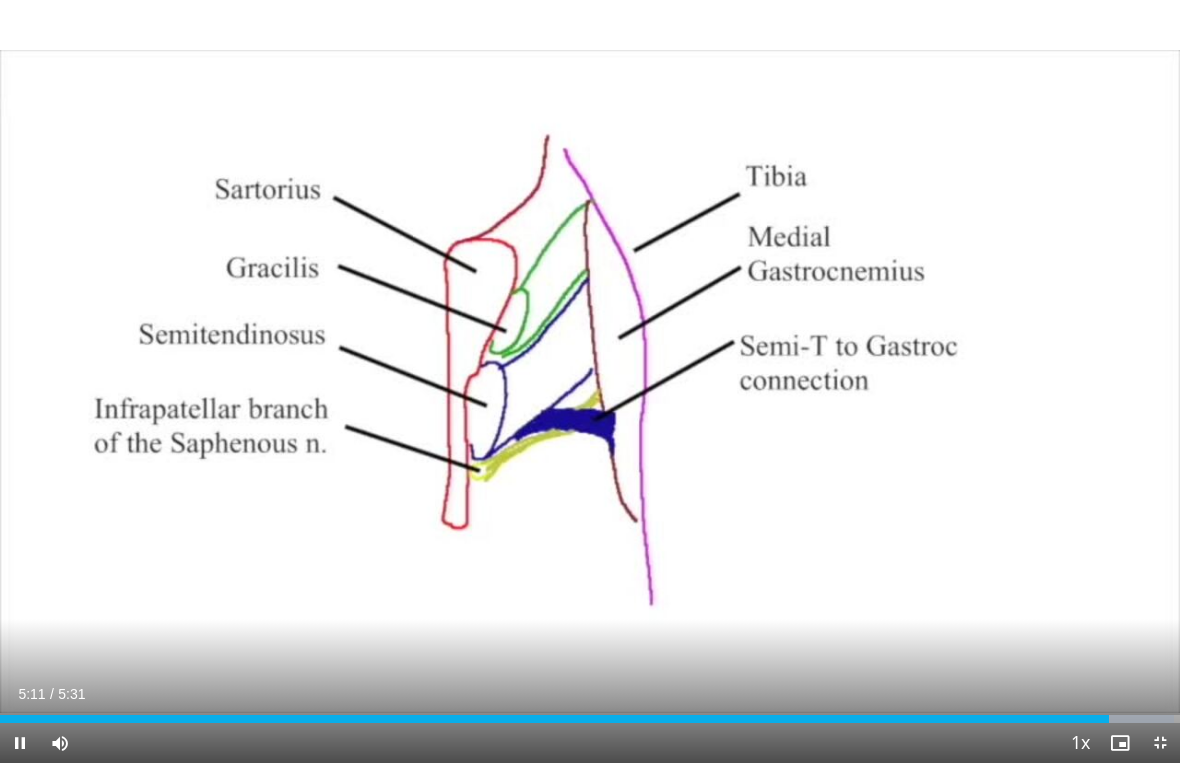 click on "Current Time  5:11 / Duration  5:31" at bounding box center (590, 694) 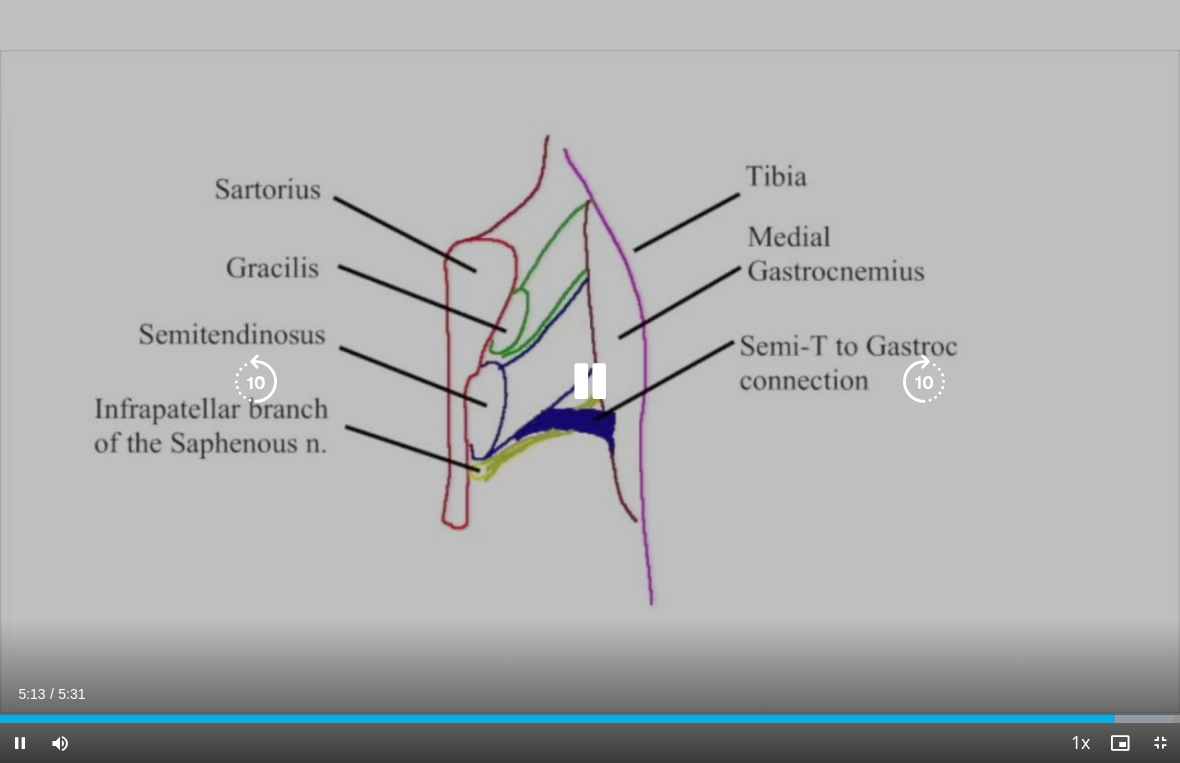 click on "Loaded :  99.49%" at bounding box center (587, 719) 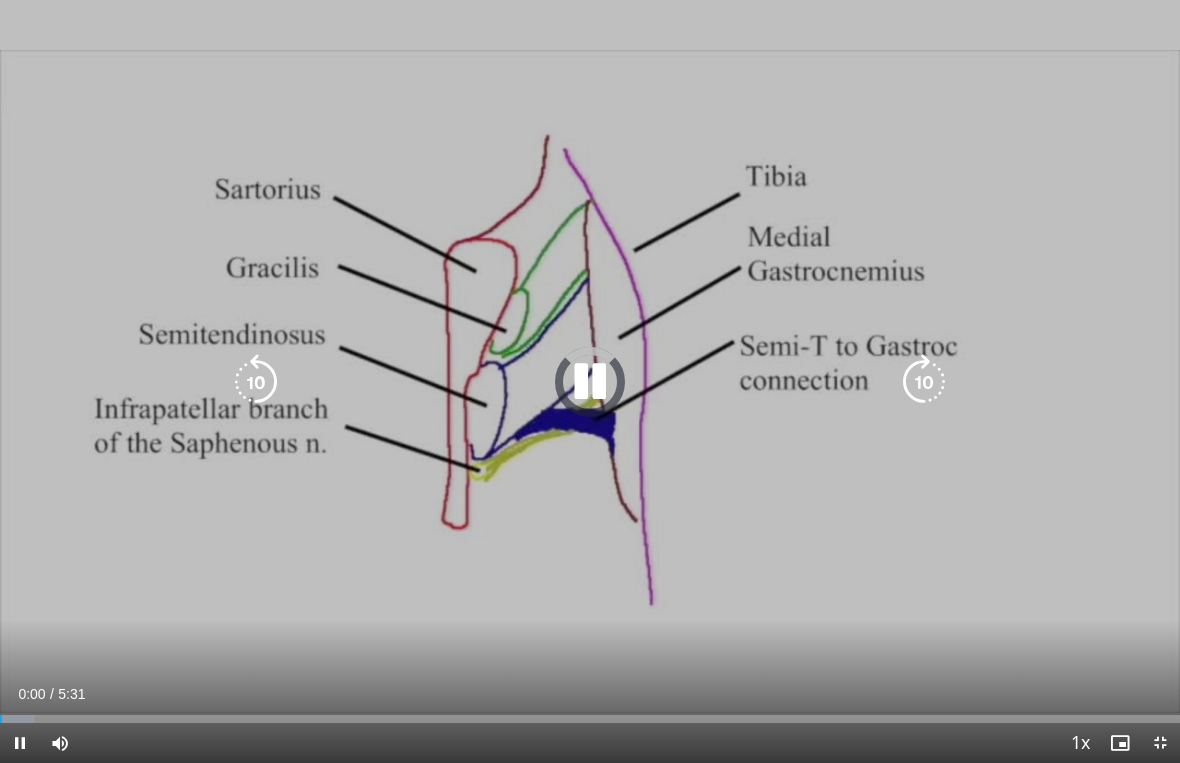 click on "Loaded :  2.94%" at bounding box center [590, 713] 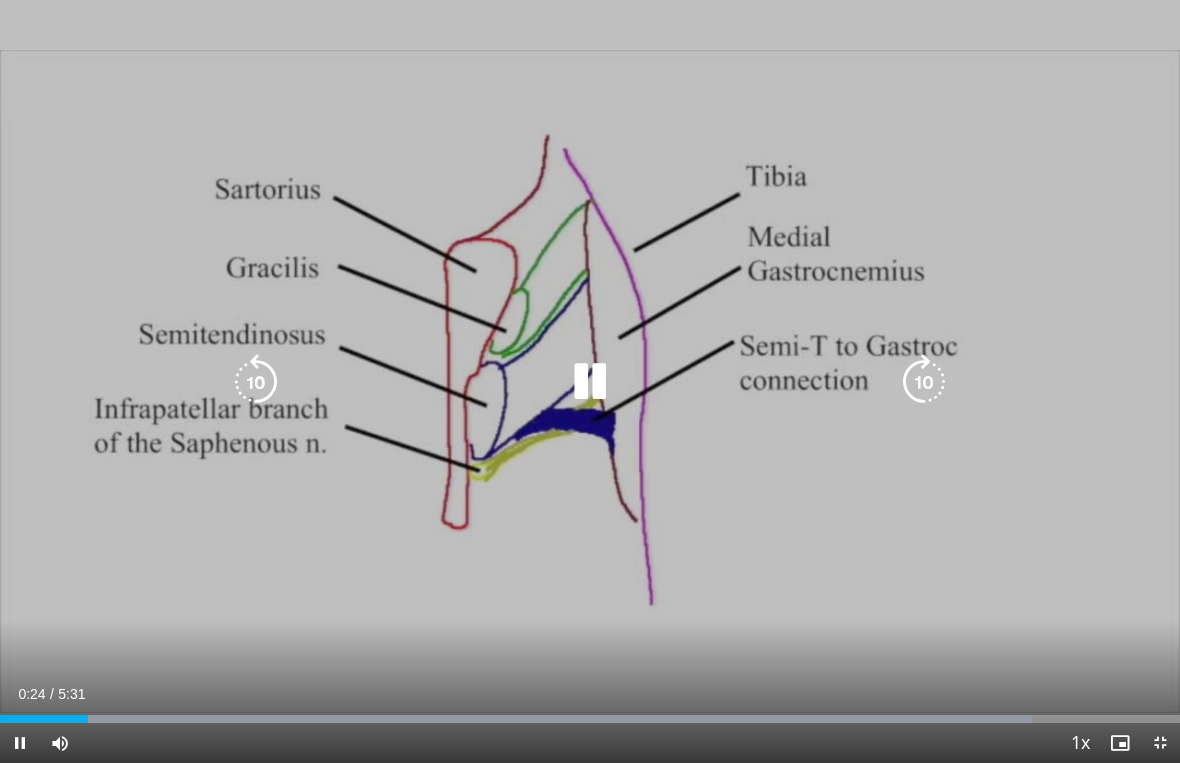 click on "10 seconds
Tap to unmute" at bounding box center (590, 381) 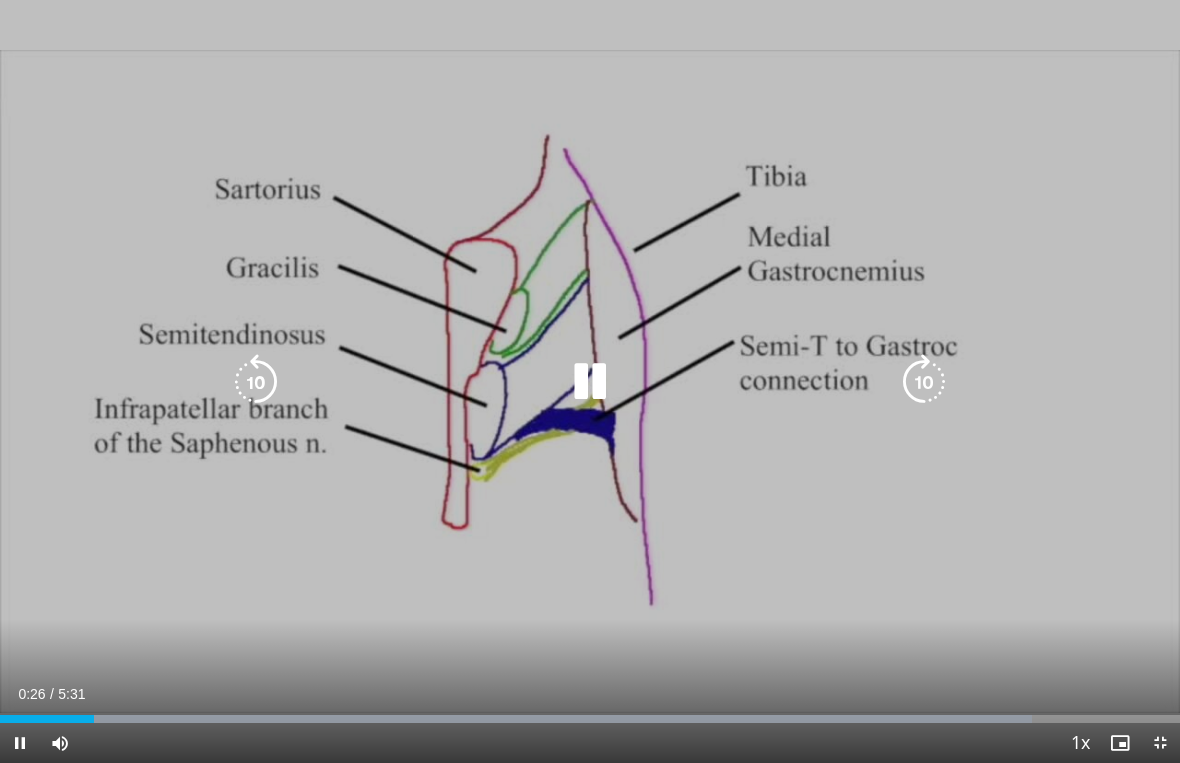 click at bounding box center (256, 382) 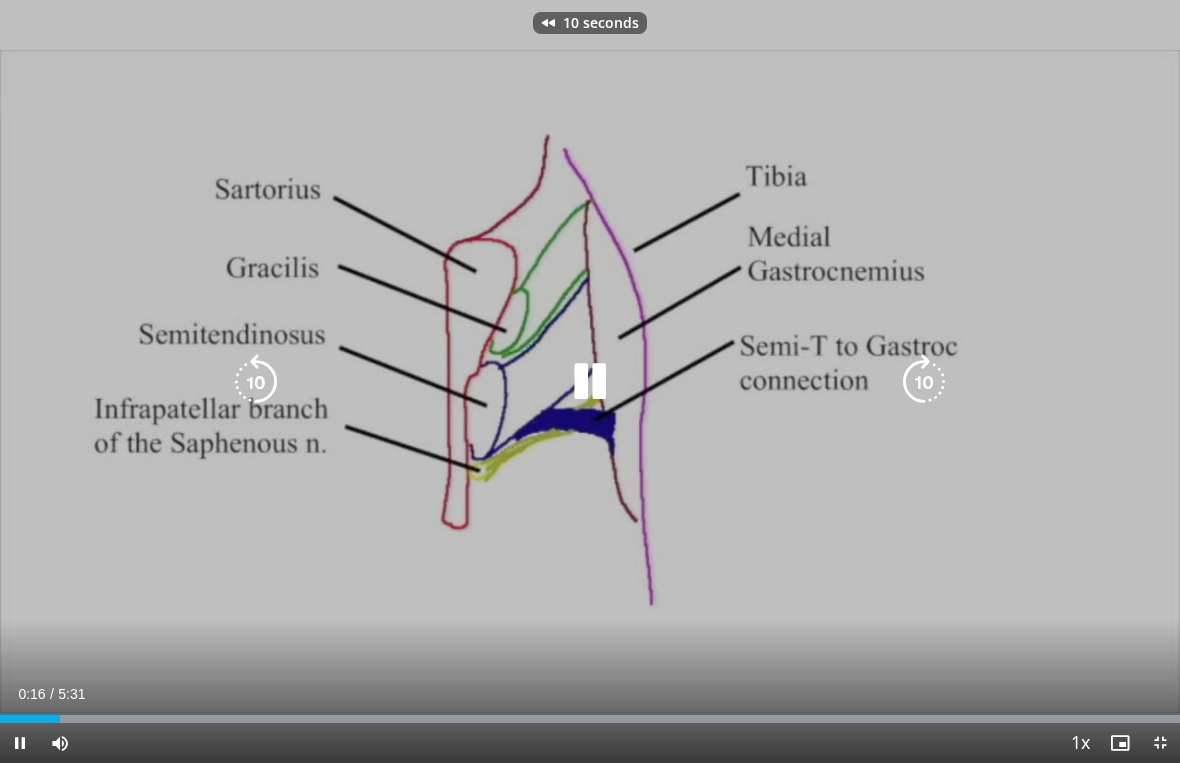 click on "10 seconds
Tap to unmute" at bounding box center (590, 381) 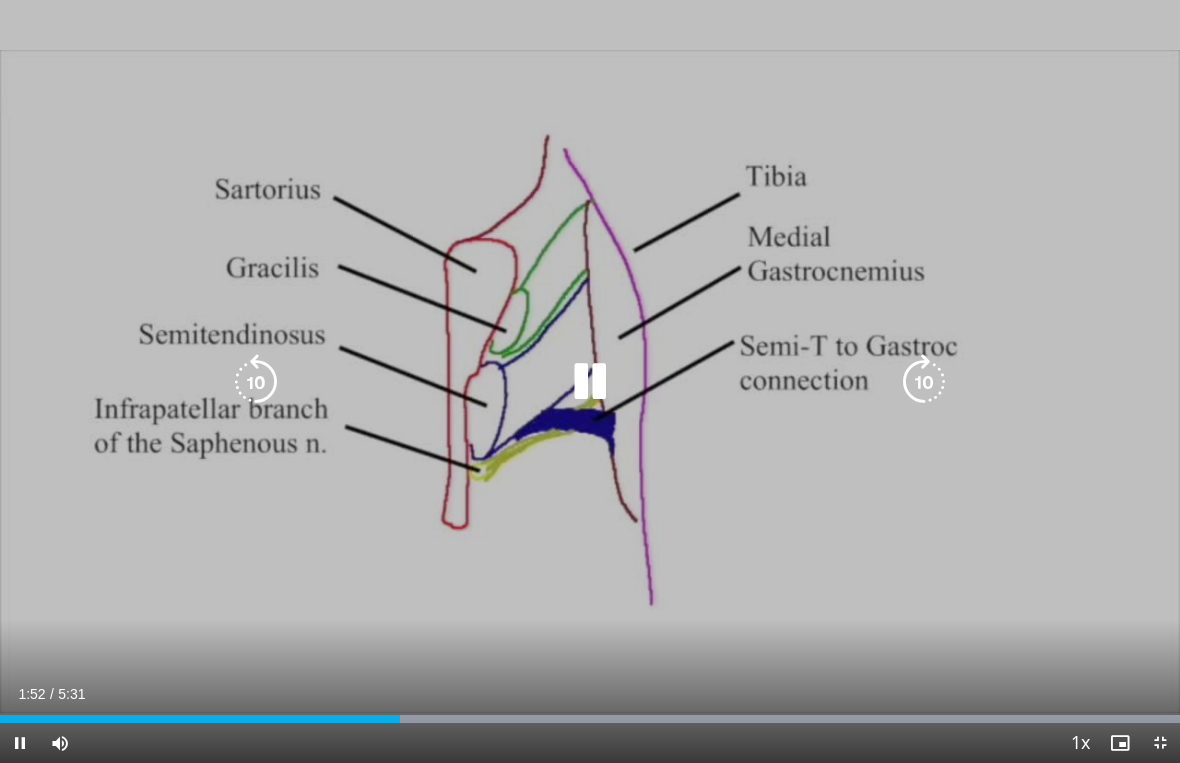 click at bounding box center [590, 382] 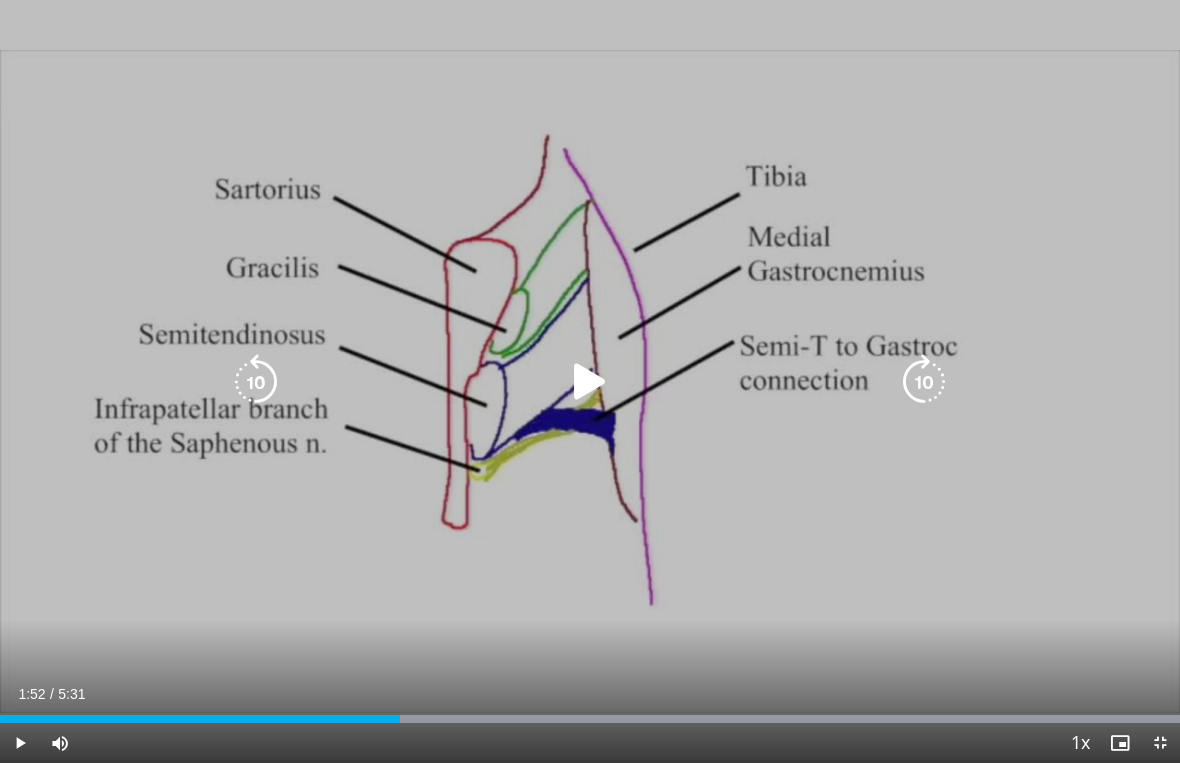 click at bounding box center (590, 382) 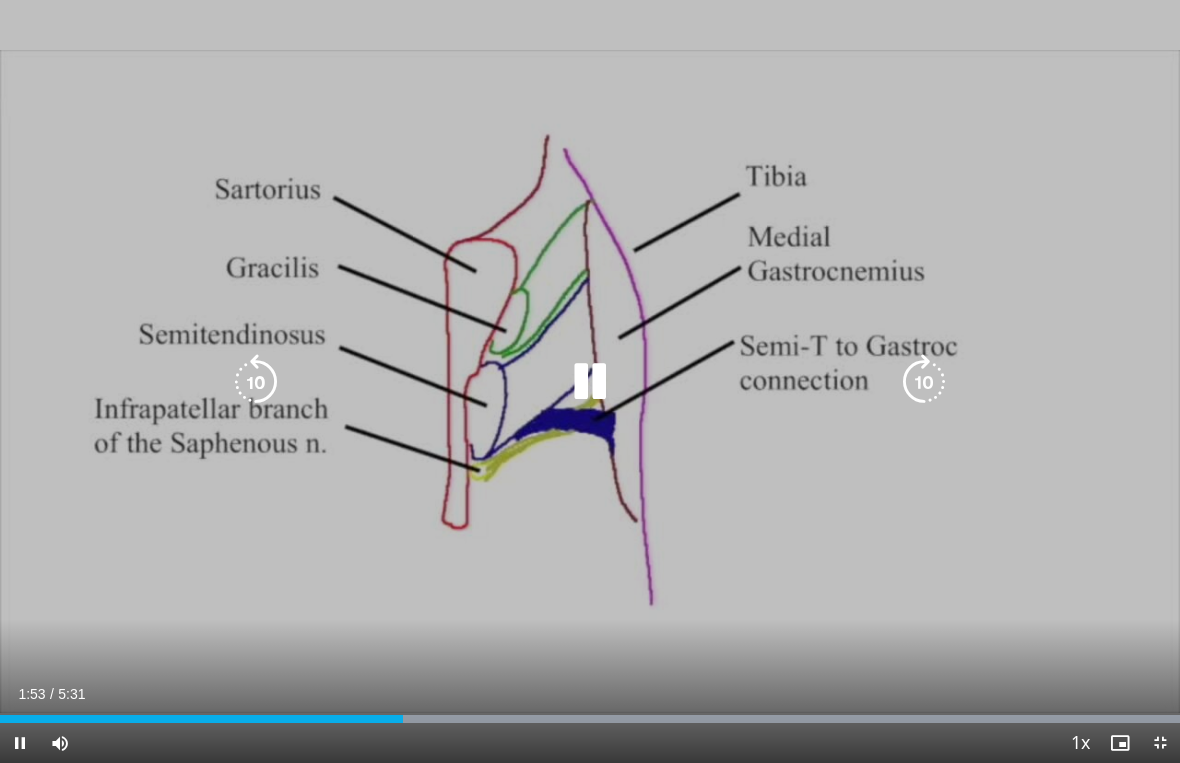 click on "10 seconds
Tap to unmute" at bounding box center (590, 381) 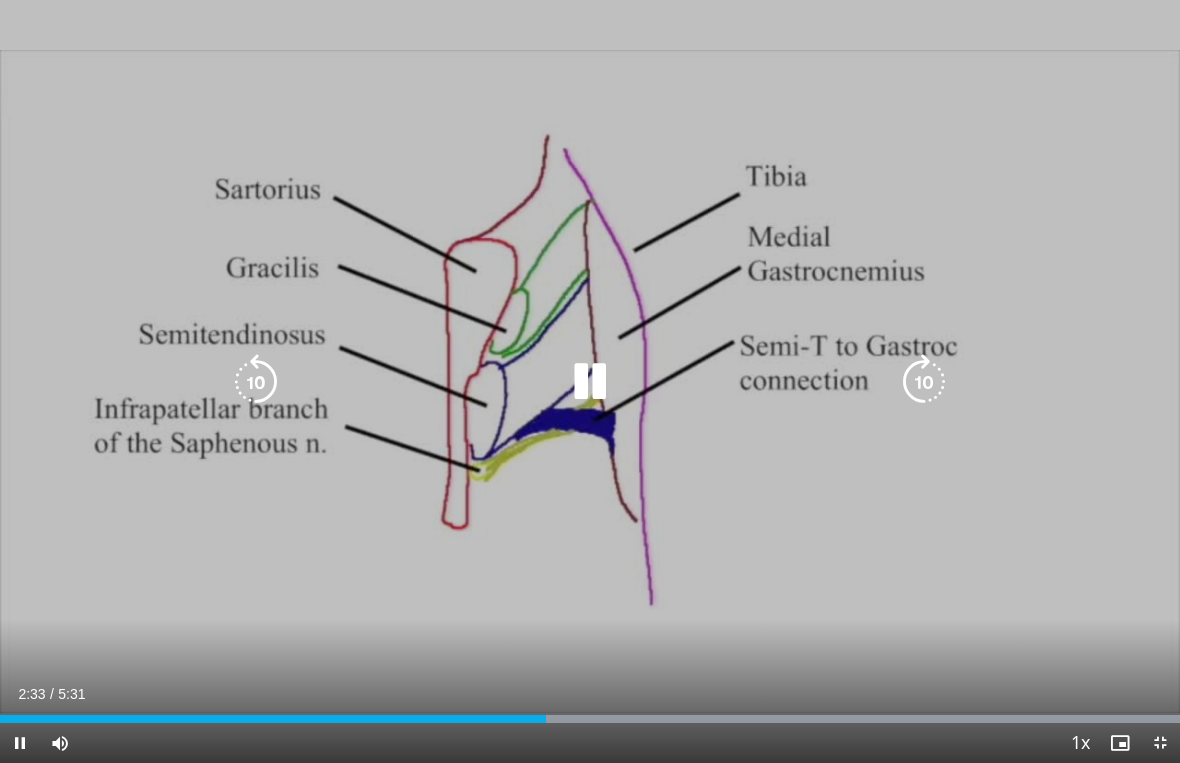 click at bounding box center (590, 382) 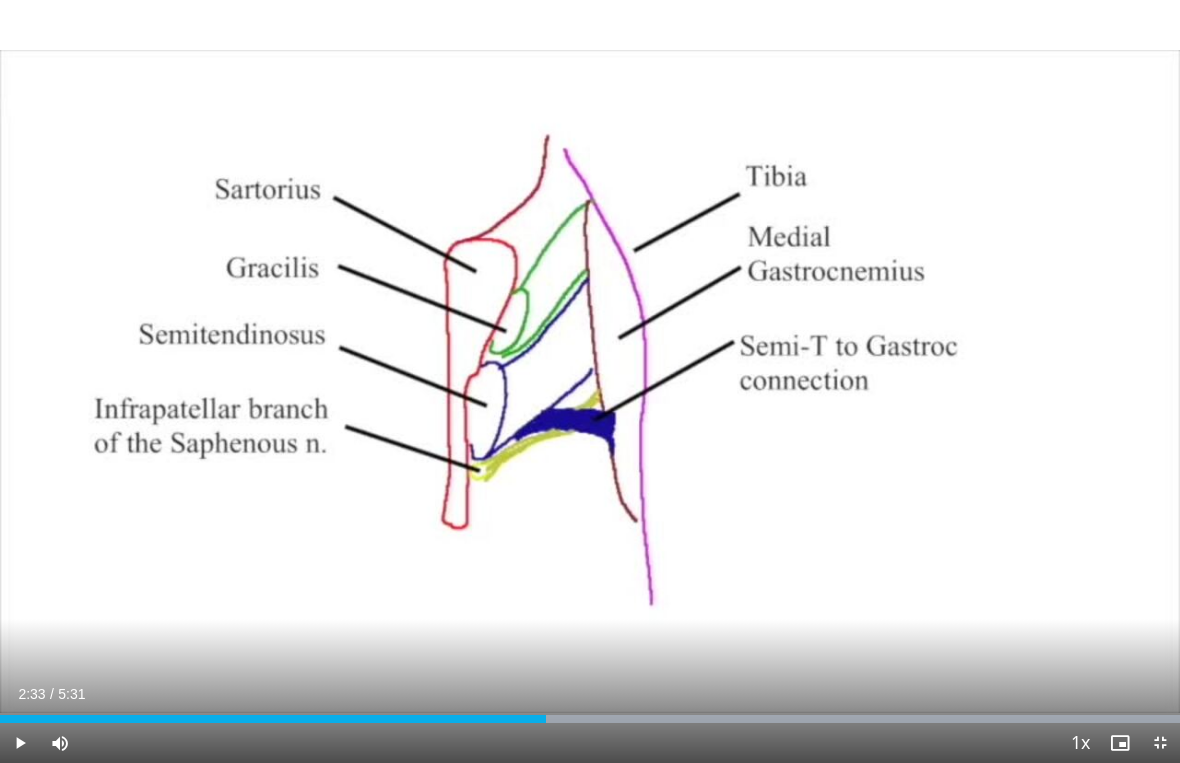 click on "10 seconds
Tap to unmute" at bounding box center [590, 381] 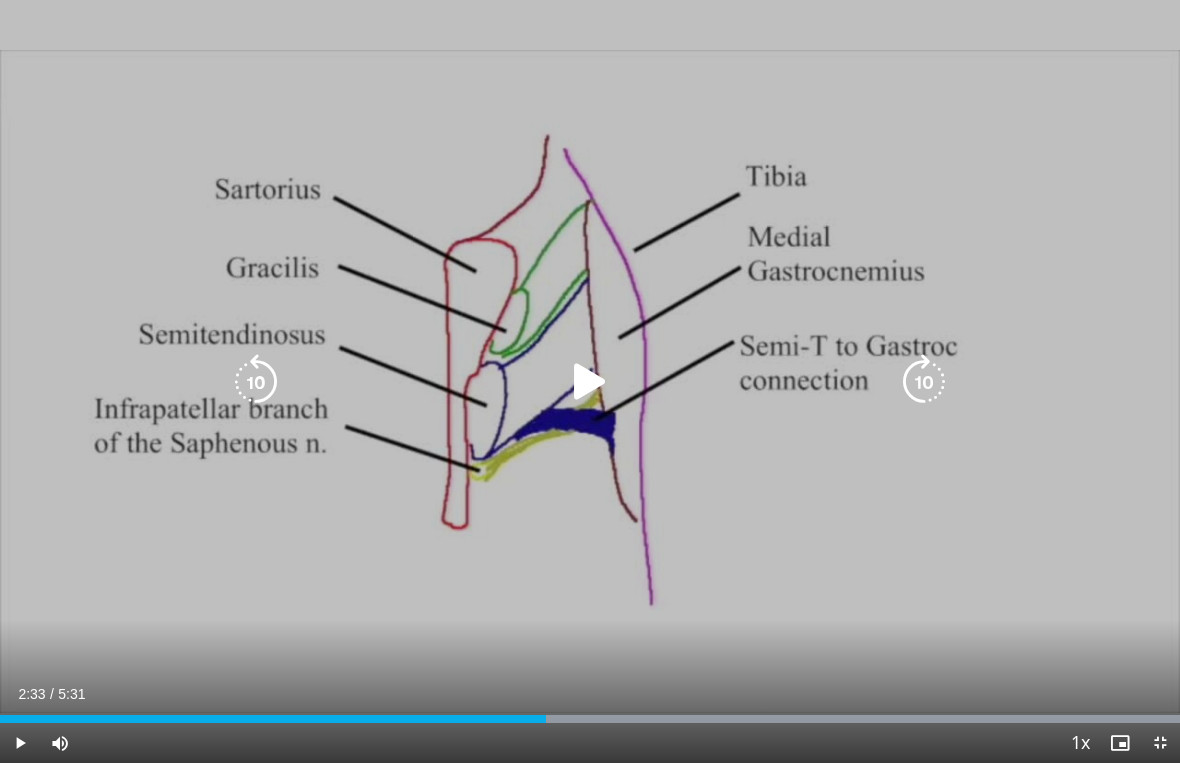 click at bounding box center (590, 382) 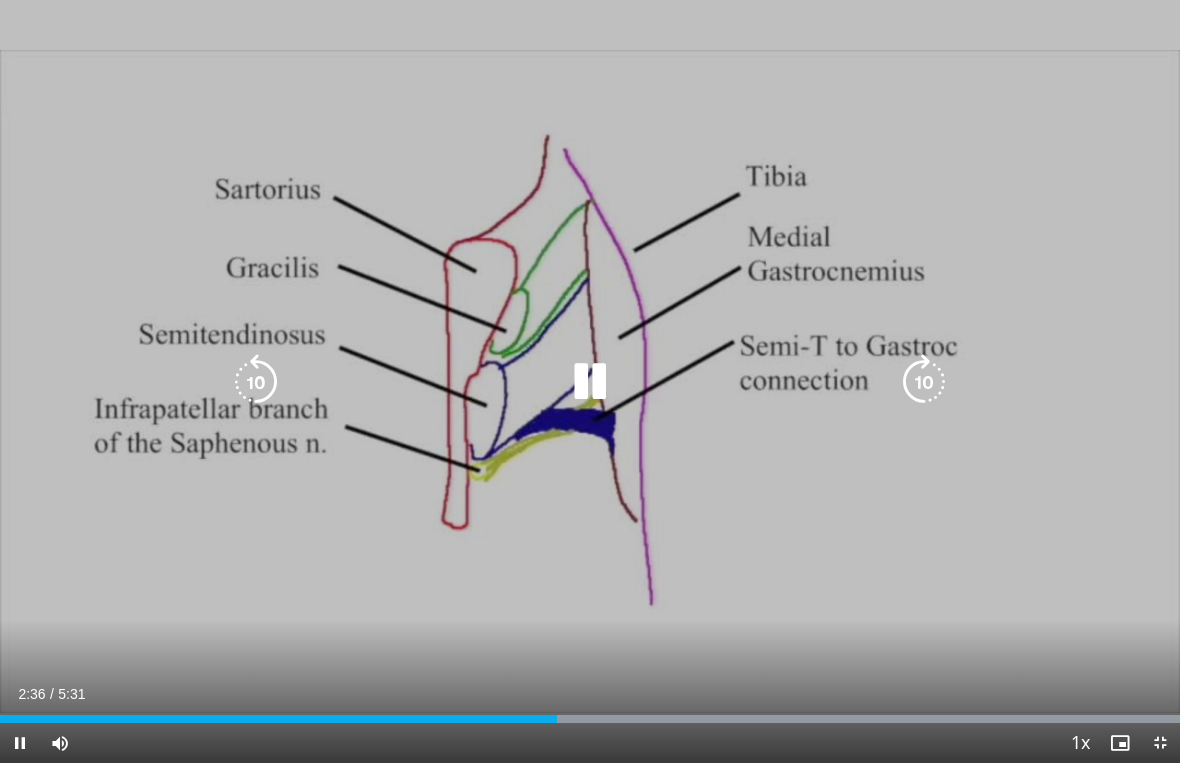 click at bounding box center [590, 382] 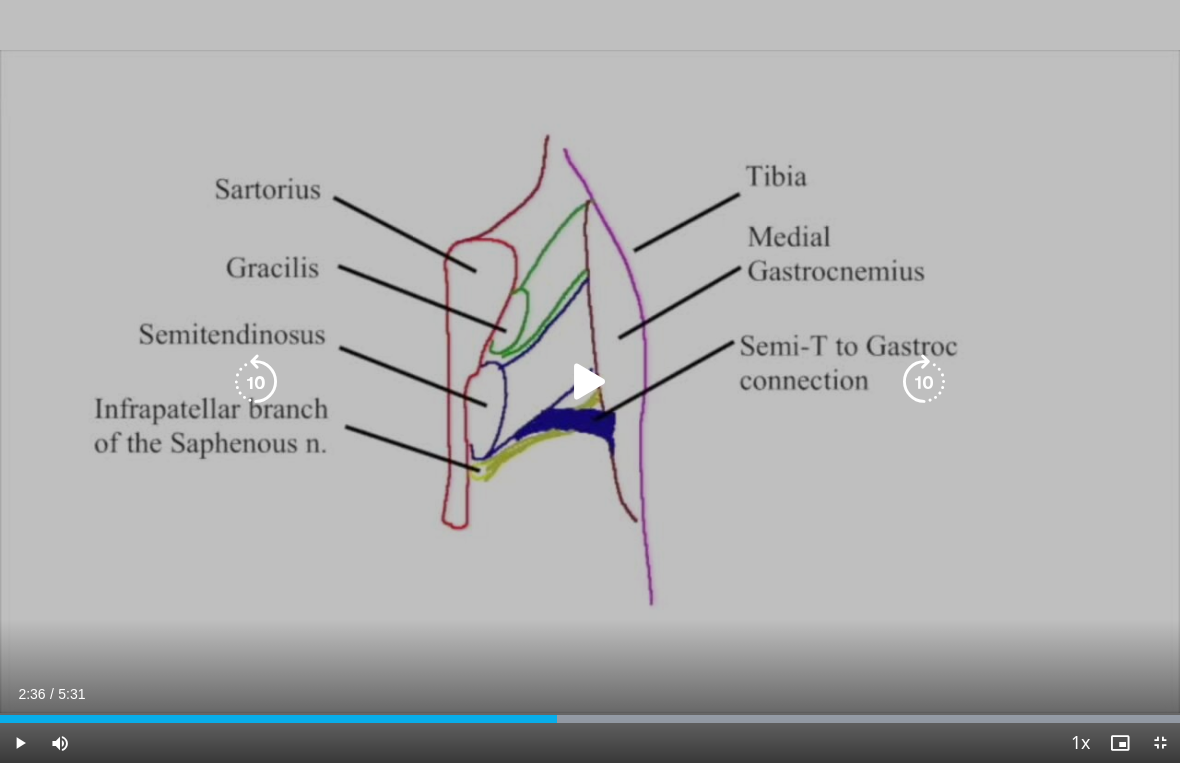 click at bounding box center [590, 382] 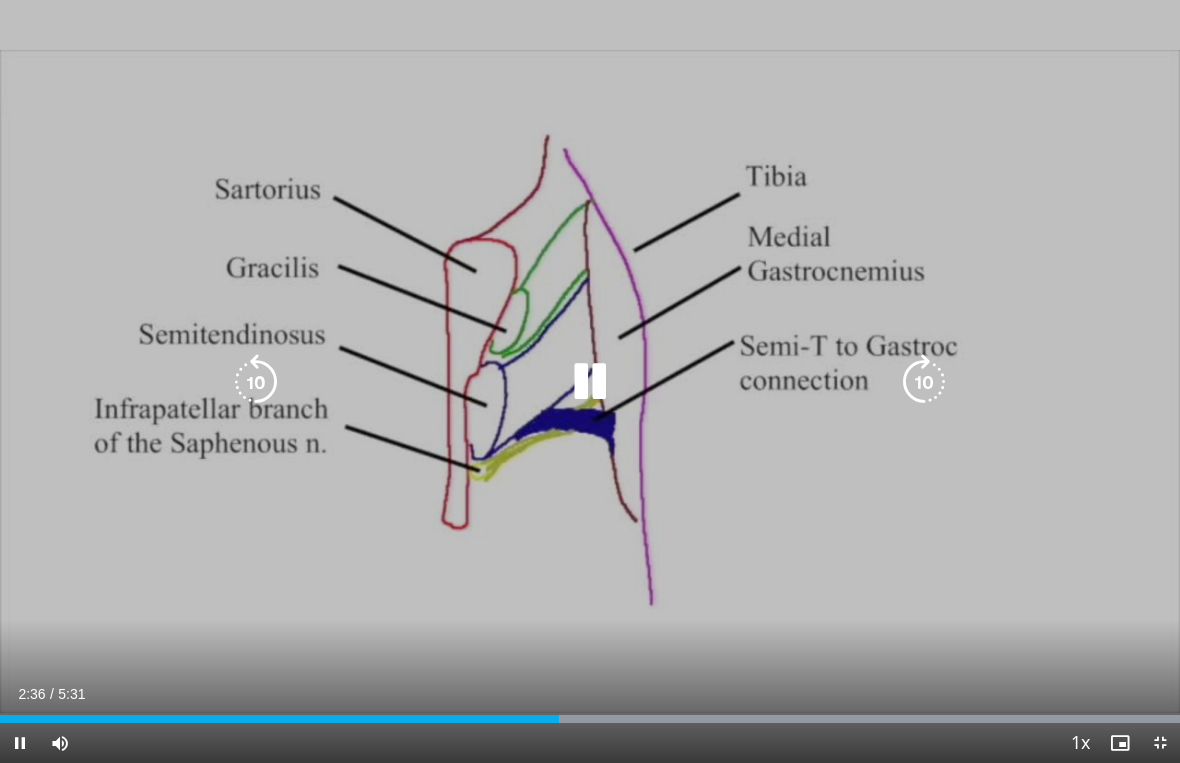 click on "10 seconds
Tap to unmute" at bounding box center (590, 381) 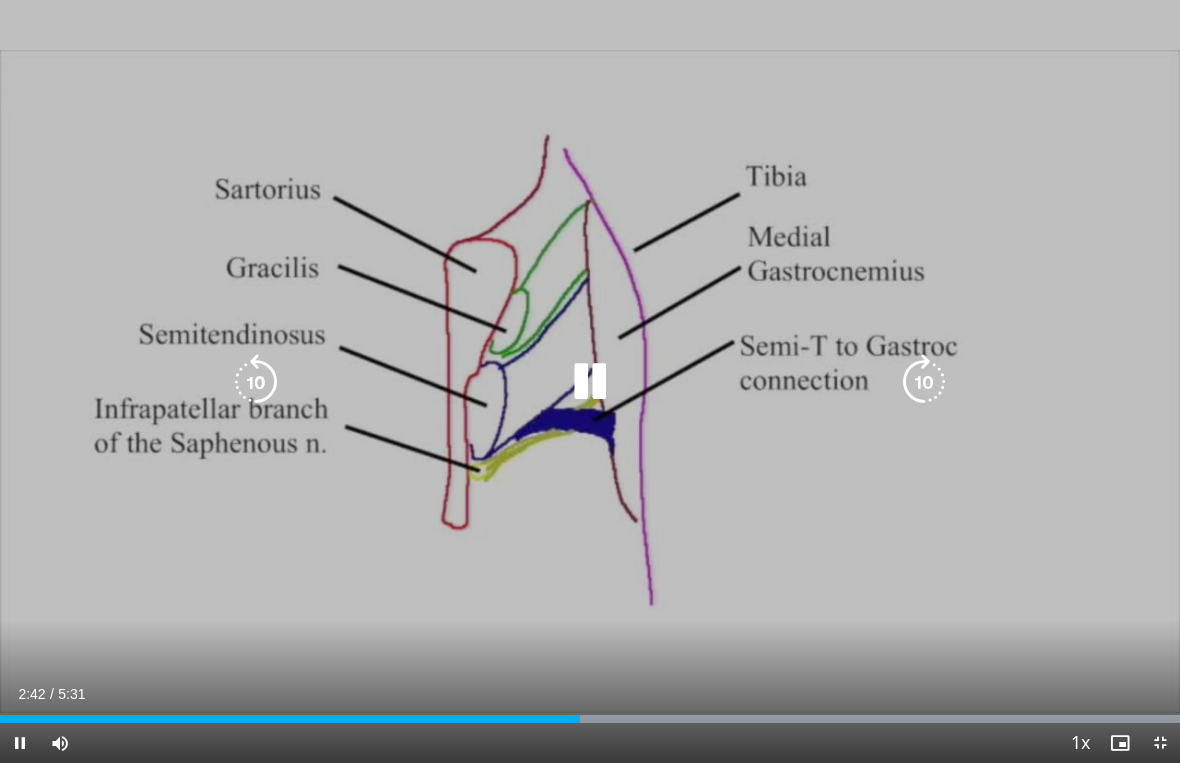 click on "10 seconds
Tap to unmute" at bounding box center [590, 381] 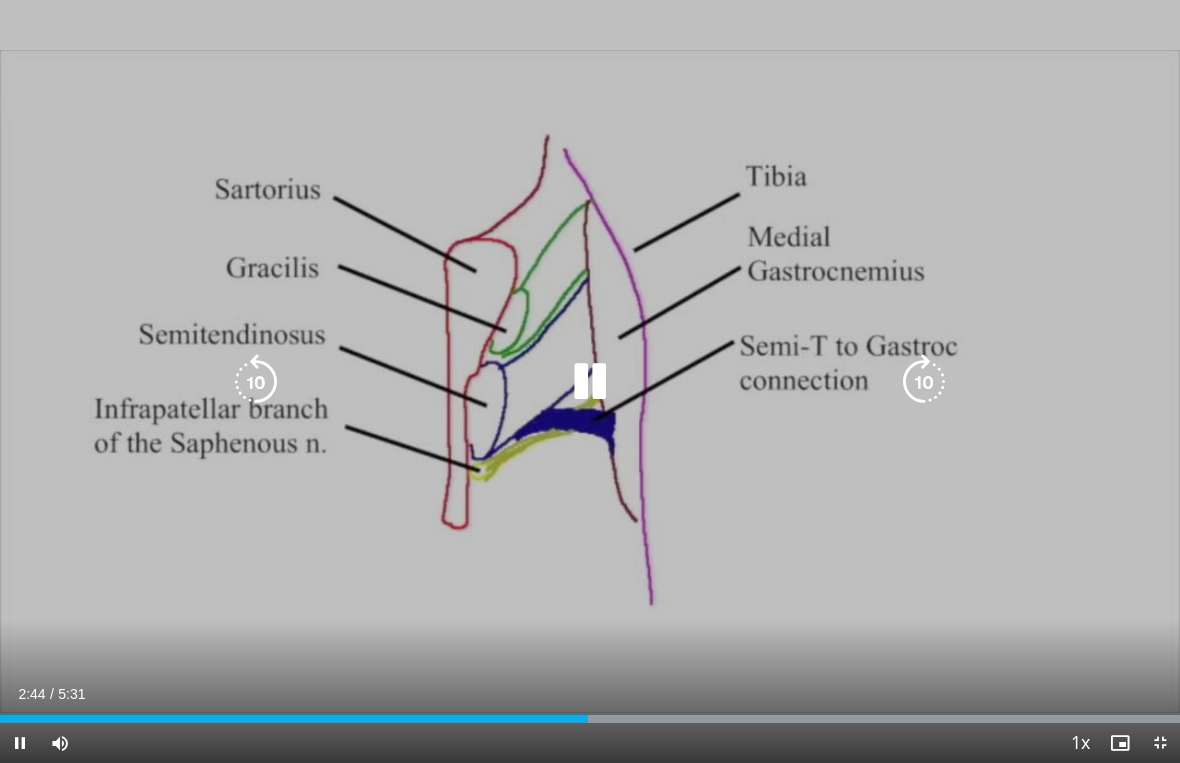 click at bounding box center [590, 382] 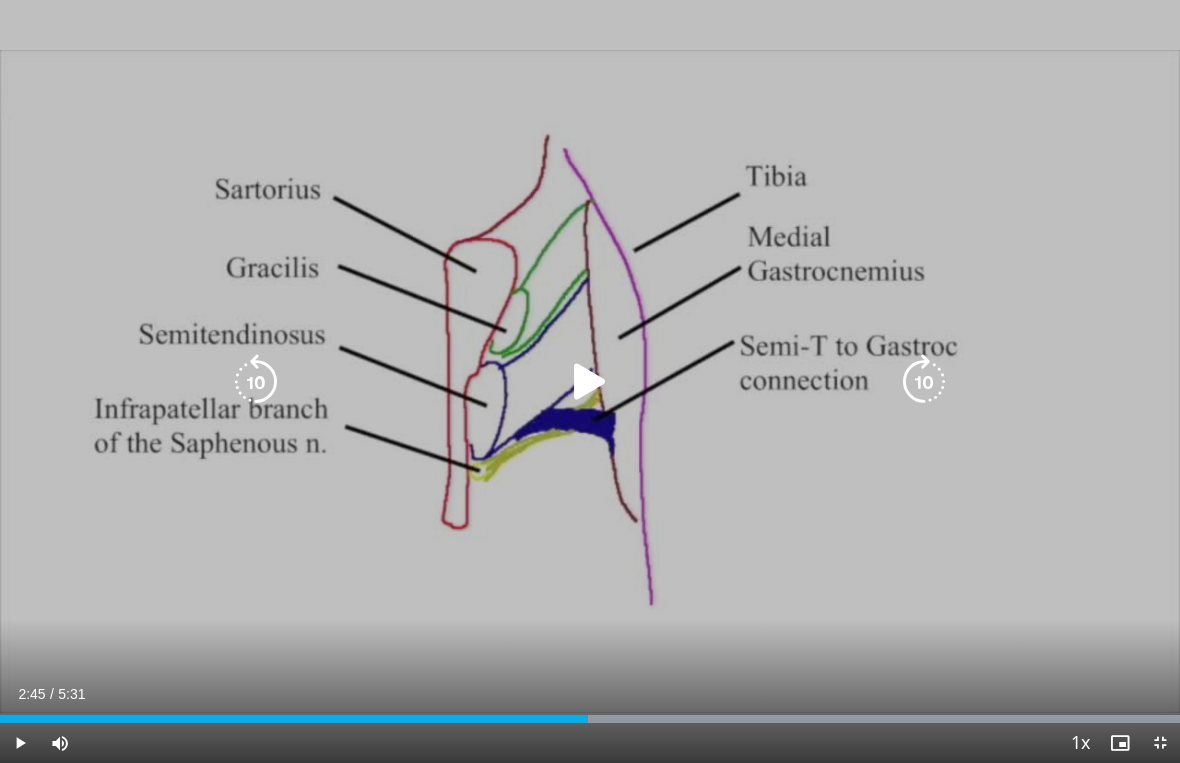 click at bounding box center [590, 382] 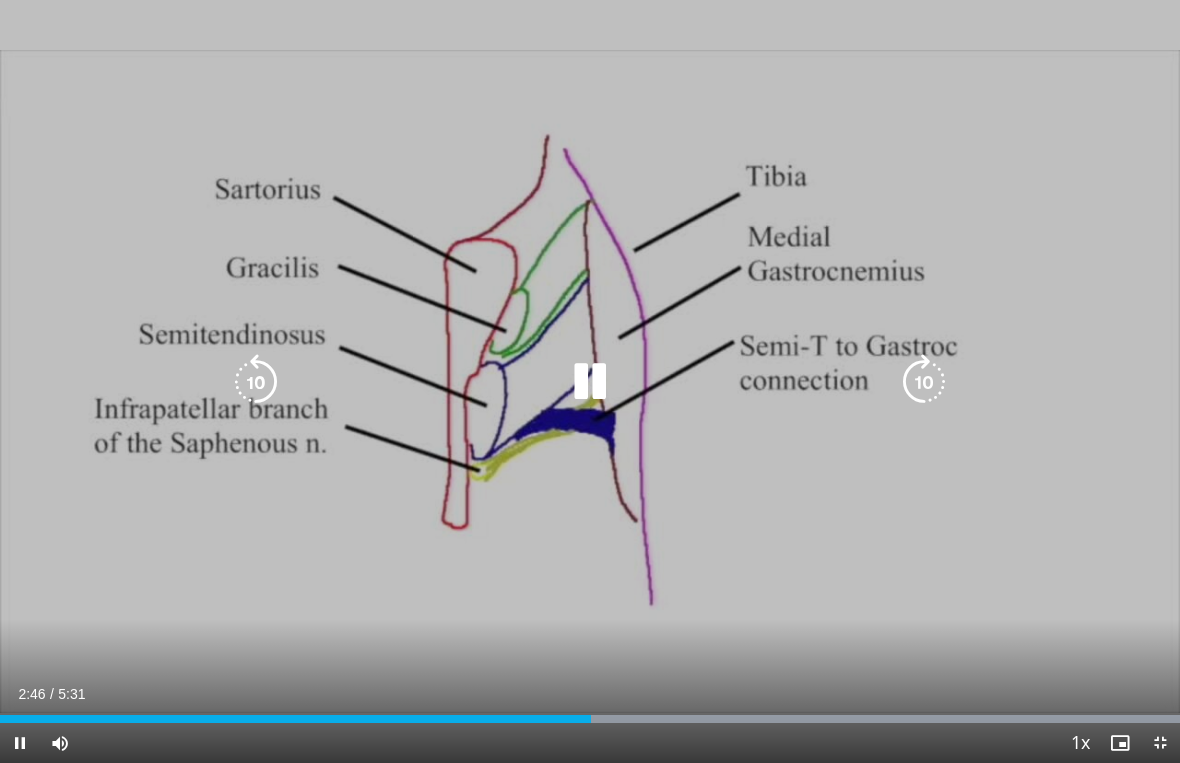 click at bounding box center [590, 382] 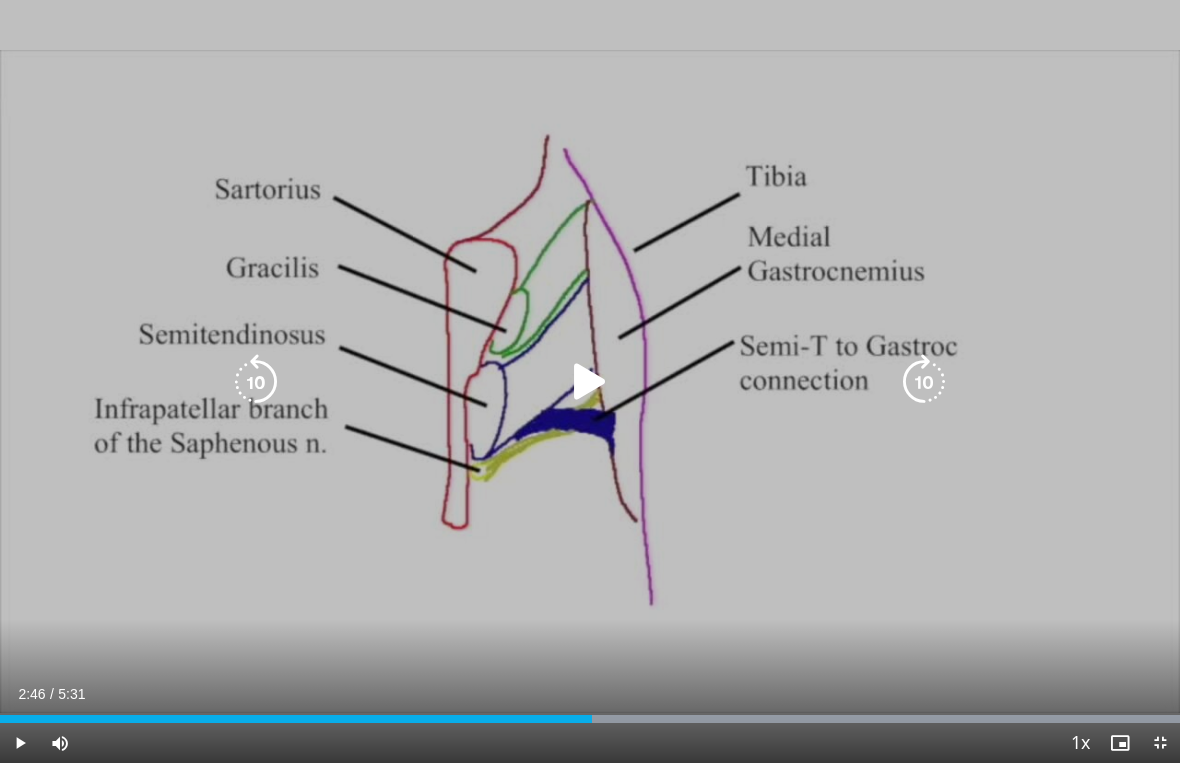 click on "10 seconds
Tap to unmute" at bounding box center (590, 381) 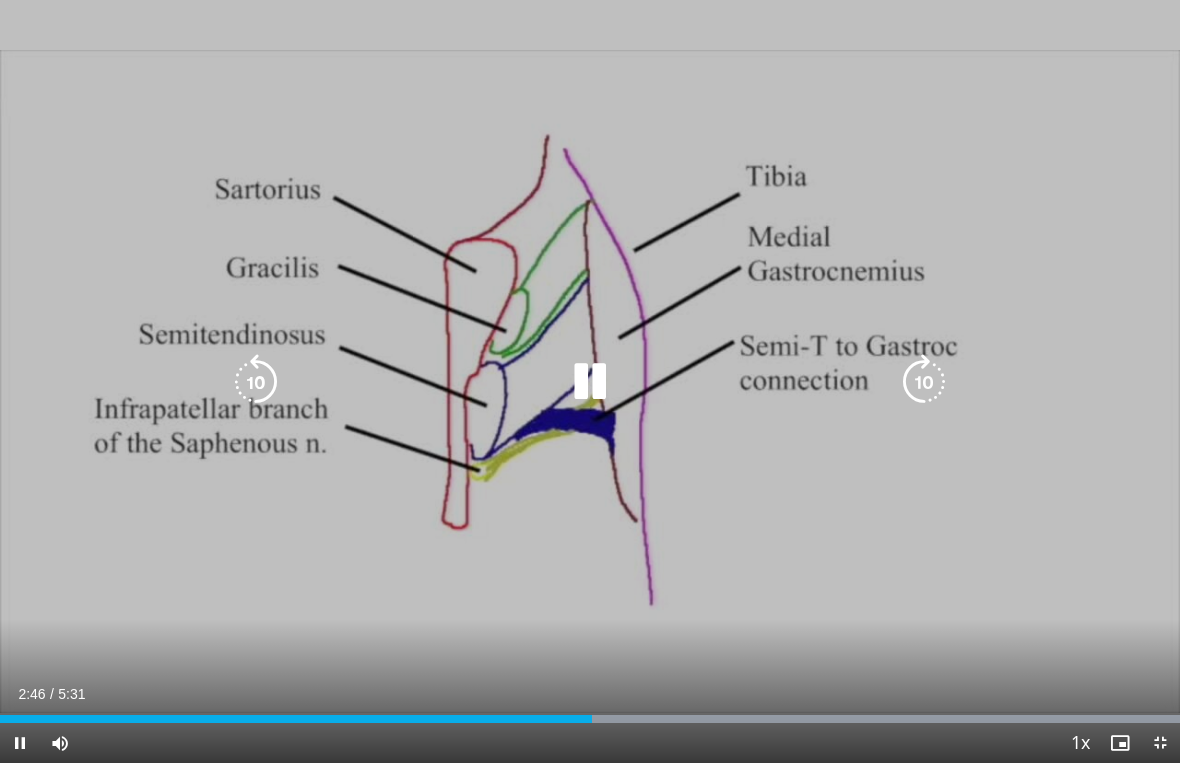 click on "10 seconds
Tap to unmute" at bounding box center (590, 381) 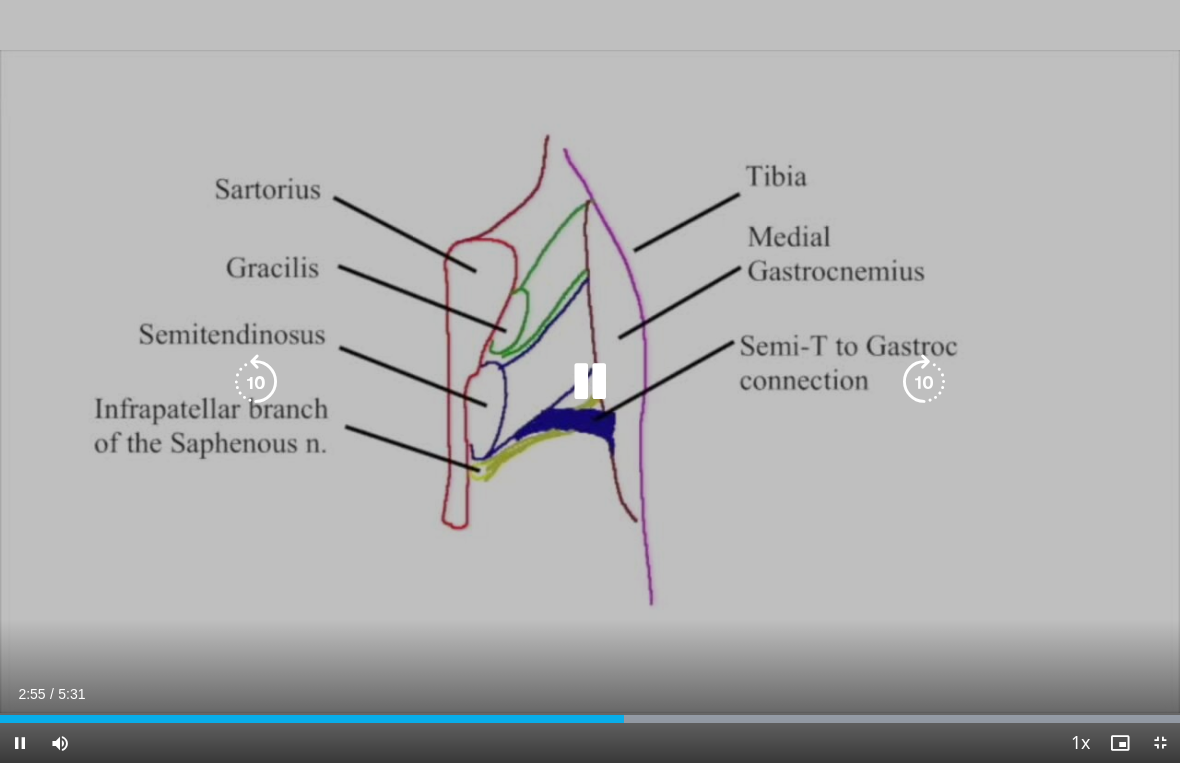 click at bounding box center [590, 382] 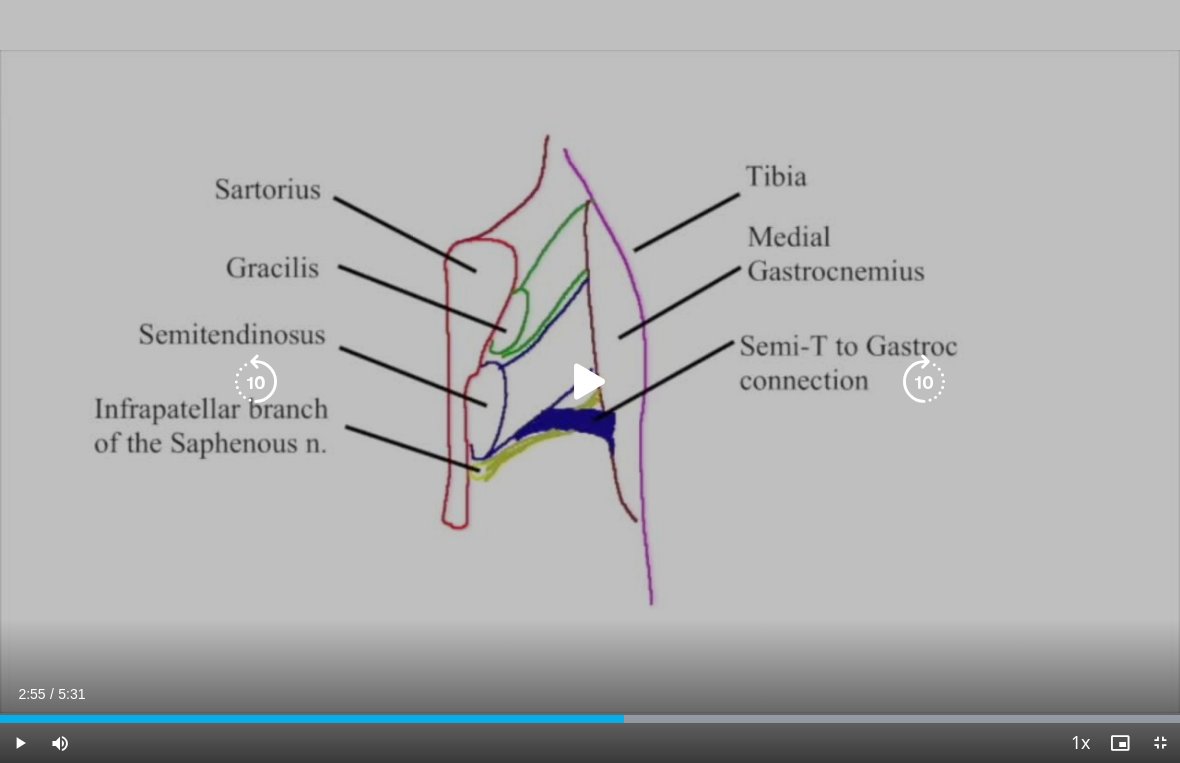 click at bounding box center [590, 382] 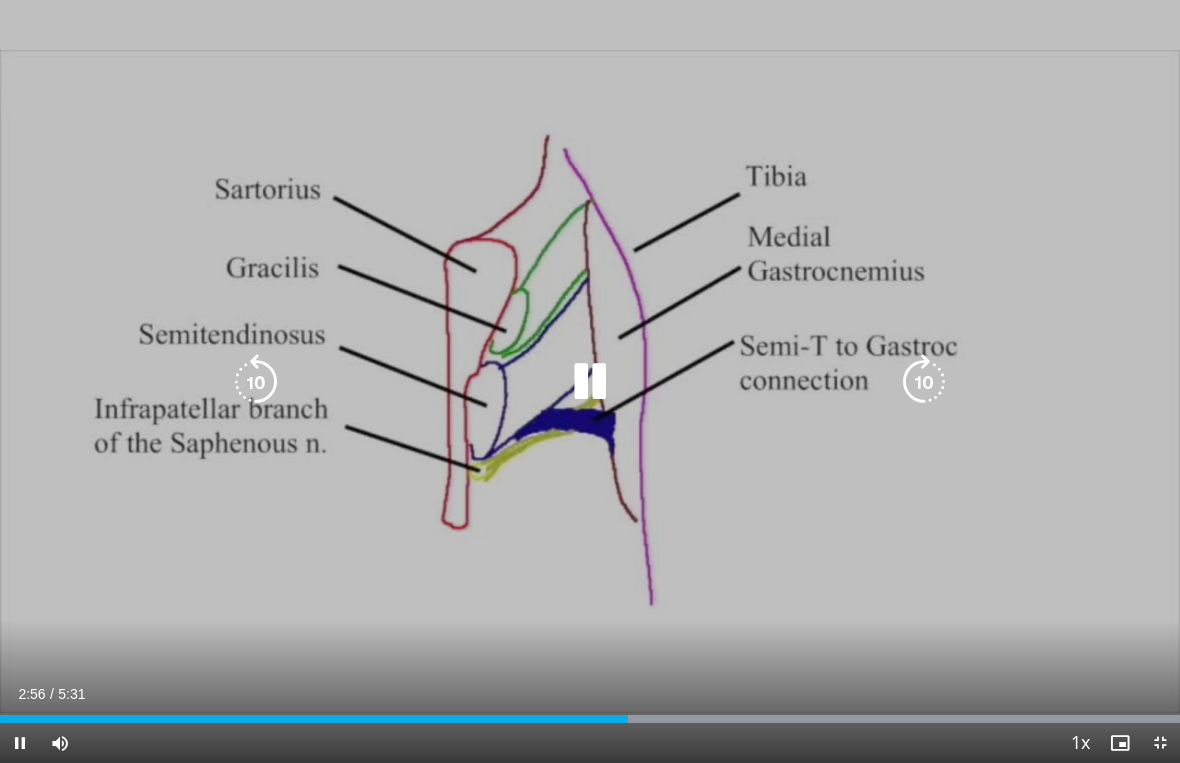 click on "10 seconds
Tap to unmute" at bounding box center (590, 381) 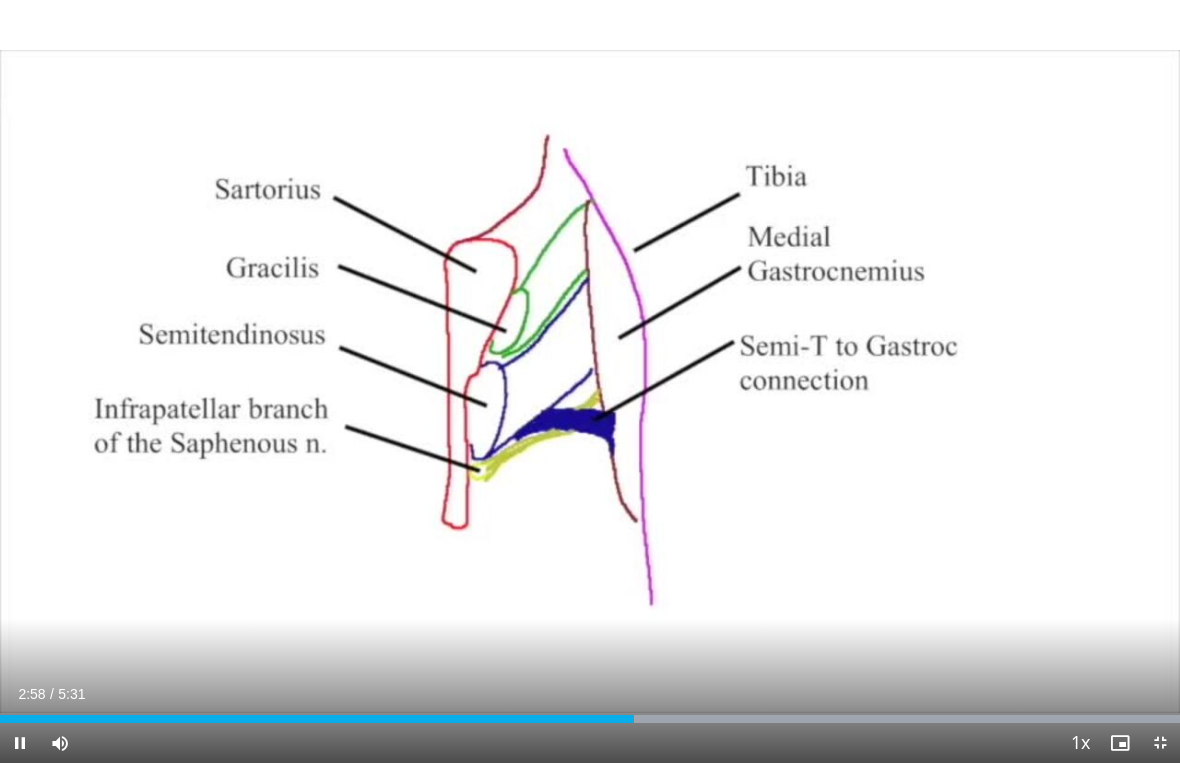 click on "10 seconds
Tap to unmute" at bounding box center (590, 381) 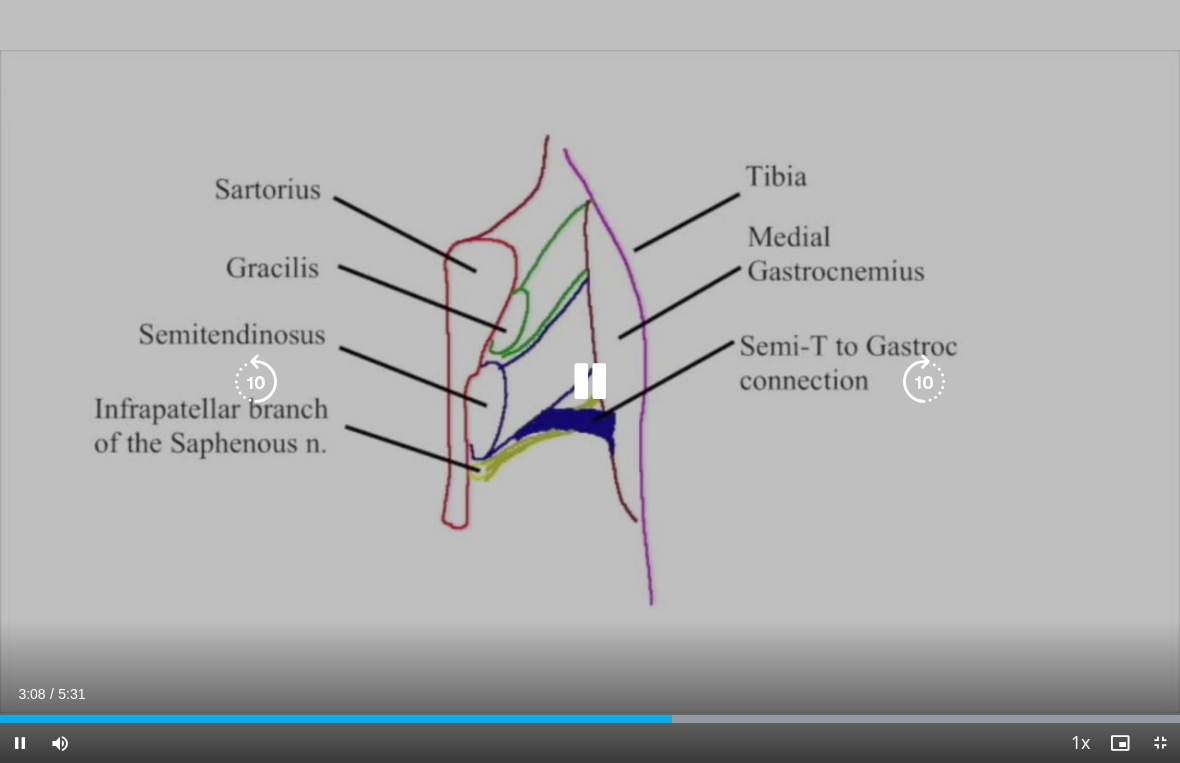 click at bounding box center (590, 382) 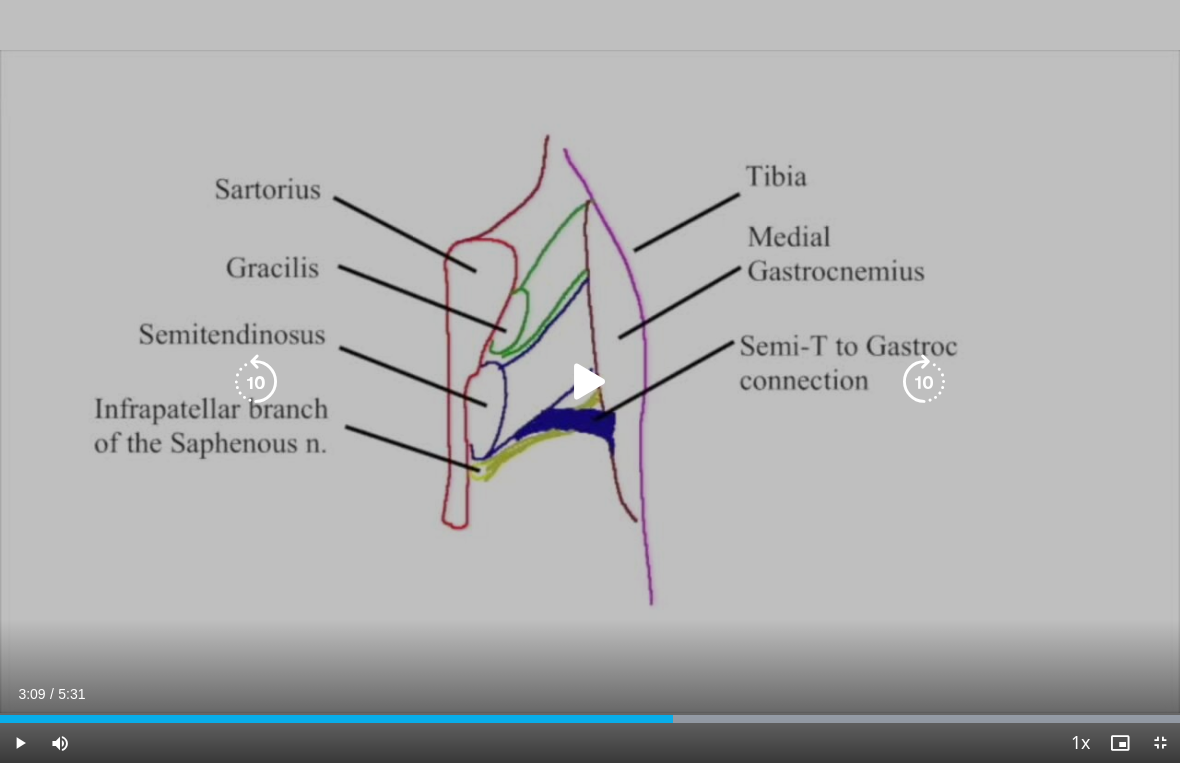click at bounding box center [590, 382] 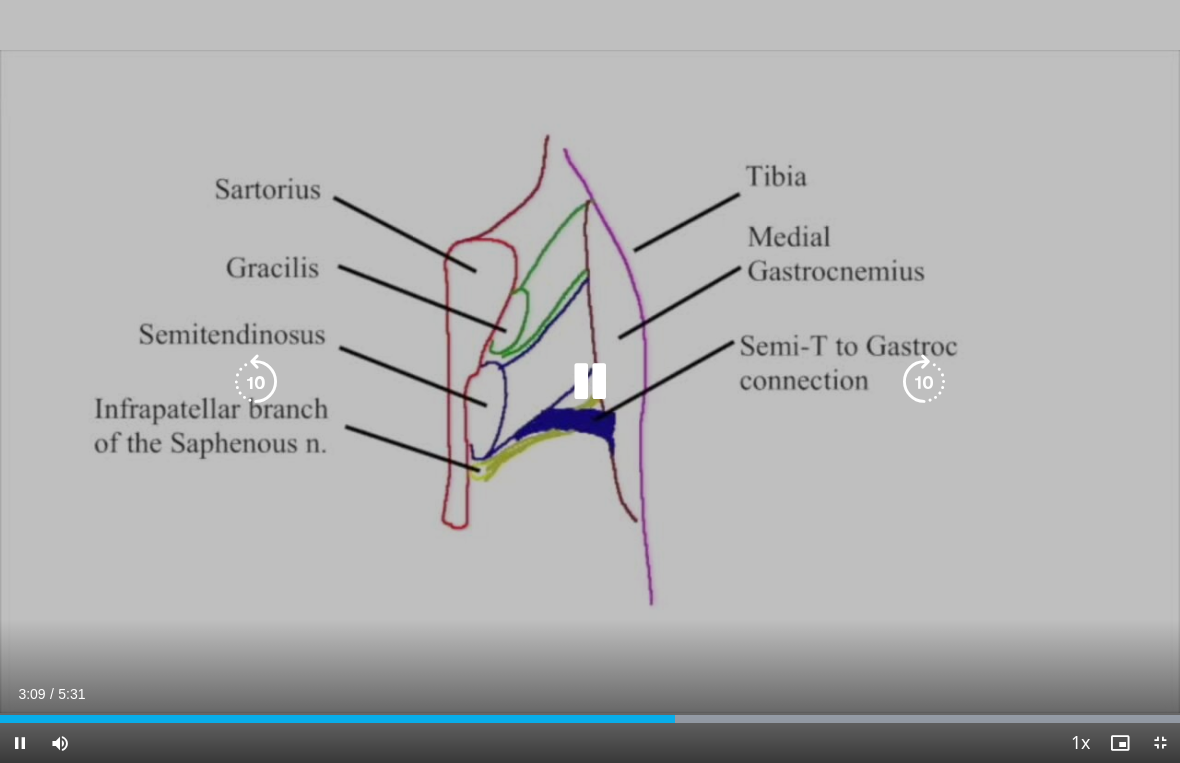 click on "10 seconds
Tap to unmute" at bounding box center (590, 381) 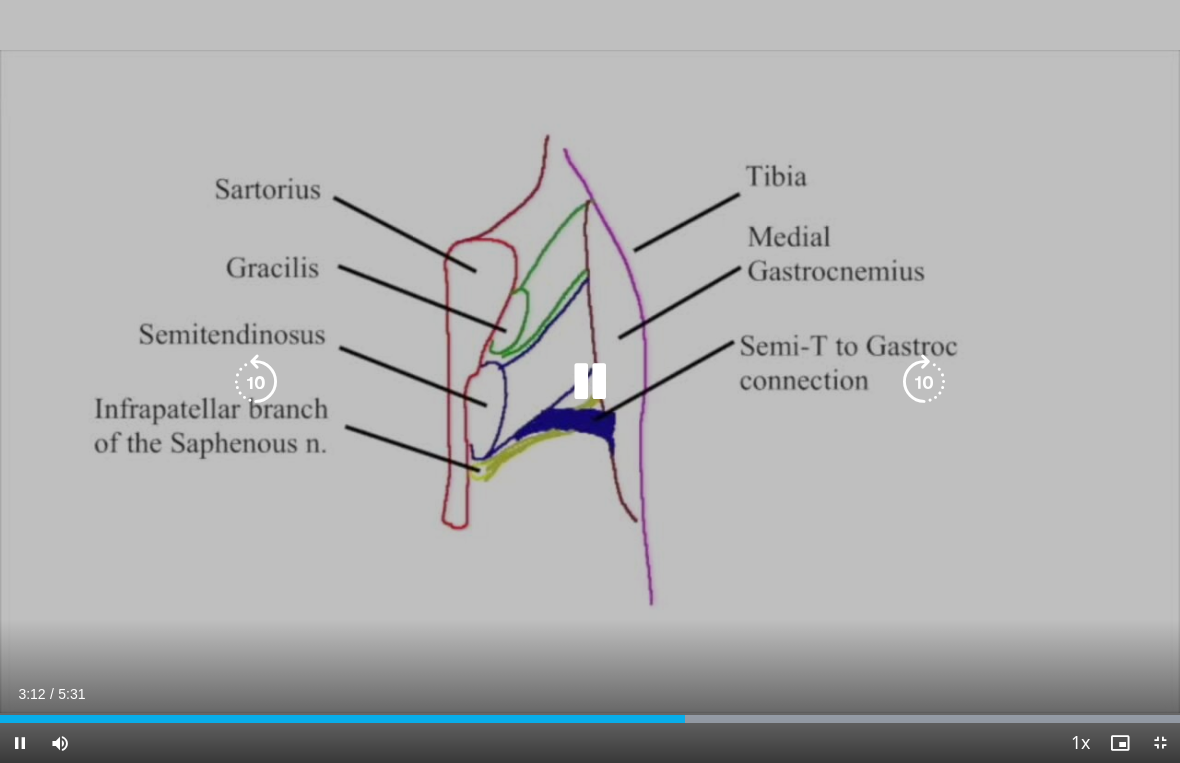 click at bounding box center (256, 382) 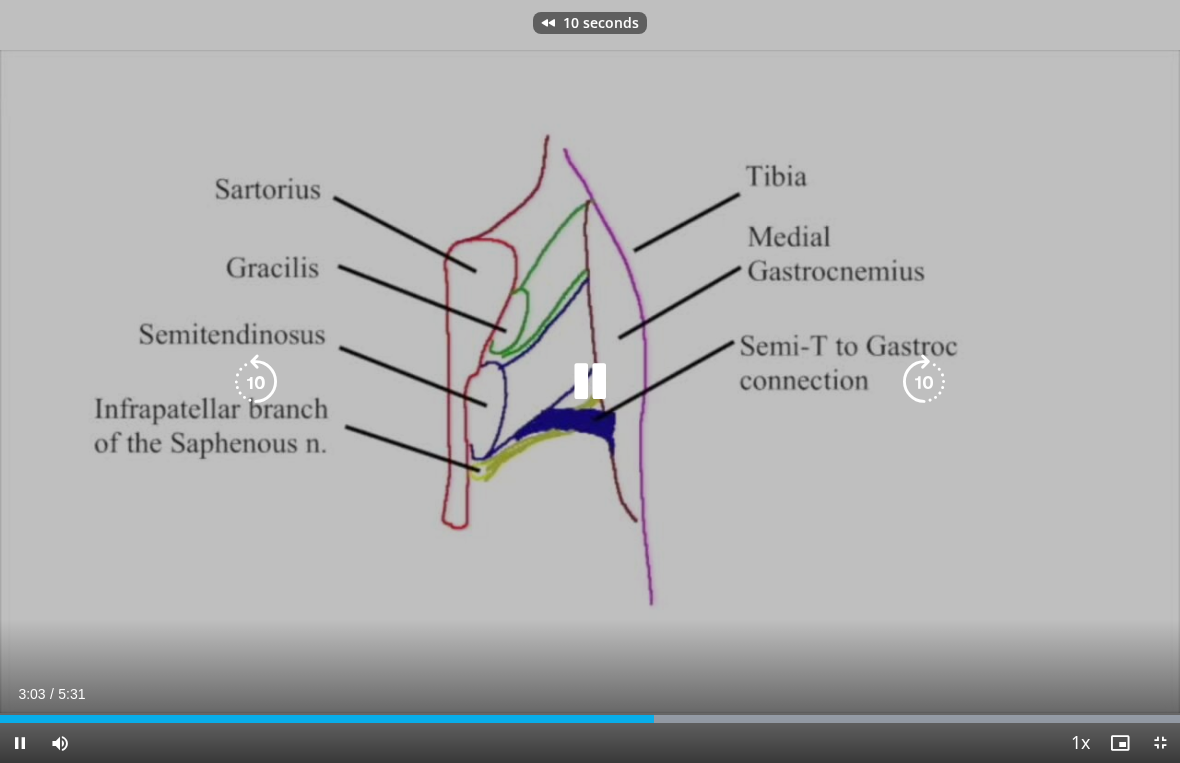 click on "10 seconds
Tap to unmute" at bounding box center [590, 381] 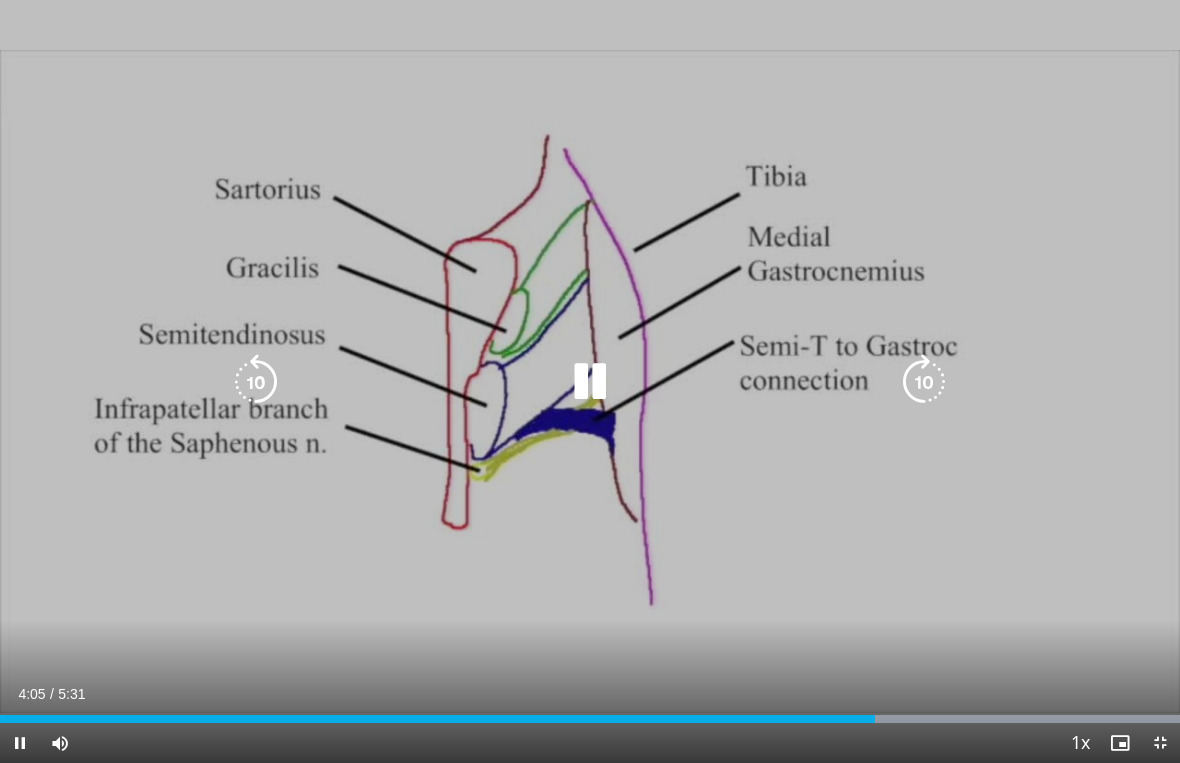 click on "10 seconds
Tap to unmute" at bounding box center [590, 381] 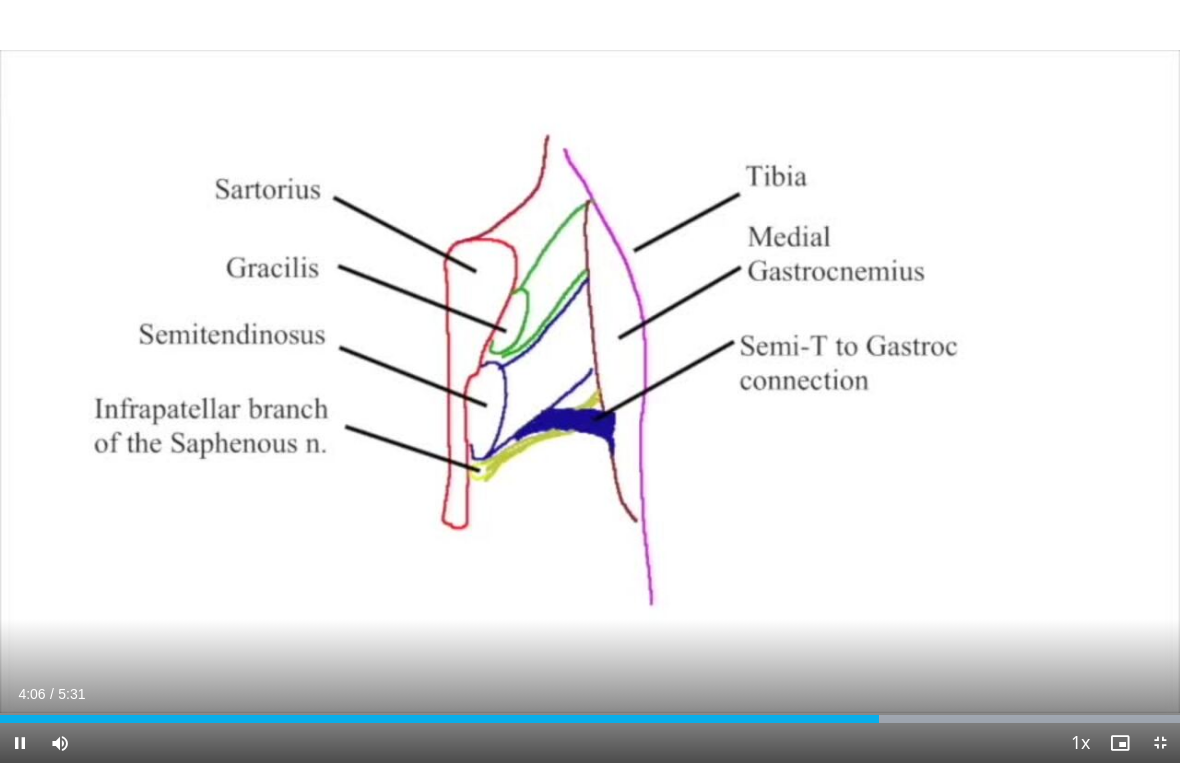 click on "10 seconds
Tap to unmute" at bounding box center [590, 381] 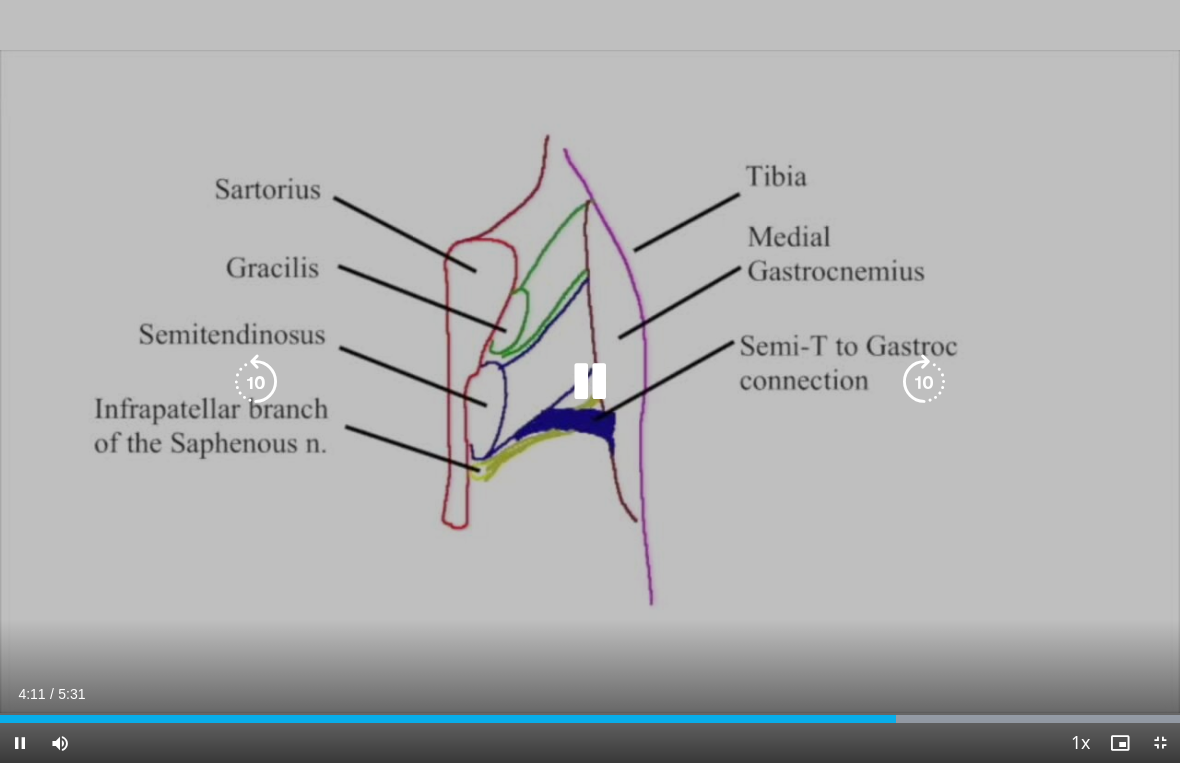 click at bounding box center [924, 382] 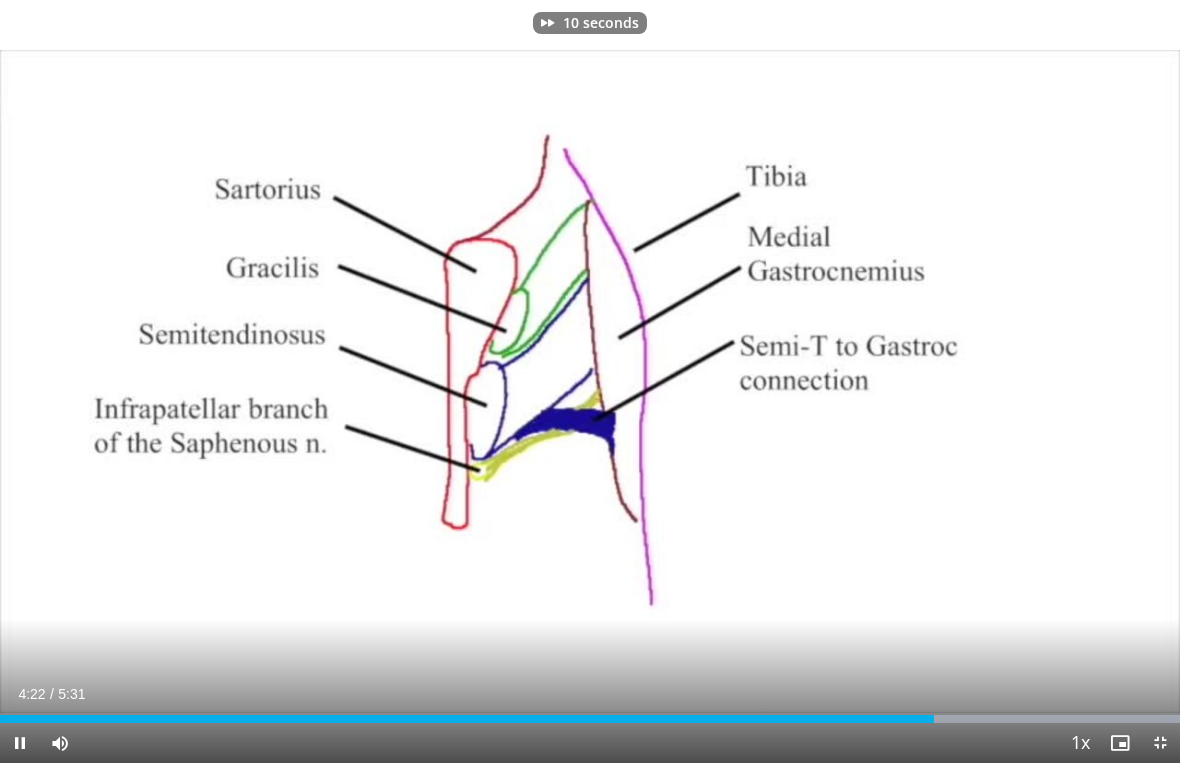 click on "10 seconds
Tap to unmute" at bounding box center [590, 381] 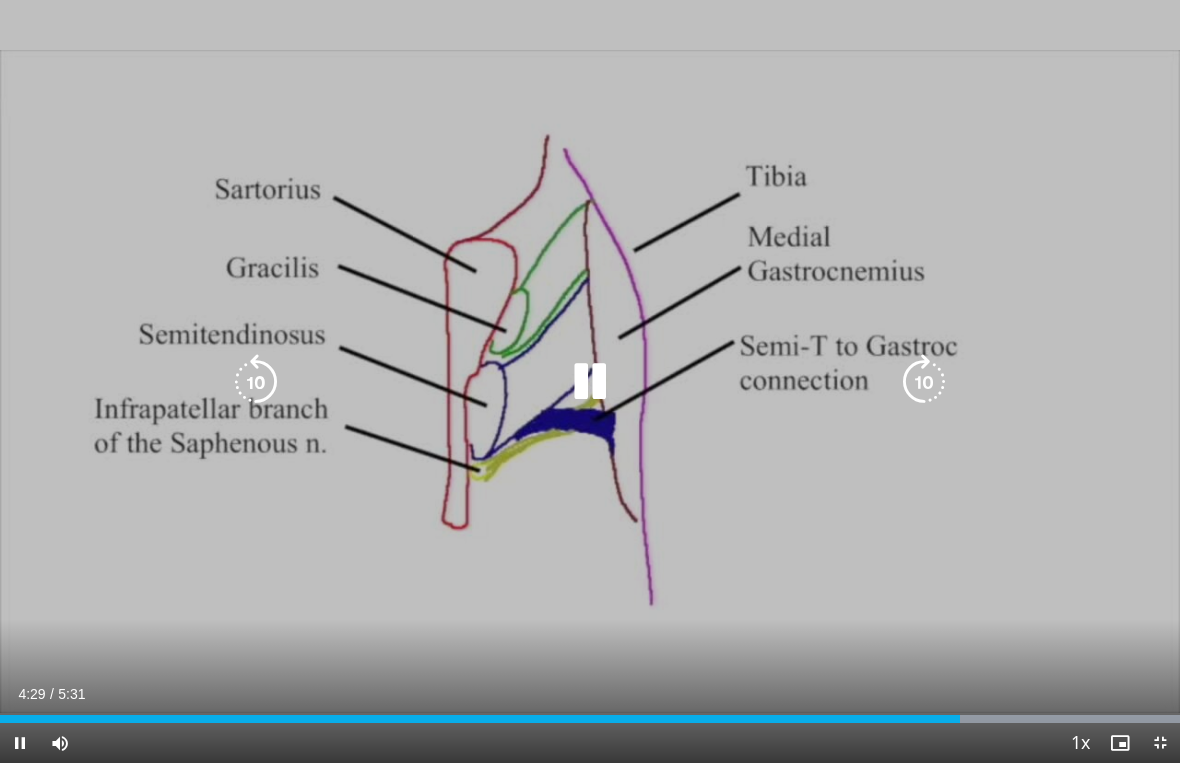 click at bounding box center (924, 382) 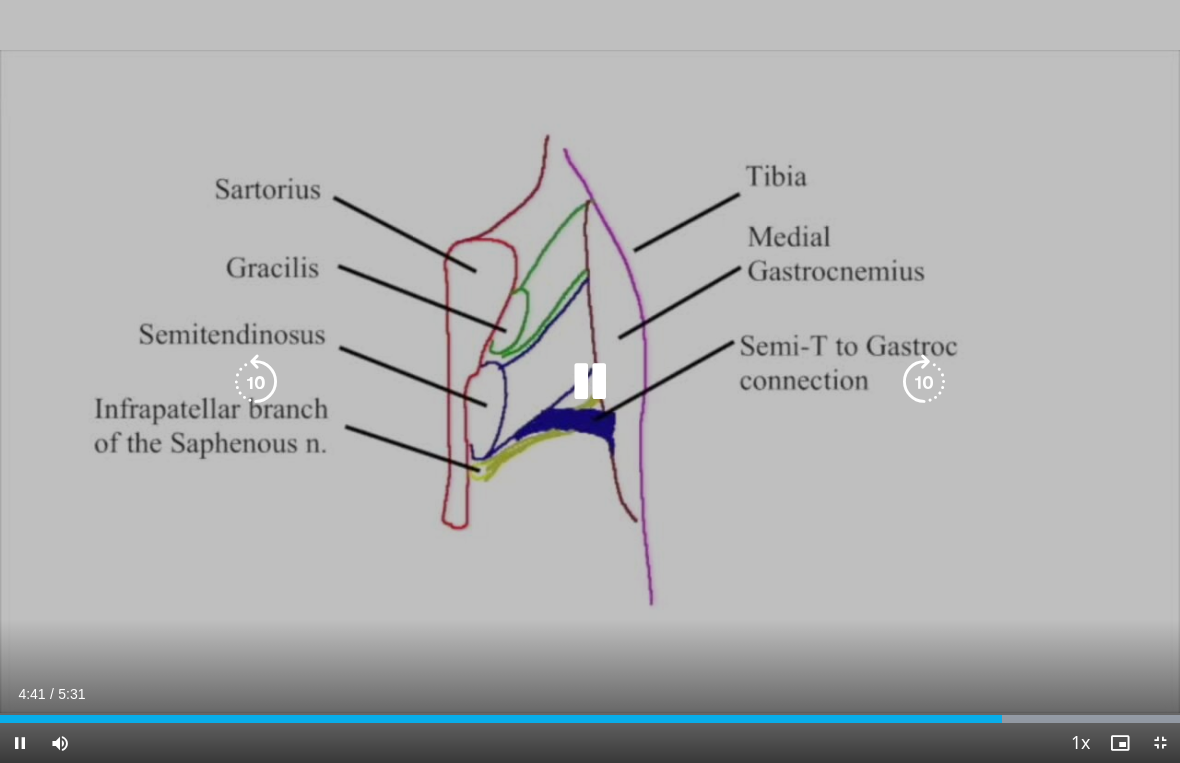 click at bounding box center [924, 382] 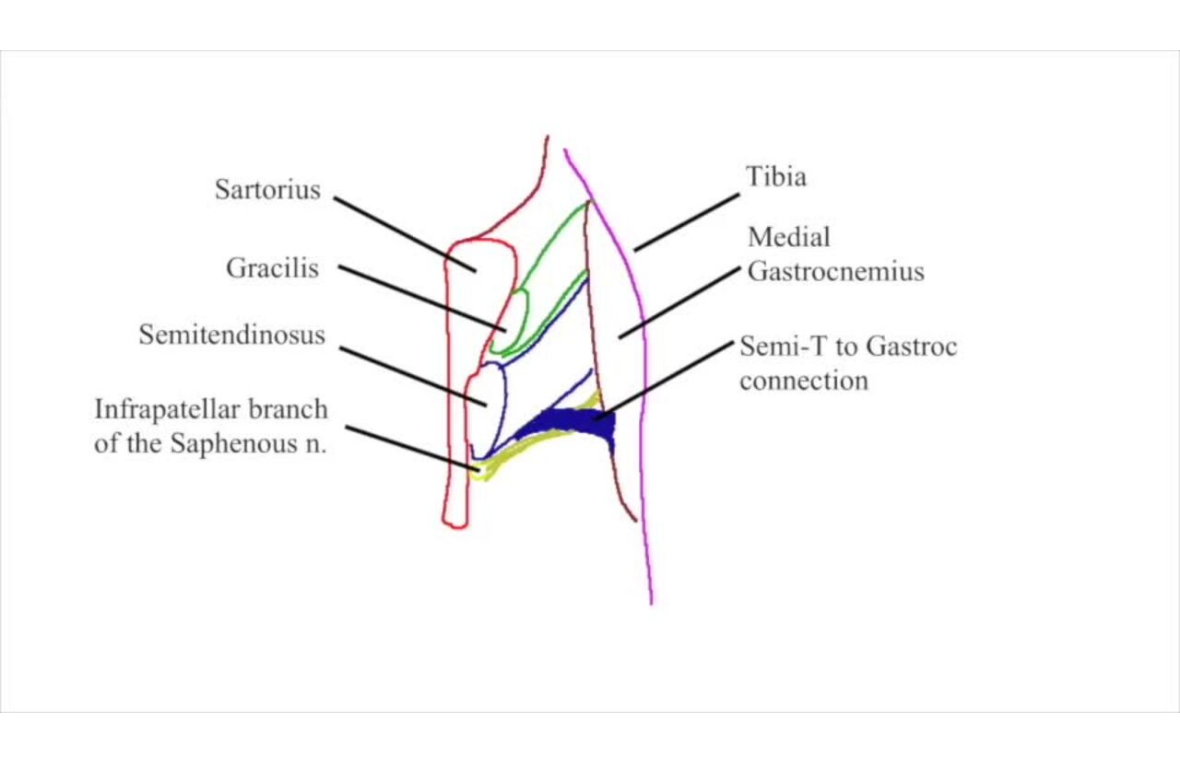 click at bounding box center [924, 382] 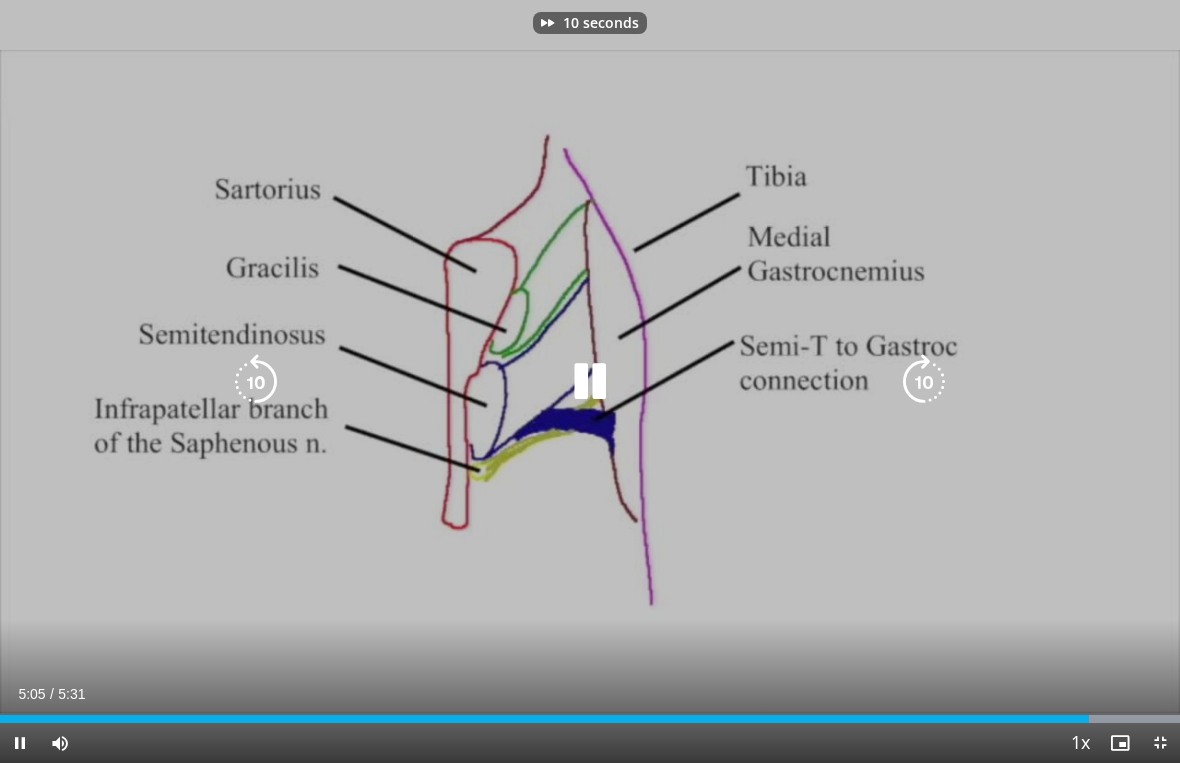 click on "10 seconds
Tap to unmute" at bounding box center [590, 381] 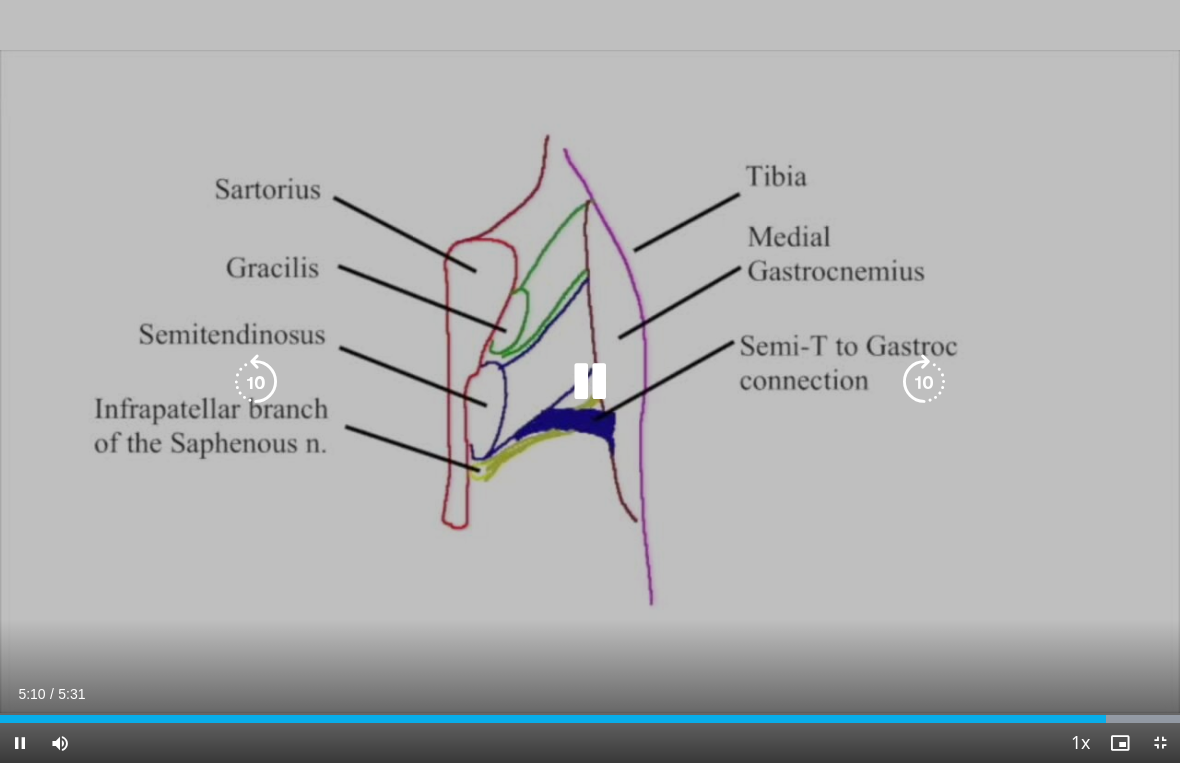 click at bounding box center [924, 382] 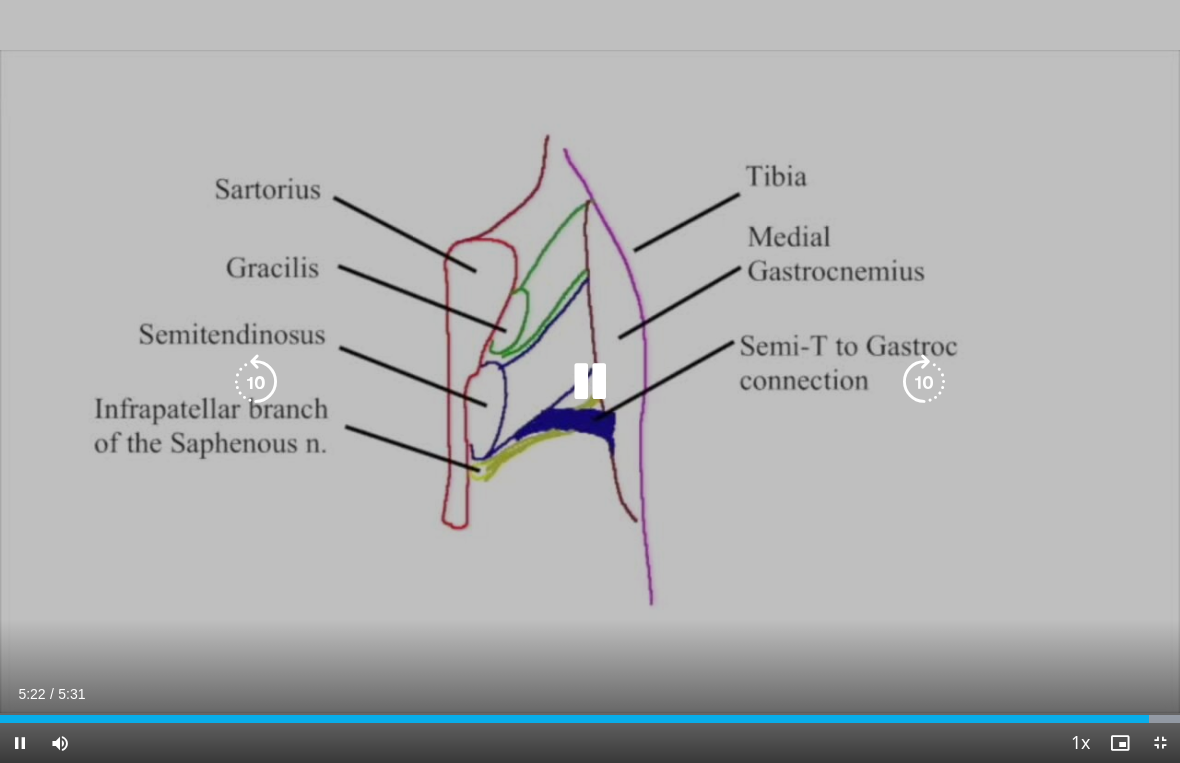 click at bounding box center (924, 382) 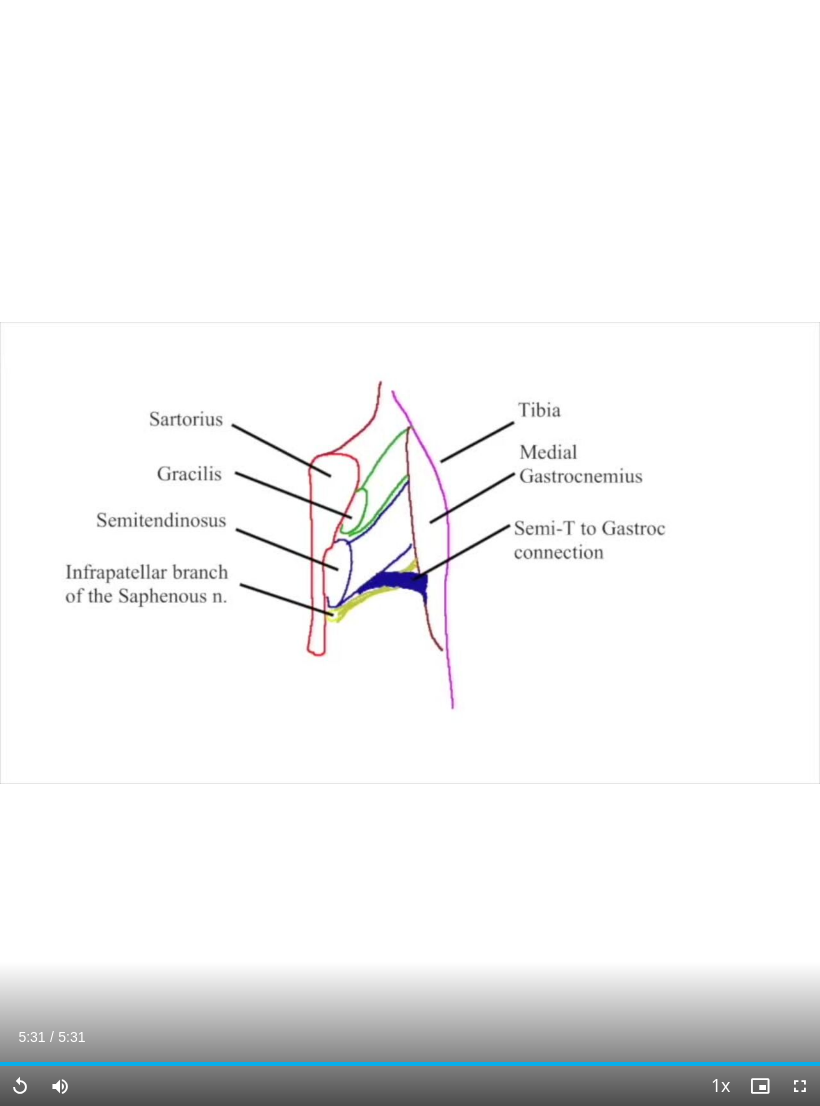 scroll, scrollTop: 0, scrollLeft: 0, axis: both 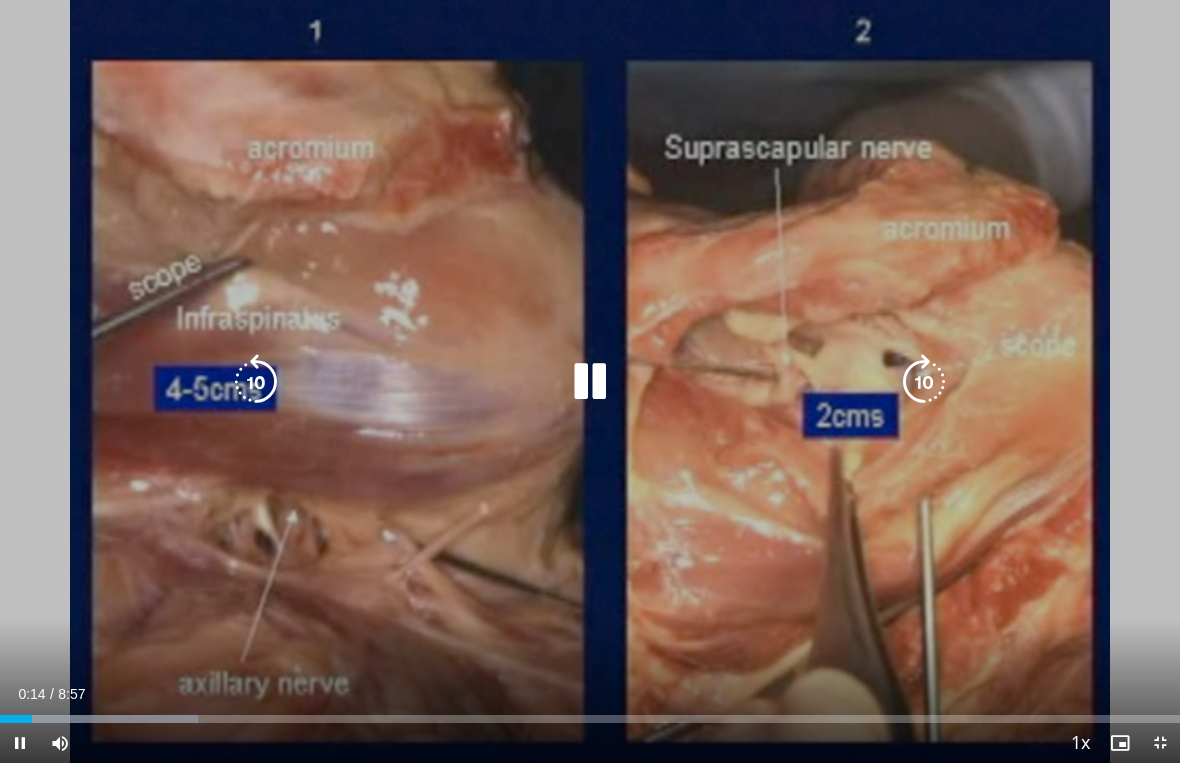 click at bounding box center [590, 382] 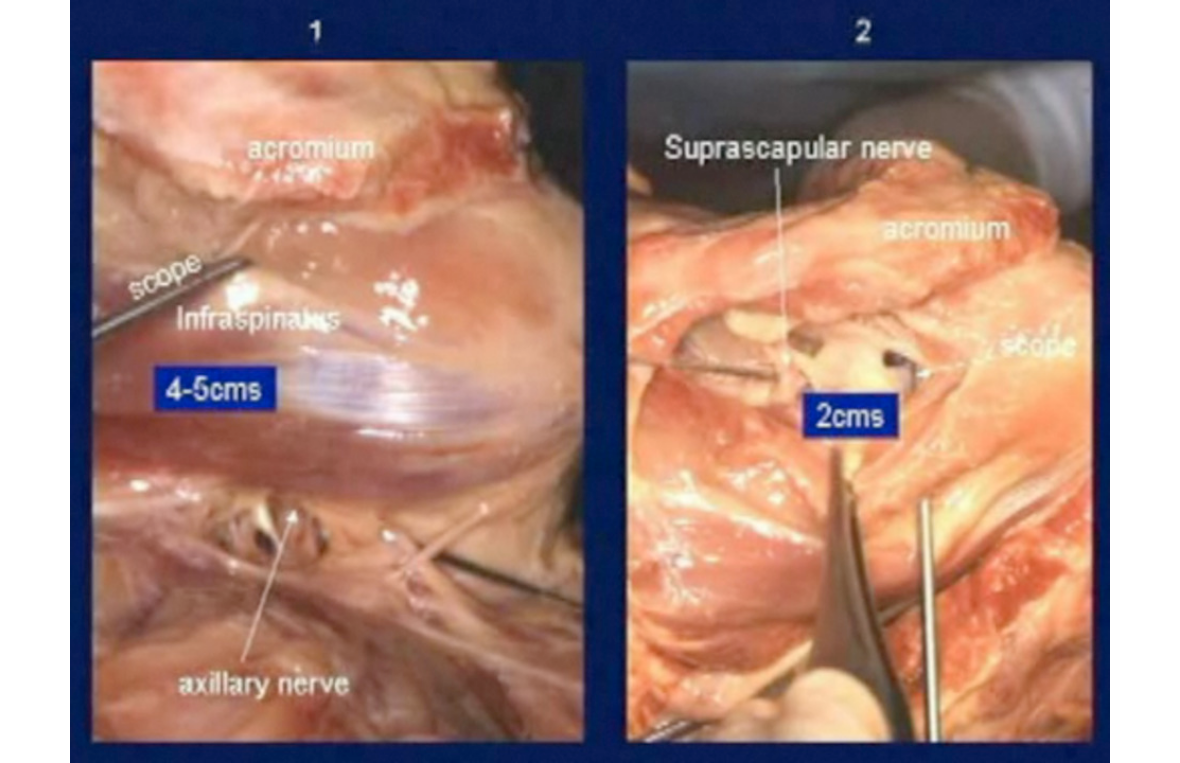 click on "10 seconds
Tap to unmute" at bounding box center (590, 381) 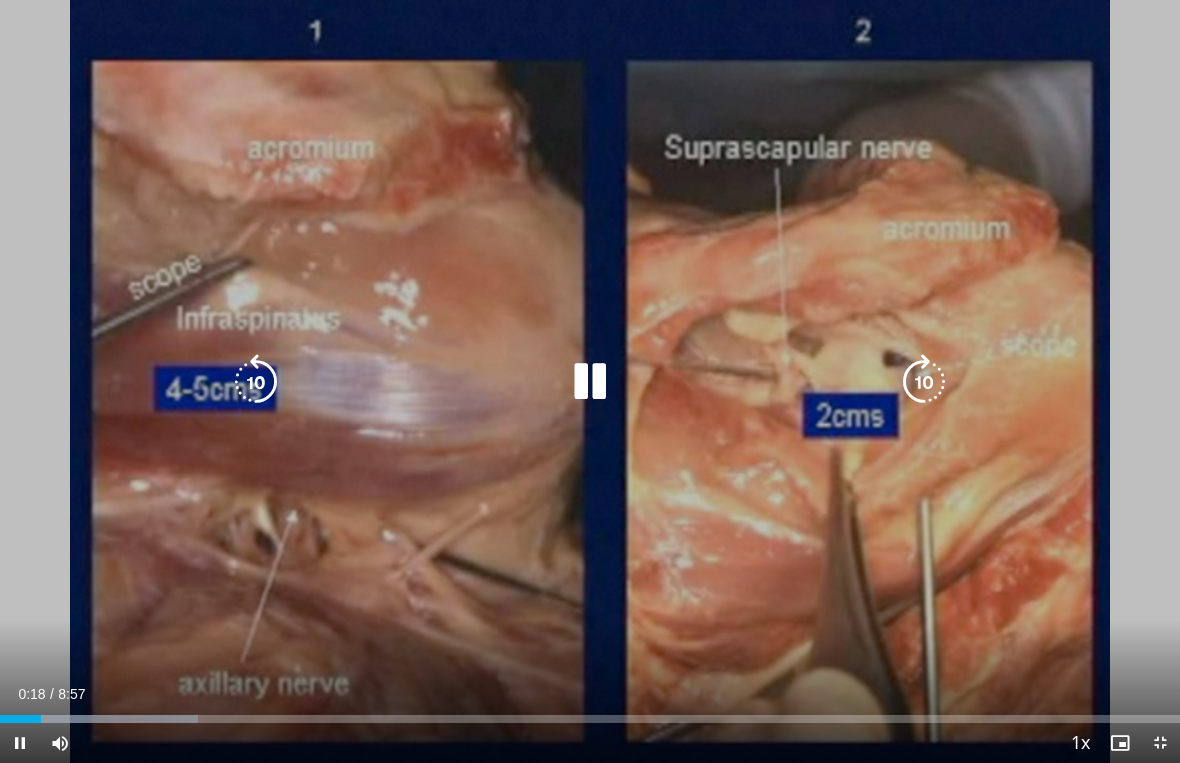 click at bounding box center (590, 382) 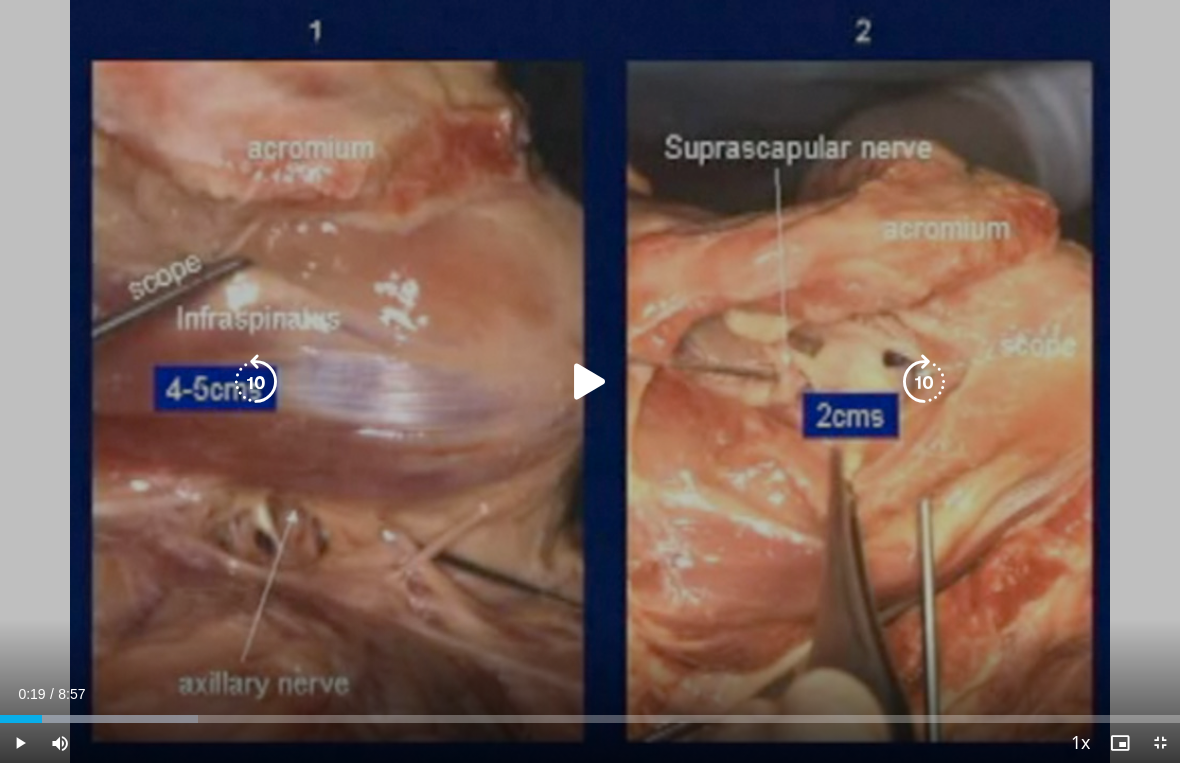 click on "10 seconds
Tap to unmute" at bounding box center (590, 381) 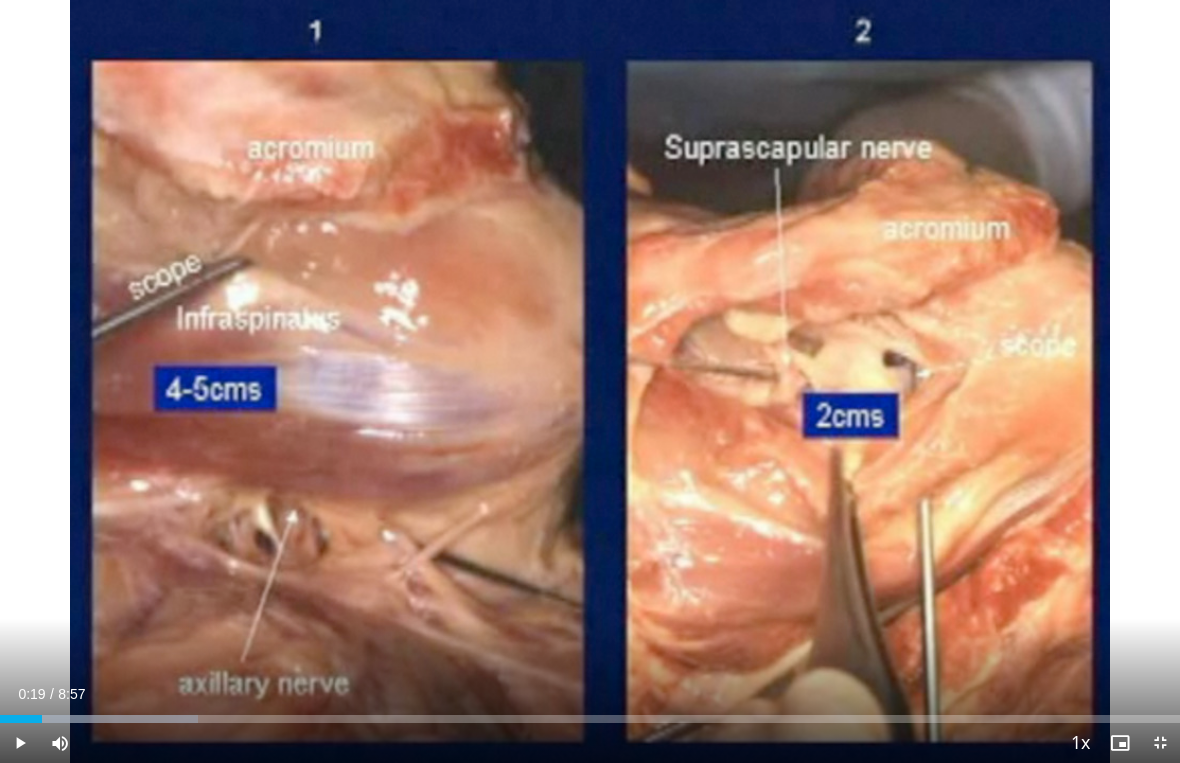 click on "10 seconds
Tap to unmute" at bounding box center (590, 381) 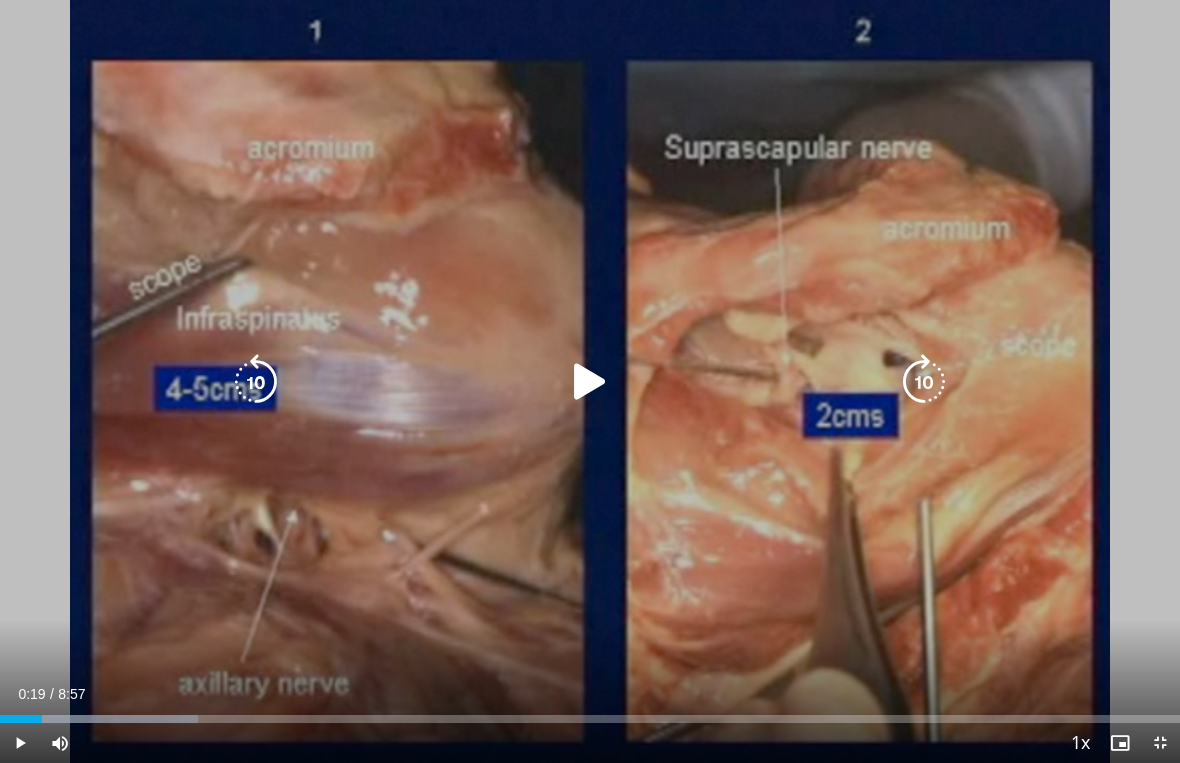 click at bounding box center (590, 382) 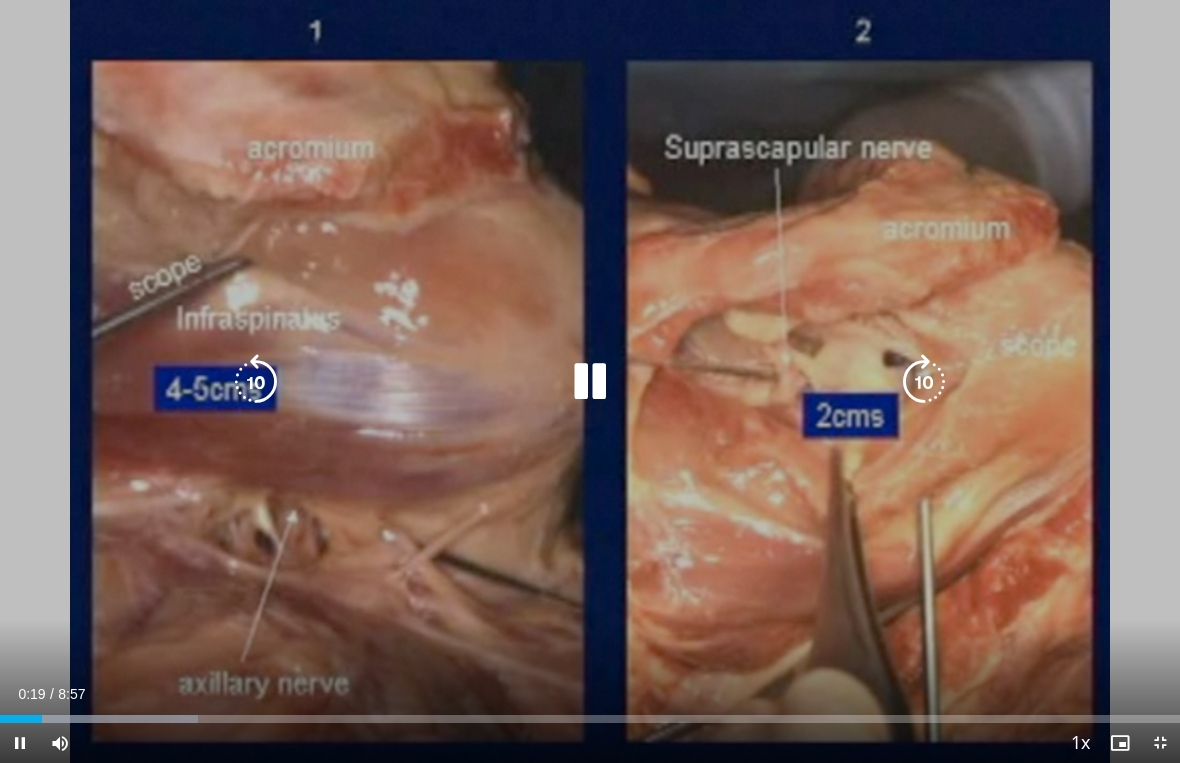 click at bounding box center (590, 382) 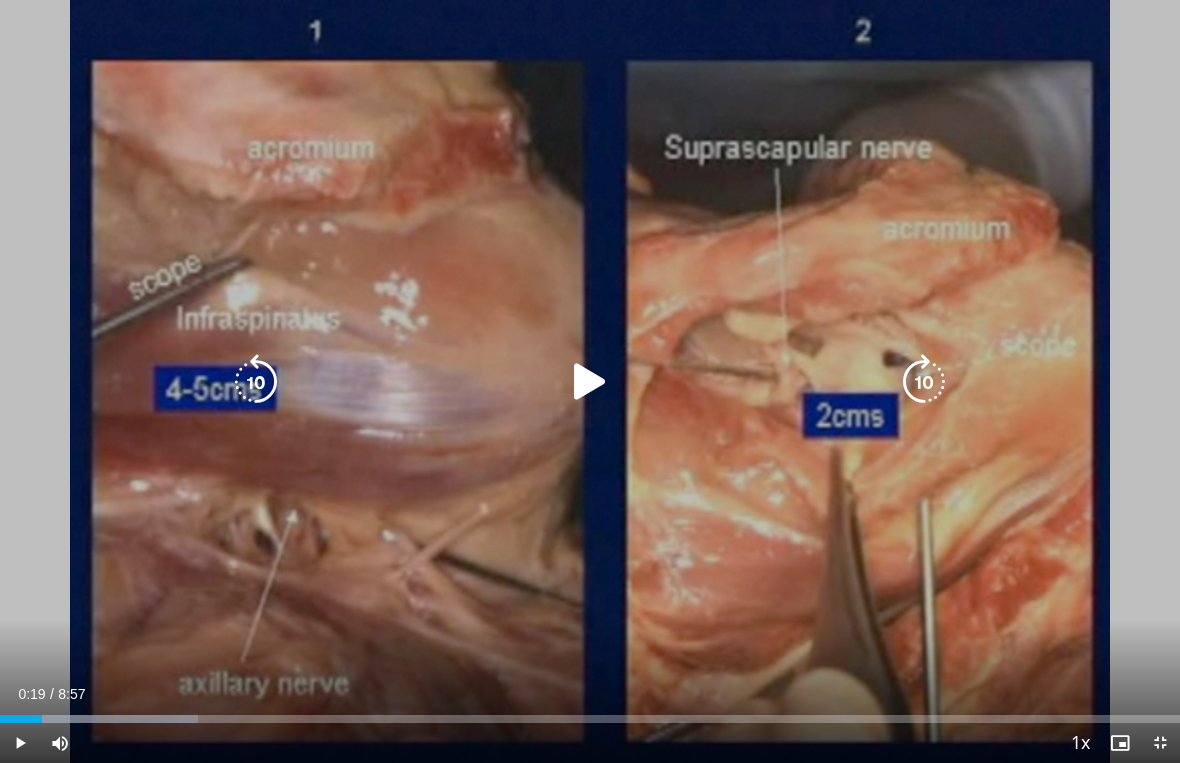 click at bounding box center (590, 382) 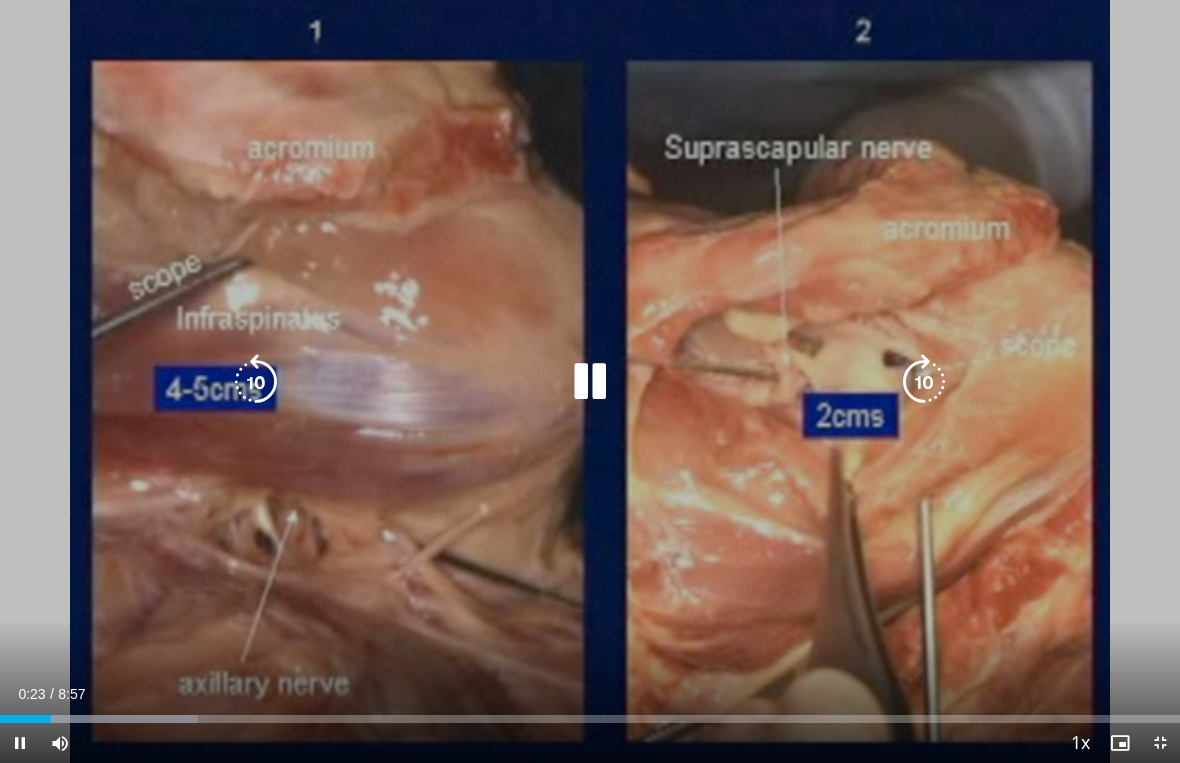 click at bounding box center [590, 382] 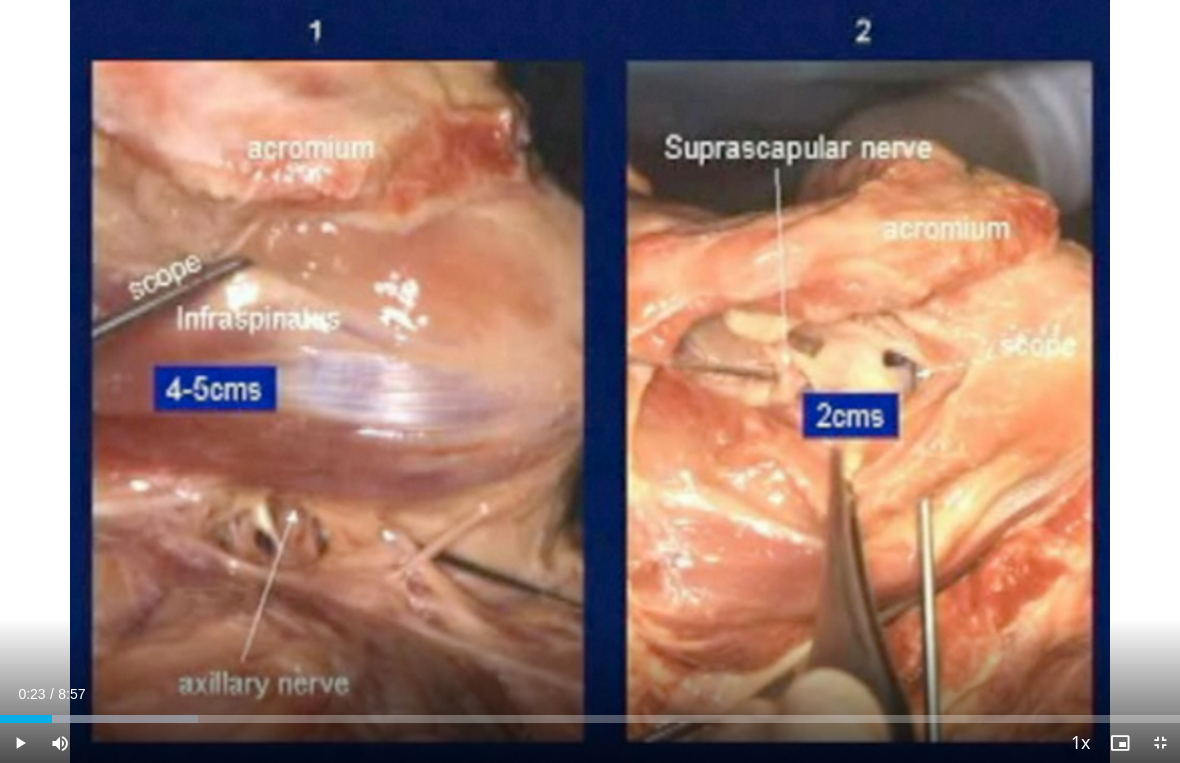 click on "10 seconds
Tap to unmute" at bounding box center [590, 381] 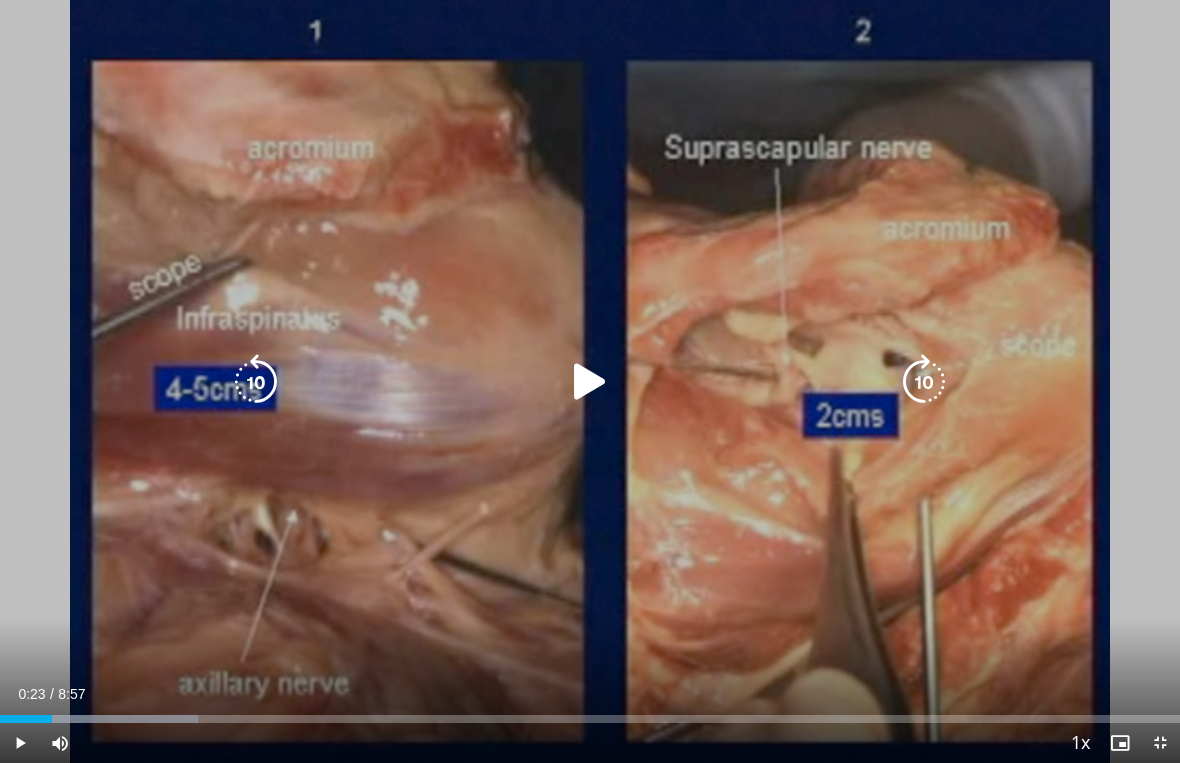 click at bounding box center (590, 382) 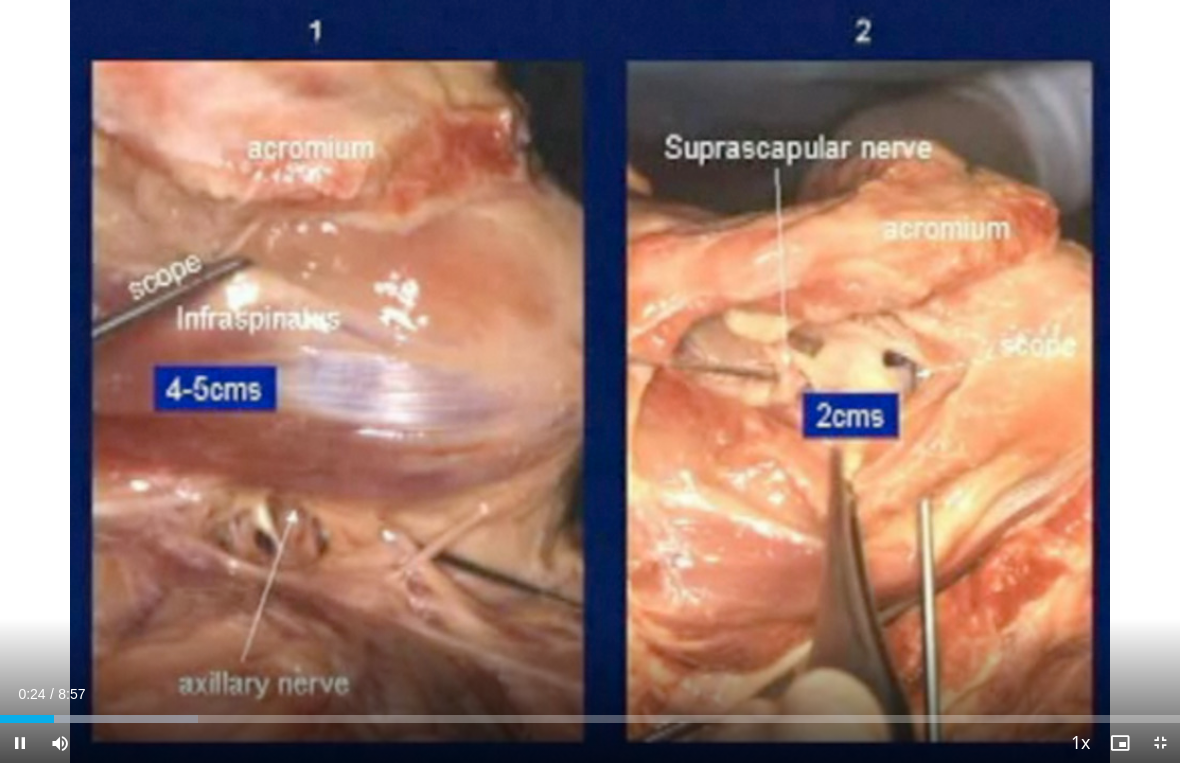 click on "10 seconds
Tap to unmute" at bounding box center [590, 381] 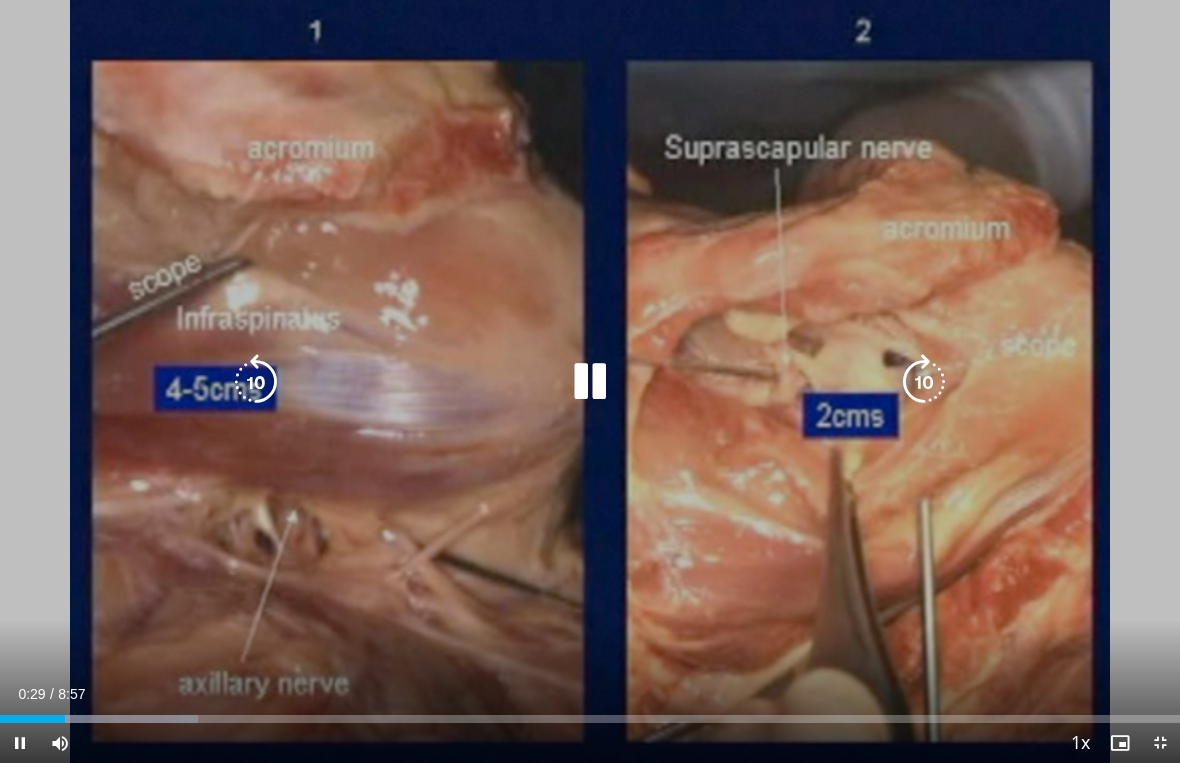 click on "10 seconds
Tap to unmute" at bounding box center (590, 381) 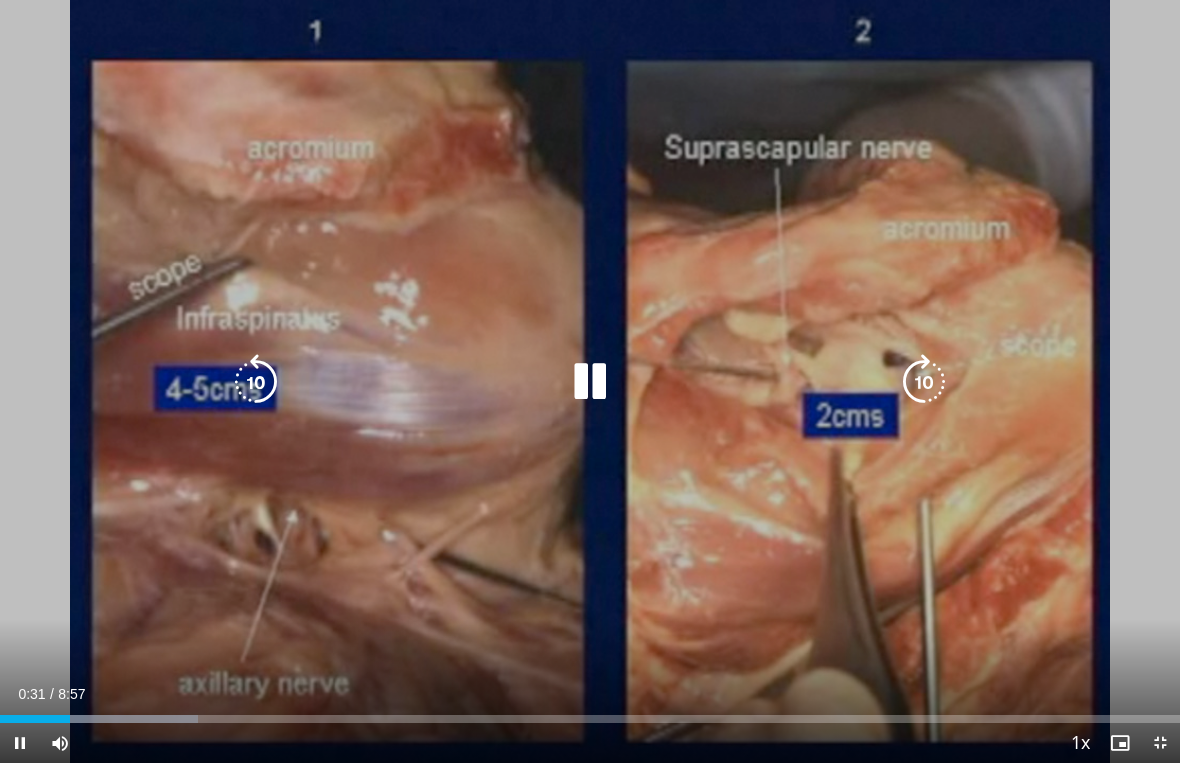 click at bounding box center (924, 382) 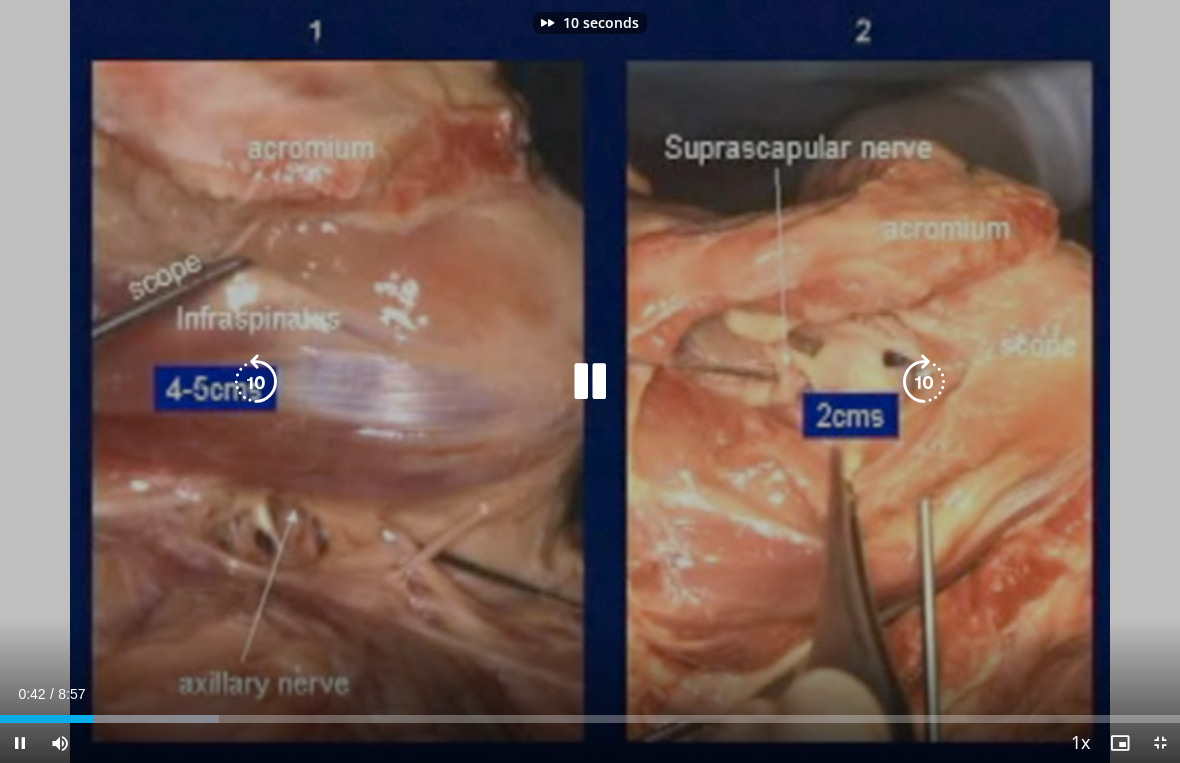 click at bounding box center [924, 382] 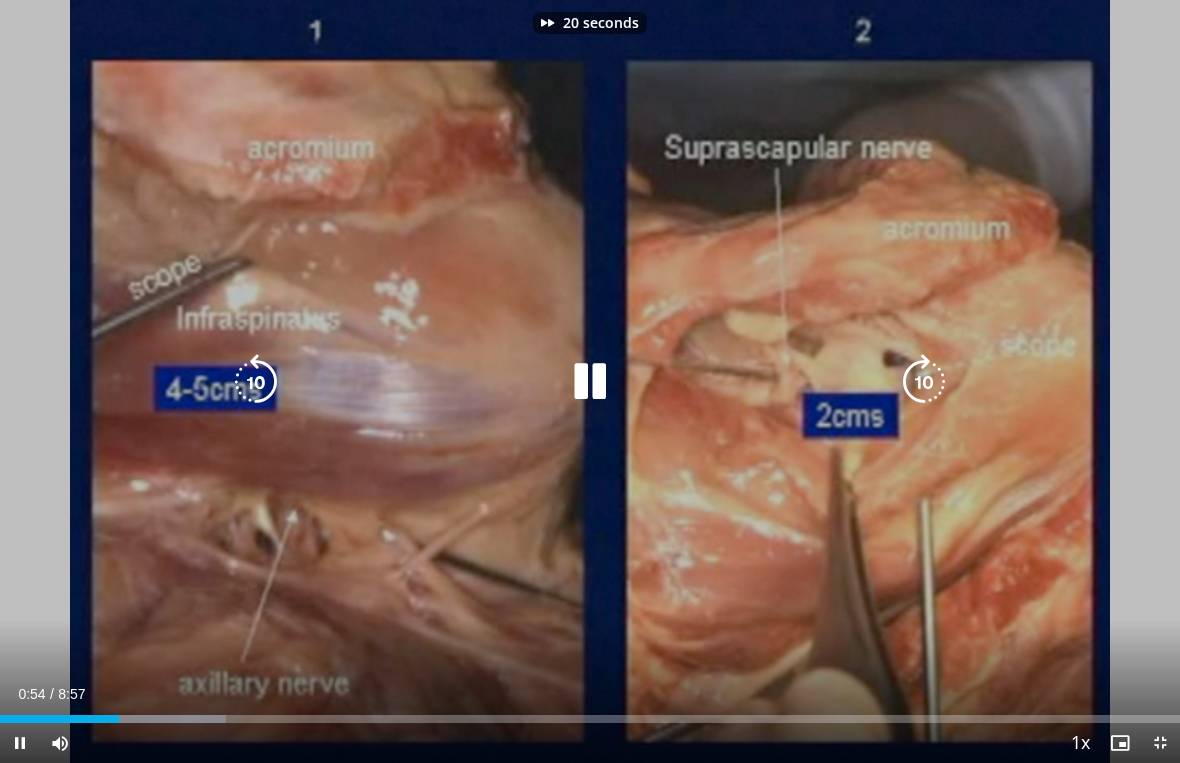 click on "20 seconds
Tap to unmute" at bounding box center (590, 381) 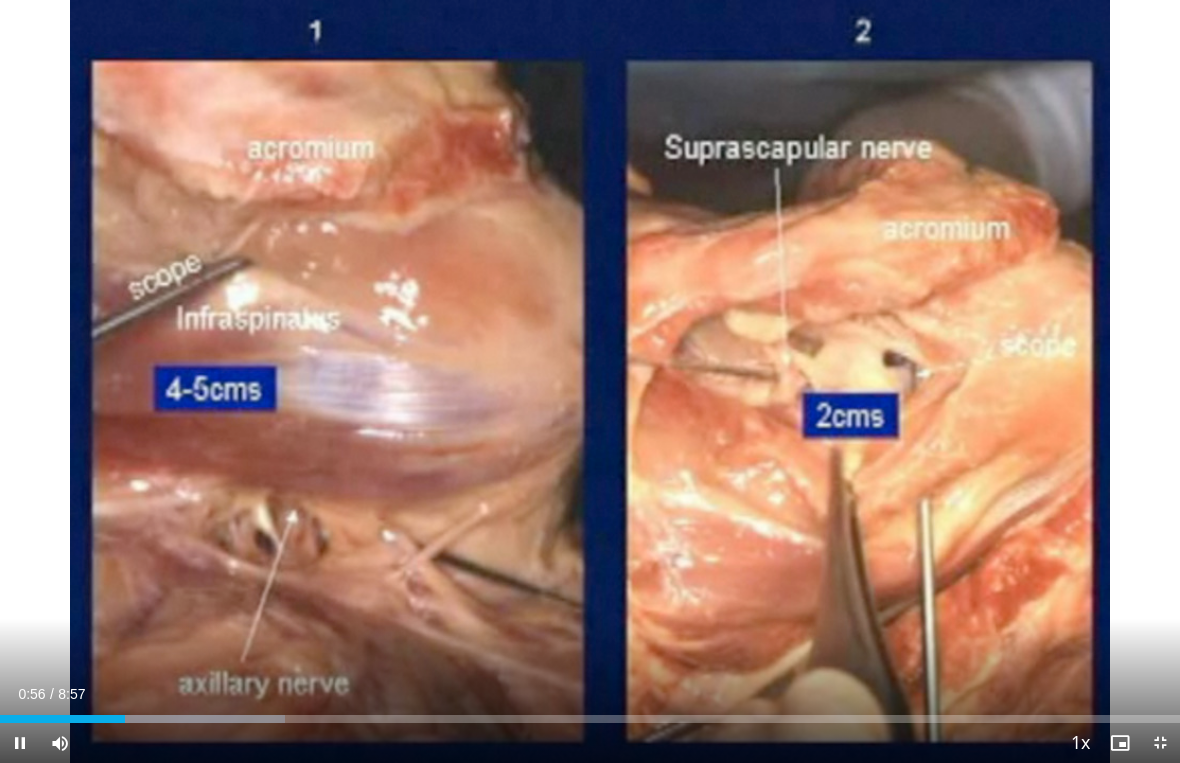 click on "20 seconds
Tap to unmute" at bounding box center (590, 381) 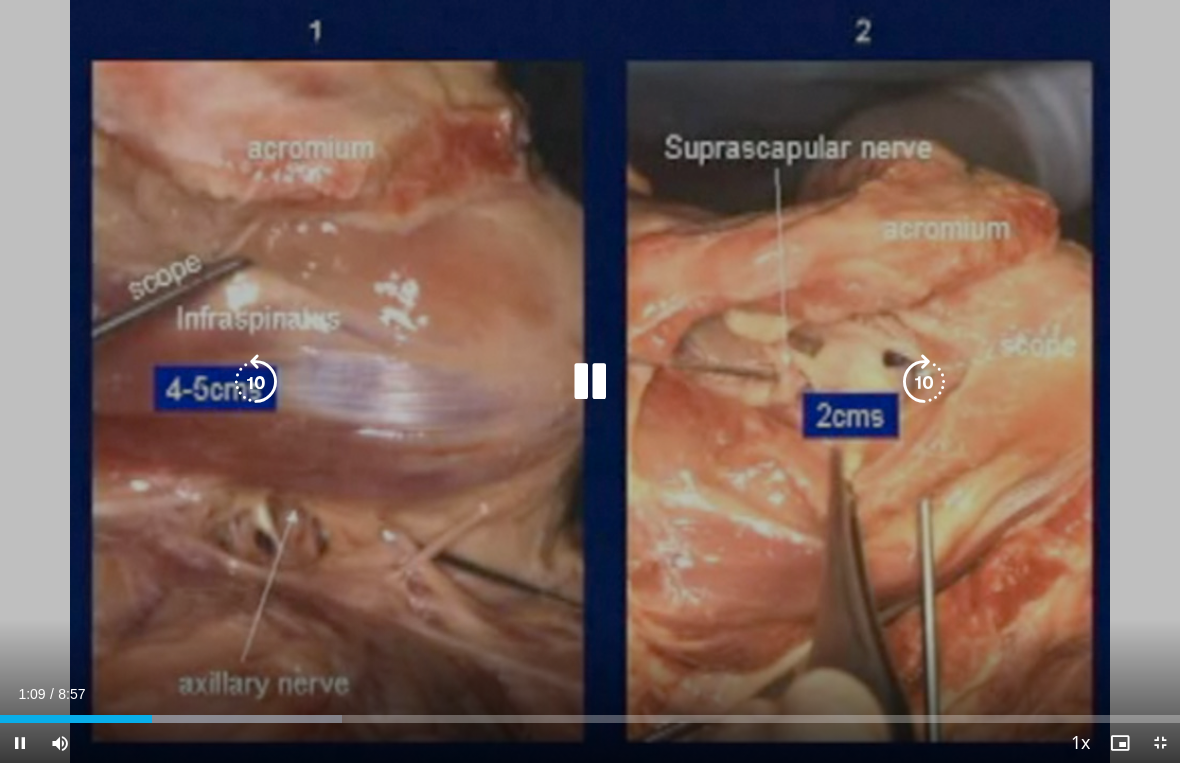 click at bounding box center (590, 382) 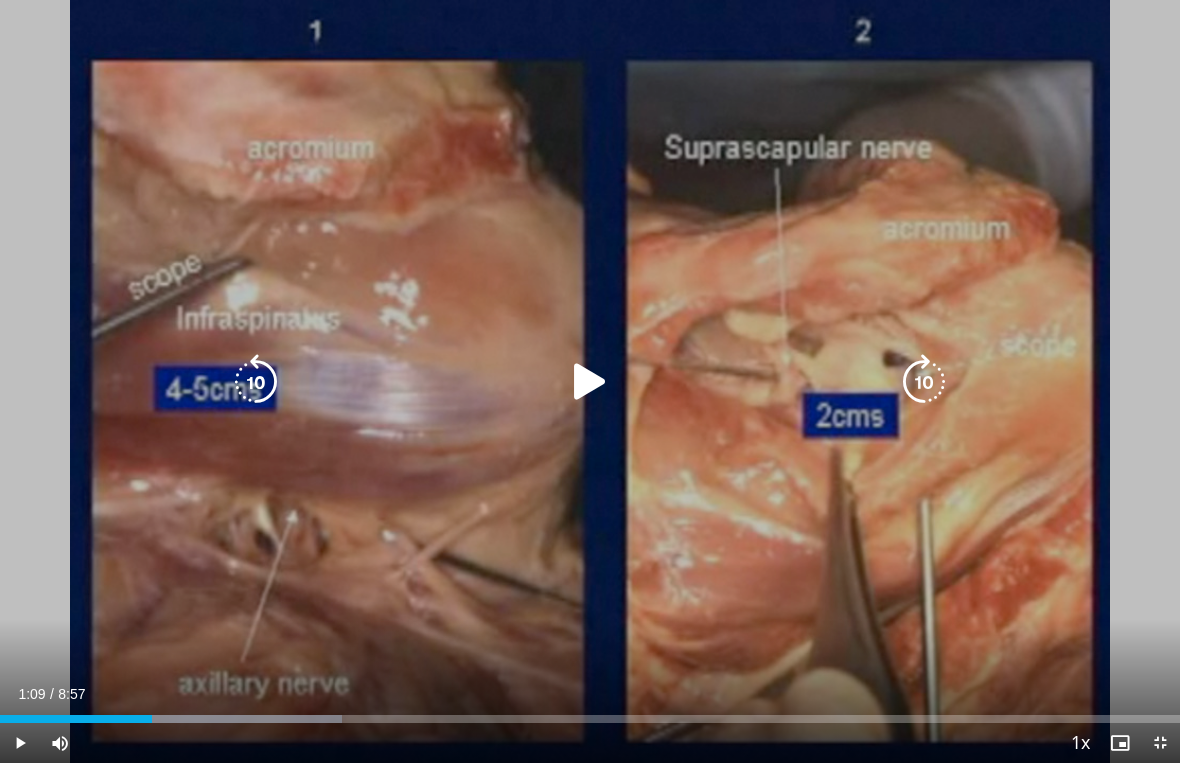 click at bounding box center [590, 382] 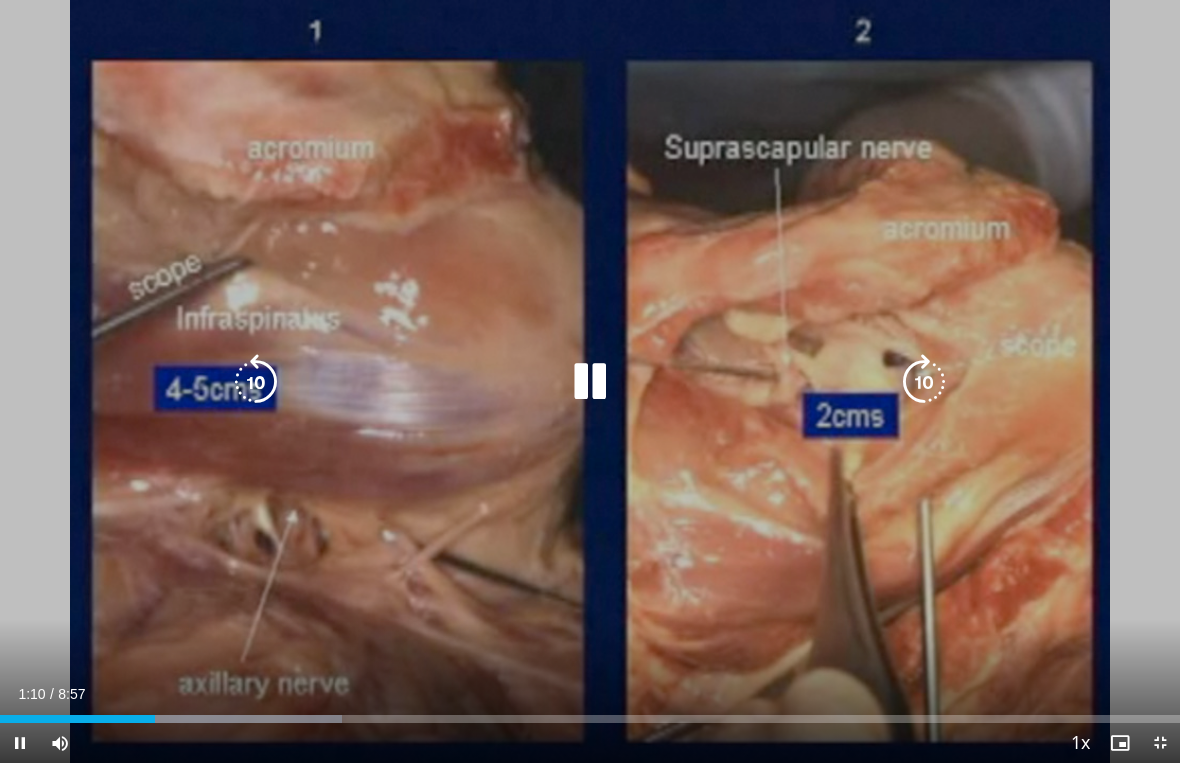 click at bounding box center [590, 382] 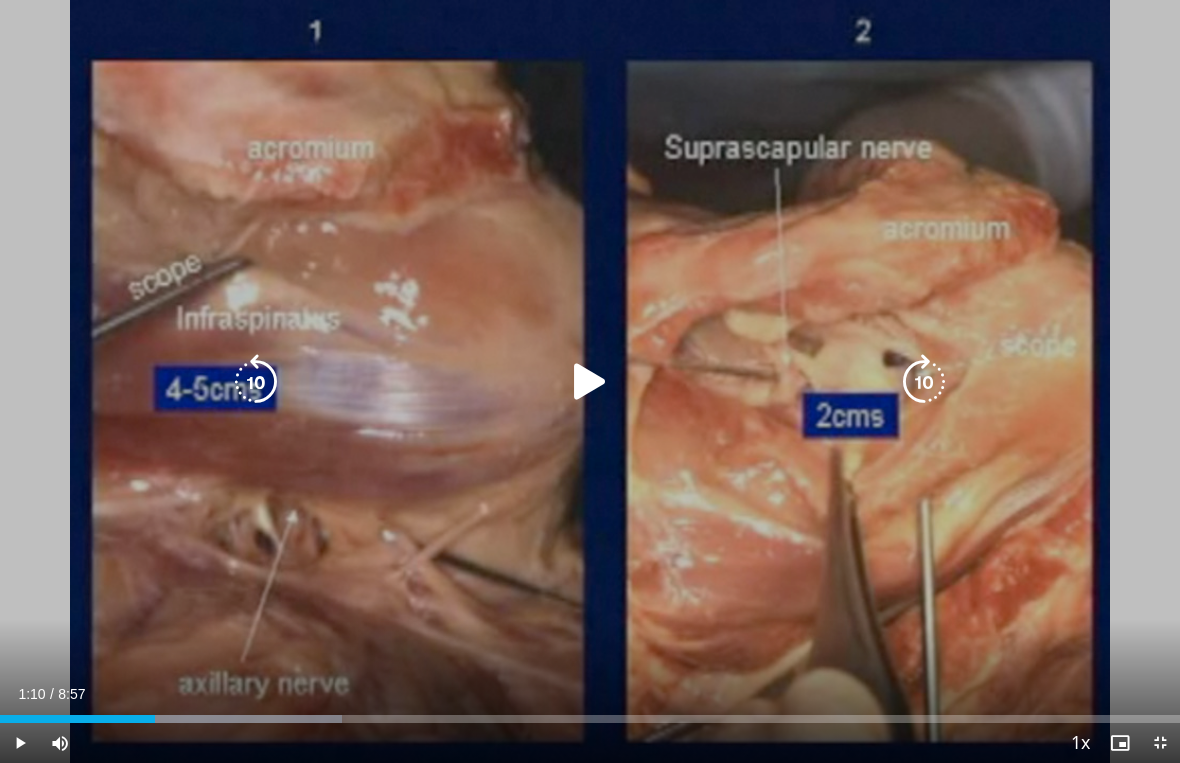 click at bounding box center [590, 382] 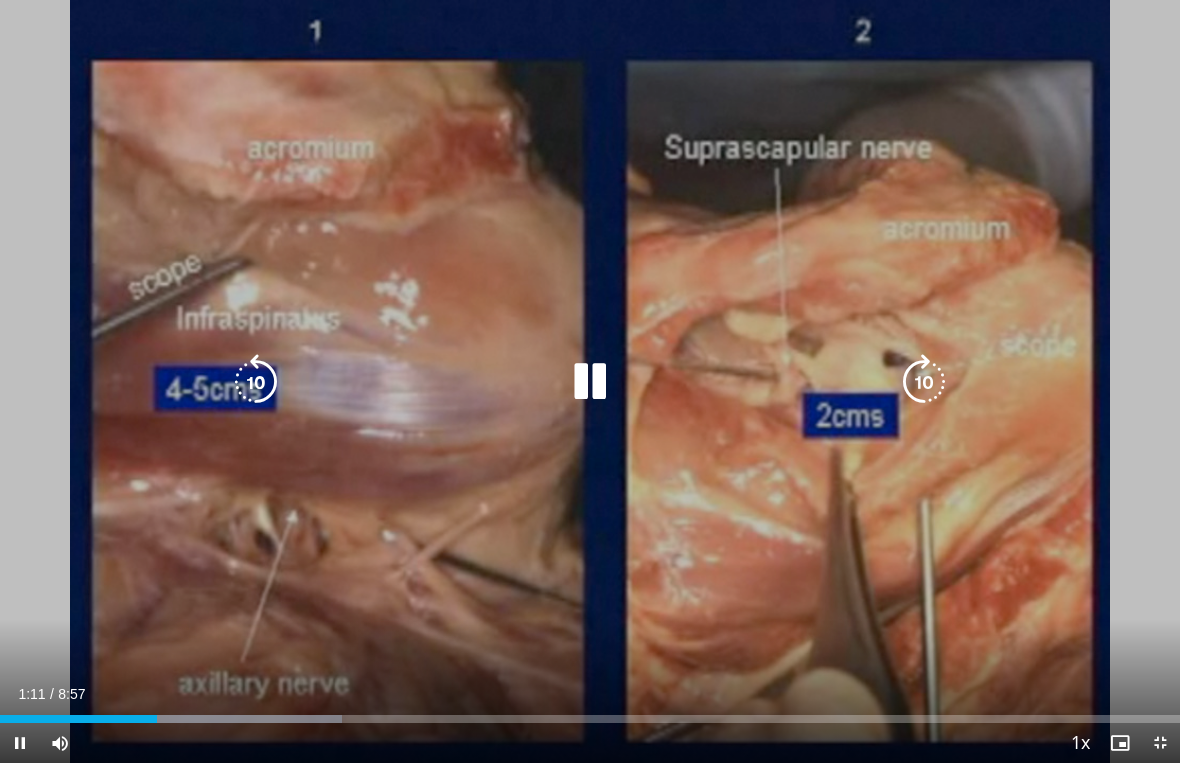 click on "20 seconds
Tap to unmute" at bounding box center (590, 381) 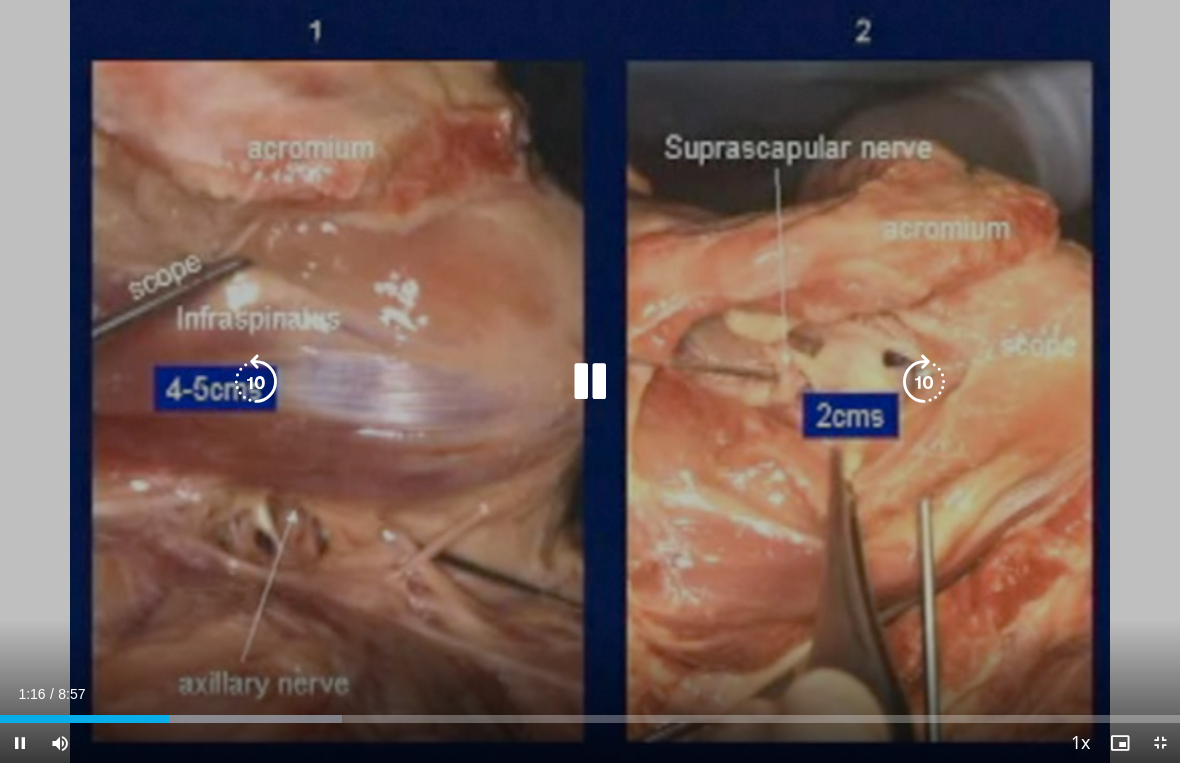 click at bounding box center [924, 382] 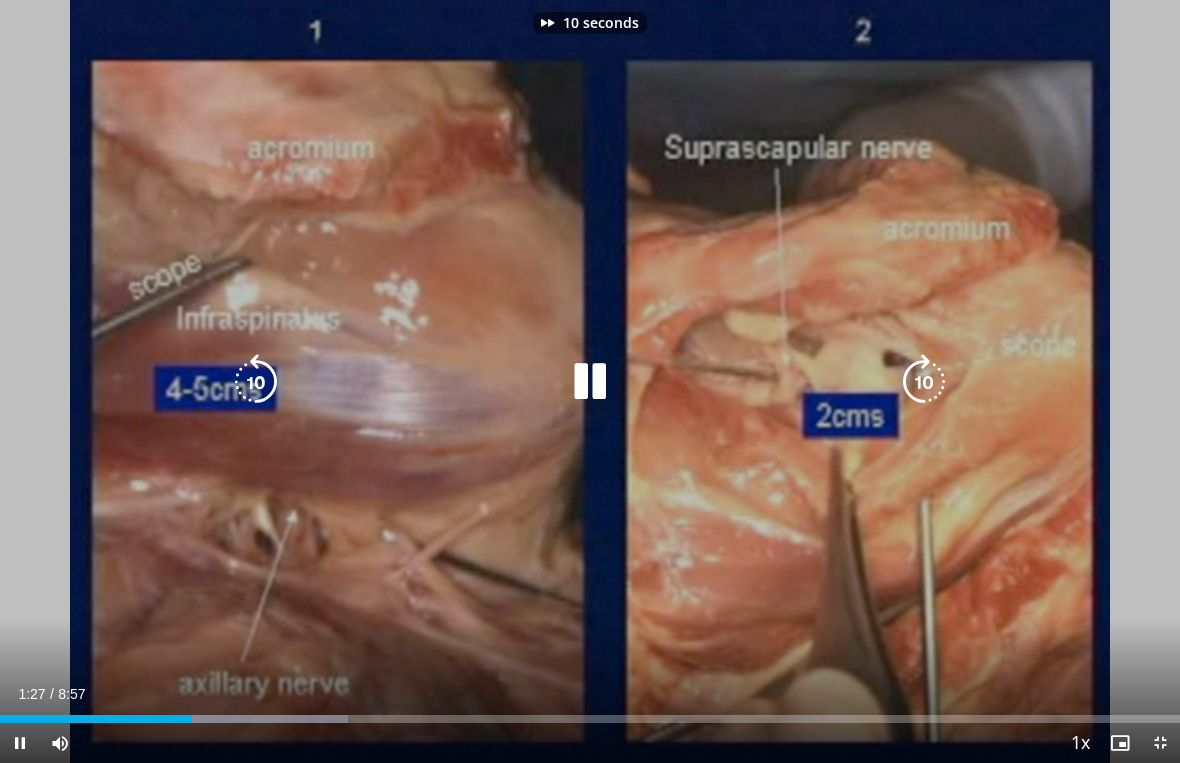 click at bounding box center (924, 382) 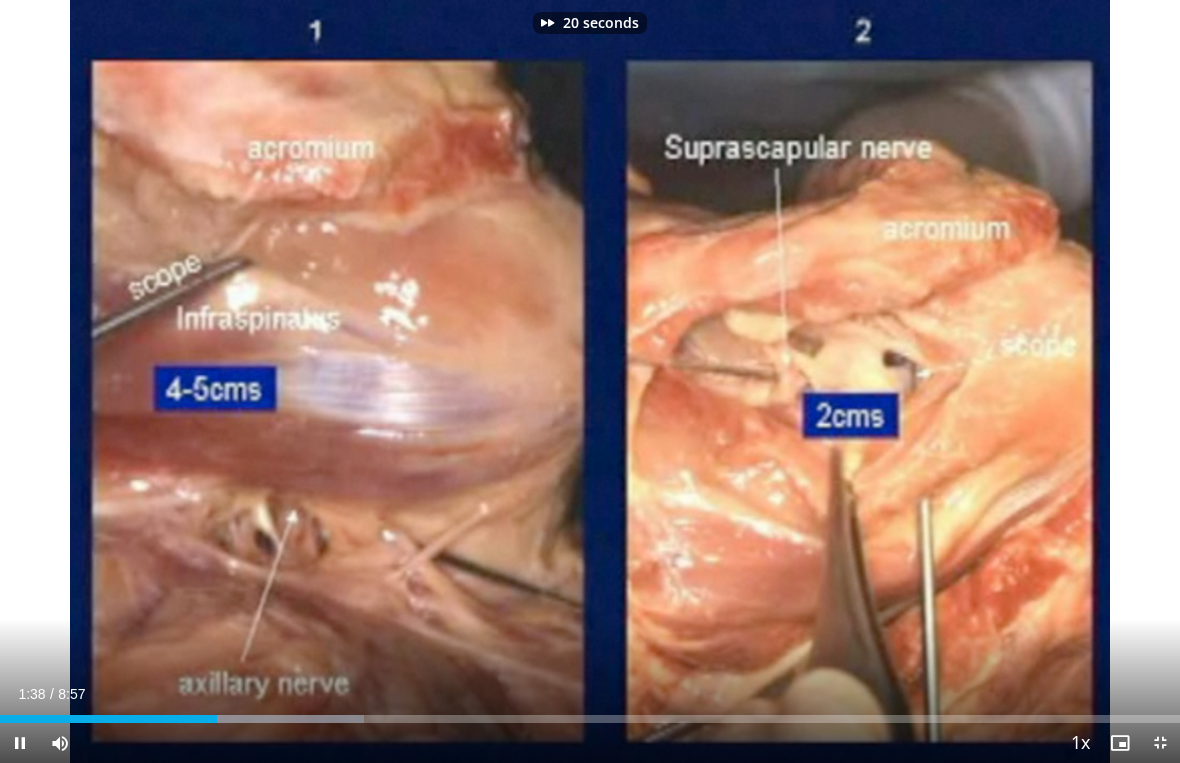 click on "20 seconds
Tap to unmute" at bounding box center [590, 381] 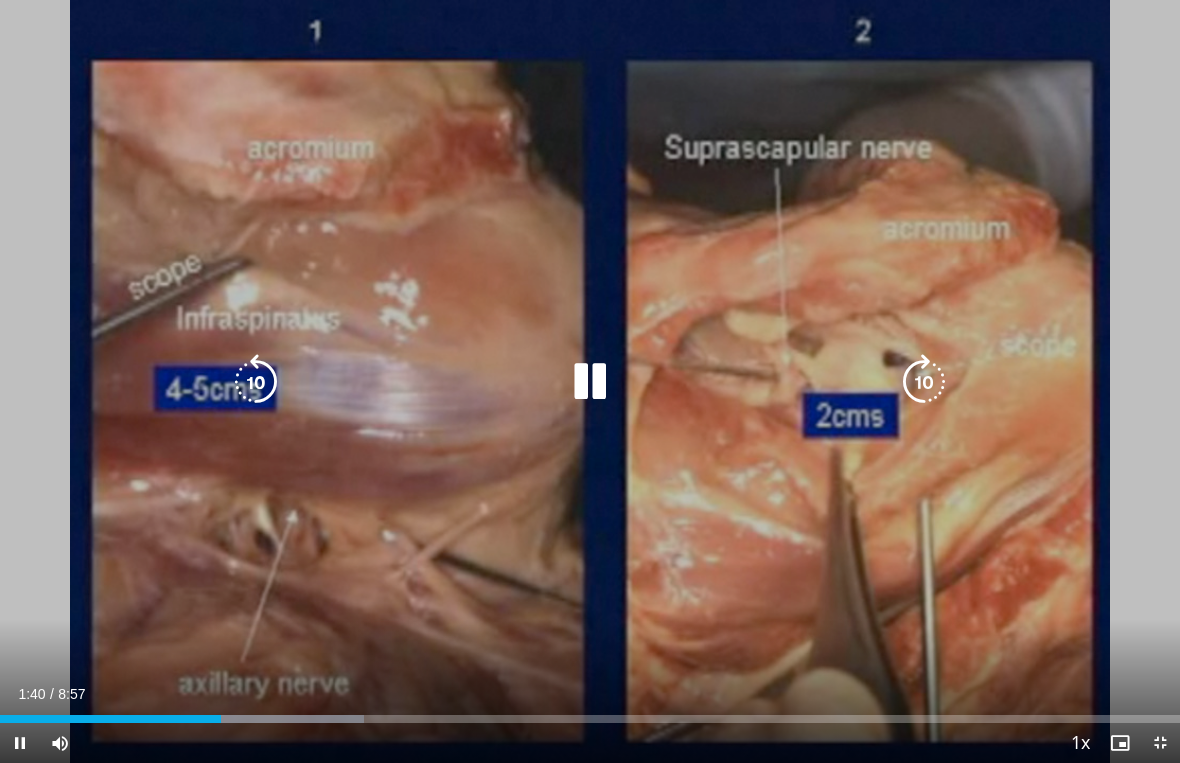 click at bounding box center (590, 382) 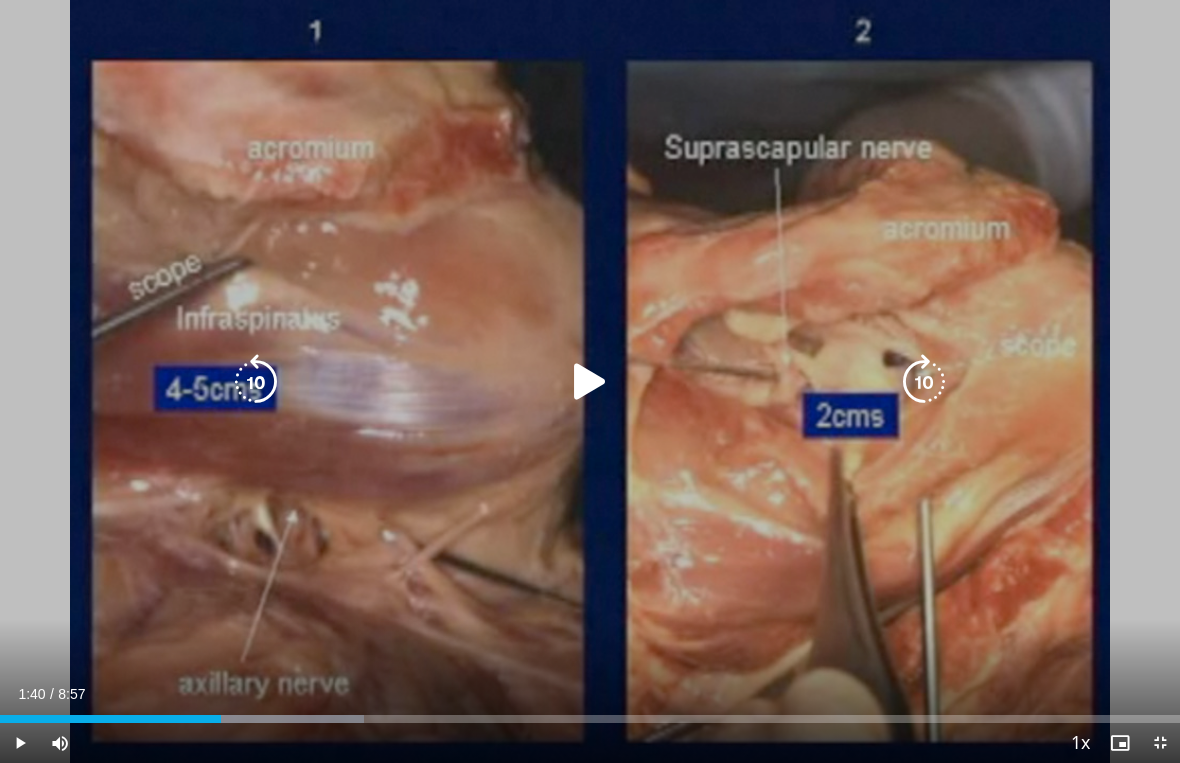 click on "20 seconds
Tap to unmute" at bounding box center (590, 381) 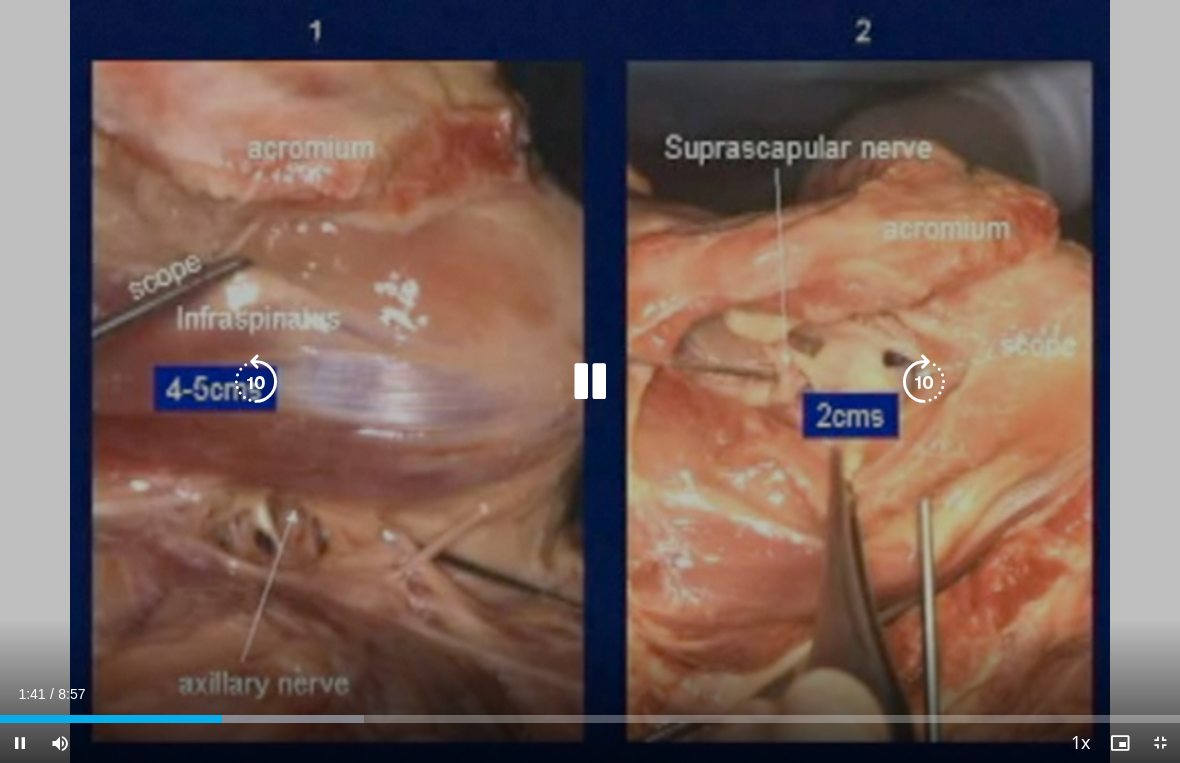 click on "20 seconds
Tap to unmute" at bounding box center [590, 381] 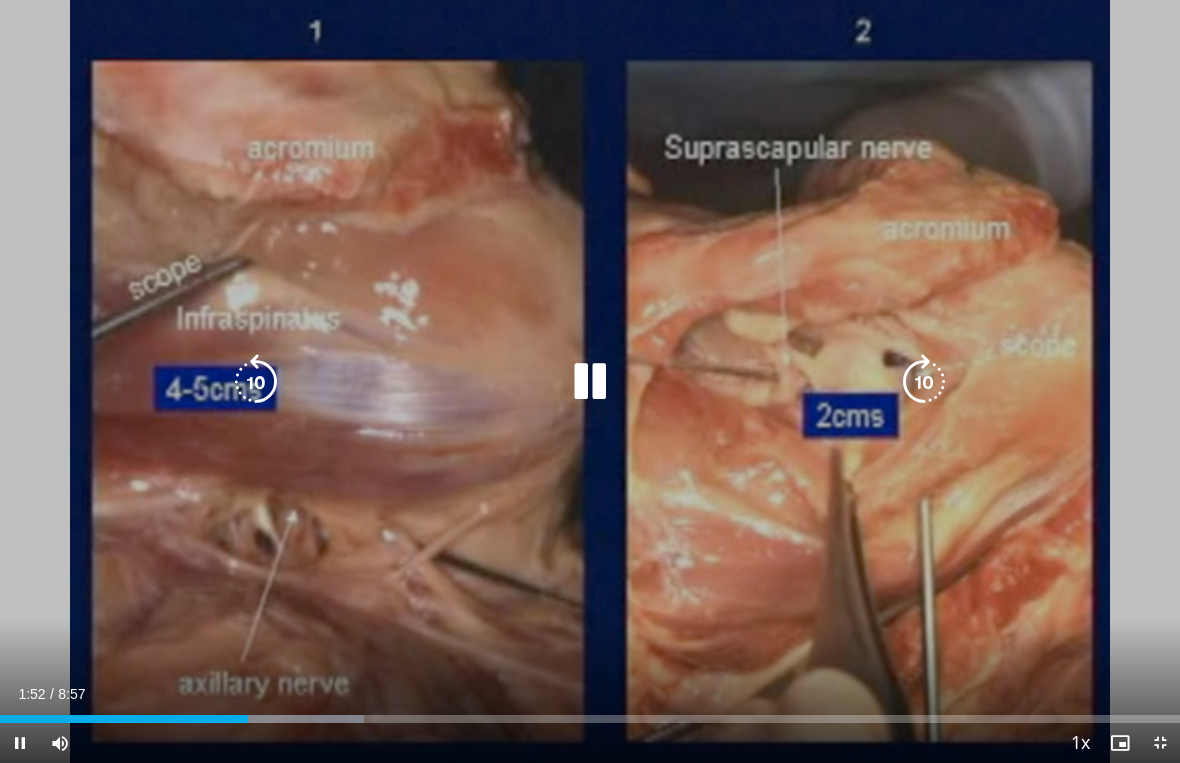 click at bounding box center [590, 382] 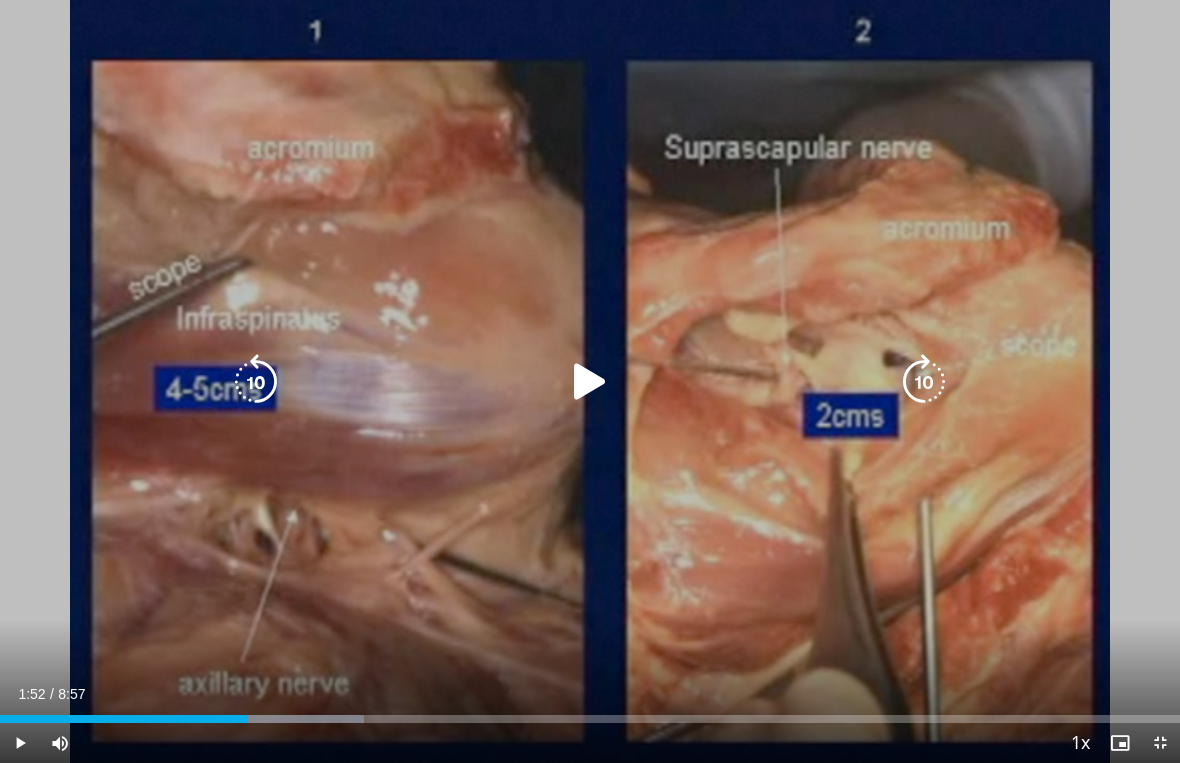 click at bounding box center [590, 382] 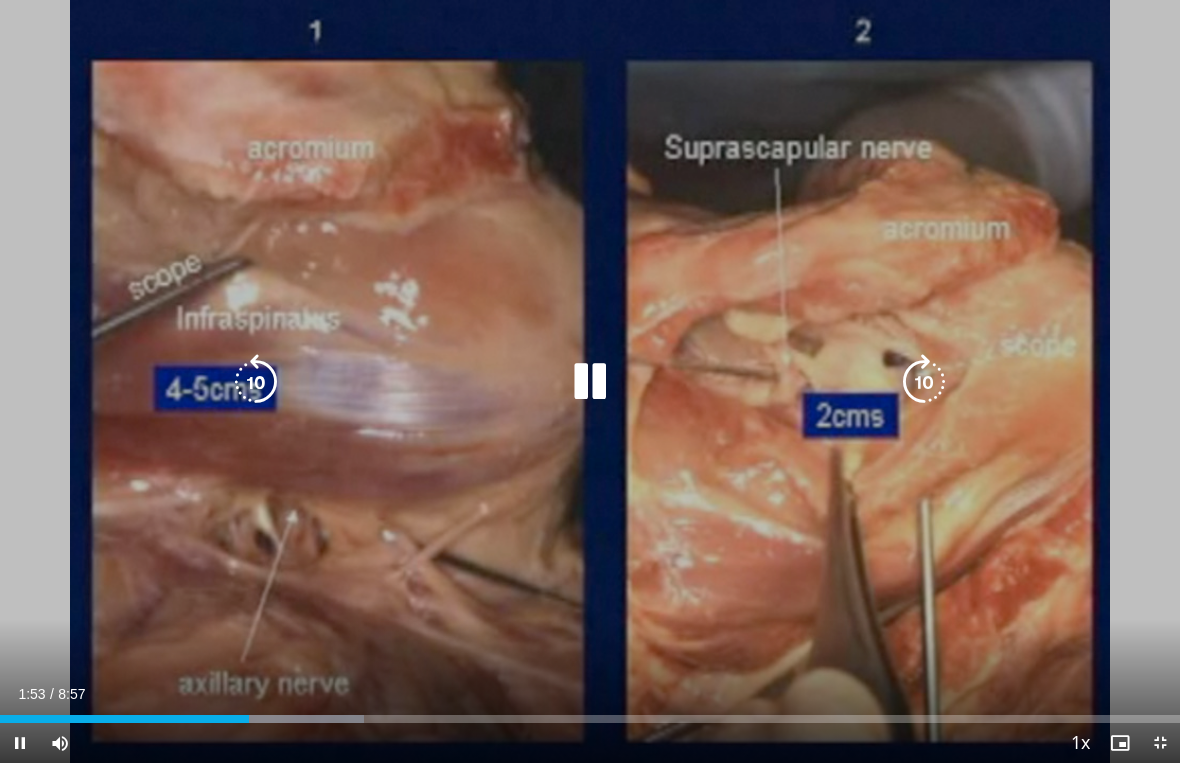 click on "20 seconds
Tap to unmute" at bounding box center (590, 381) 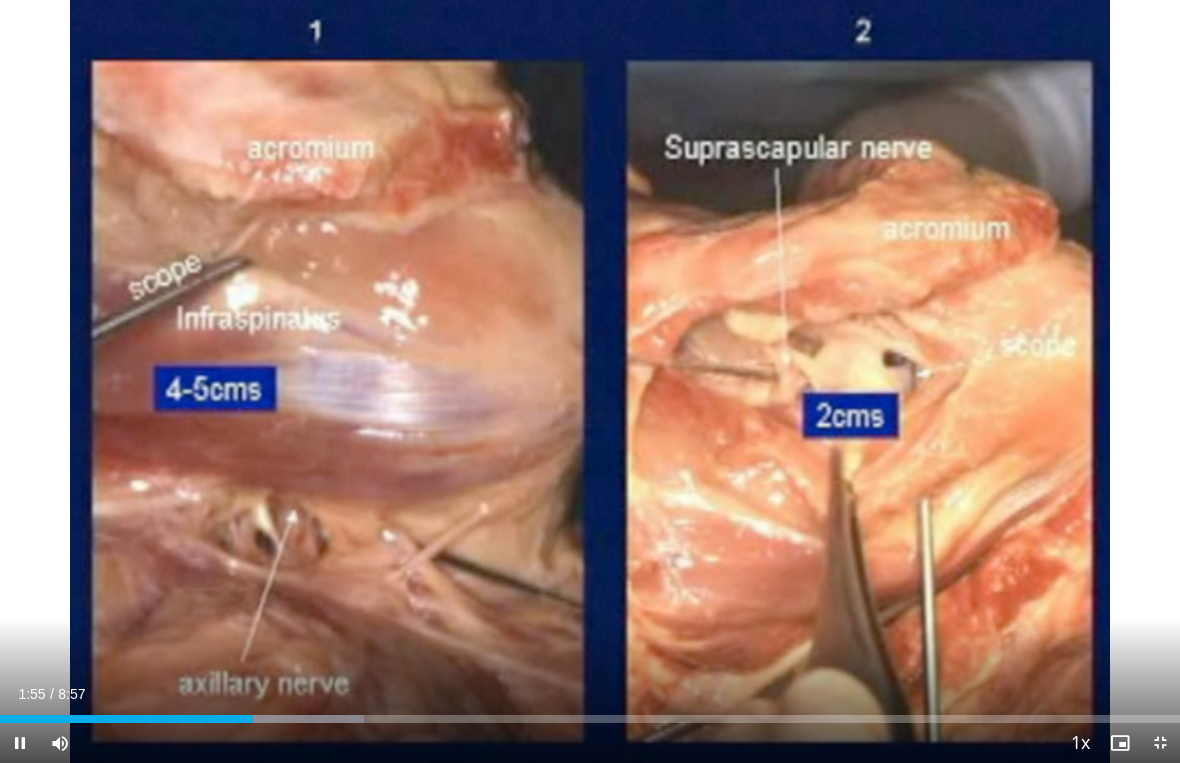 click on "20 seconds
Tap to unmute" at bounding box center (590, 381) 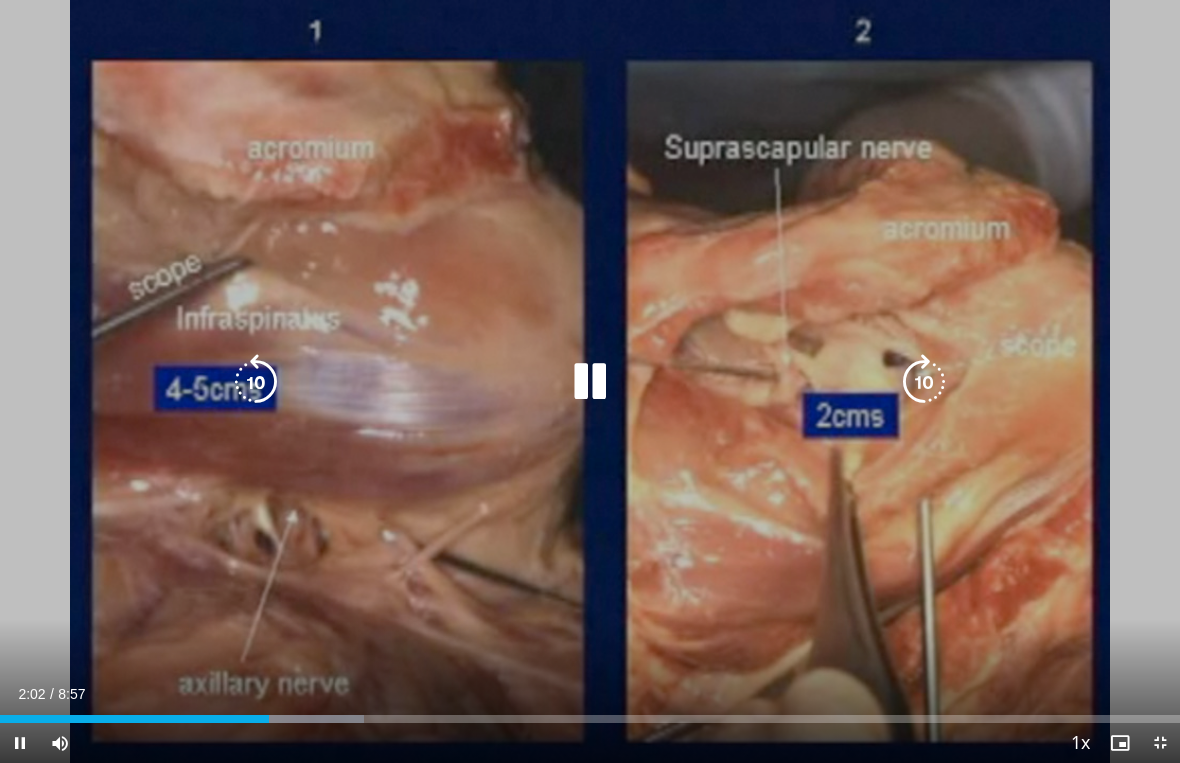 click at bounding box center [590, 382] 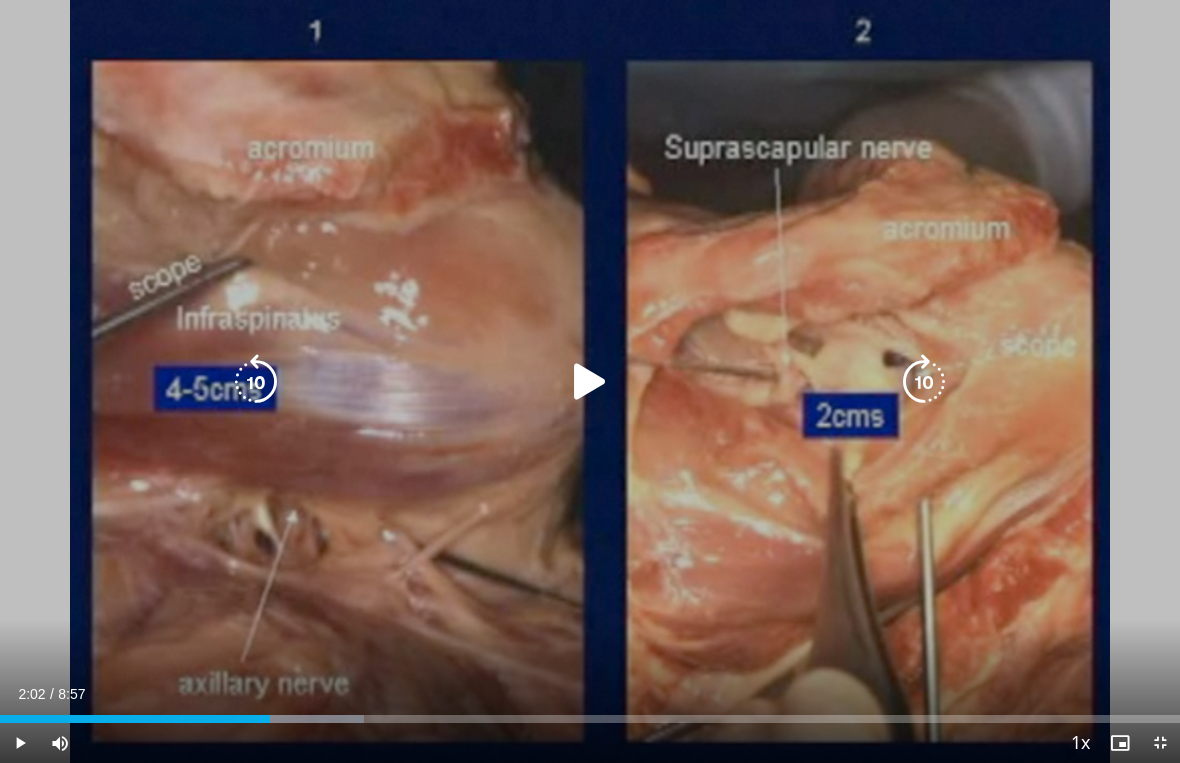 click at bounding box center (590, 382) 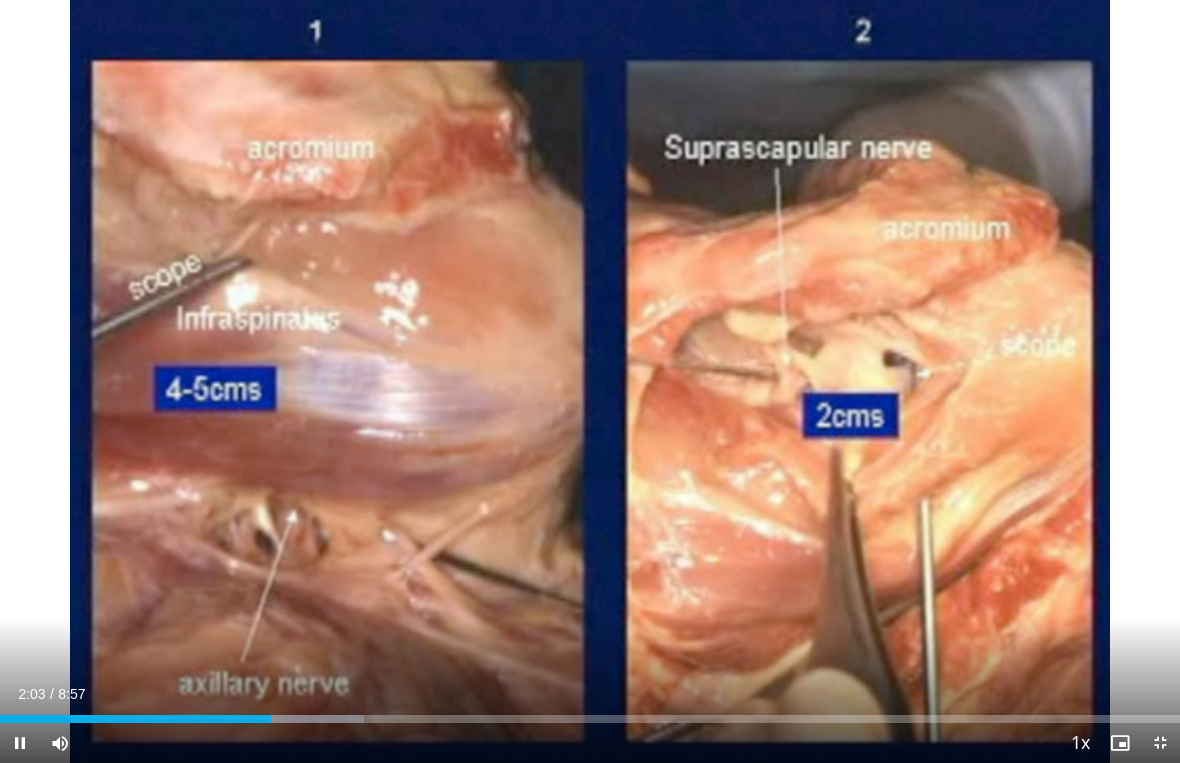 click on "20 seconds
Tap to unmute" at bounding box center (590, 381) 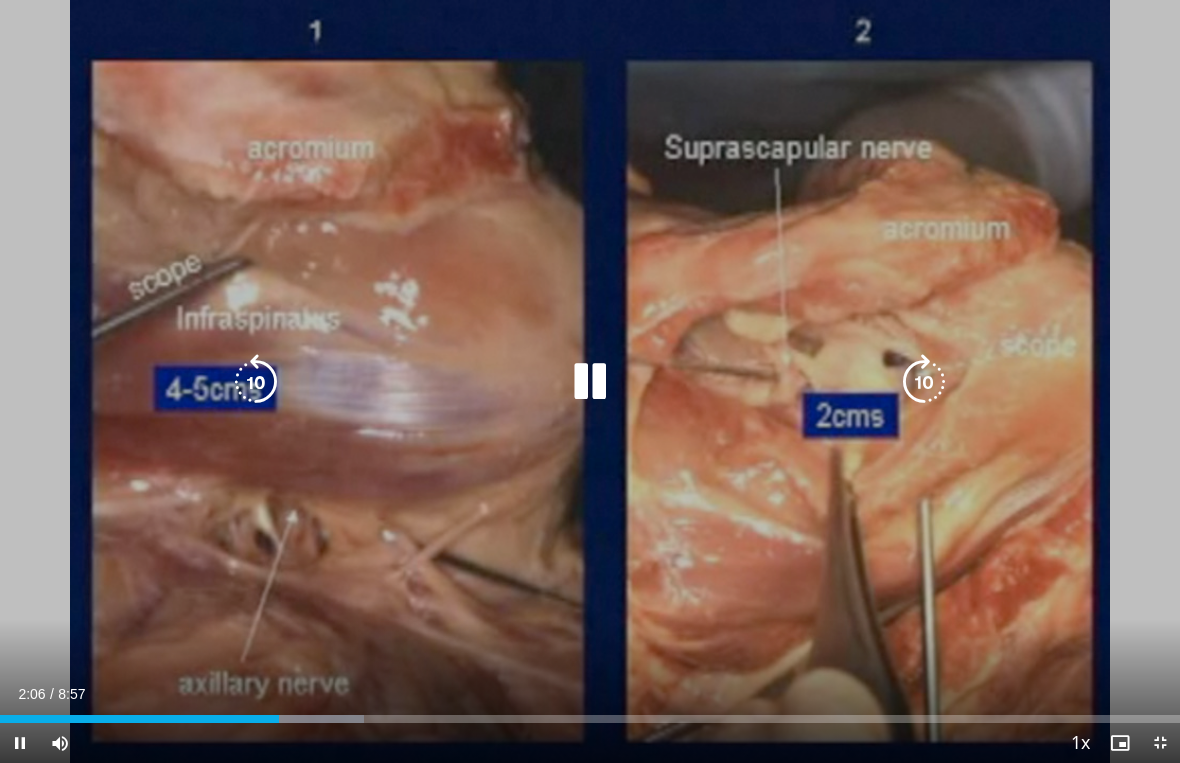 click at bounding box center [590, 382] 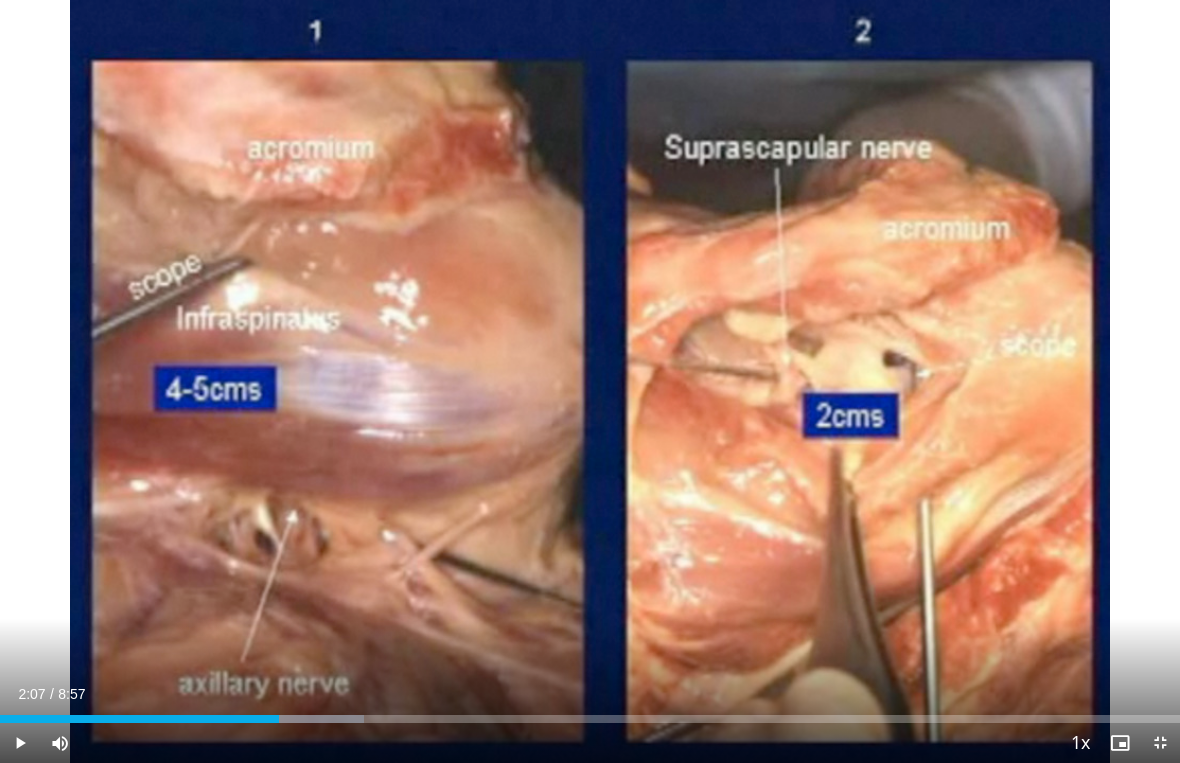 click on "20 seconds
Tap to unmute" at bounding box center (590, 381) 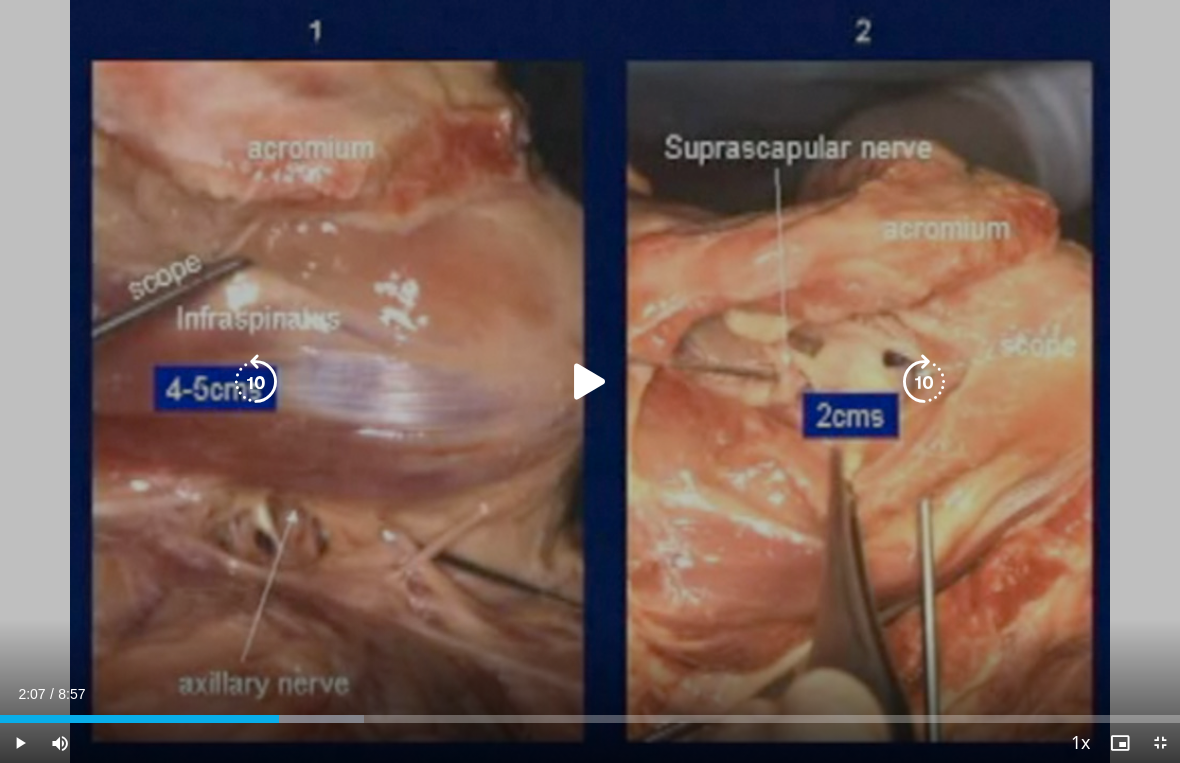 click at bounding box center [590, 382] 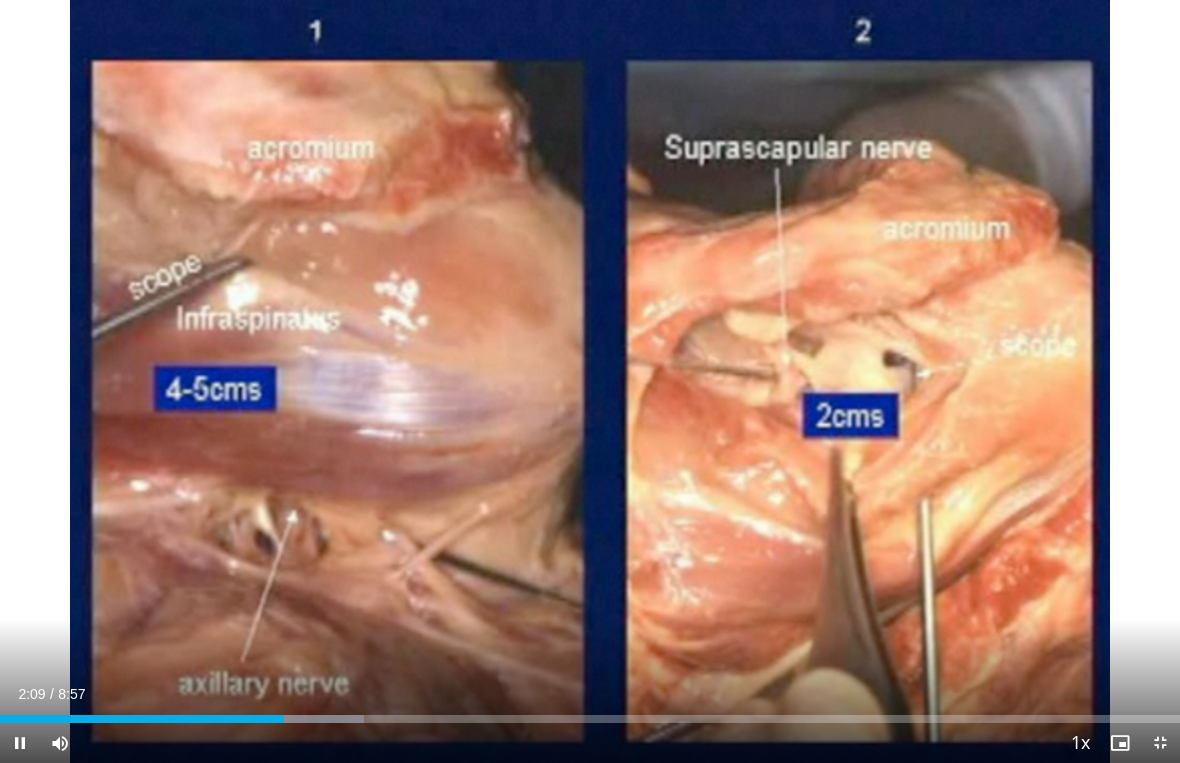 click on "20 seconds
Tap to unmute" at bounding box center (590, 381) 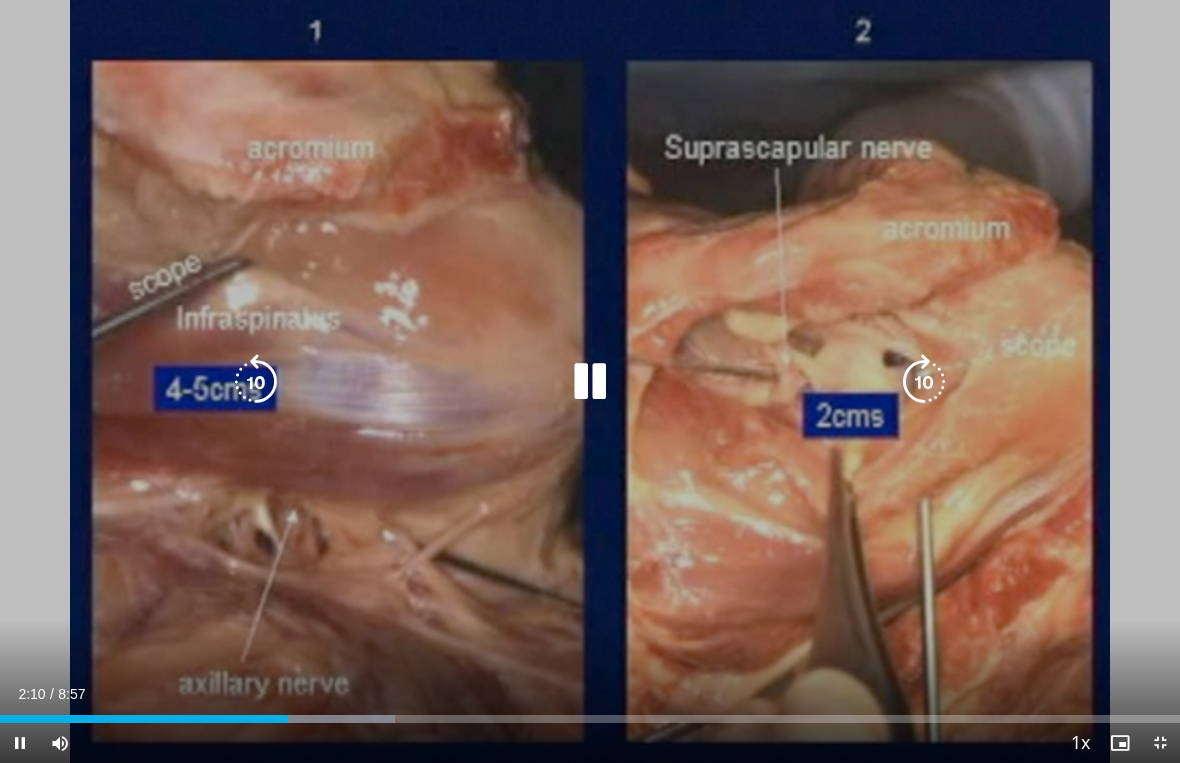 click on "20 seconds
Tap to unmute" at bounding box center [590, 381] 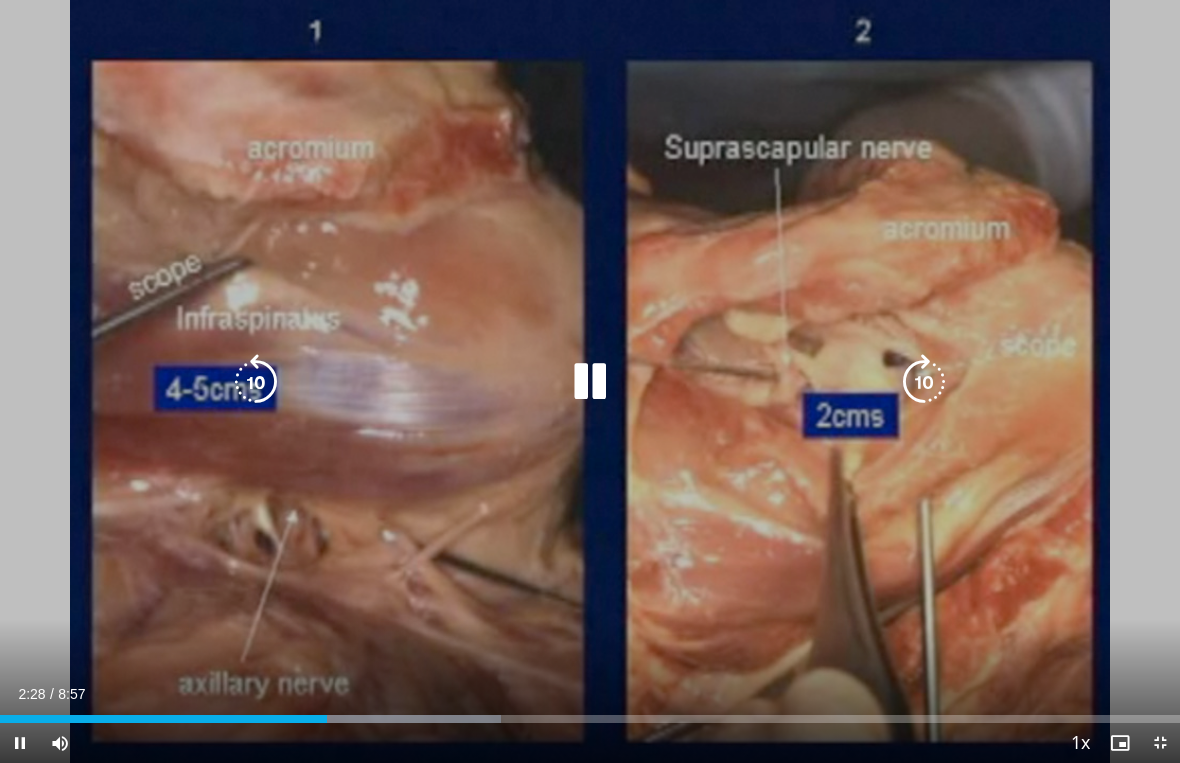 click at bounding box center [590, 382] 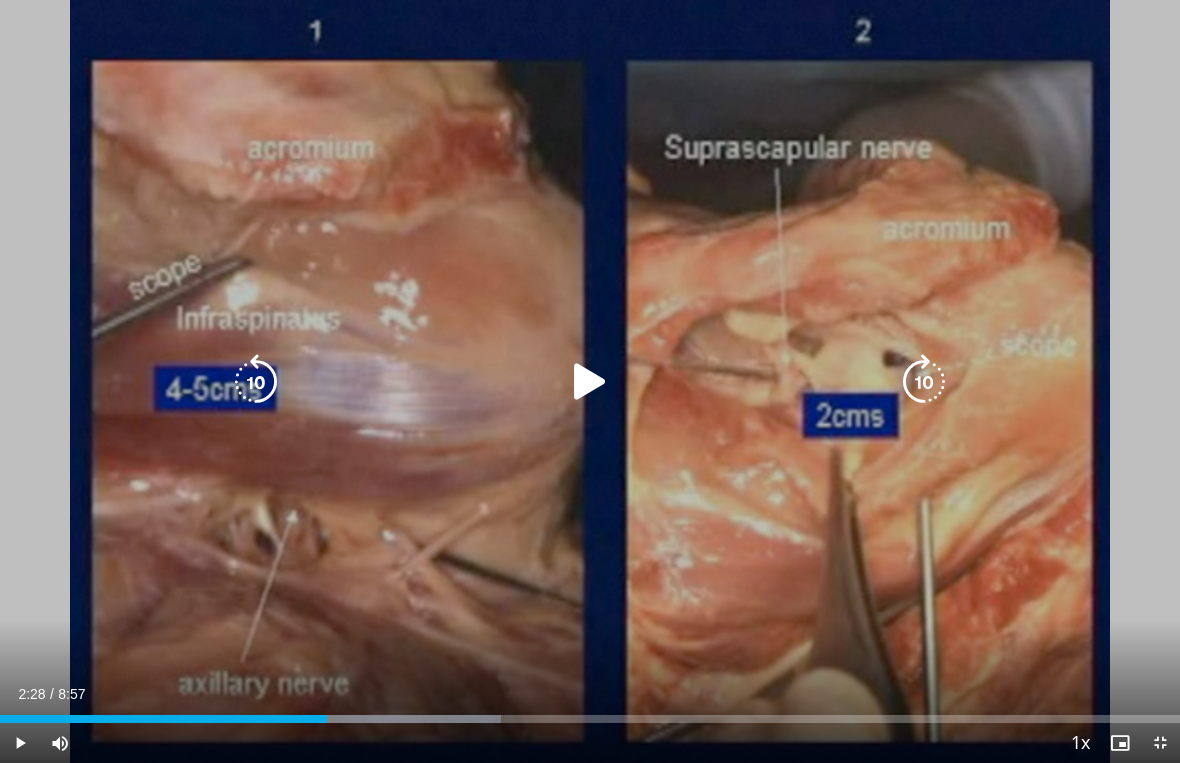 click at bounding box center [590, 382] 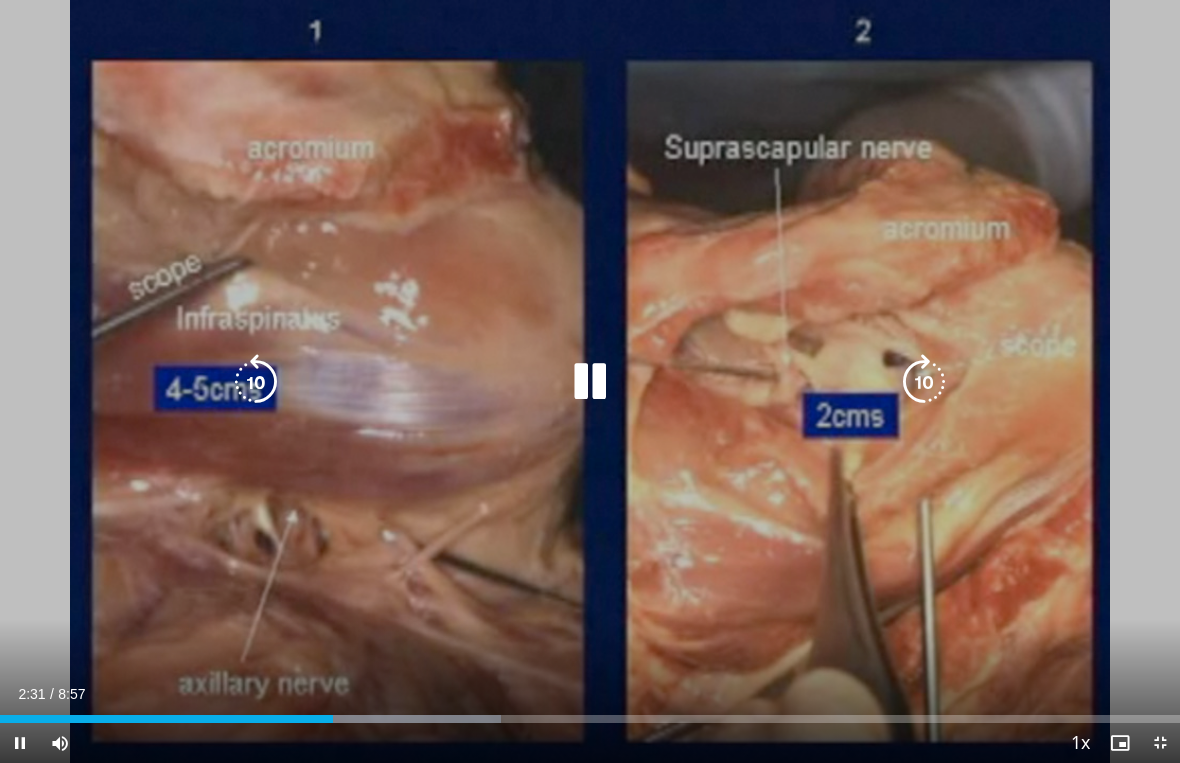 click at bounding box center [590, 382] 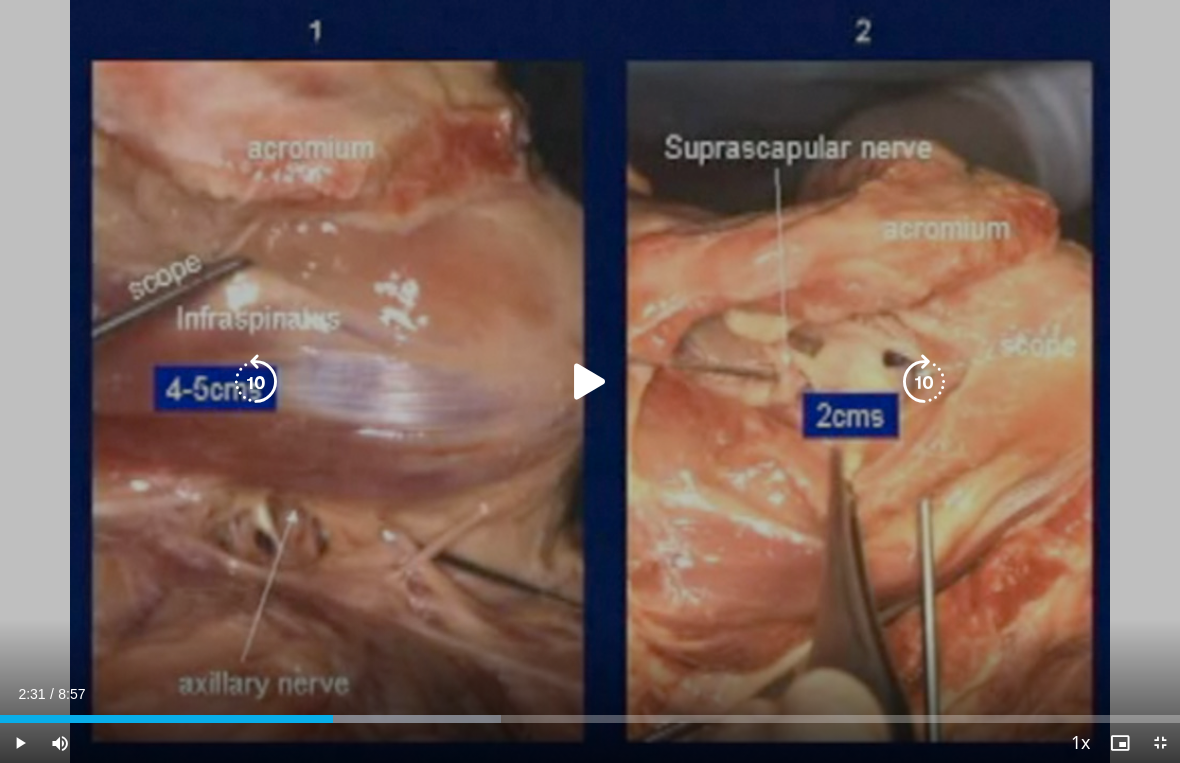 click at bounding box center (590, 382) 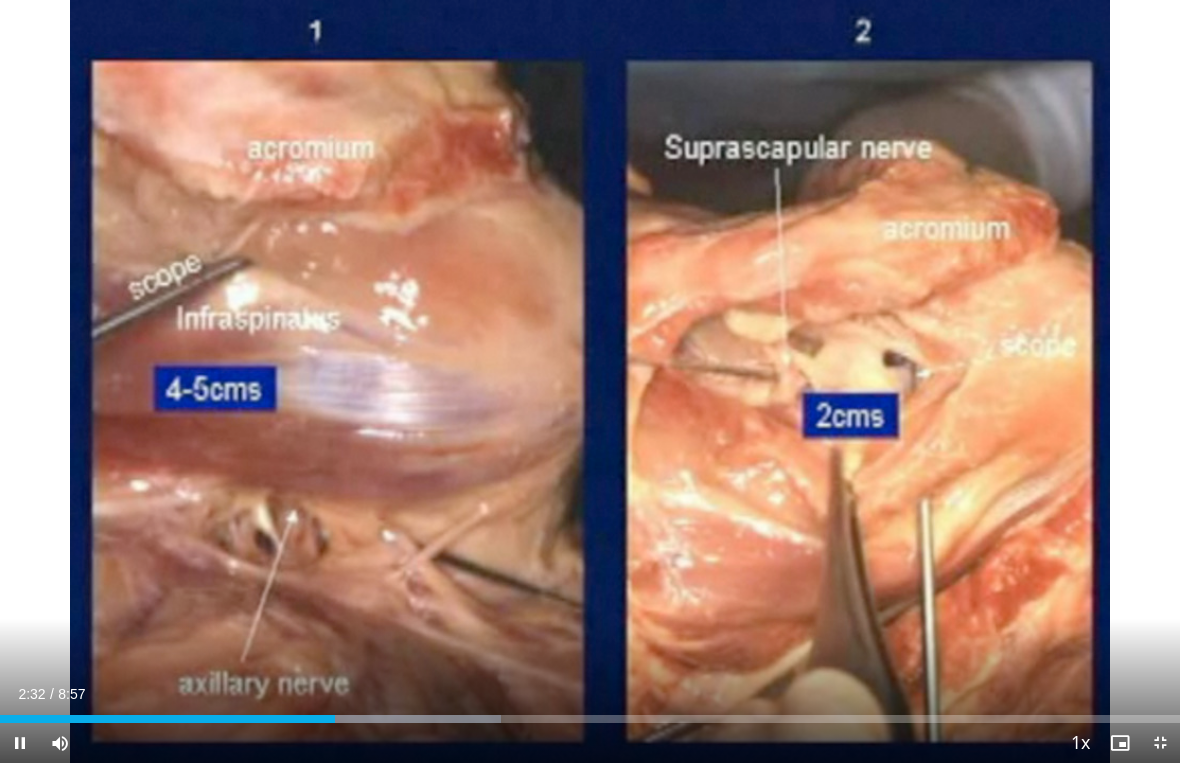 click on "20 seconds
Tap to unmute" at bounding box center [590, 381] 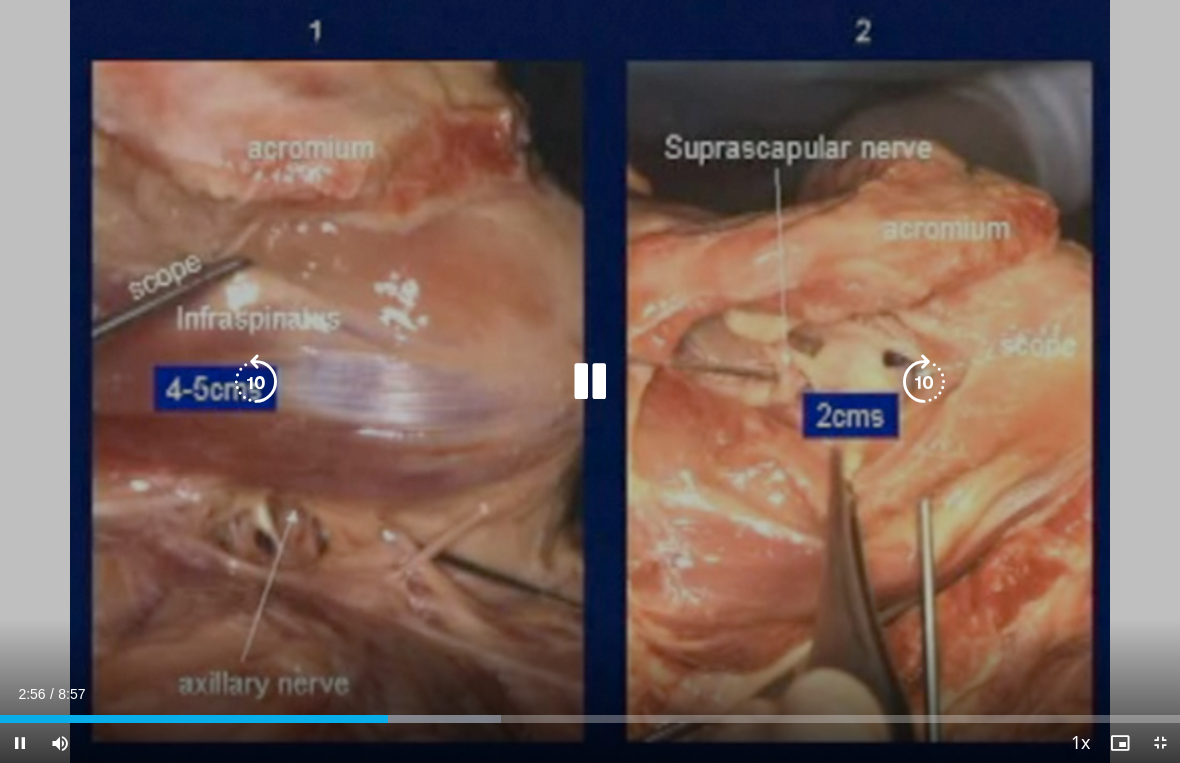 click at bounding box center (590, 382) 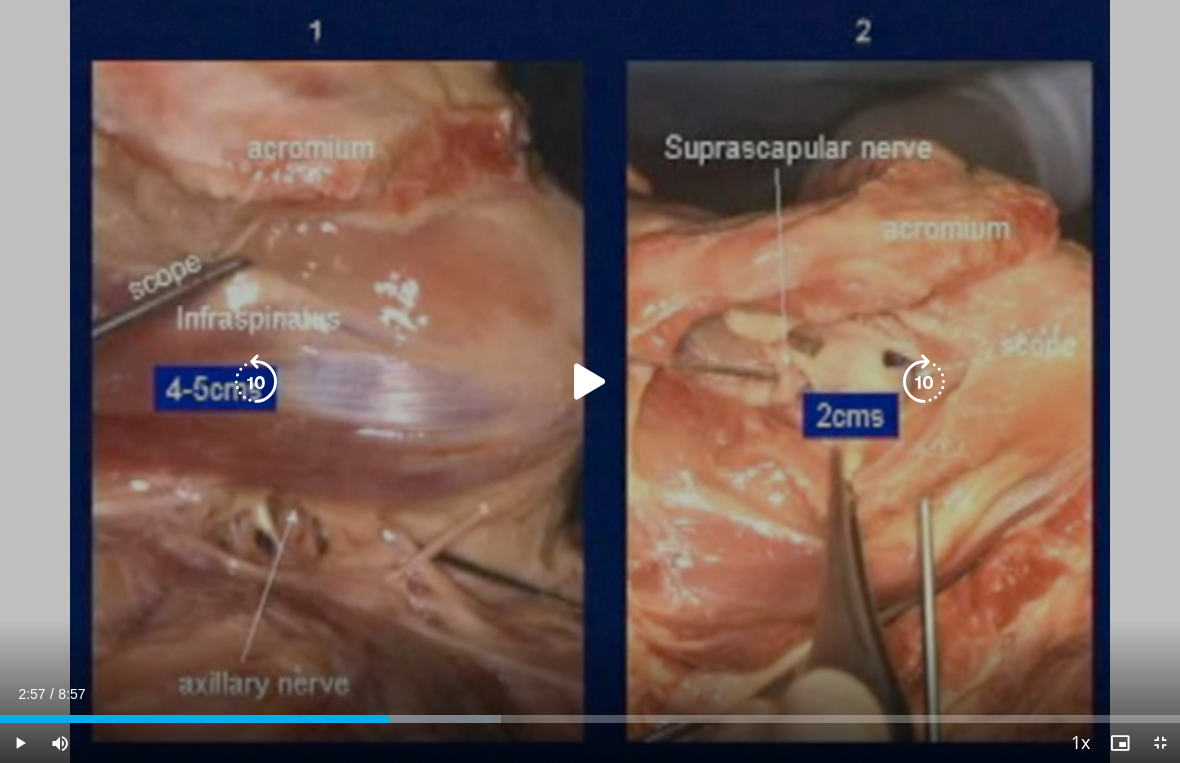 click on "20 seconds
Tap to unmute" at bounding box center [590, 381] 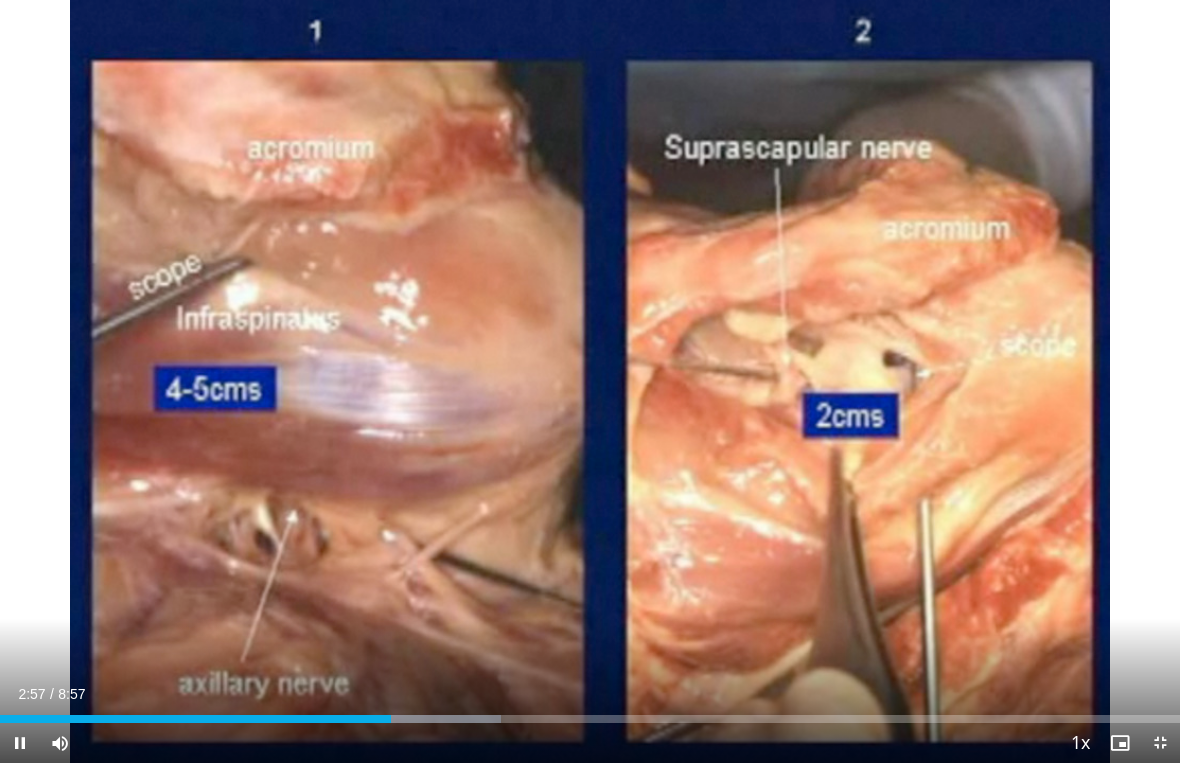 click on "20 seconds
Tap to unmute" at bounding box center (590, 381) 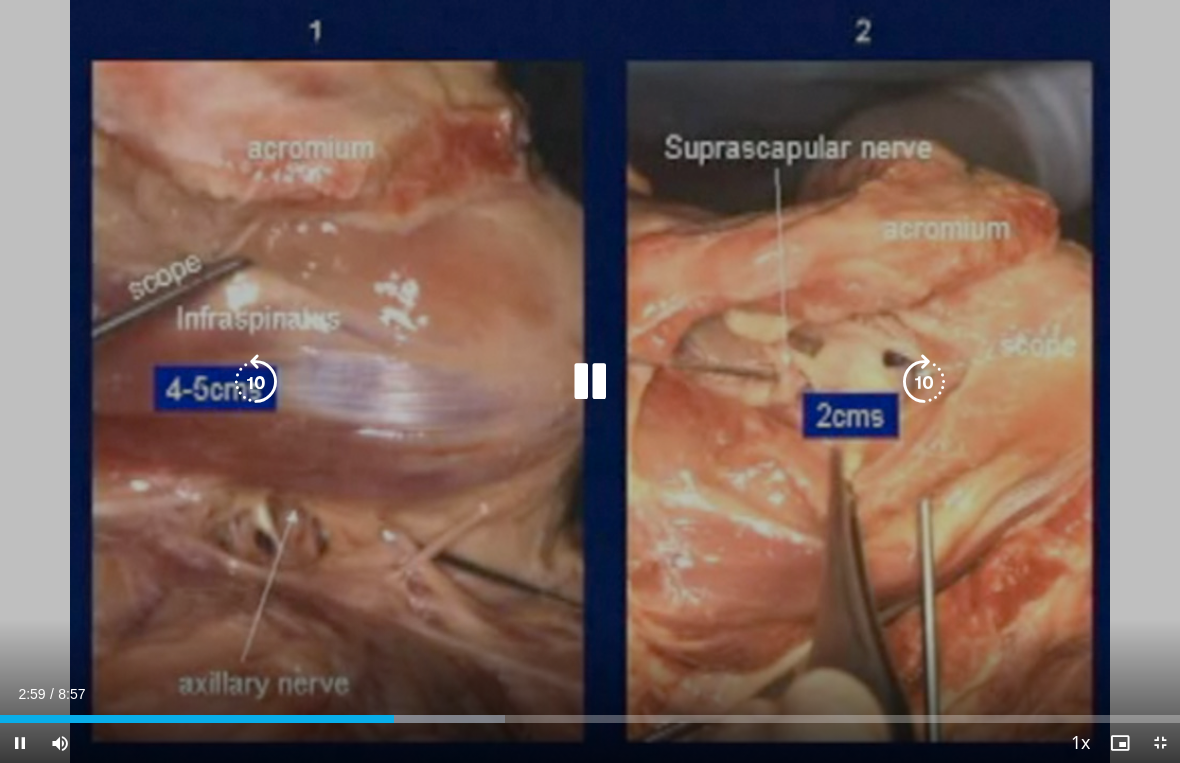 click on "20 seconds
Tap to unmute" at bounding box center [590, 381] 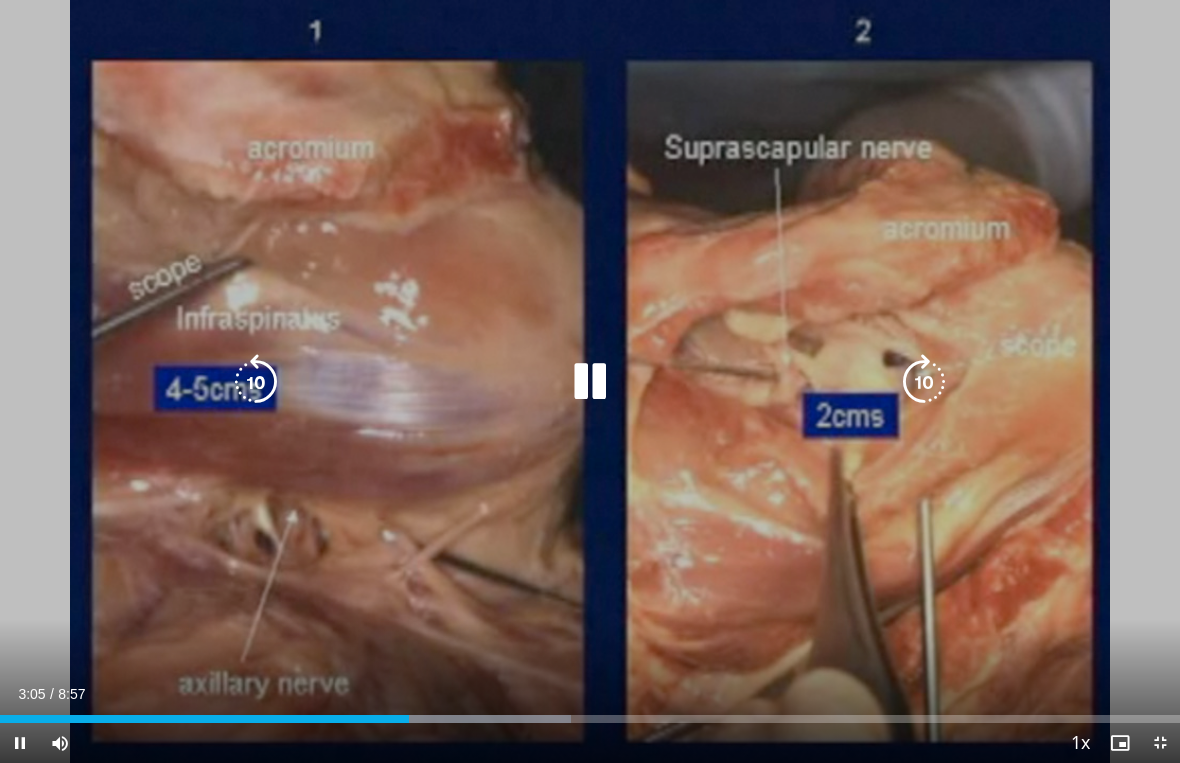 click at bounding box center [590, 382] 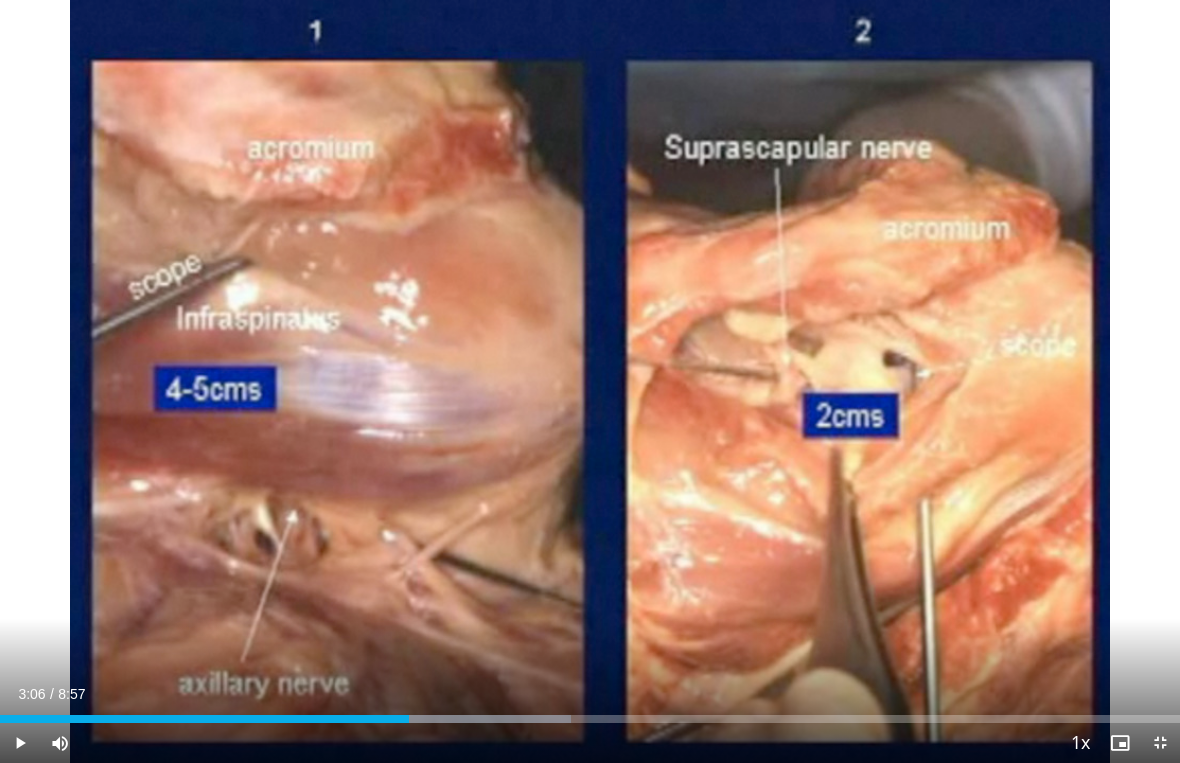 click on "20 seconds
Tap to unmute" at bounding box center (590, 381) 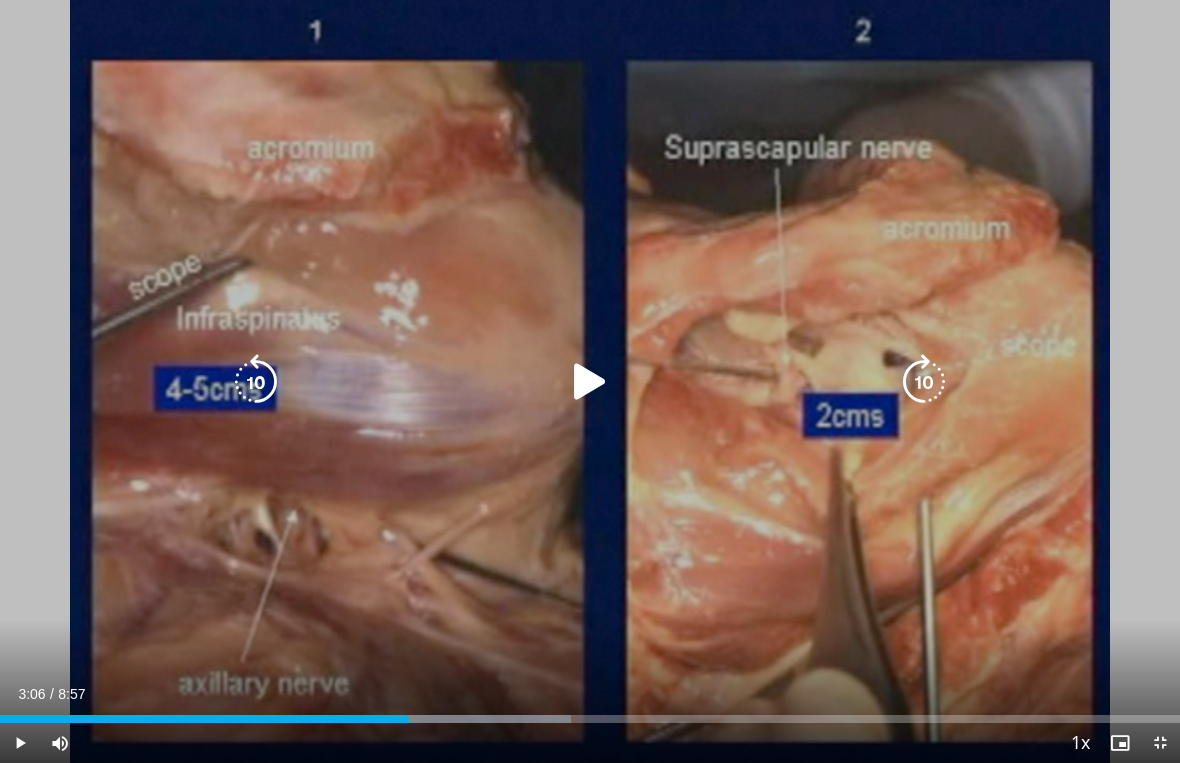 click at bounding box center (590, 382) 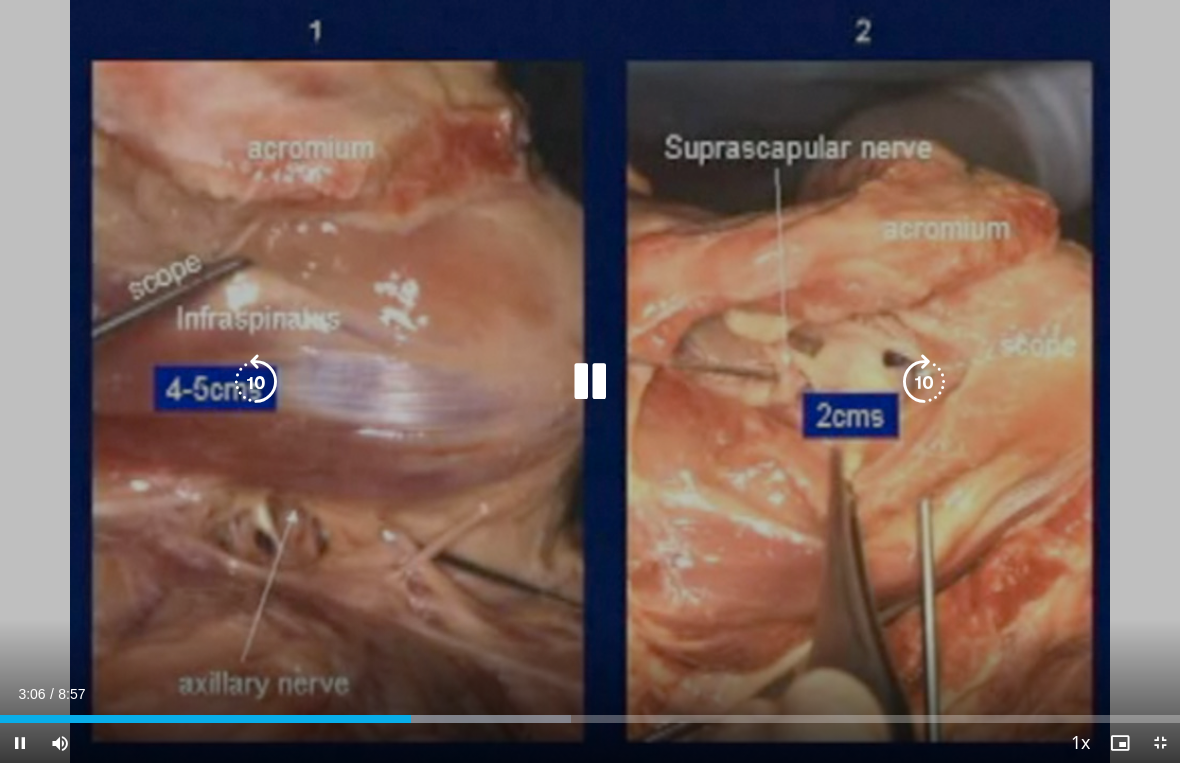 click on "20 seconds
Tap to unmute" at bounding box center [590, 381] 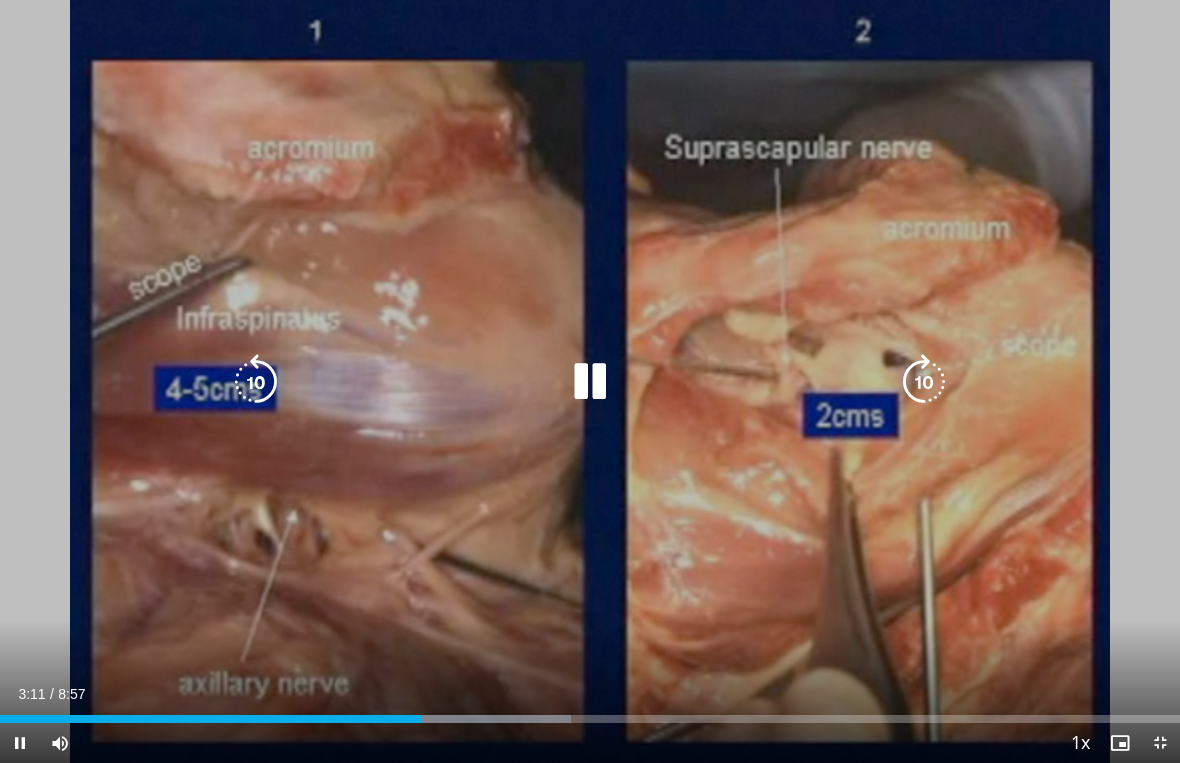 click at bounding box center (590, 382) 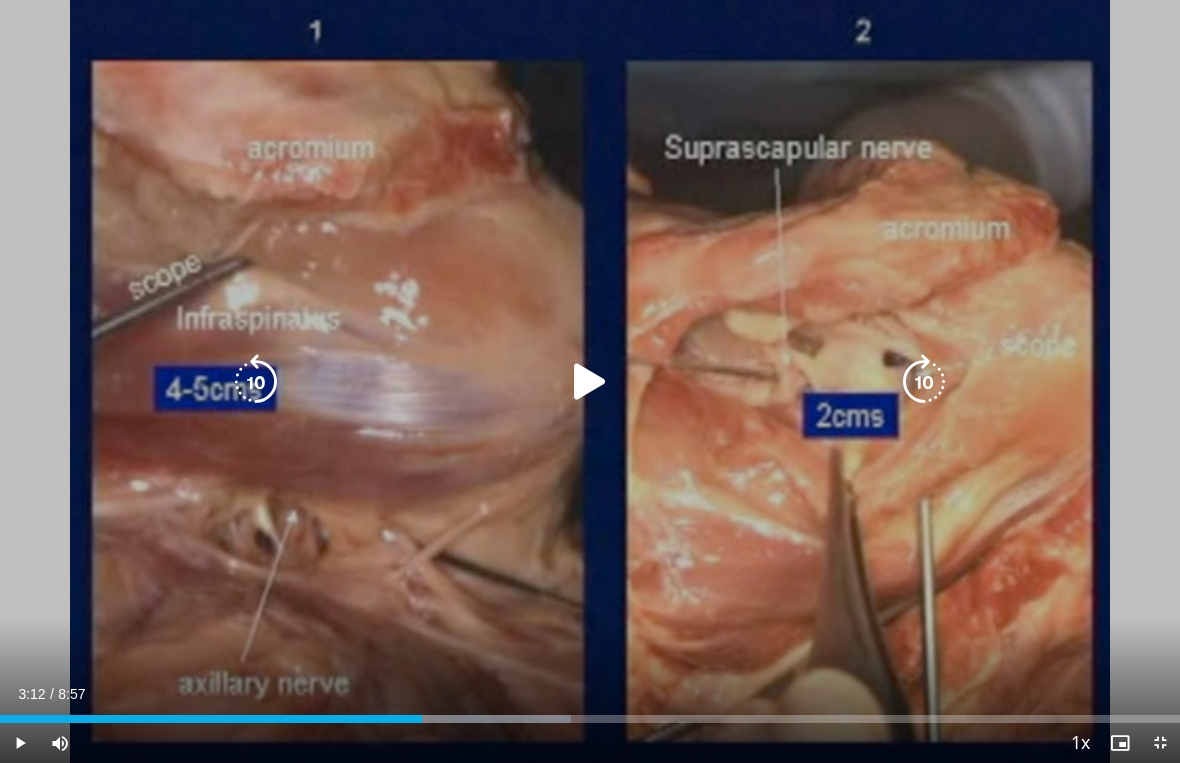 click on "20 seconds
Tap to unmute" at bounding box center [590, 381] 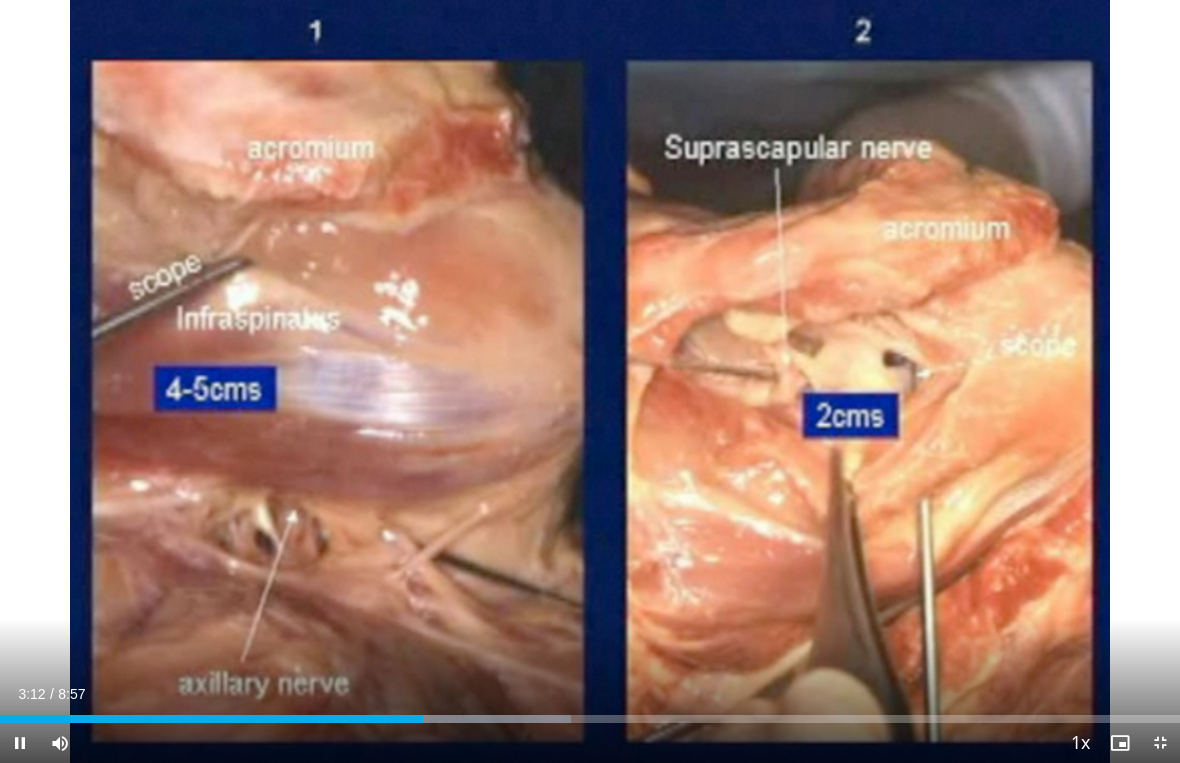 click on "20 seconds
Tap to unmute" at bounding box center [590, 381] 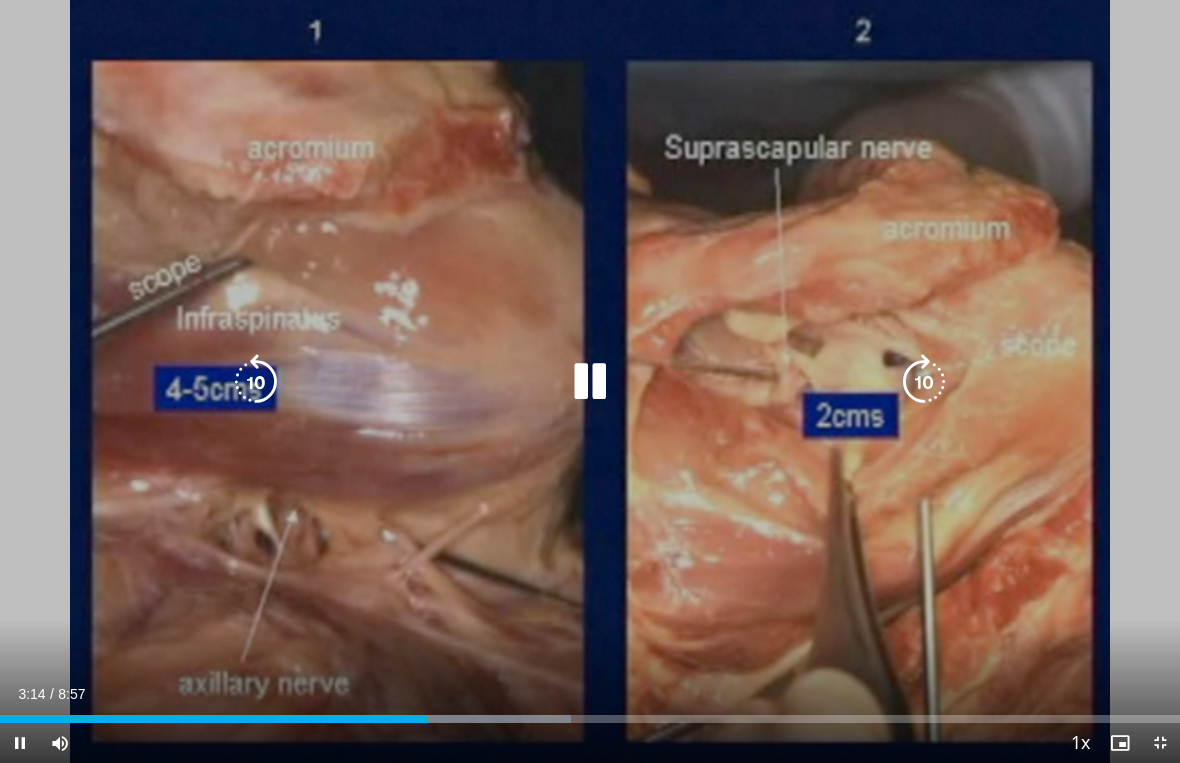 click at bounding box center (924, 382) 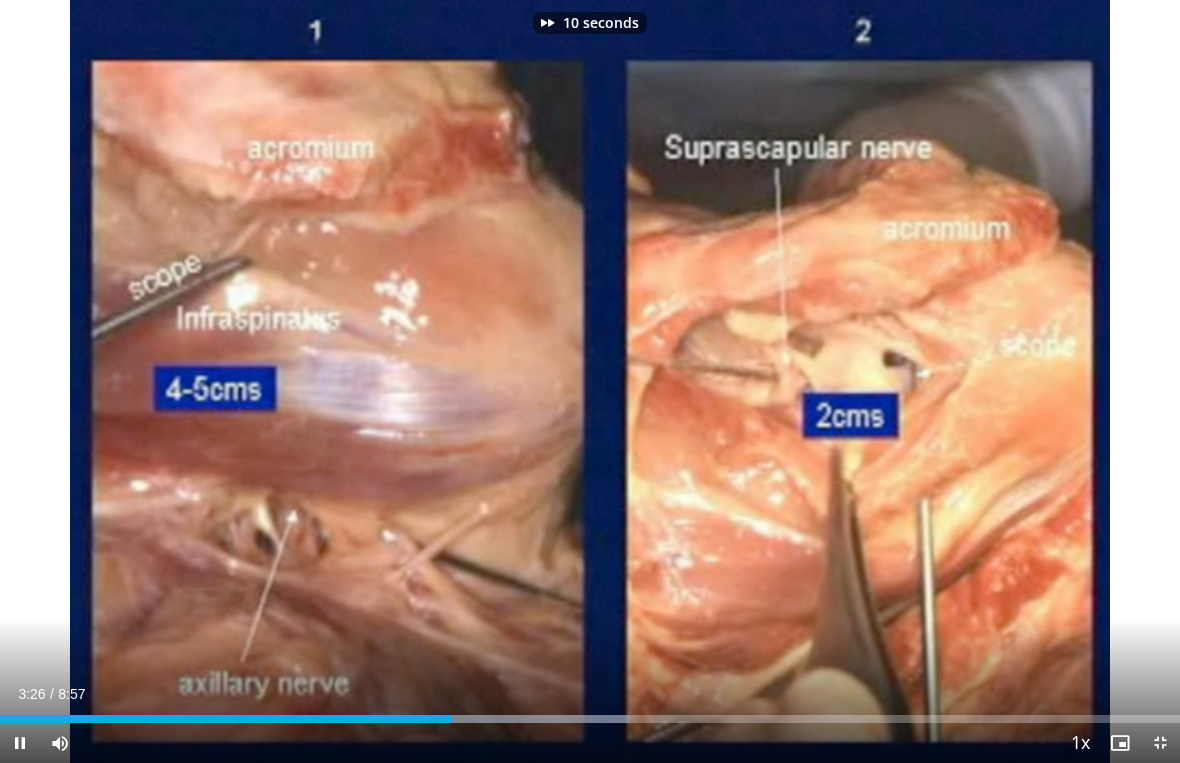 click on "10 seconds
Tap to unmute" at bounding box center [590, 381] 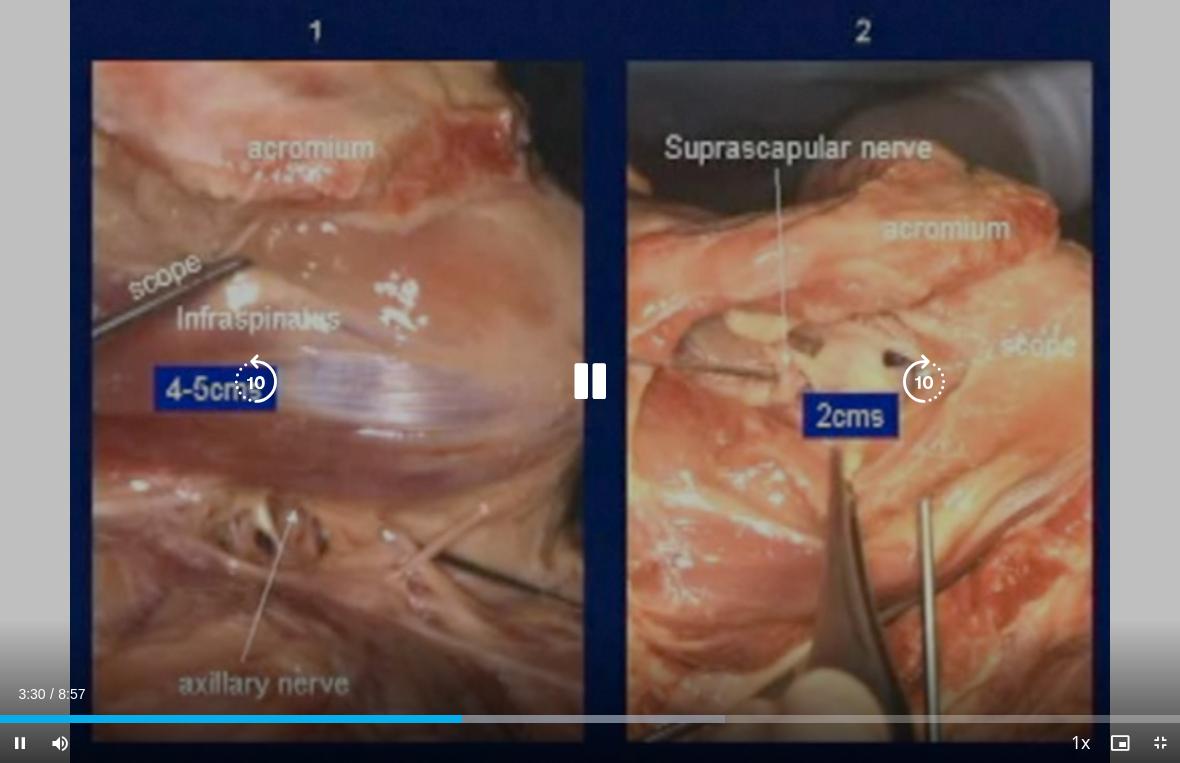 click at bounding box center [924, 382] 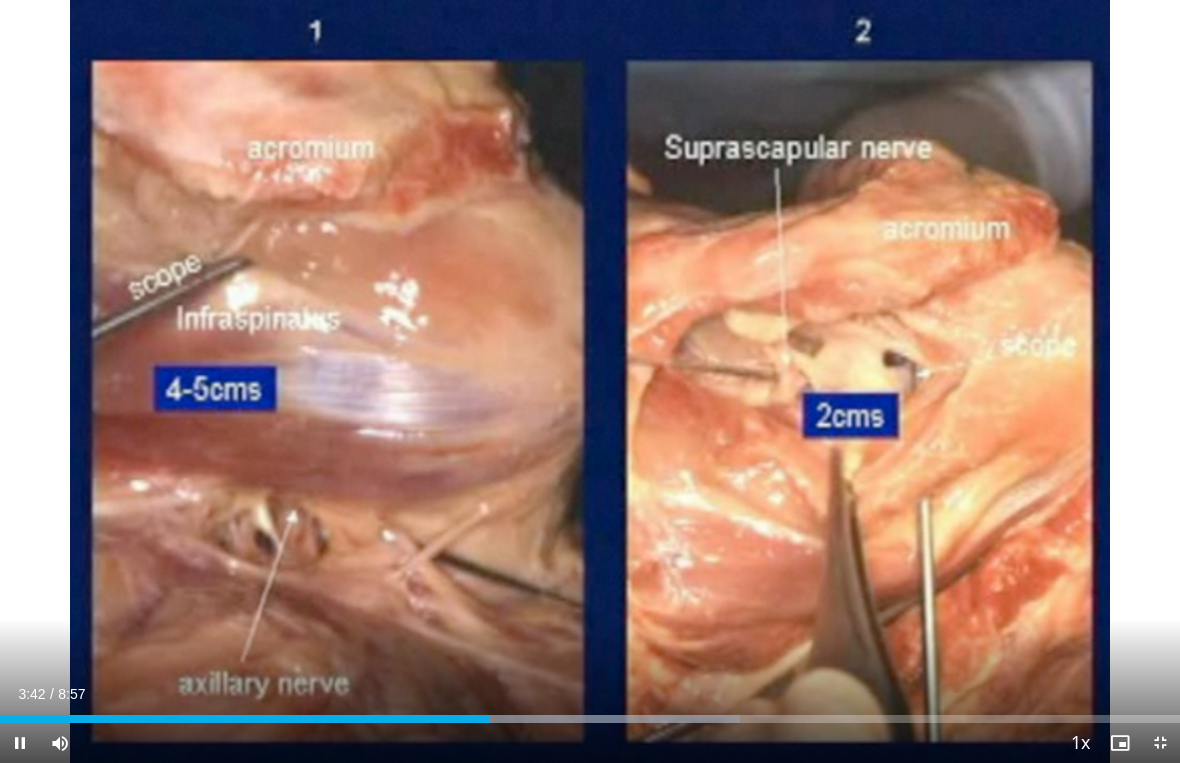 click on "10 seconds
Tap to unmute" at bounding box center (590, 381) 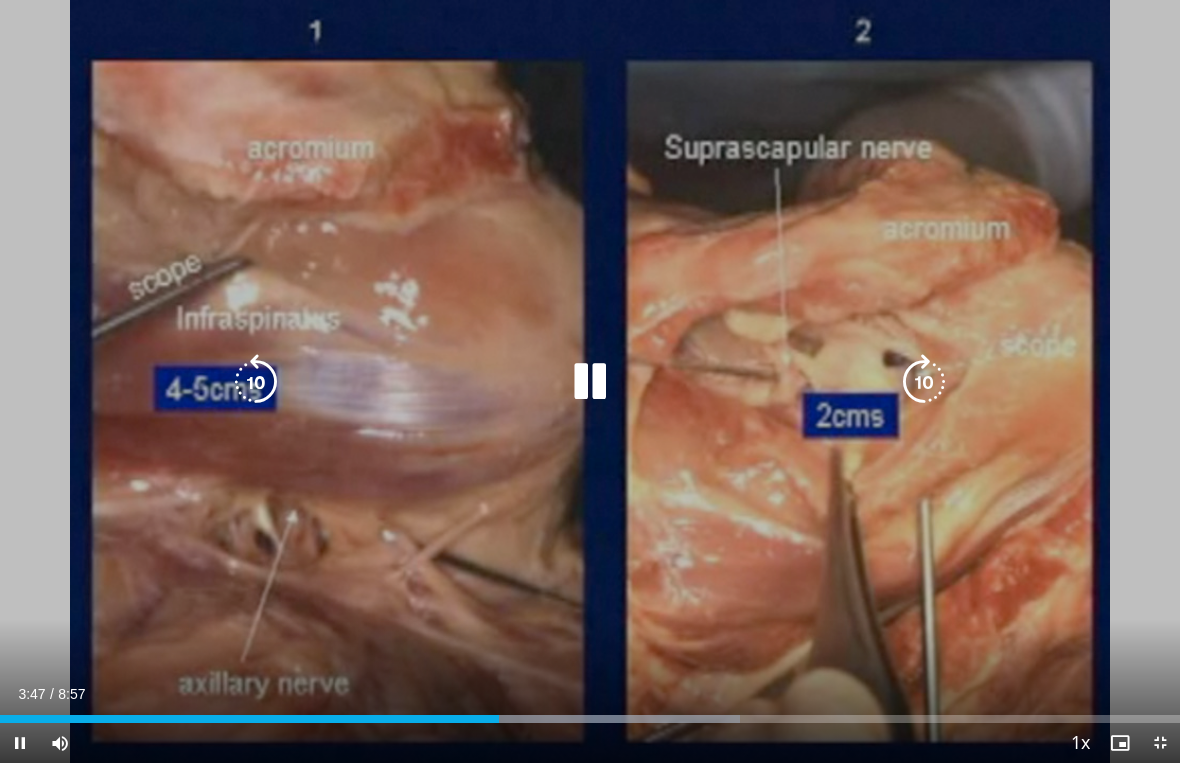 click at bounding box center [924, 382] 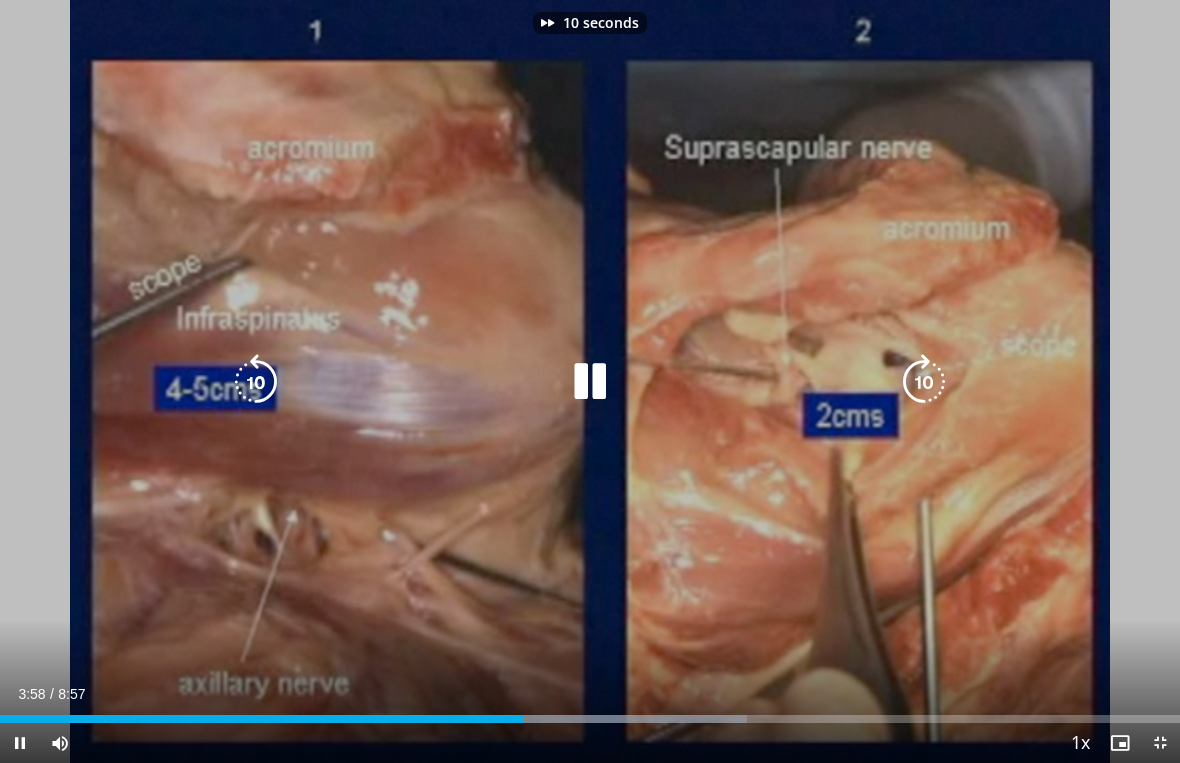 click on "10 seconds
Tap to unmute" at bounding box center [590, 381] 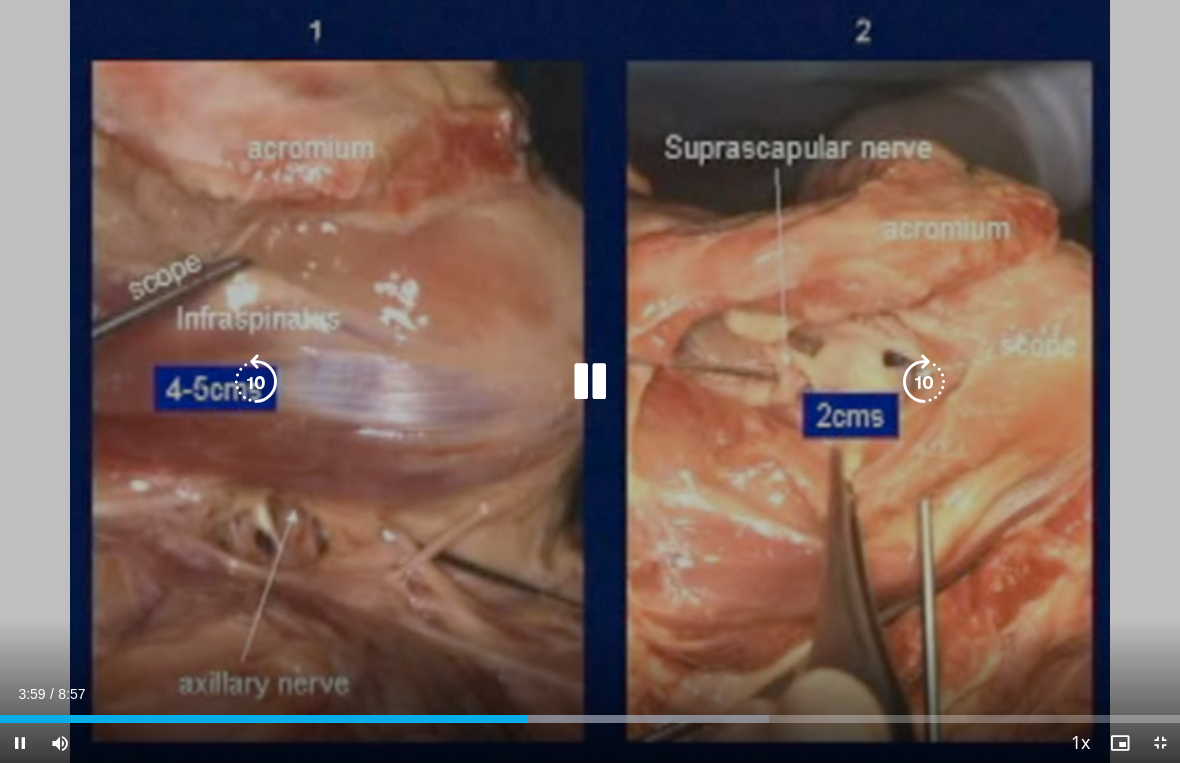 click at bounding box center (256, 382) 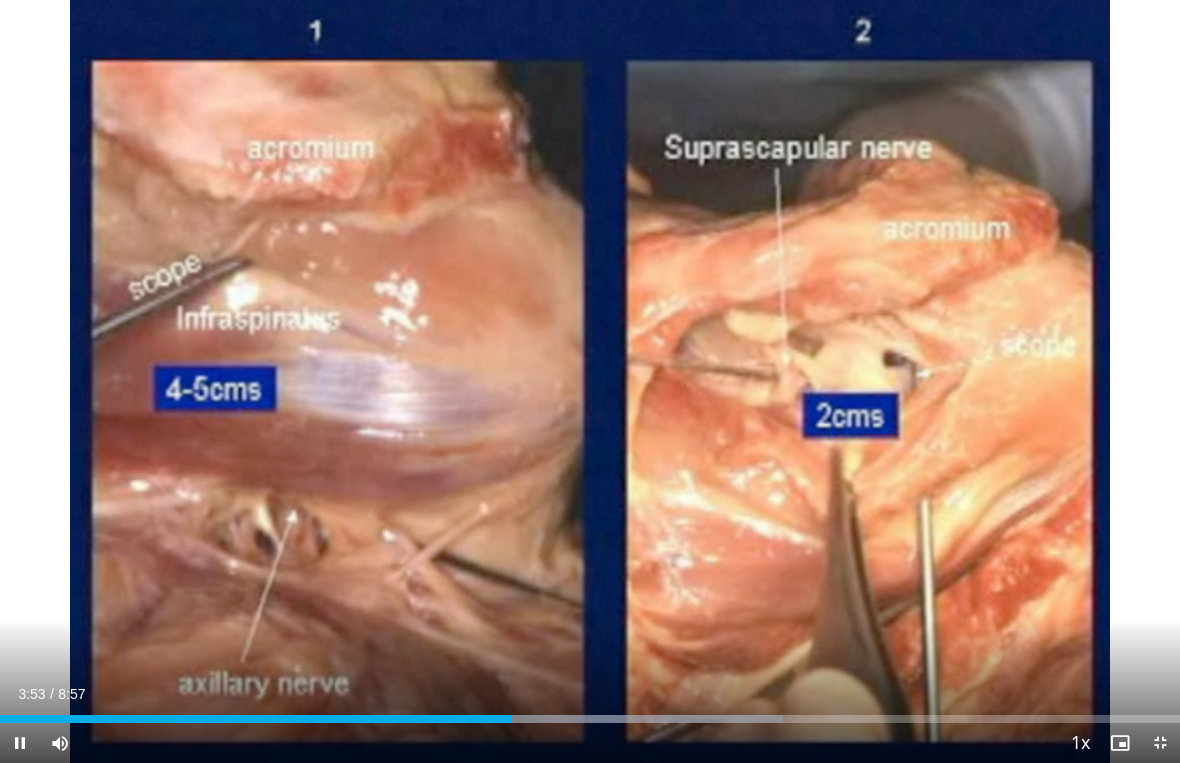 click at bounding box center [590, 382] 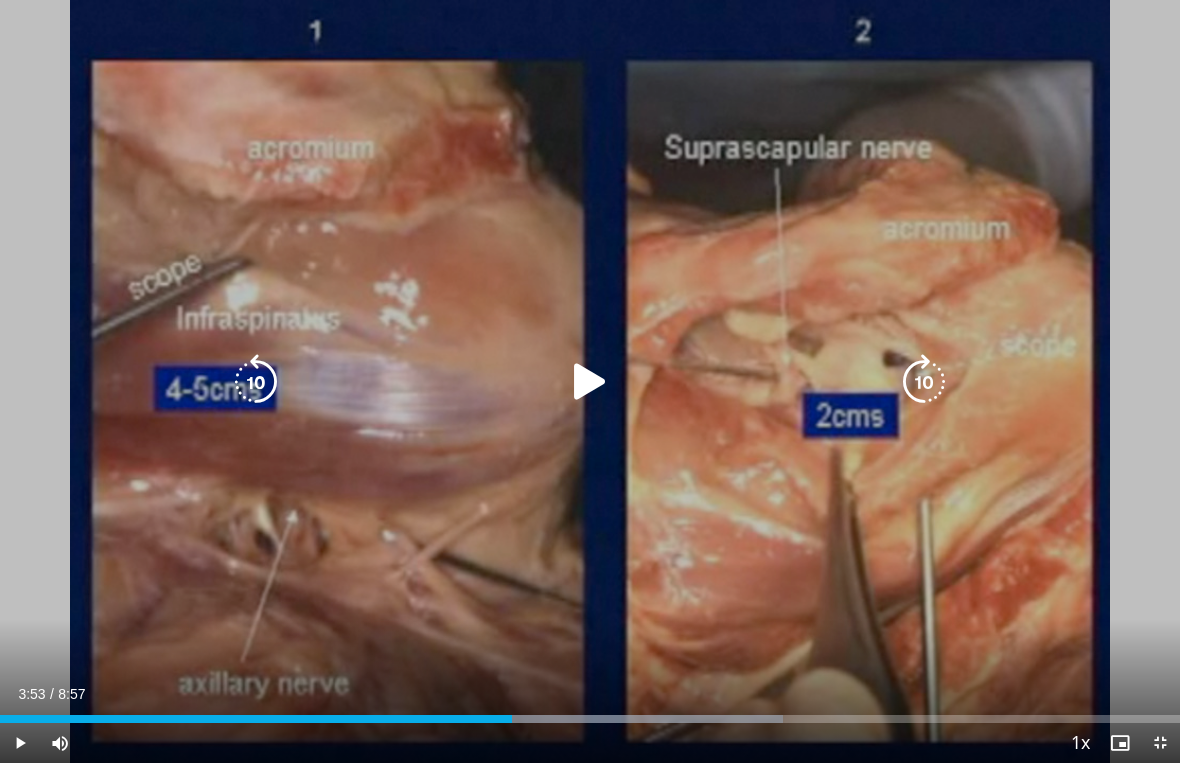 click at bounding box center [590, 382] 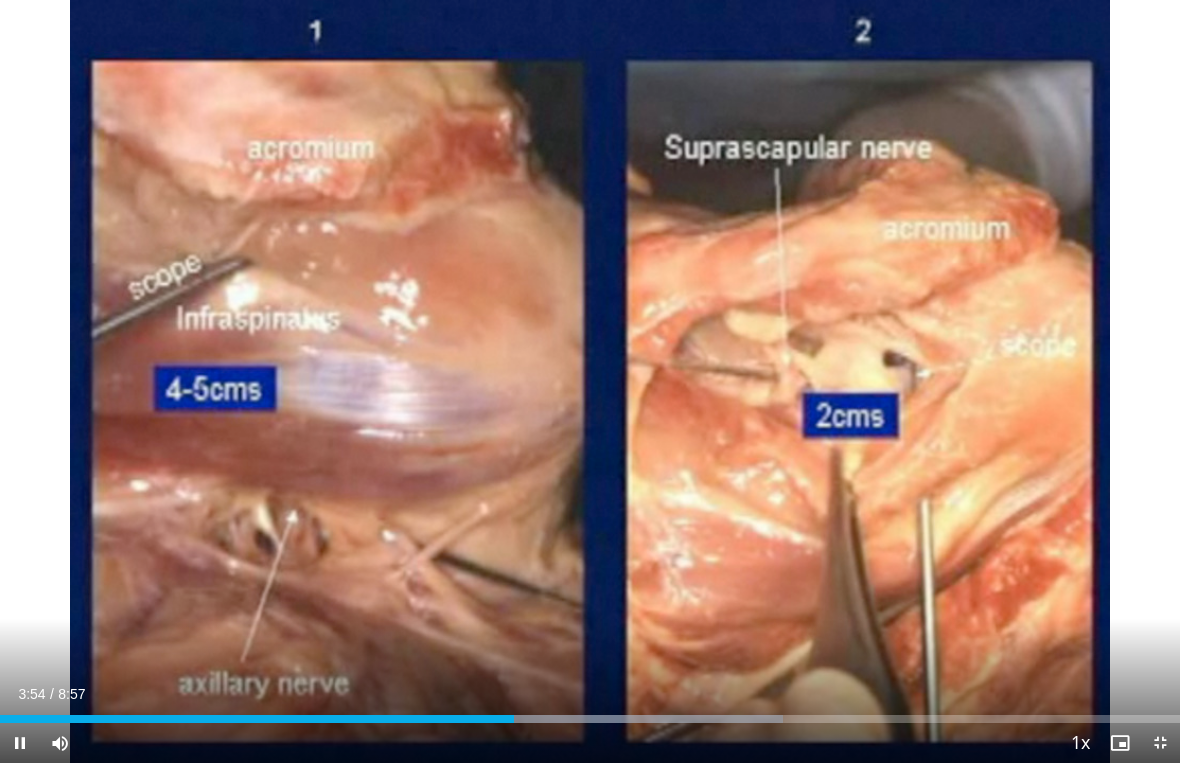 click on "10 seconds
Tap to unmute" at bounding box center [590, 381] 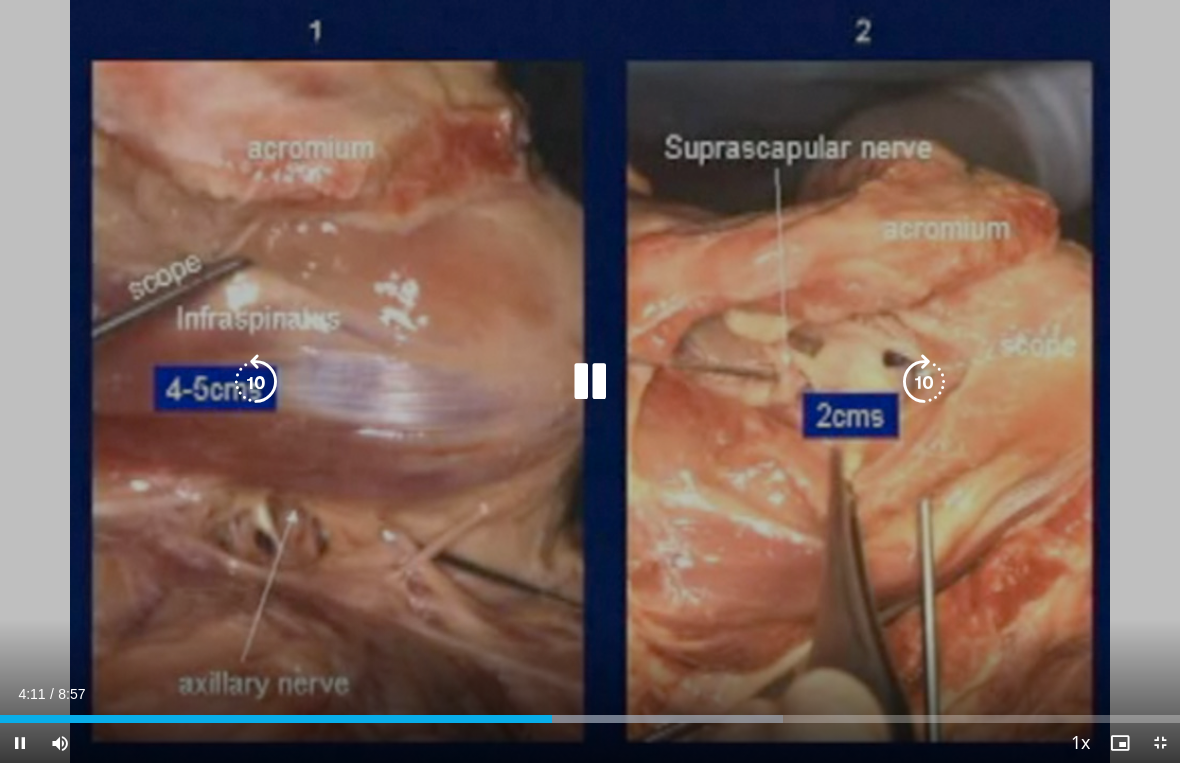 click at bounding box center [590, 382] 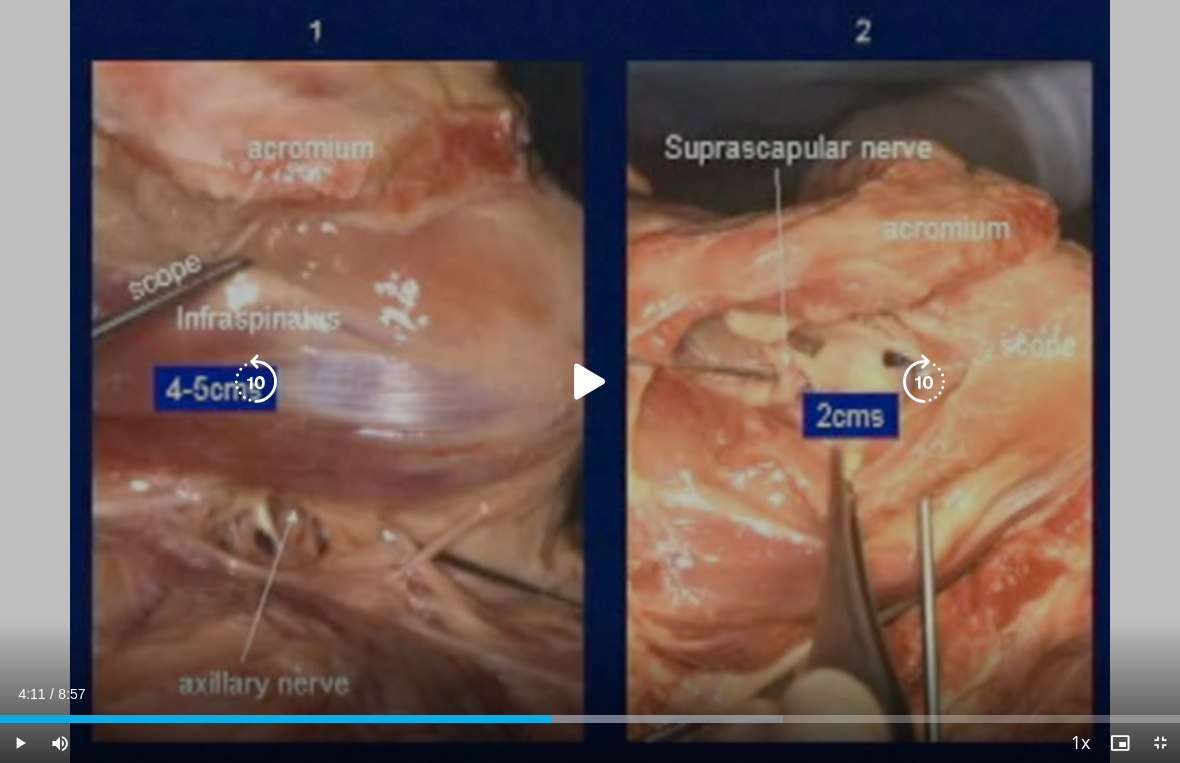 click on "10 seconds
Tap to unmute" at bounding box center (590, 381) 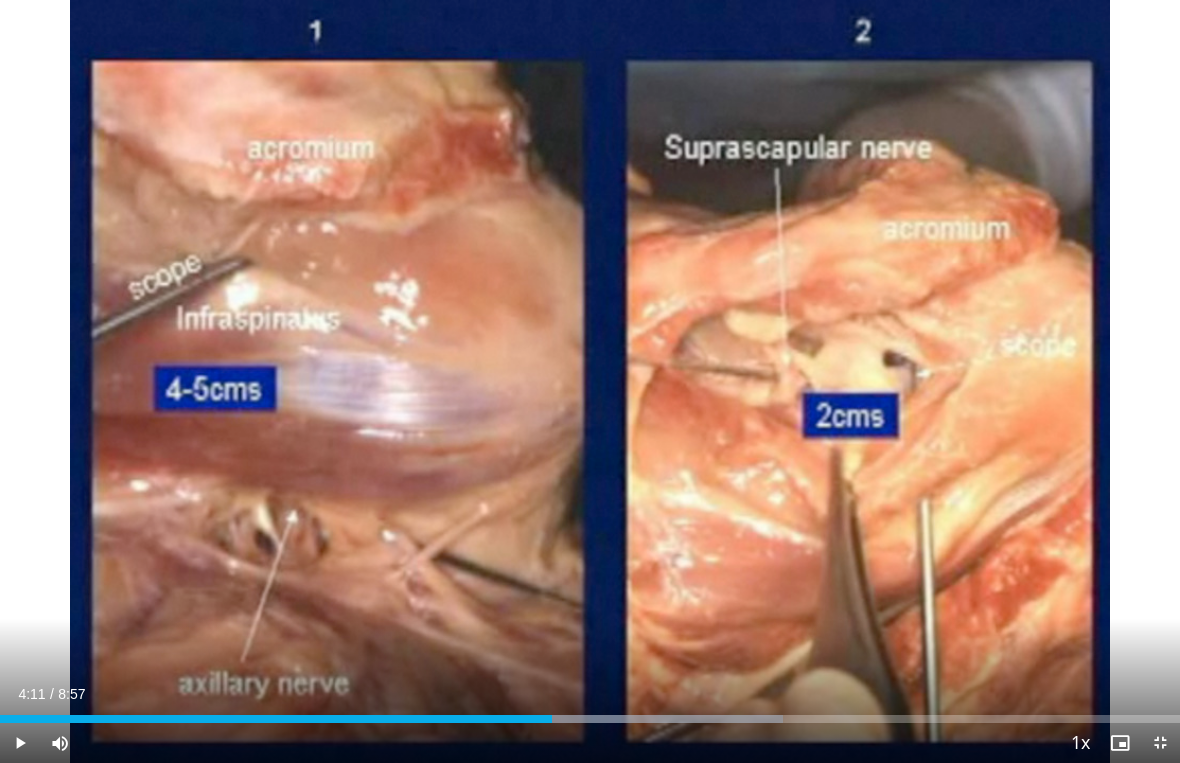 click on "10 seconds
Tap to unmute" at bounding box center (590, 381) 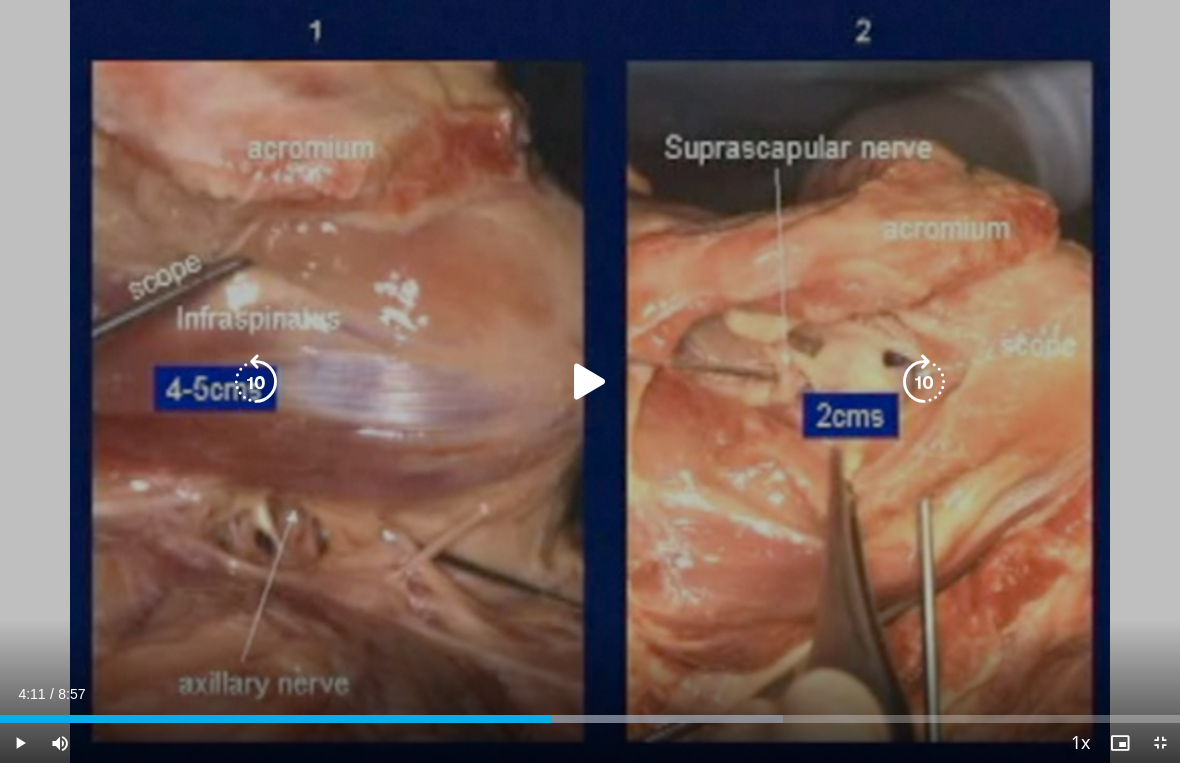 click at bounding box center (590, 382) 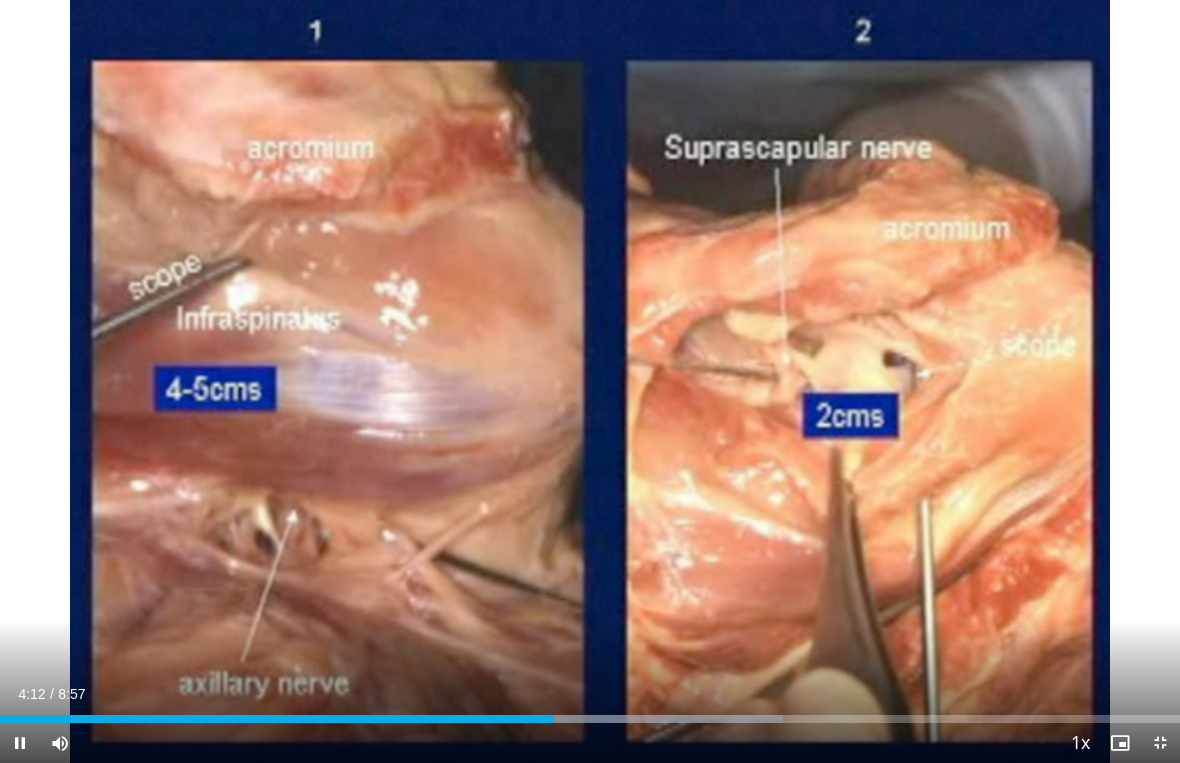 click on "10 seconds
Tap to unmute" at bounding box center [590, 381] 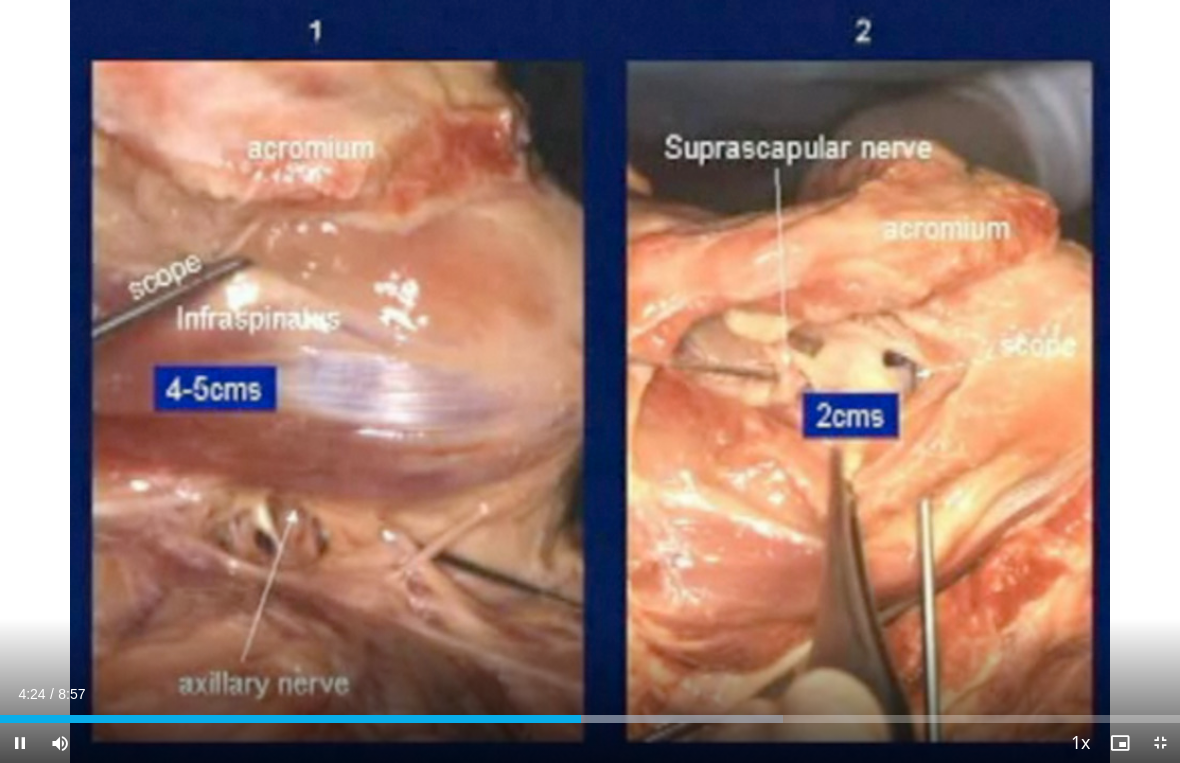 click on "10 seconds
Tap to unmute" at bounding box center [590, 381] 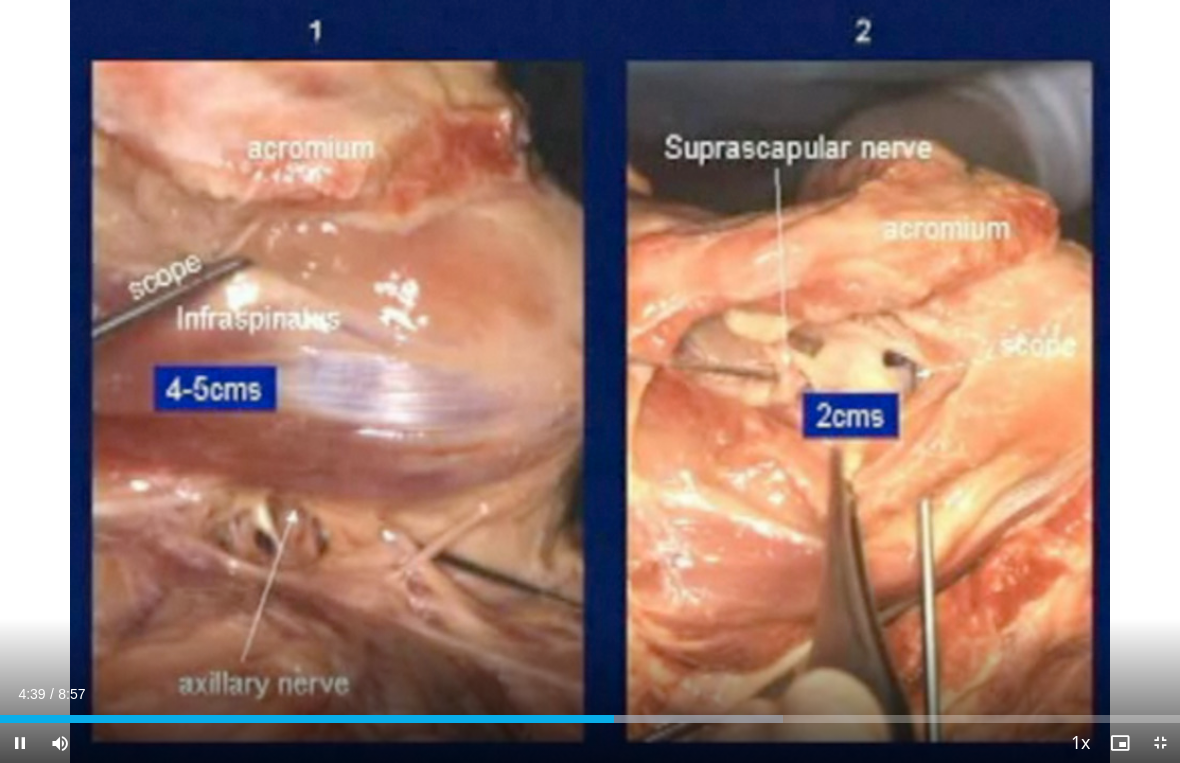 click on "10 seconds
Tap to unmute" at bounding box center (590, 381) 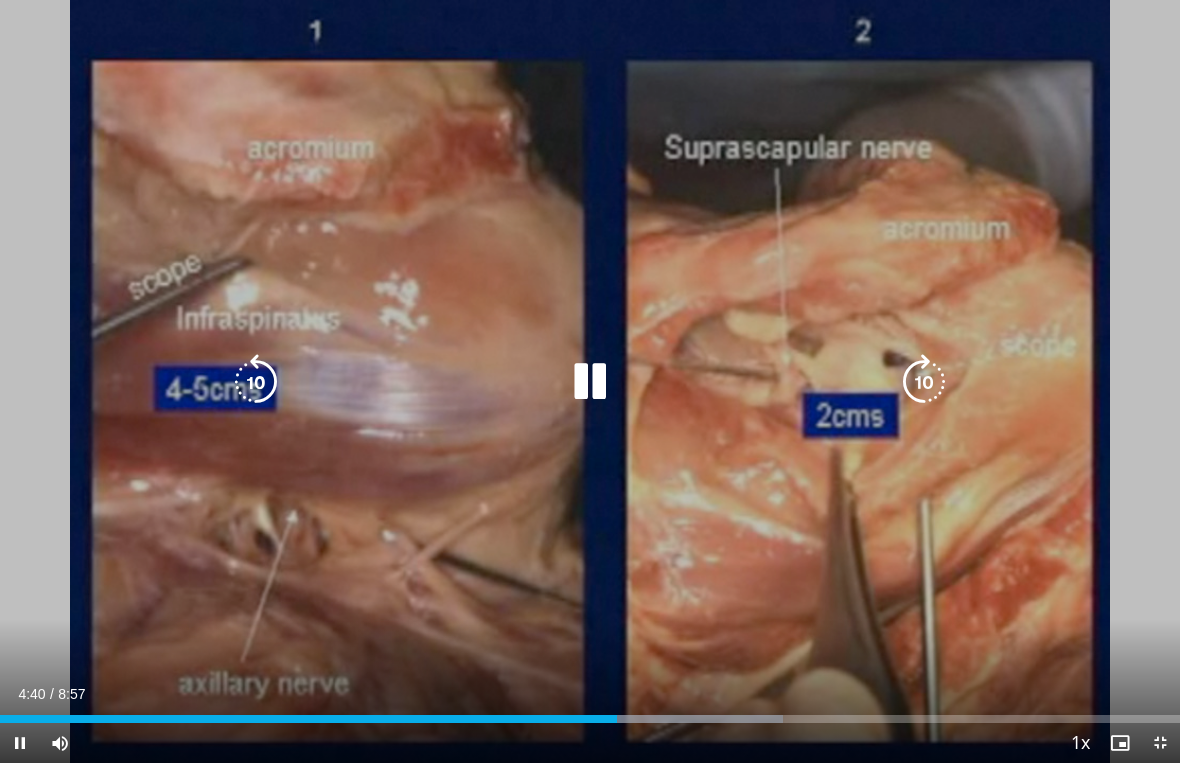 click at bounding box center (924, 382) 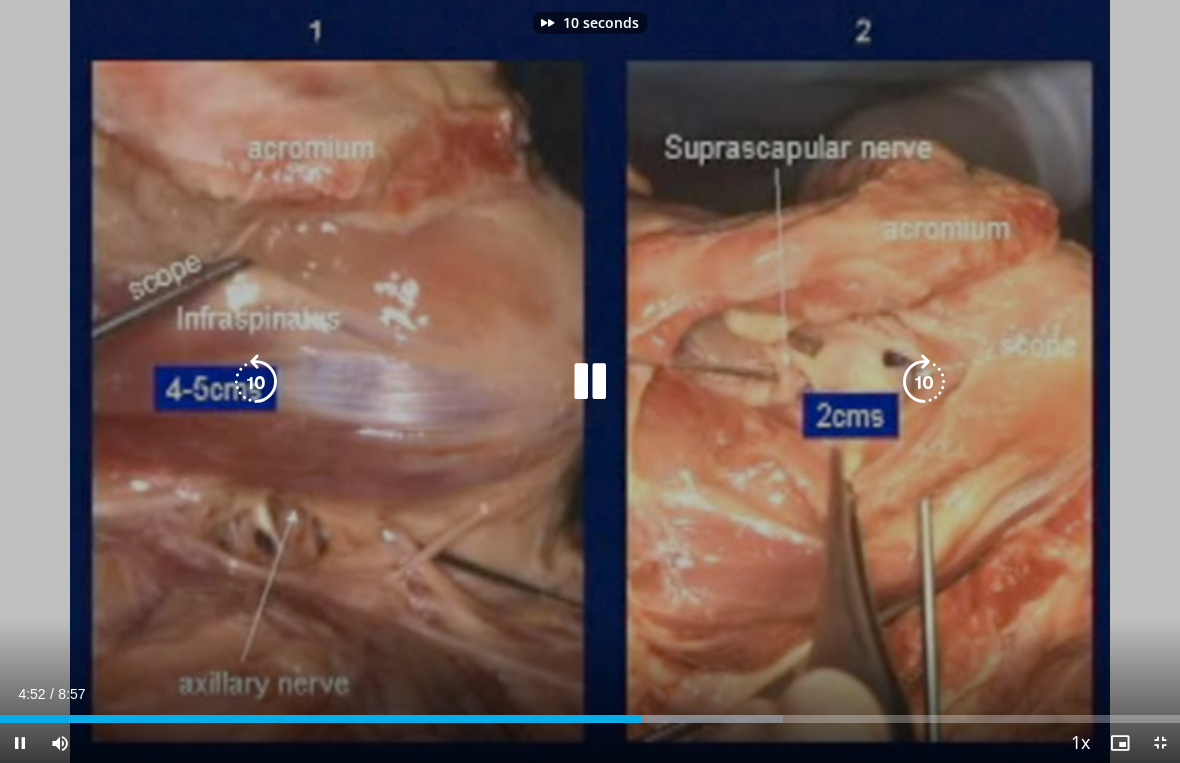click on "10 seconds
Tap to unmute" at bounding box center (590, 381) 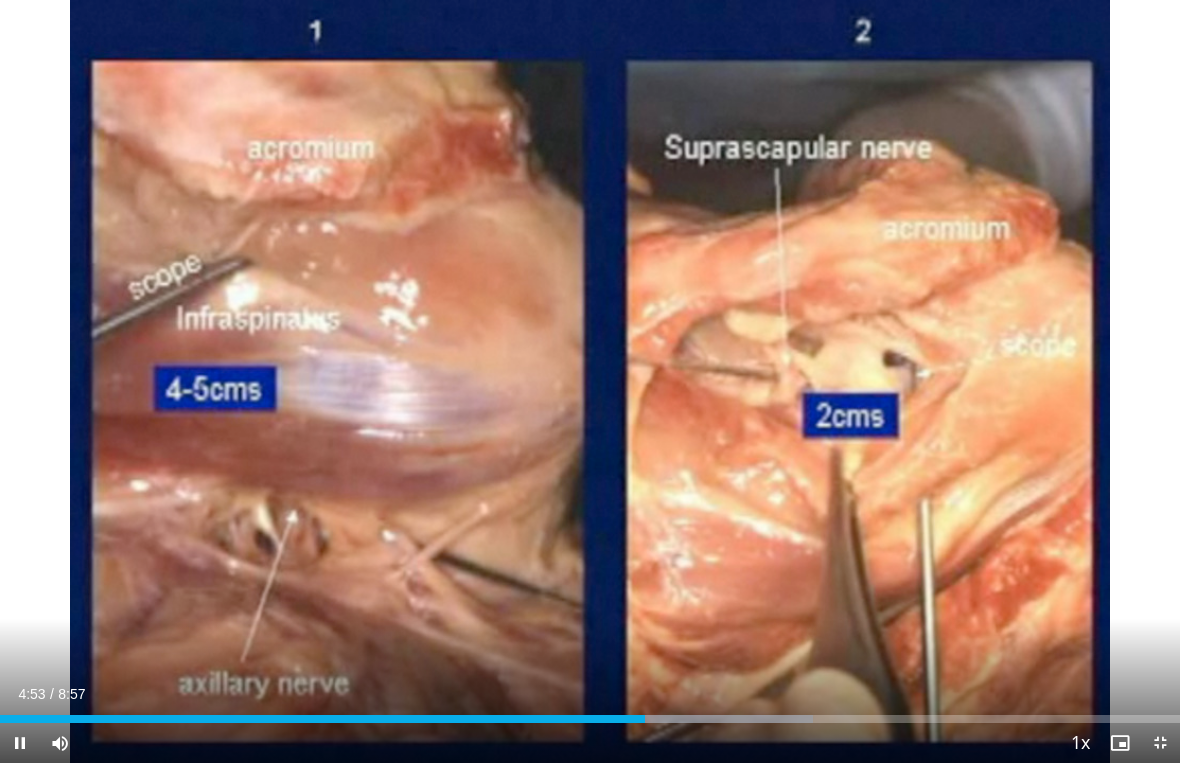 click on "10 seconds
Tap to unmute" at bounding box center (590, 381) 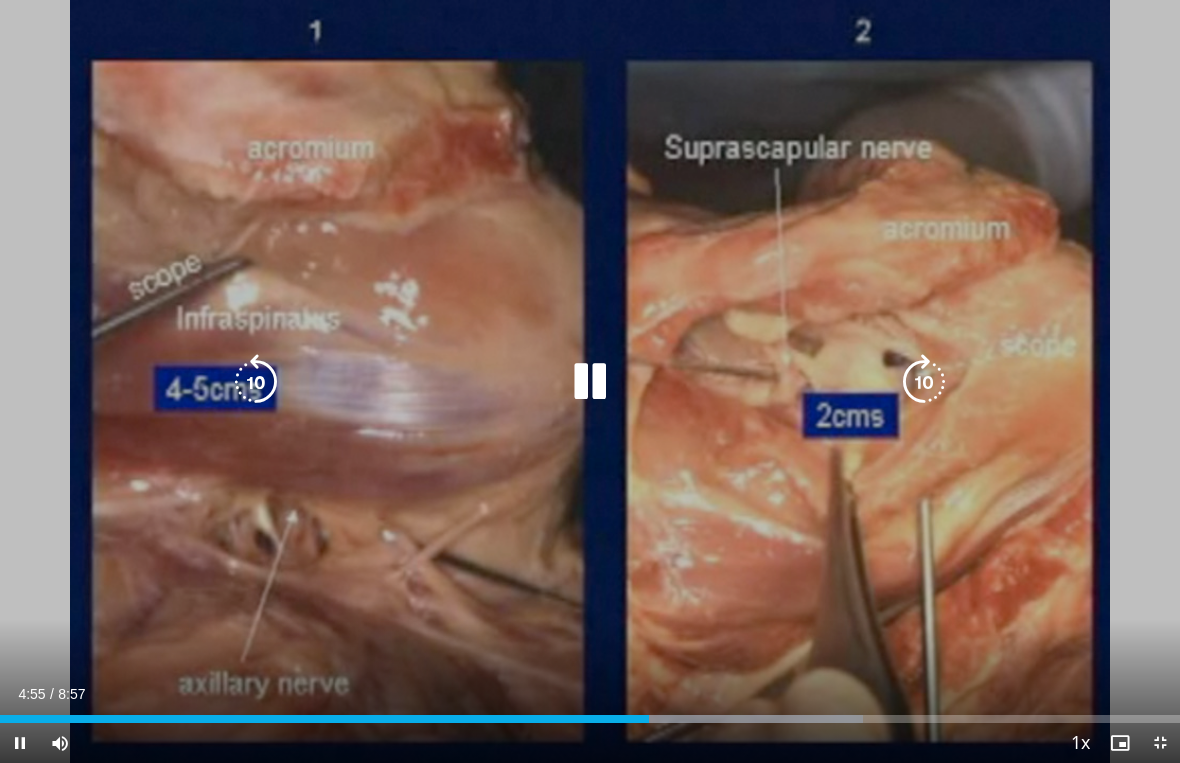 click at bounding box center [590, 382] 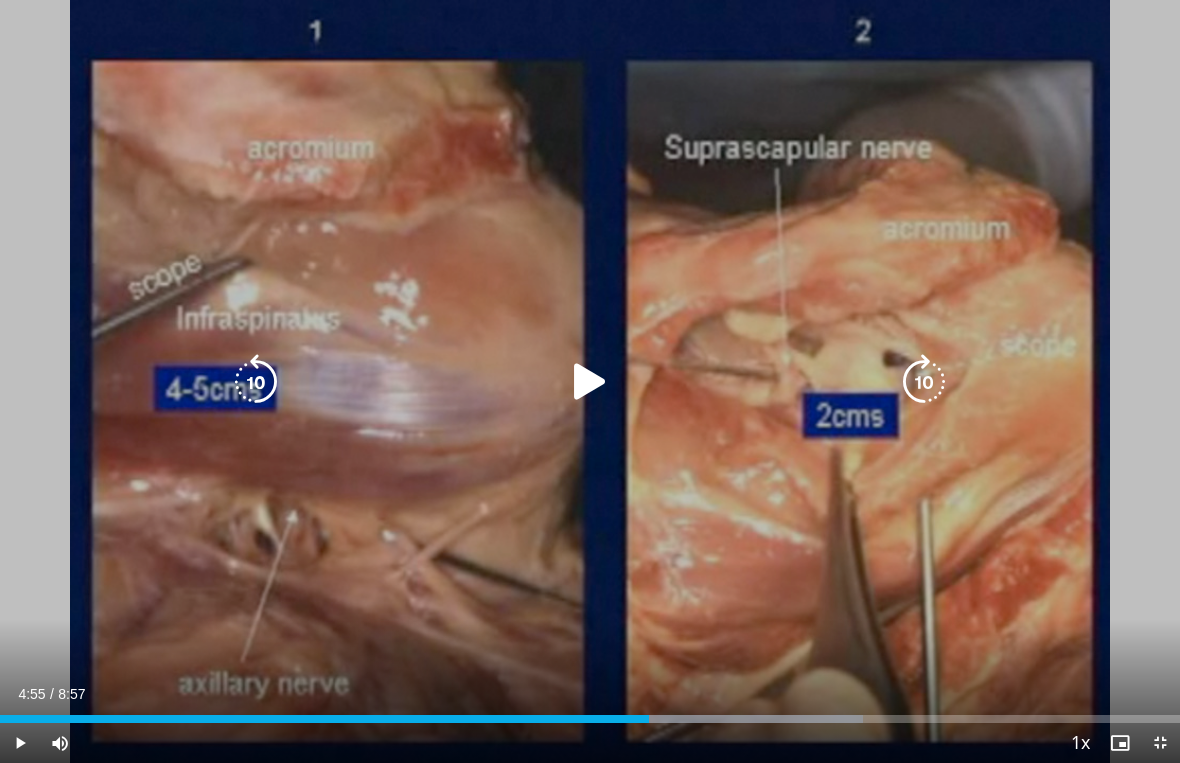 click at bounding box center [590, 382] 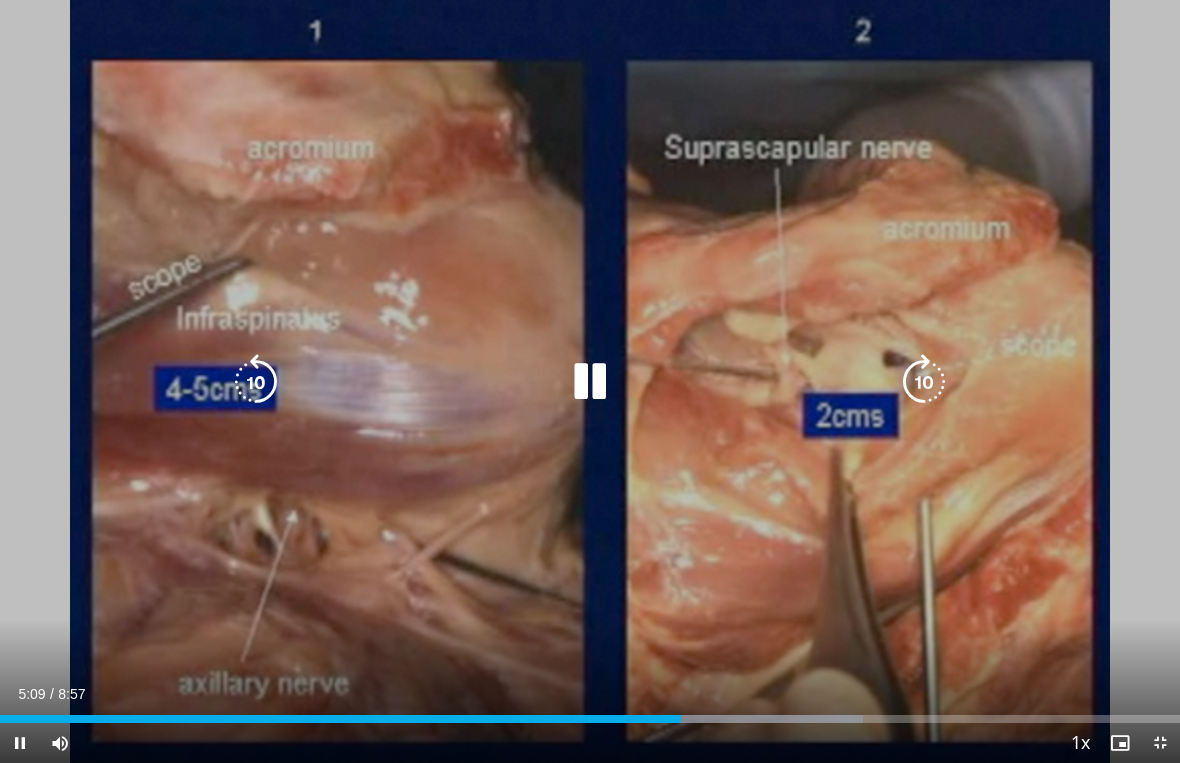 click at bounding box center [924, 382] 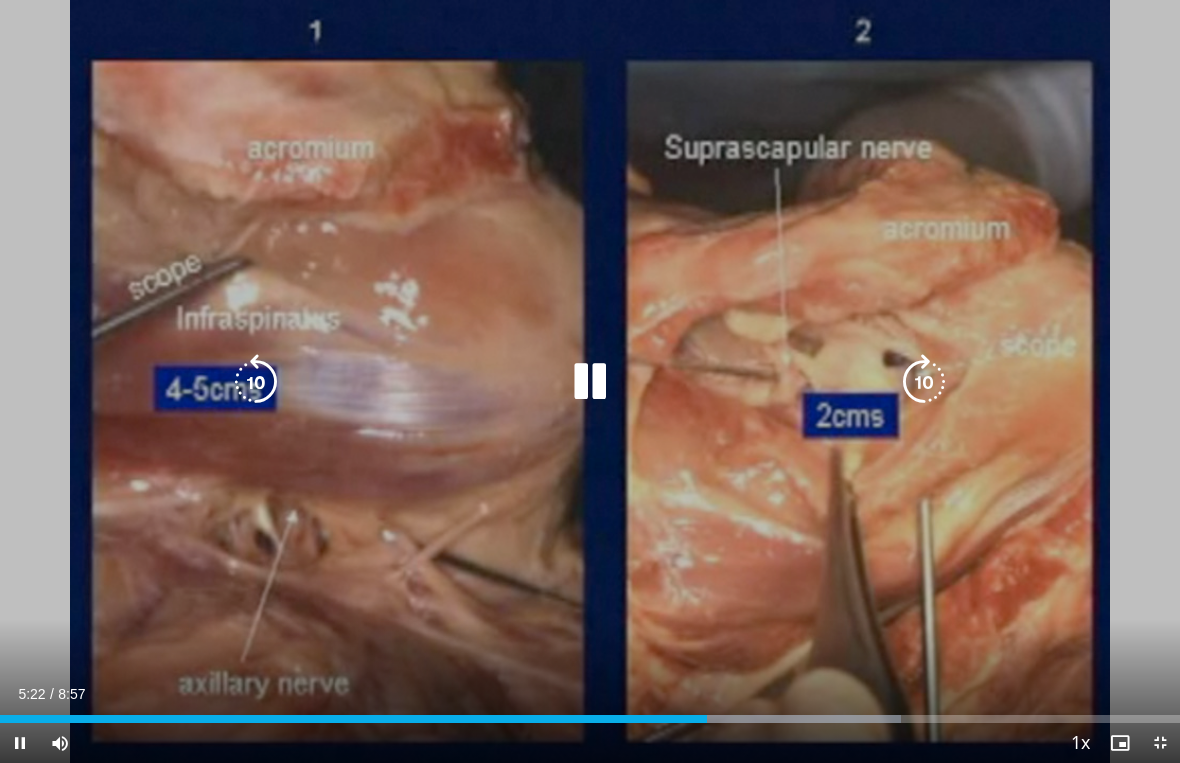 click at bounding box center (924, 382) 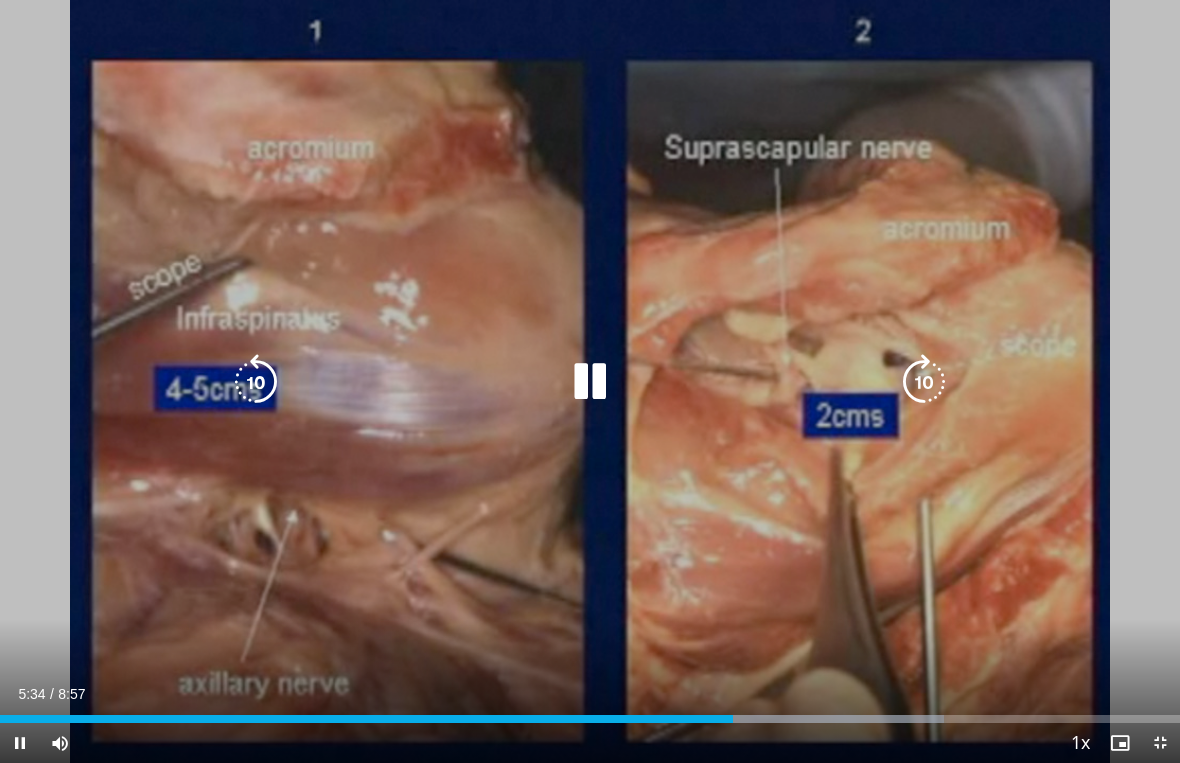 click at bounding box center (590, 382) 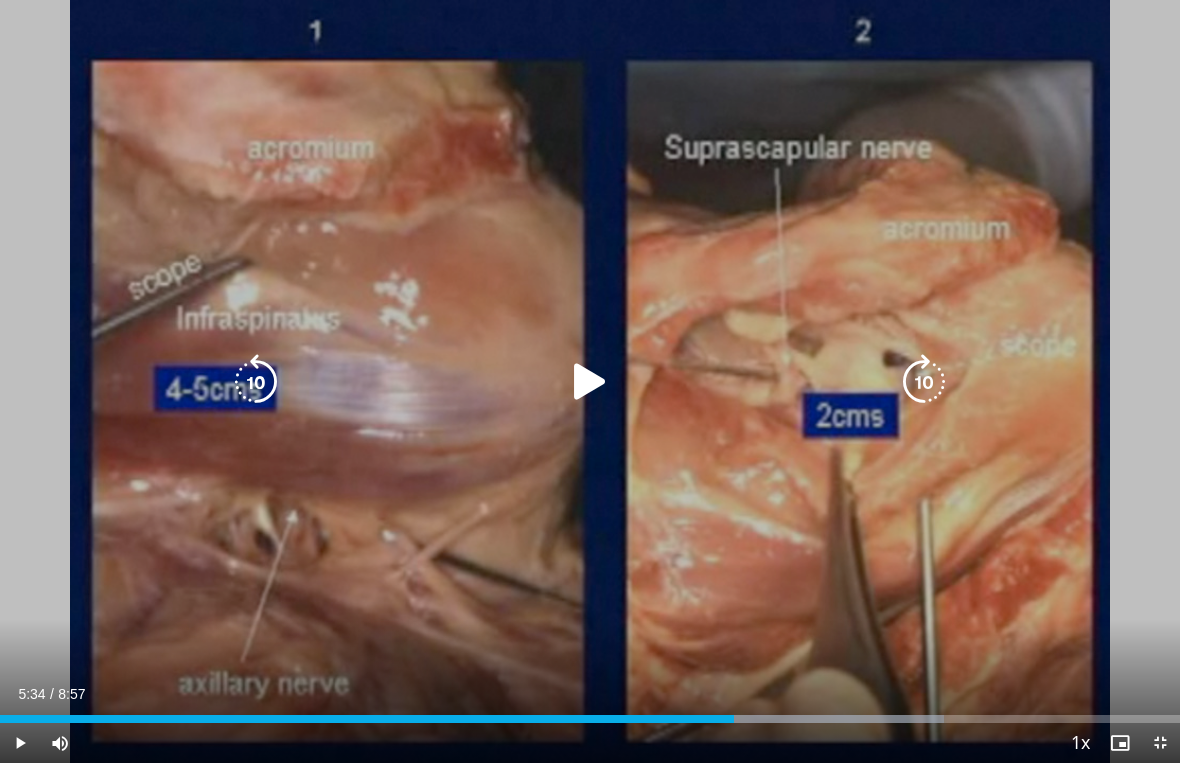 click at bounding box center (590, 382) 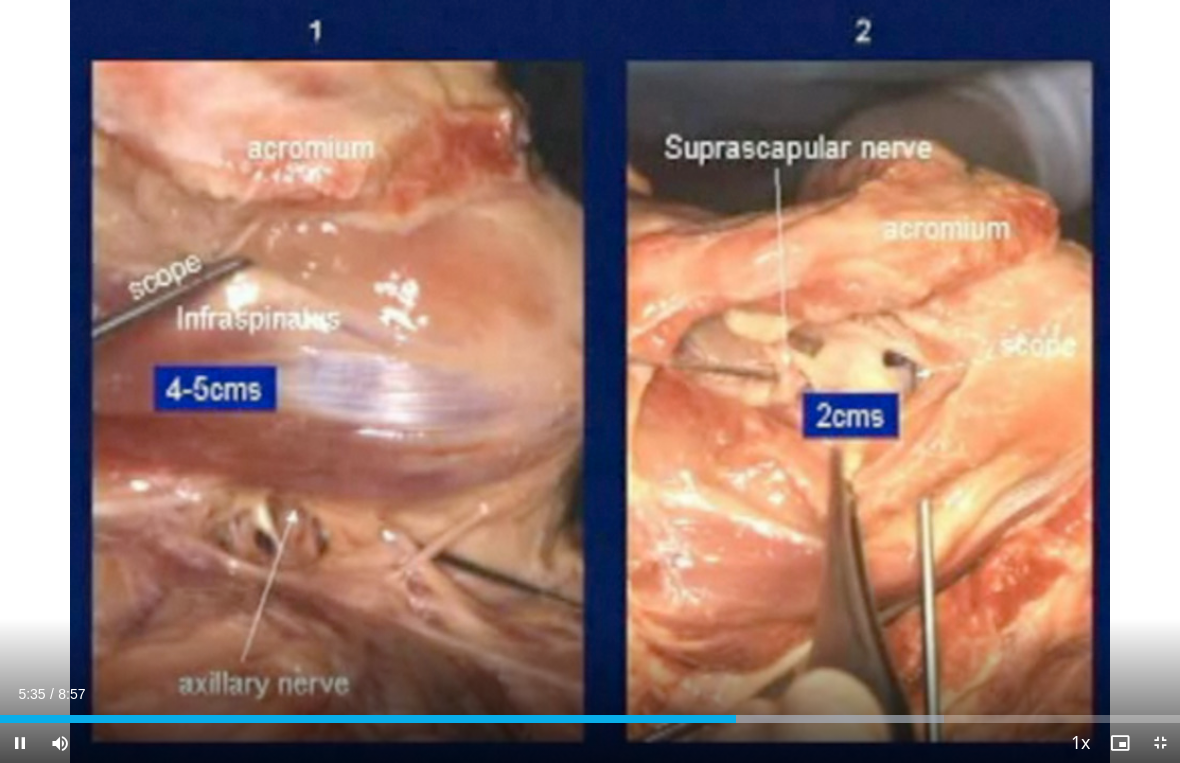 click on "10 seconds
Tap to unmute" at bounding box center (590, 381) 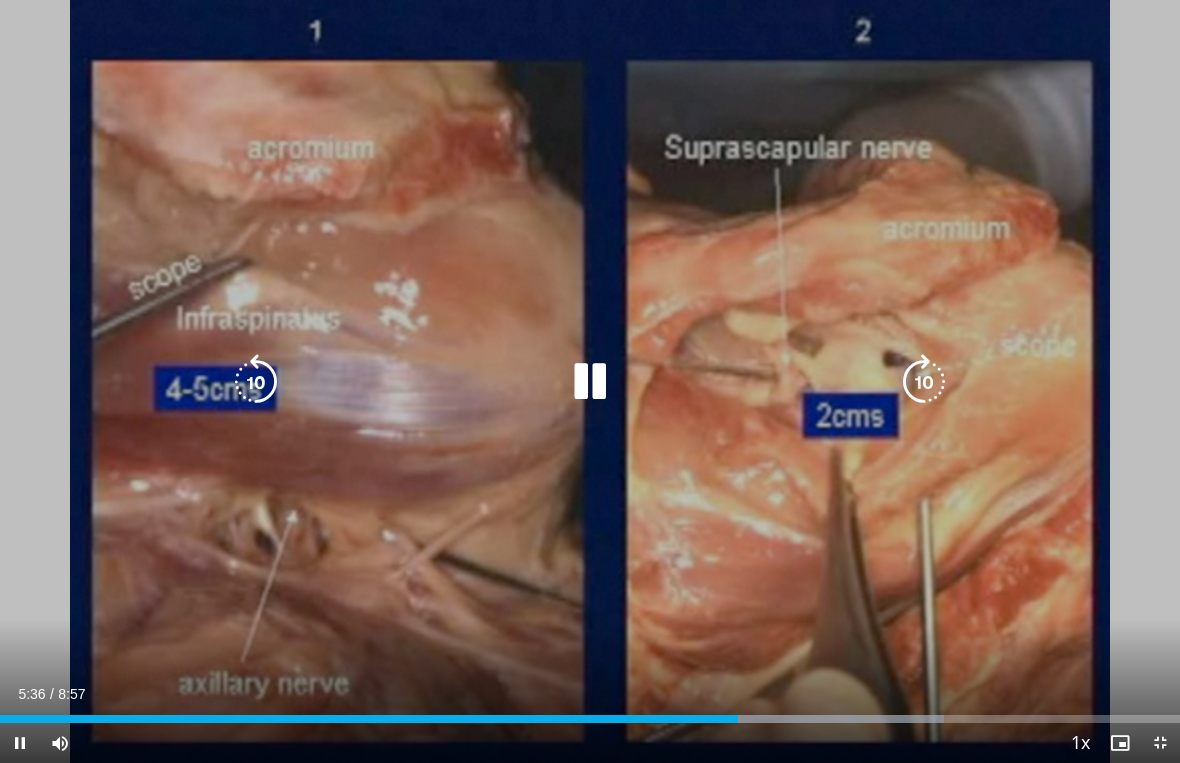 click at bounding box center [924, 382] 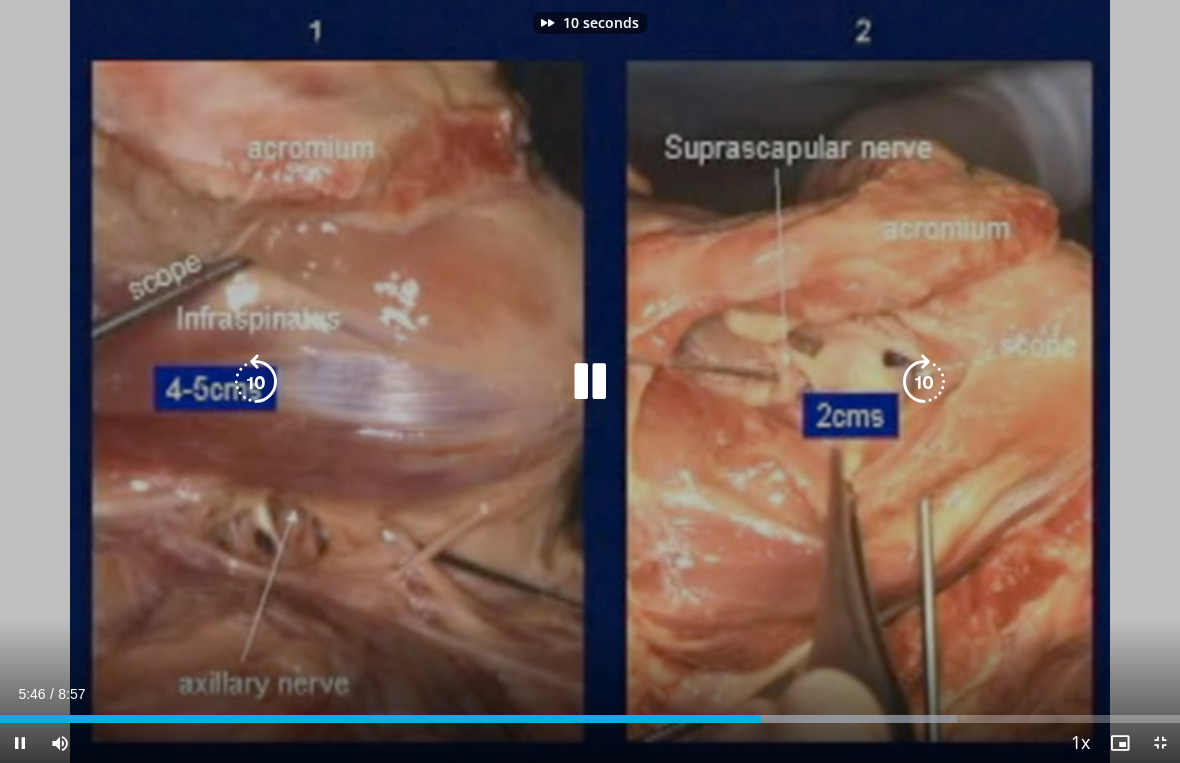 click at bounding box center (924, 382) 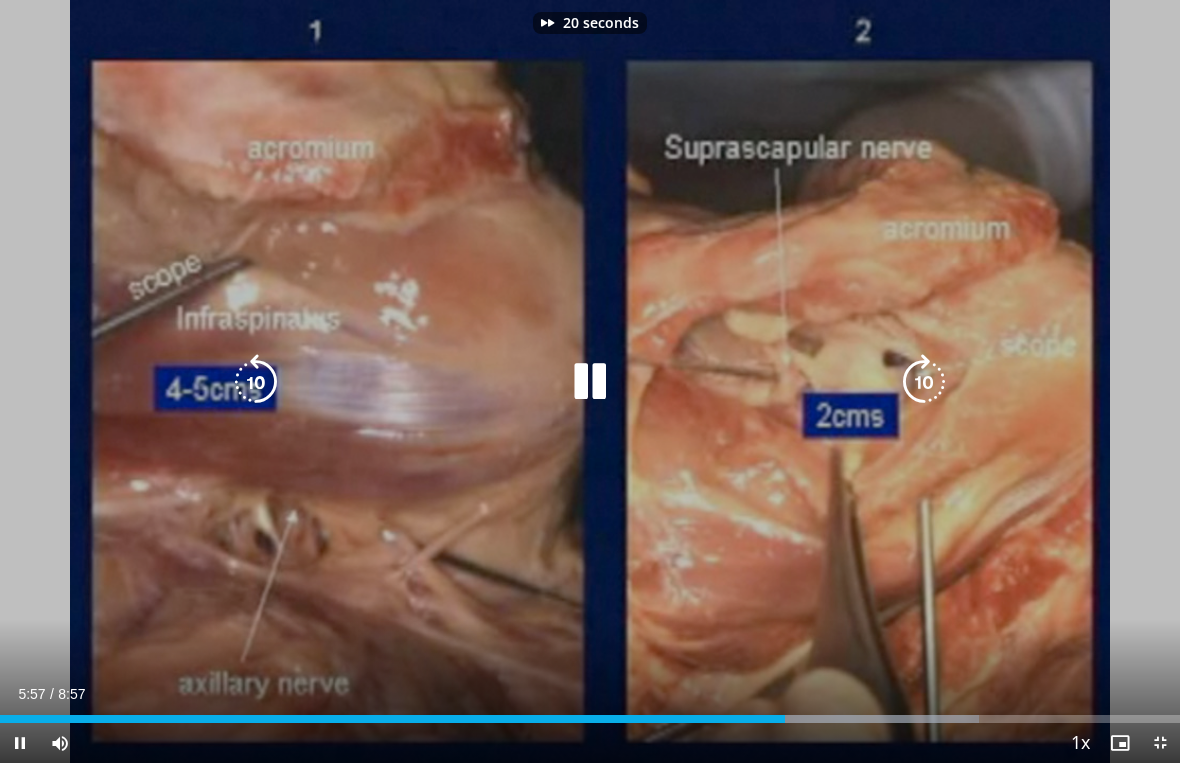 click at bounding box center (924, 382) 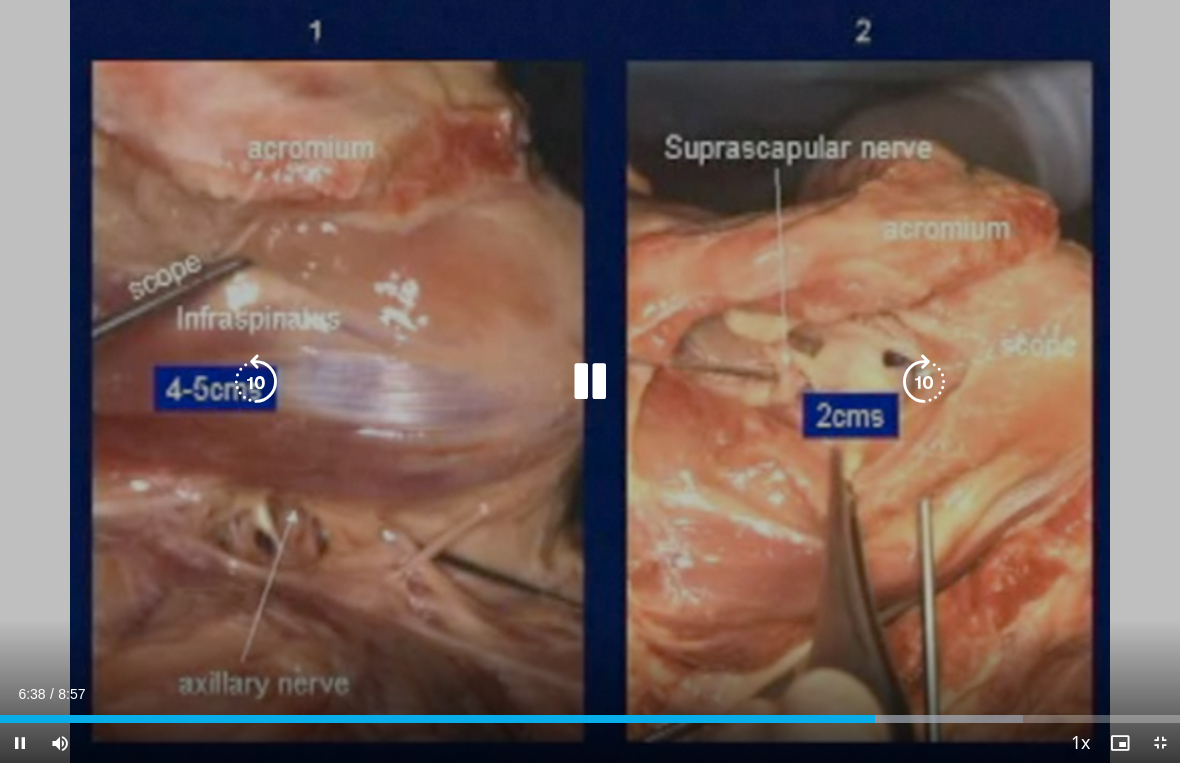 click at bounding box center [590, 382] 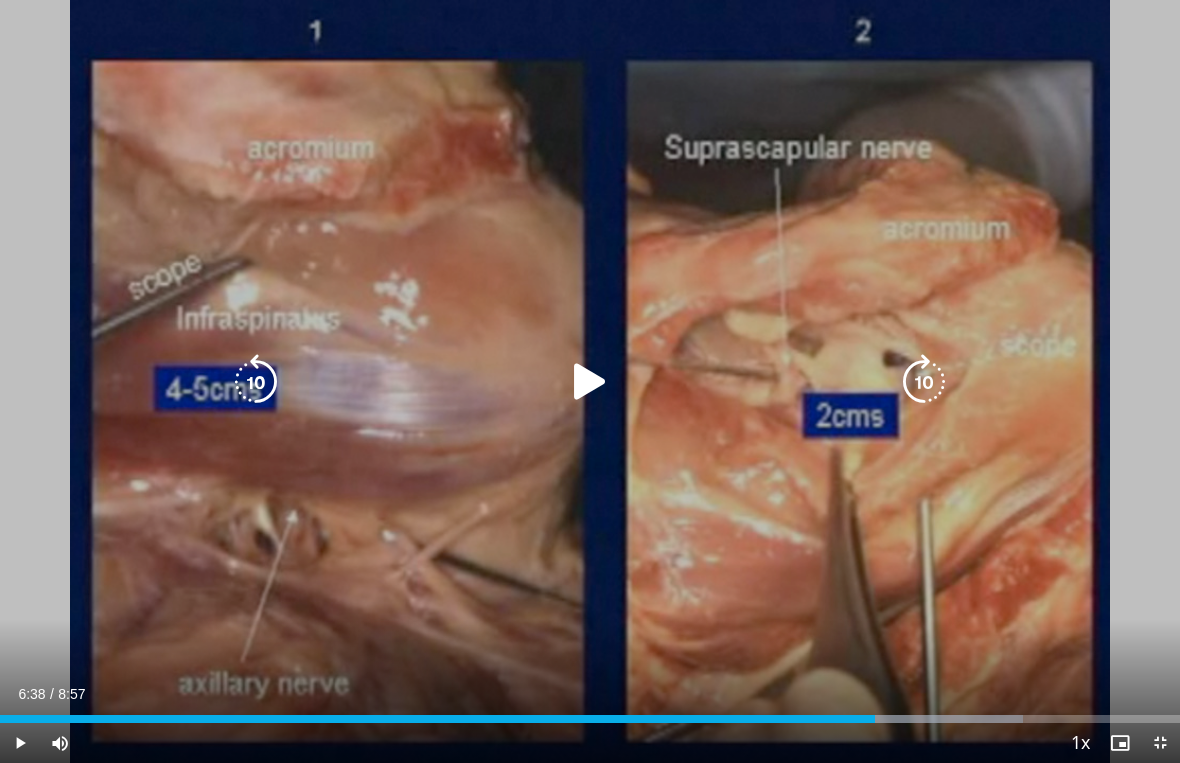 click at bounding box center (590, 382) 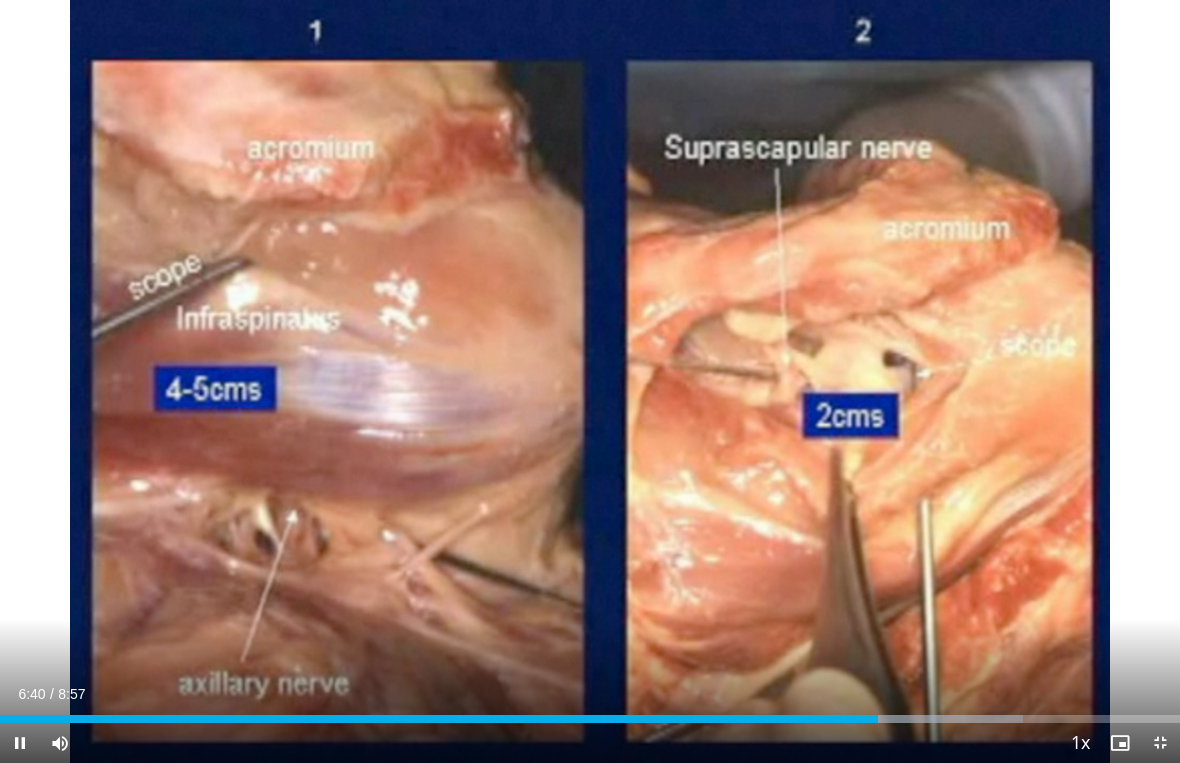 click on "30 seconds
Tap to unmute" at bounding box center (590, 381) 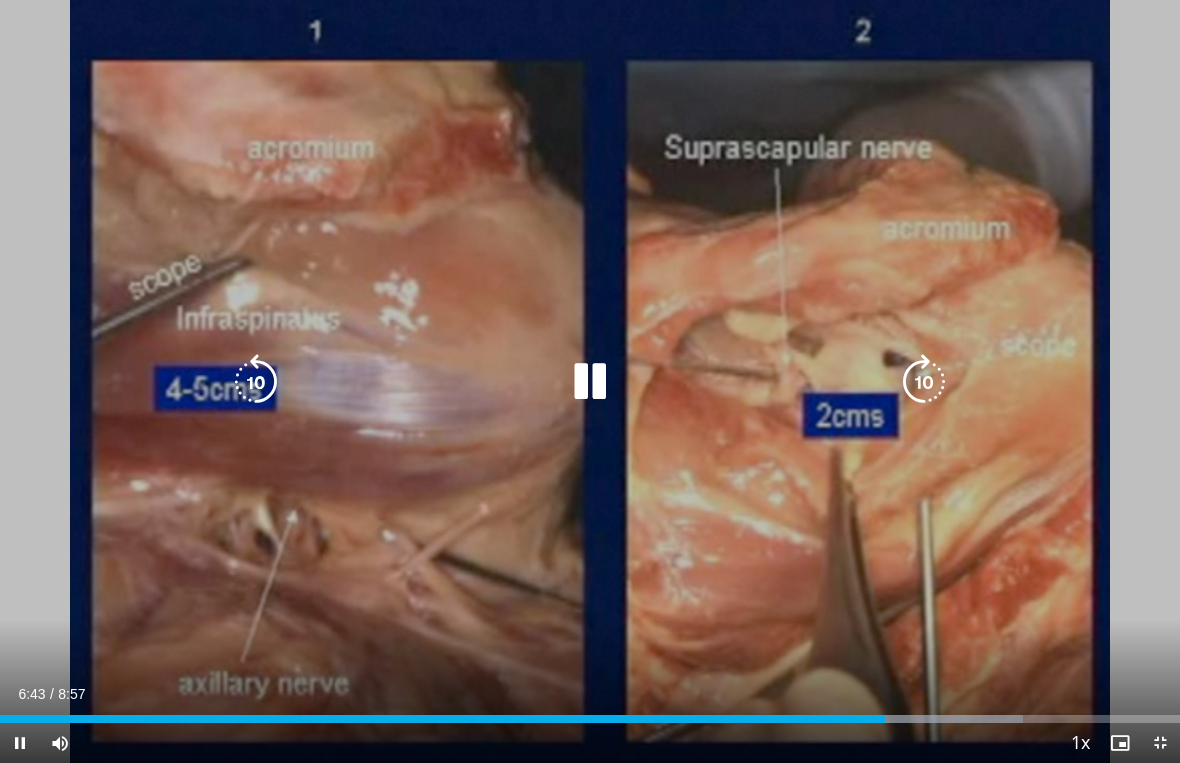 click at bounding box center (590, 382) 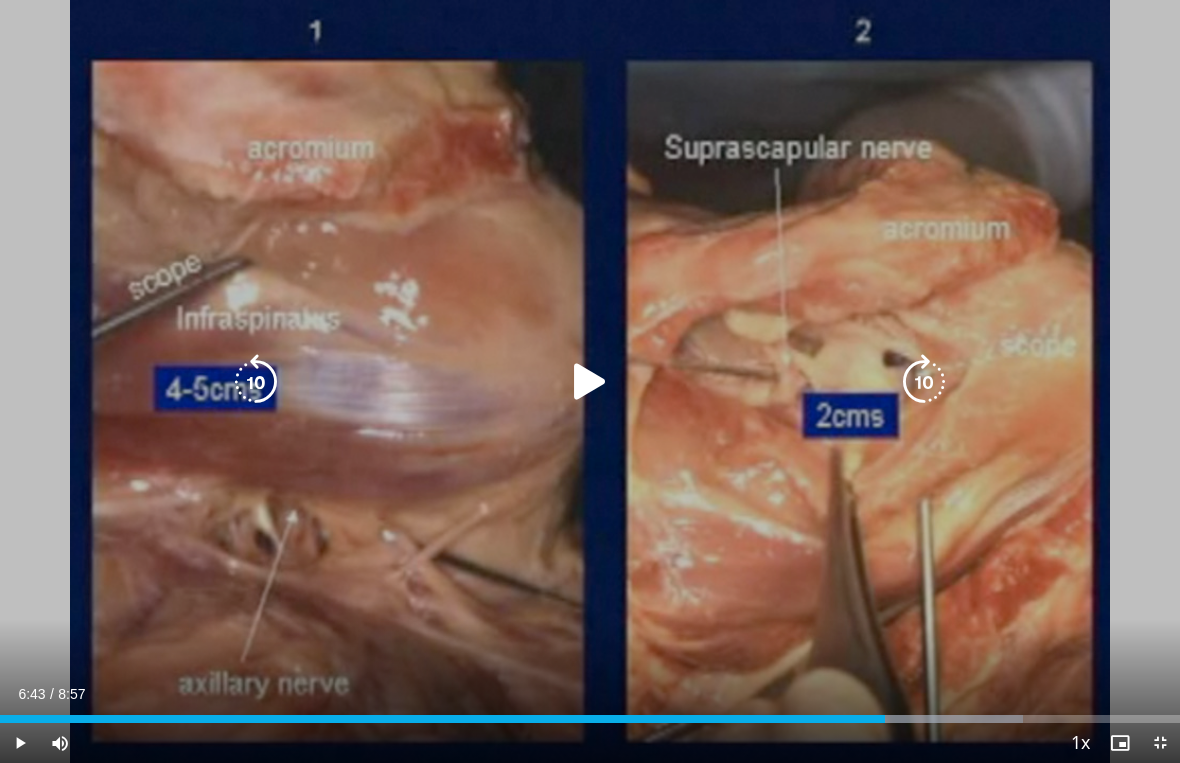 click on "30 seconds
Tap to unmute" at bounding box center (590, 381) 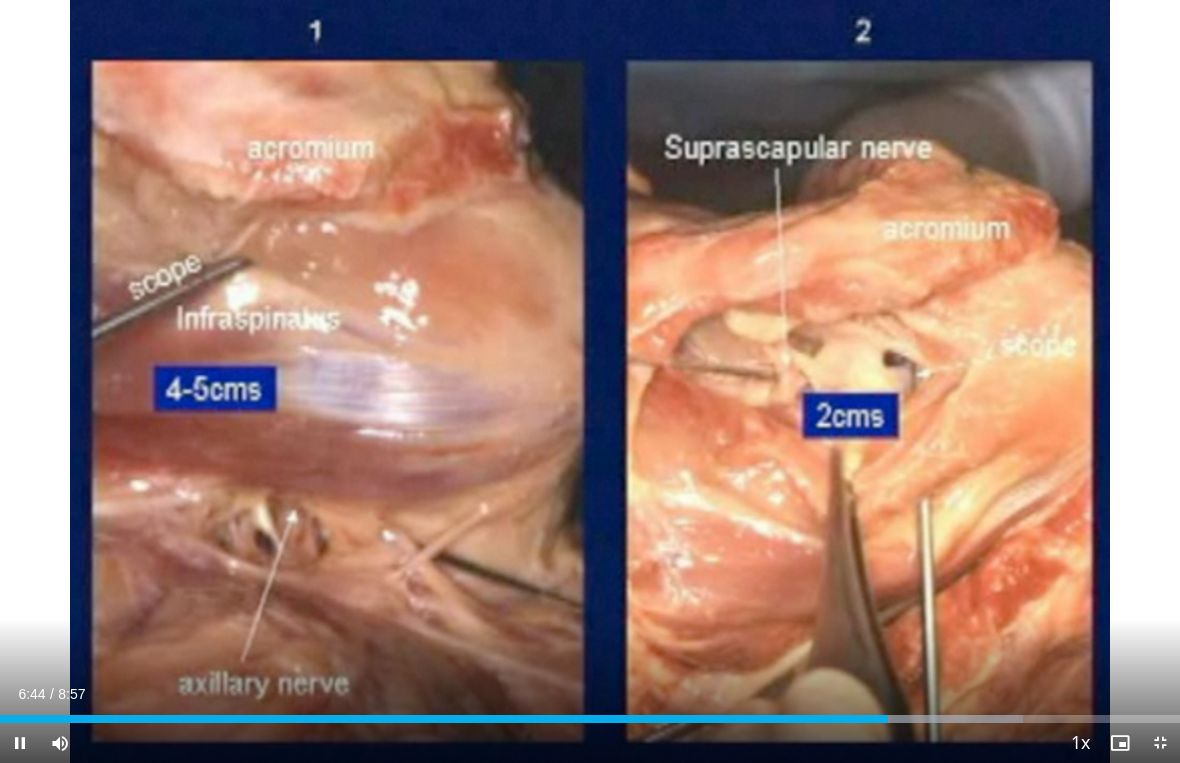 click on "30 seconds
Tap to unmute" at bounding box center (590, 381) 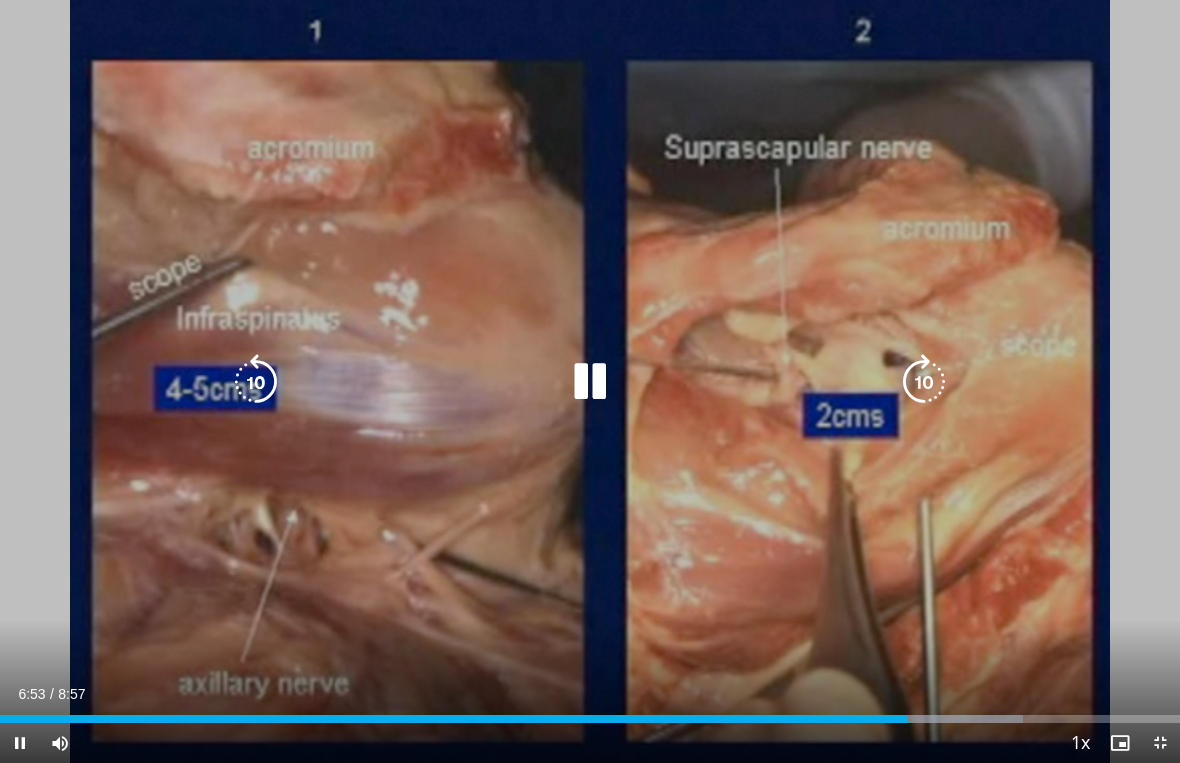 click at bounding box center [924, 382] 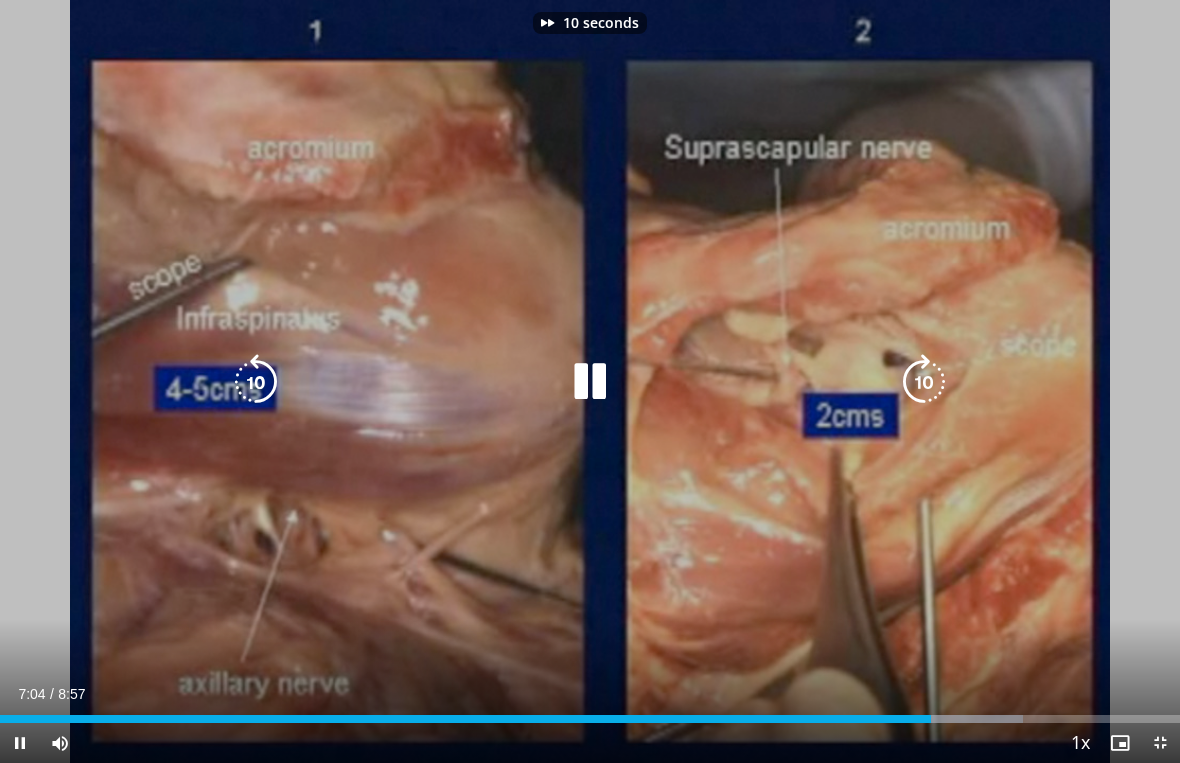 click at bounding box center [924, 382] 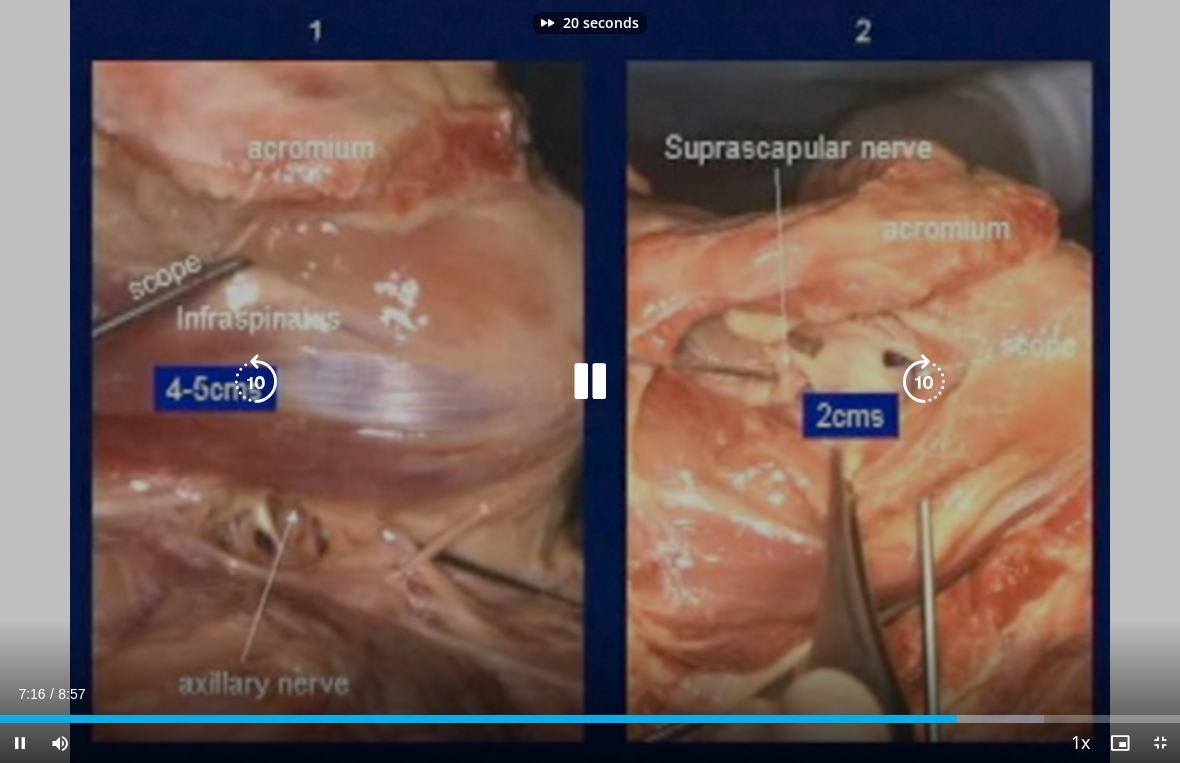 click on "20 seconds
Tap to unmute" at bounding box center (590, 381) 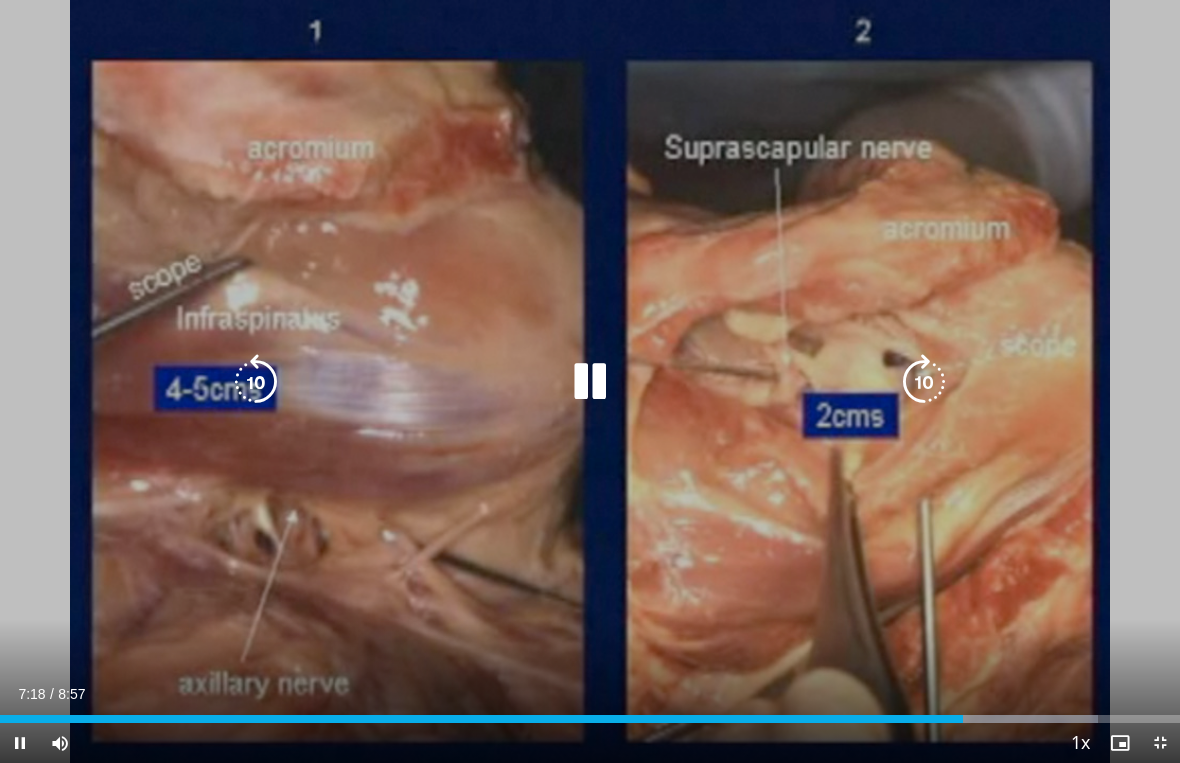 click at bounding box center (924, 382) 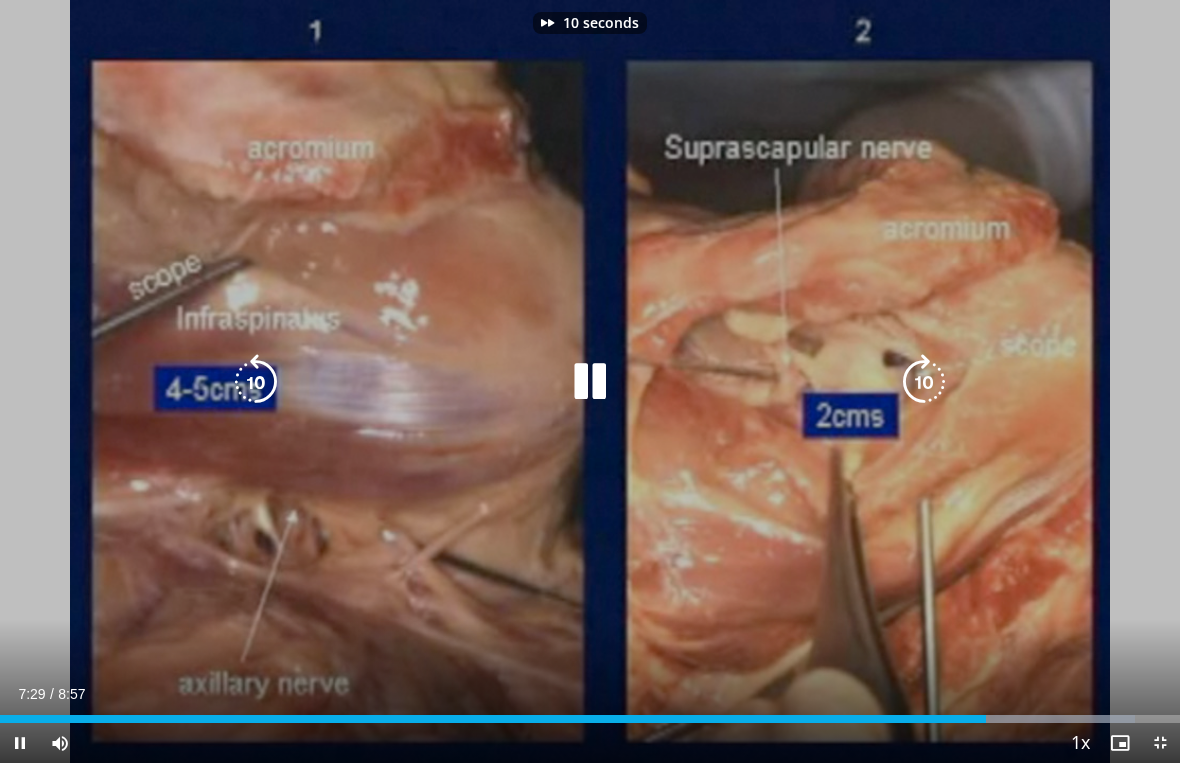 click at bounding box center [924, 382] 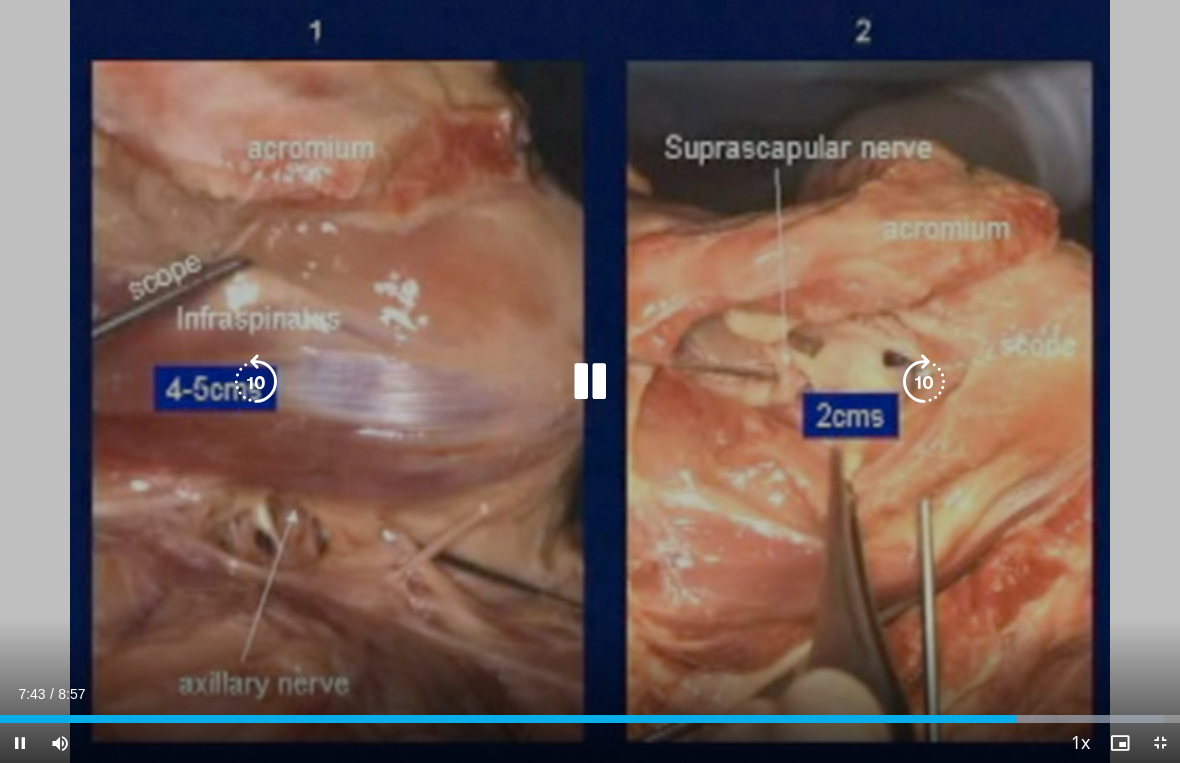 click at bounding box center (924, 382) 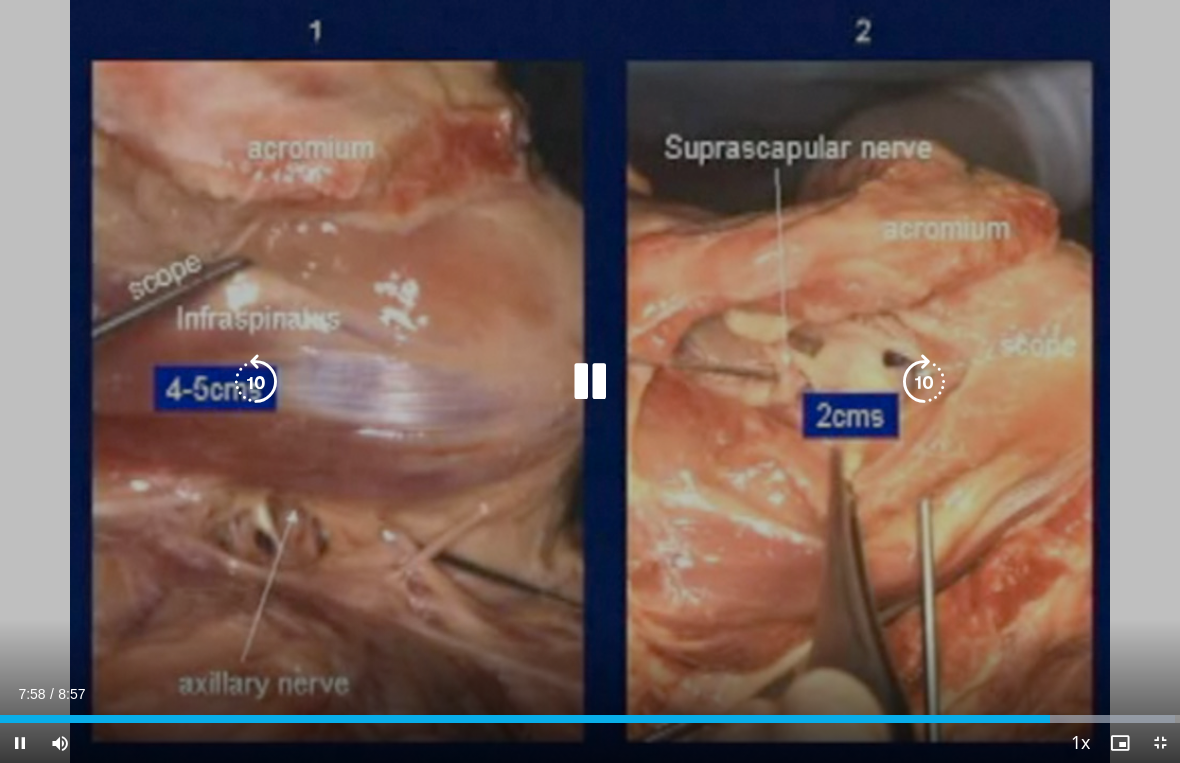 click at bounding box center [256, 382] 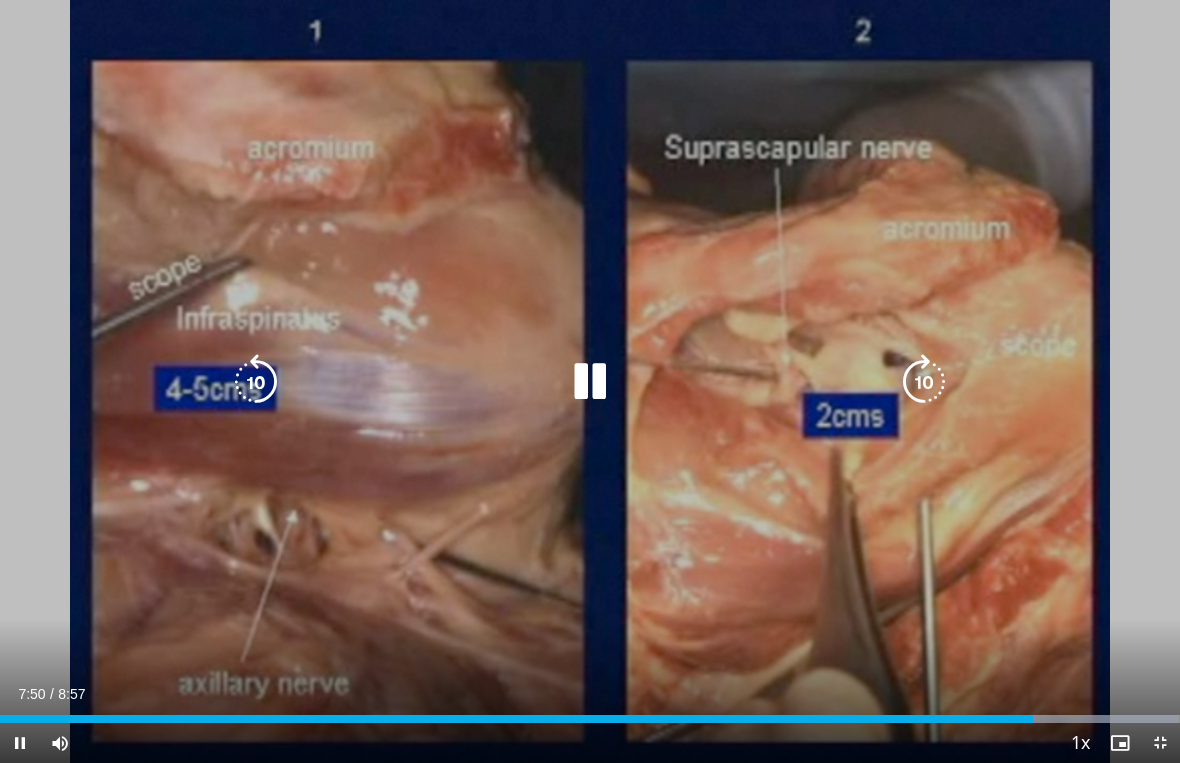 click at bounding box center (256, 382) 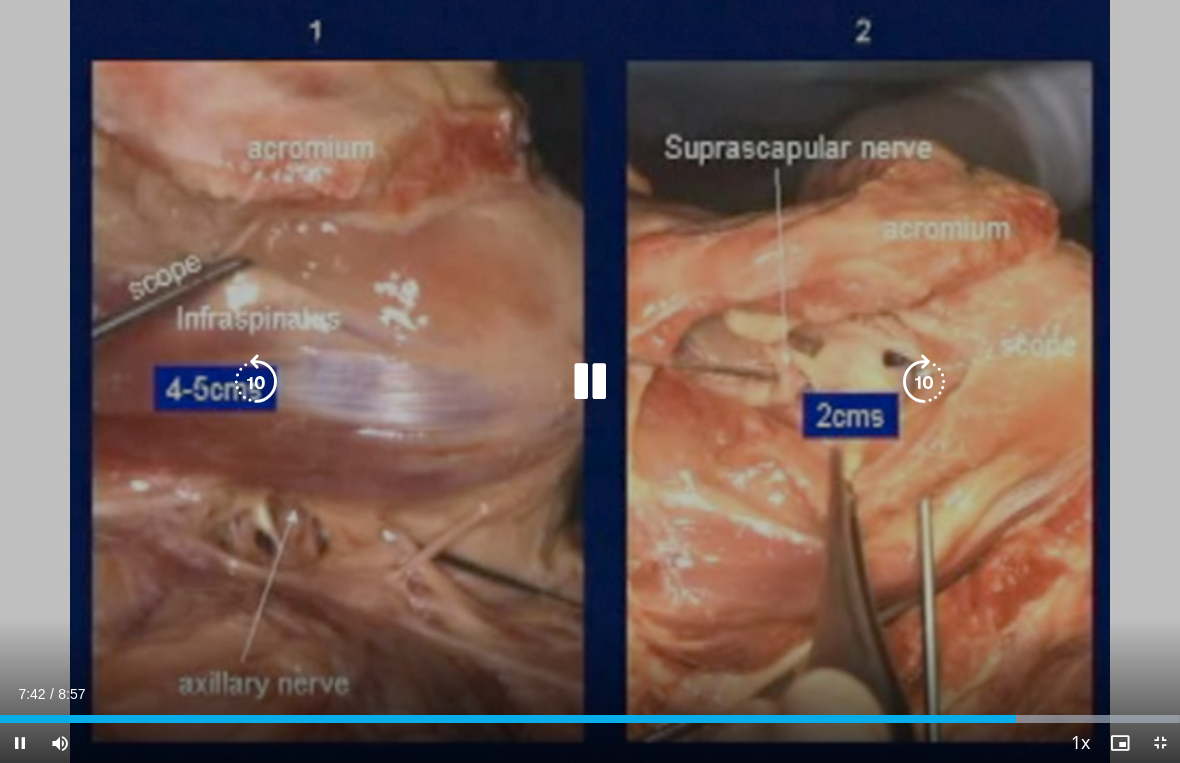 click at bounding box center (590, 382) 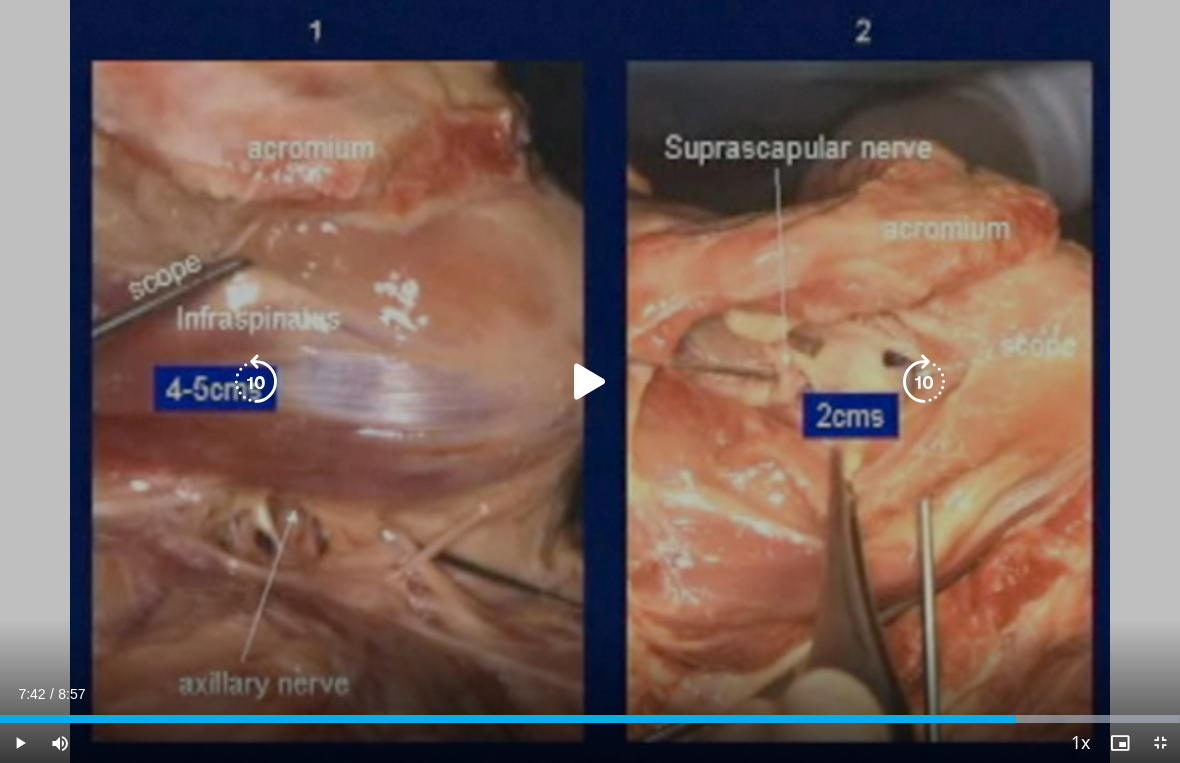 click at bounding box center [590, 382] 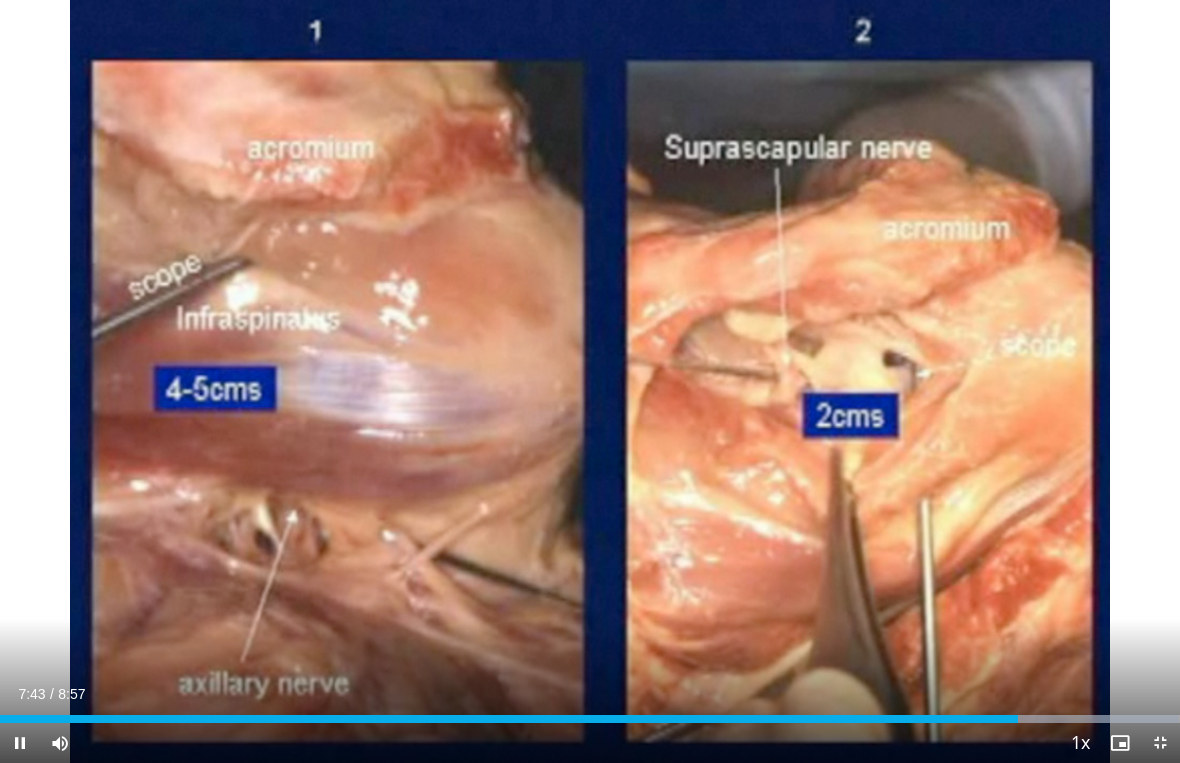 click on "10 seconds
Tap to unmute" at bounding box center (590, 381) 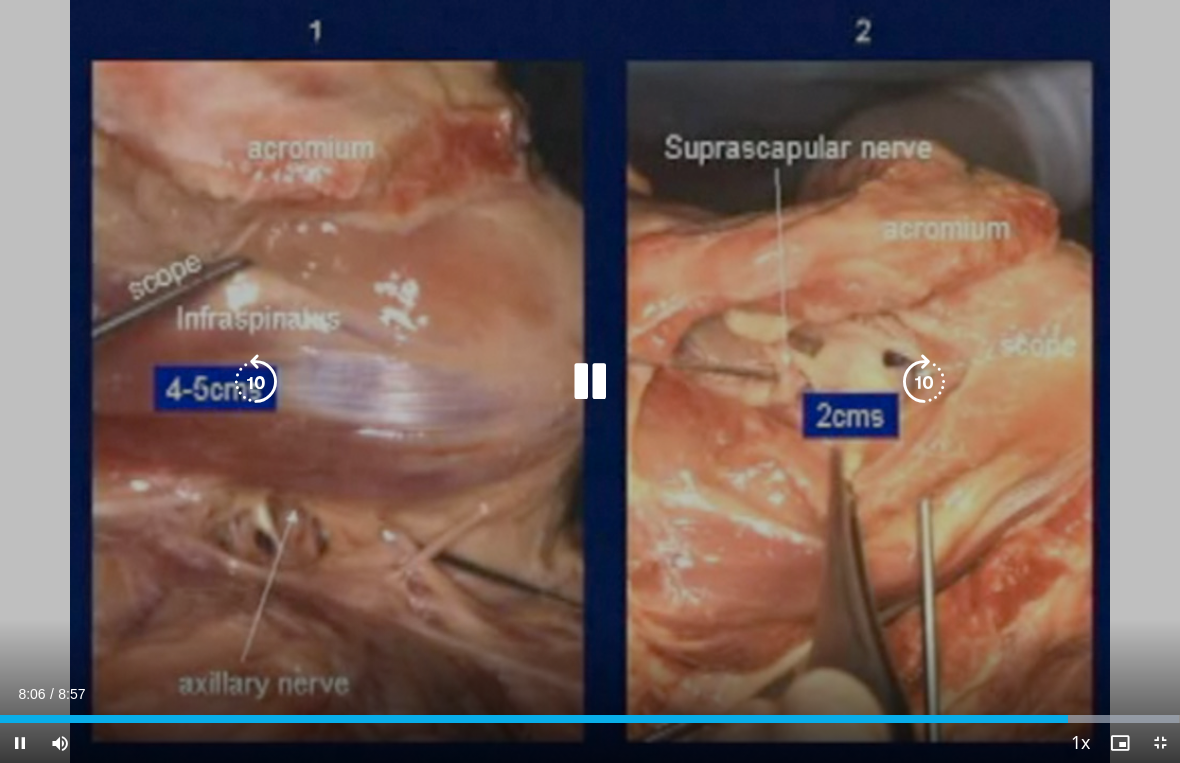 click at bounding box center [590, 382] 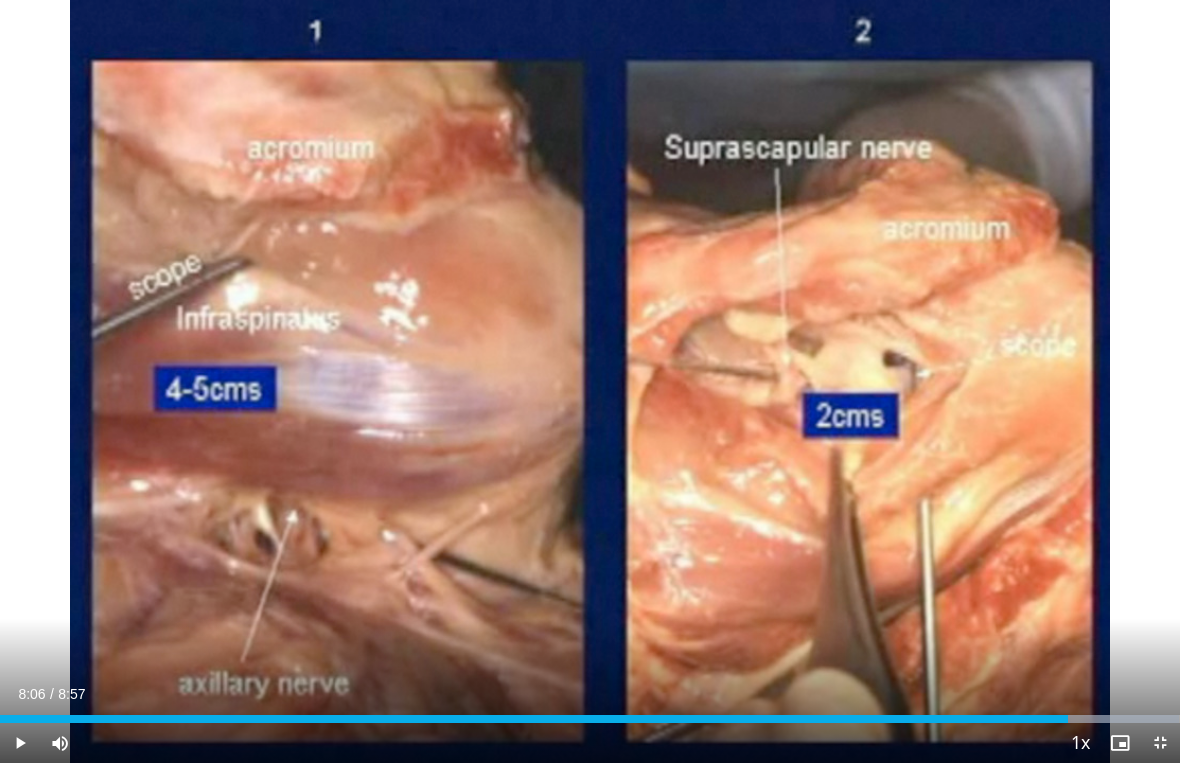 click on "10 seconds
Tap to unmute" at bounding box center [590, 381] 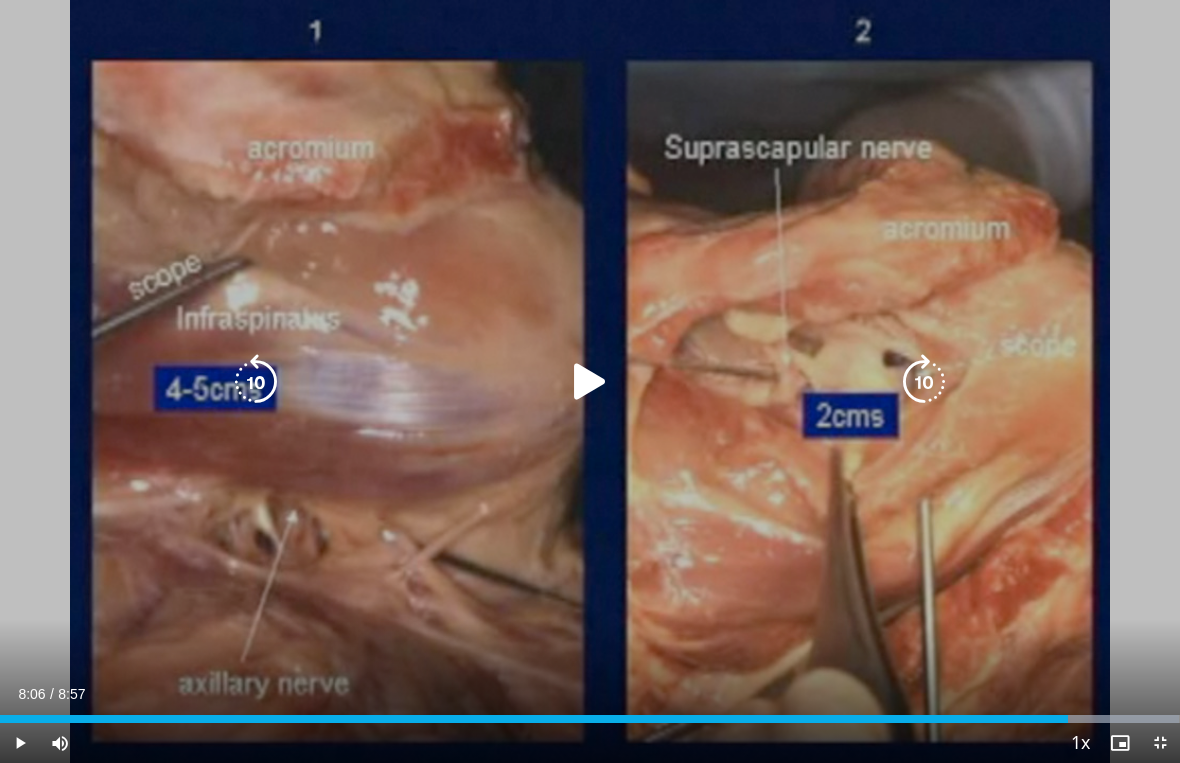 click at bounding box center [590, 382] 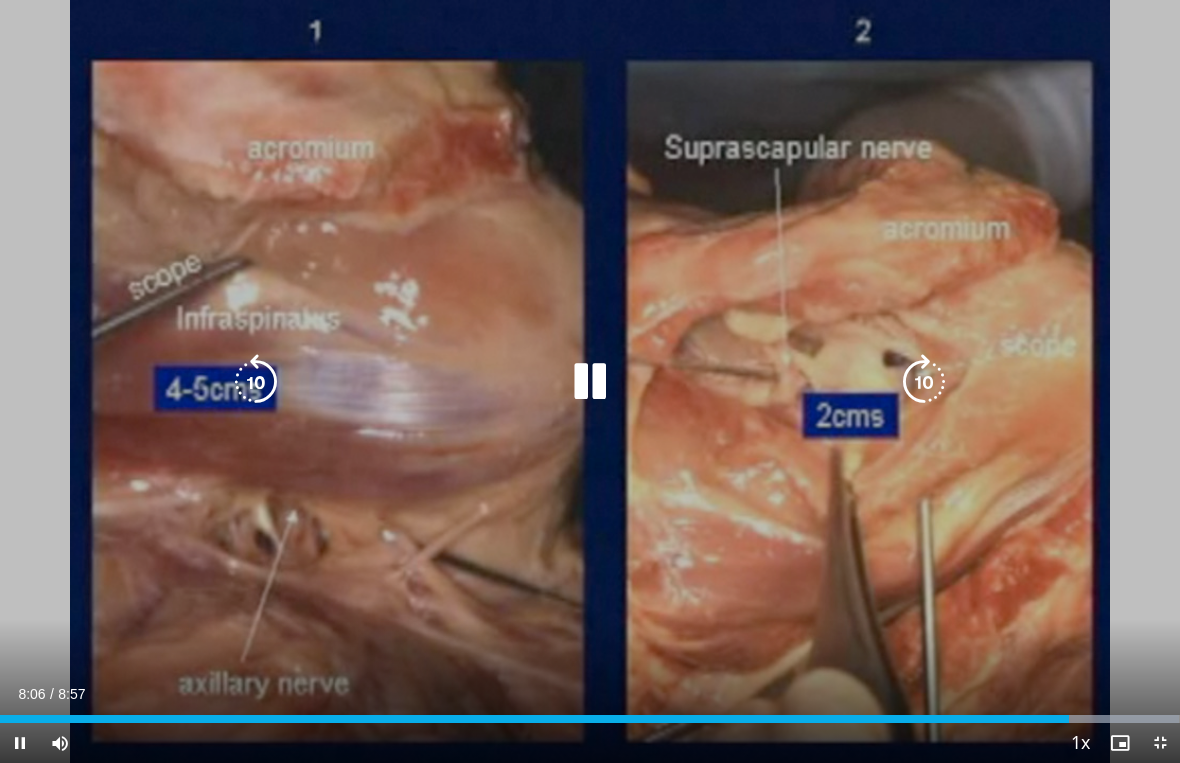 click on "10 seconds
Tap to unmute" at bounding box center [590, 381] 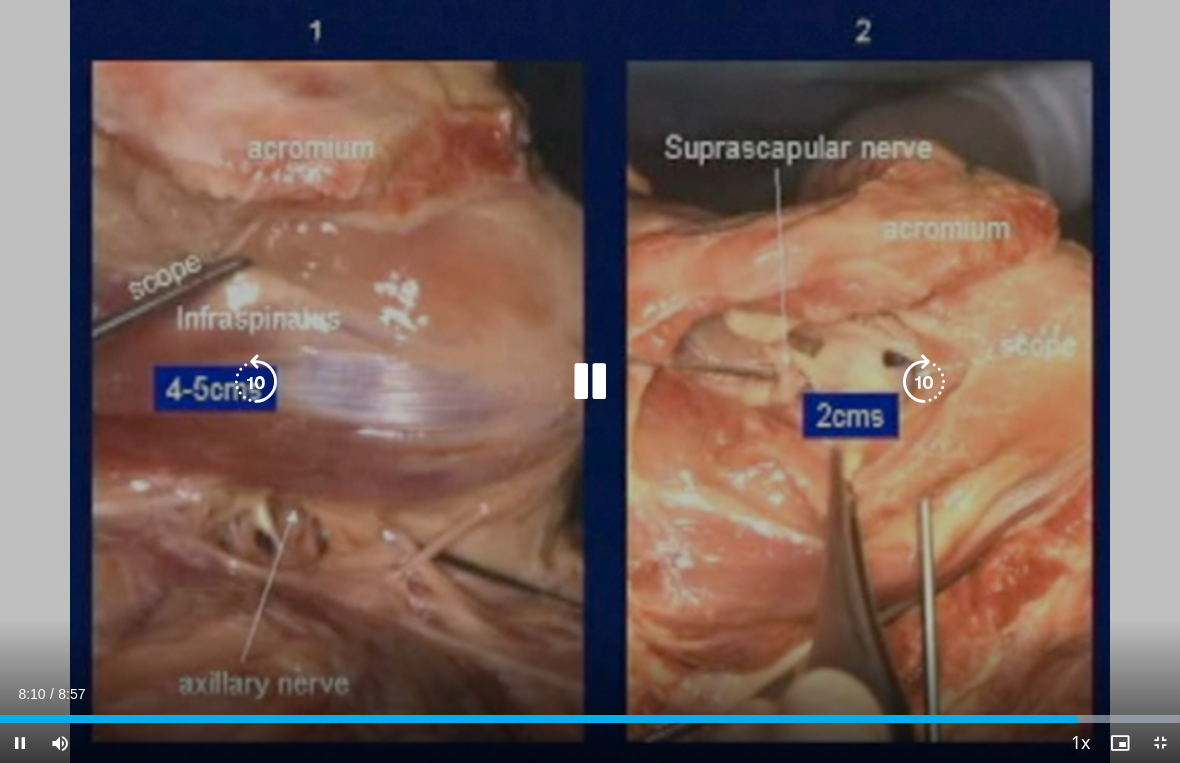 click at bounding box center [590, 382] 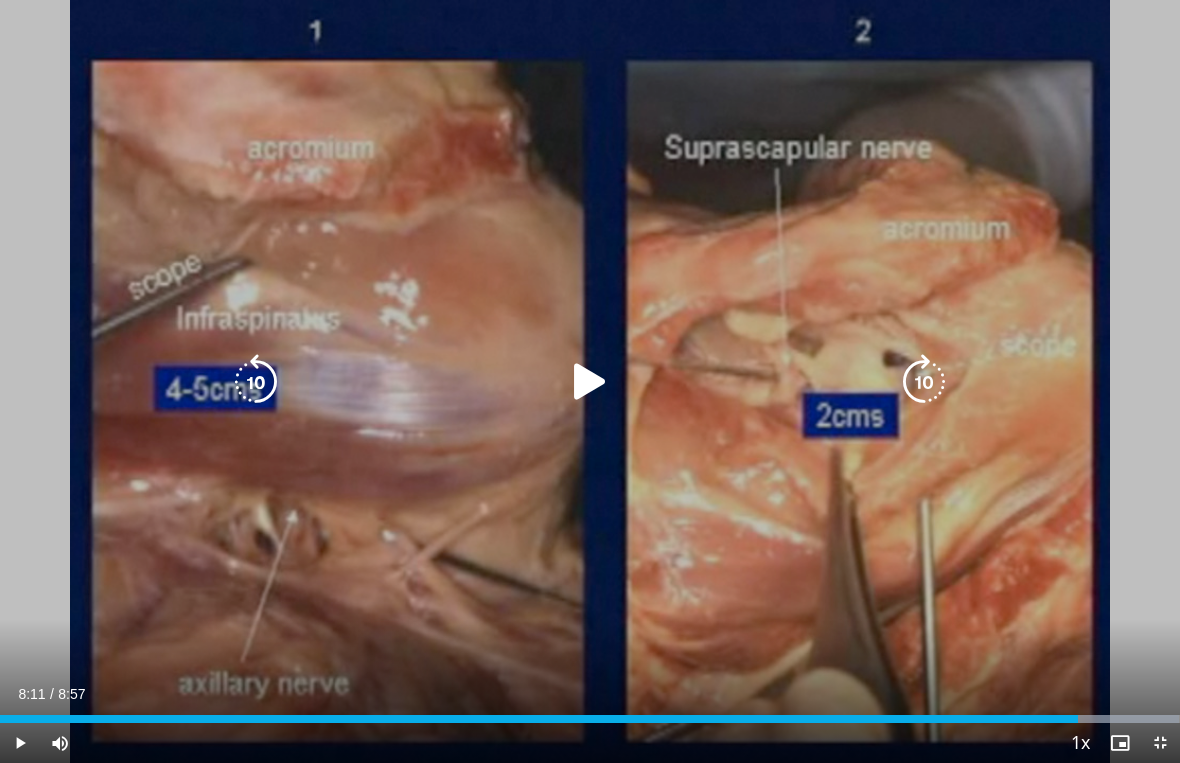 click at bounding box center [590, 382] 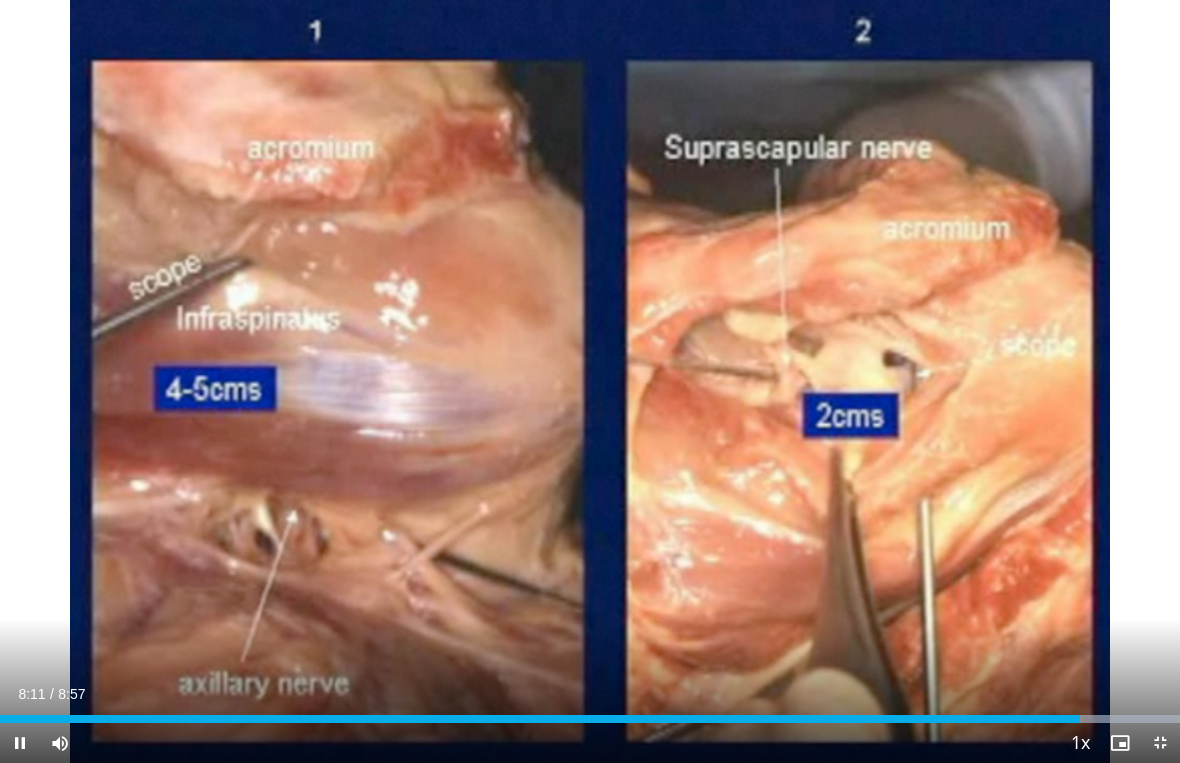 click on "10 seconds
Tap to unmute" at bounding box center [590, 381] 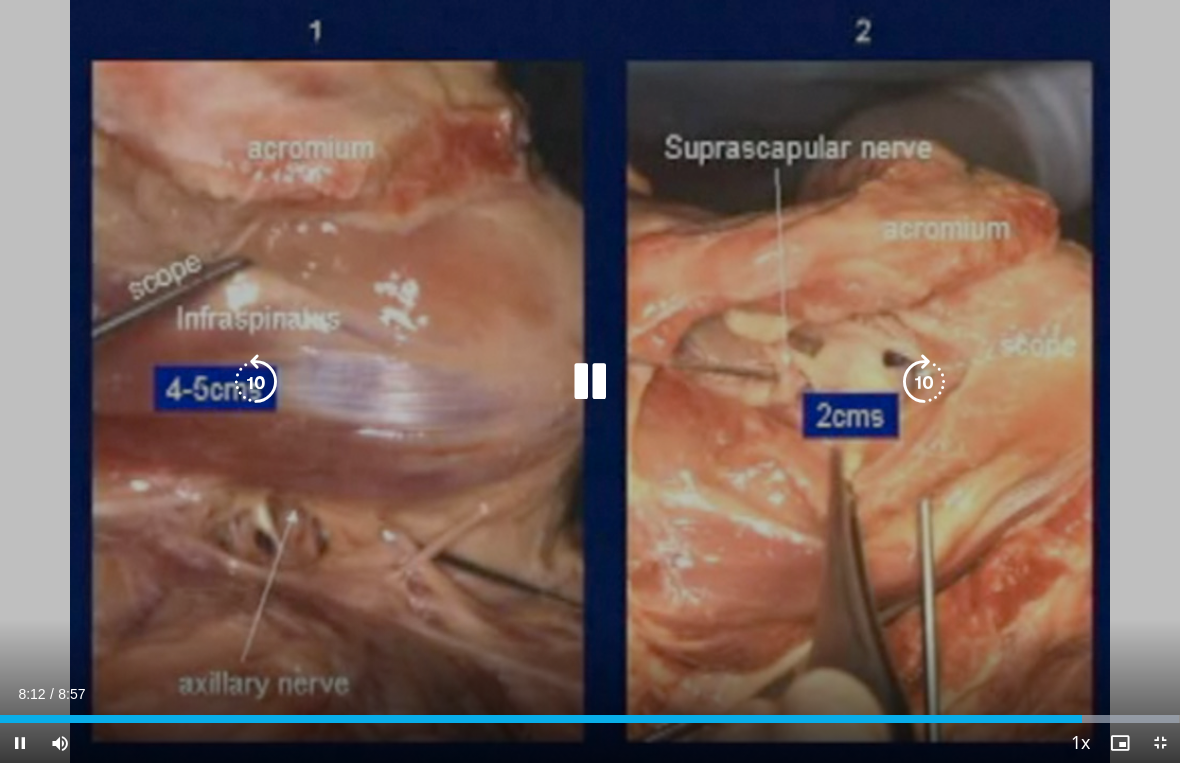 click at bounding box center (924, 382) 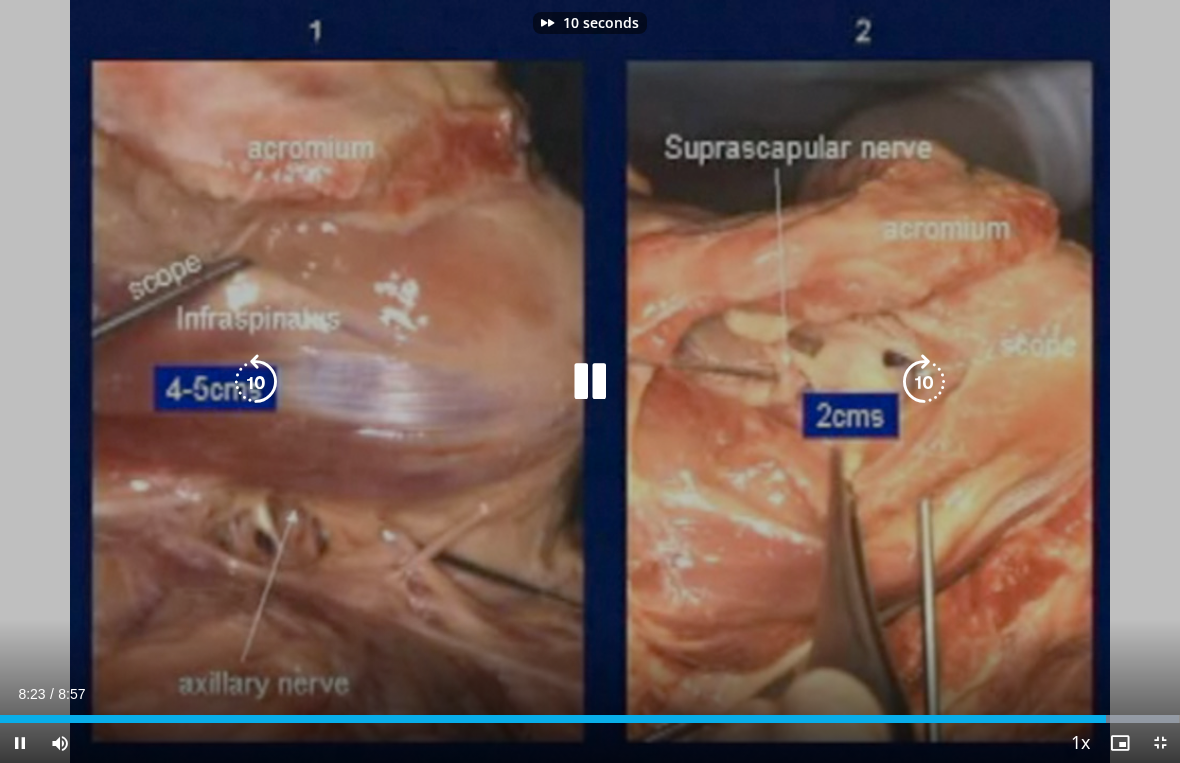click on "10 seconds
Tap to unmute" at bounding box center [590, 381] 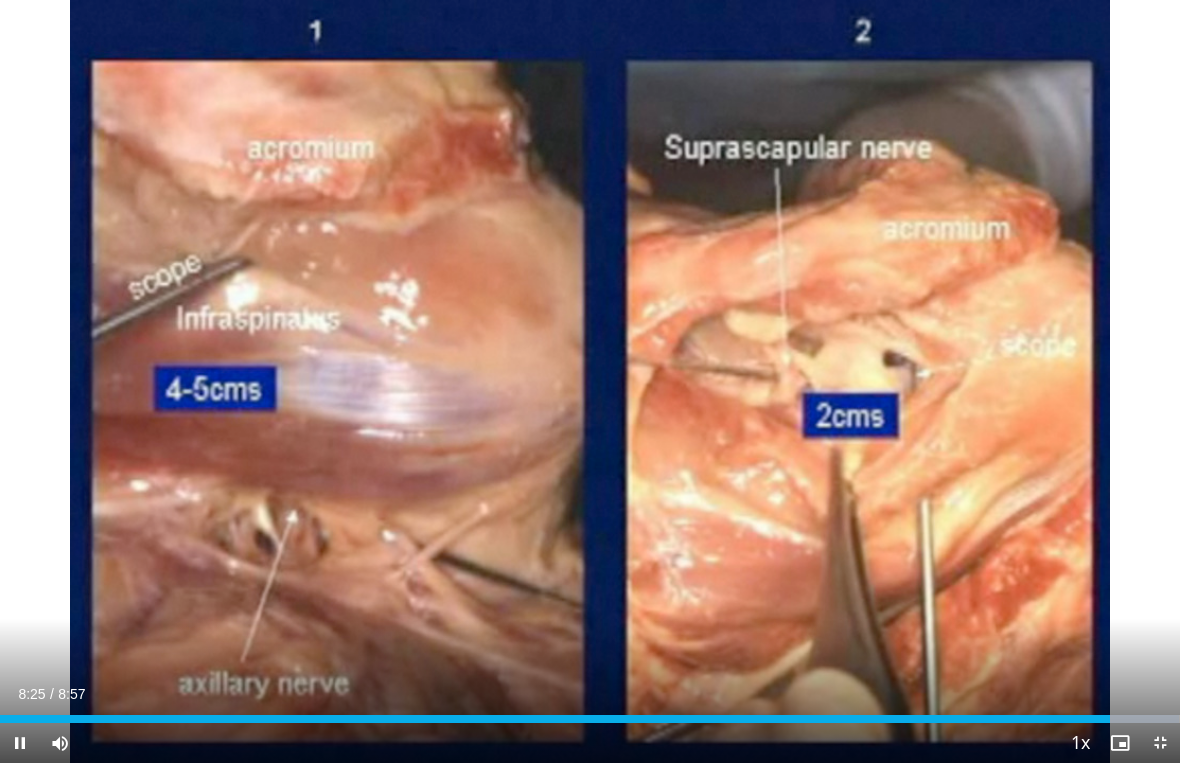 click on "10 seconds
Tap to unmute" at bounding box center (590, 381) 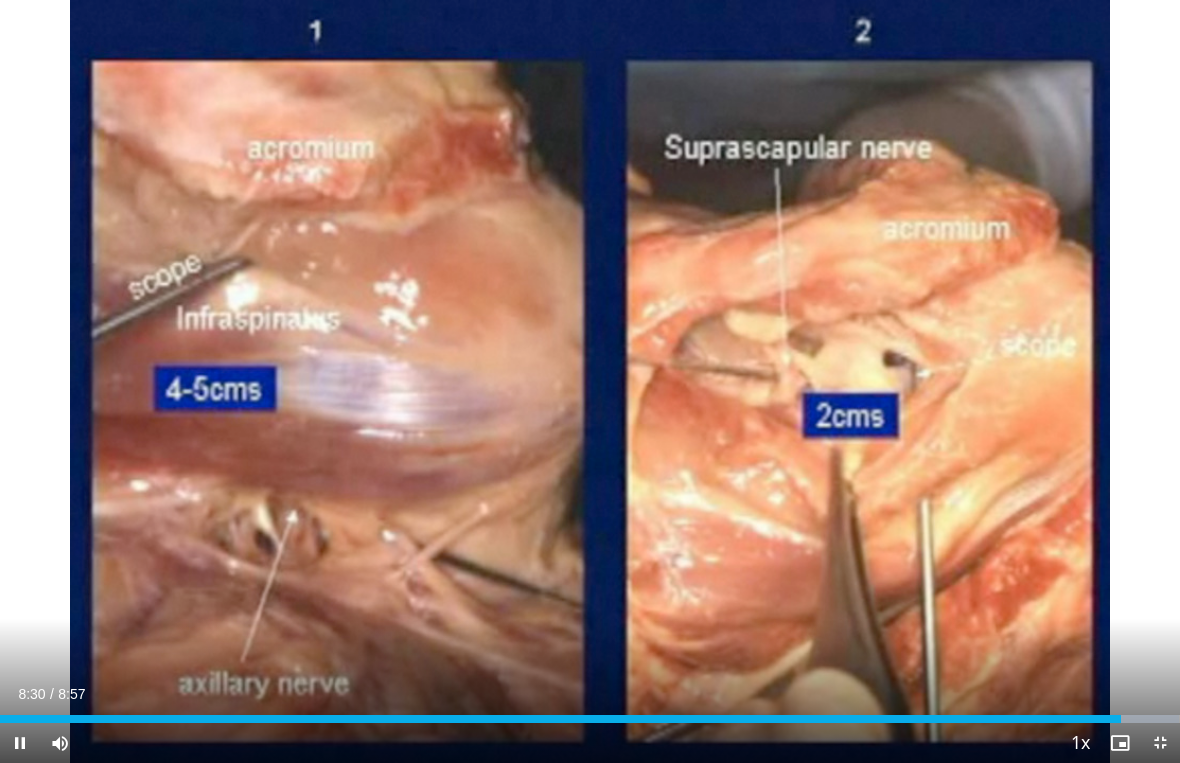 click at bounding box center (924, 382) 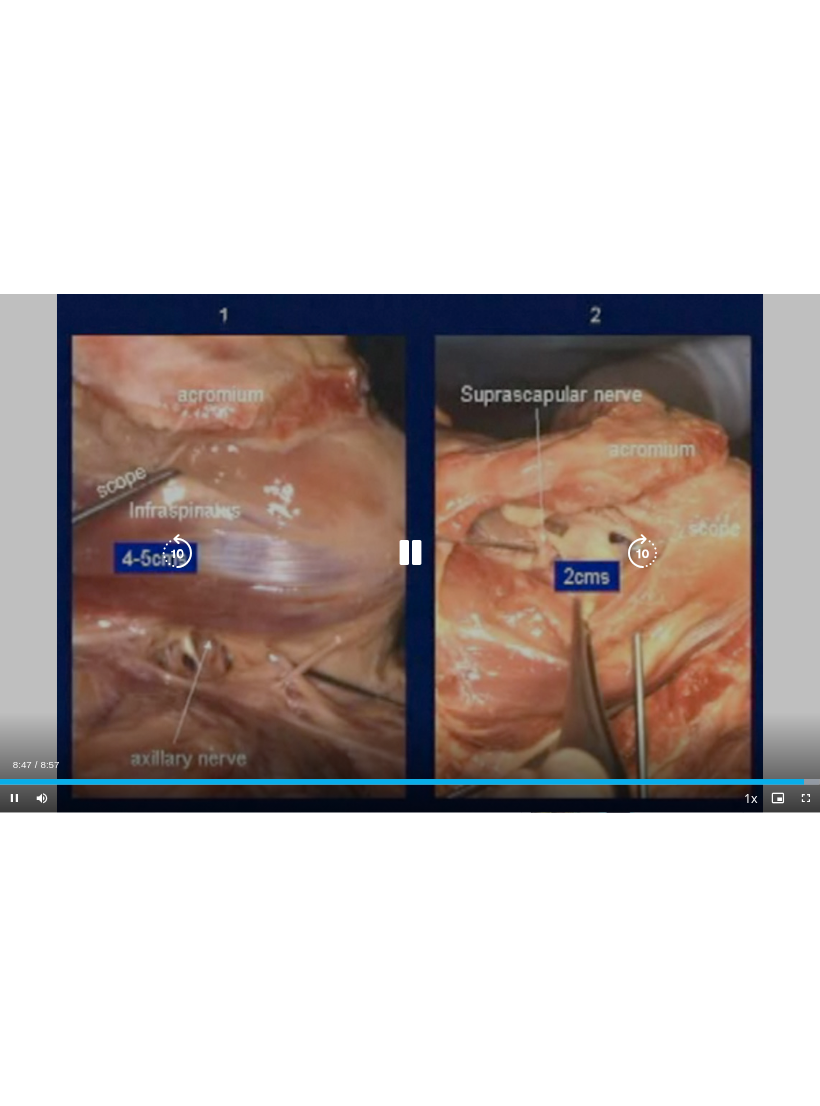 scroll, scrollTop: 0, scrollLeft: 0, axis: both 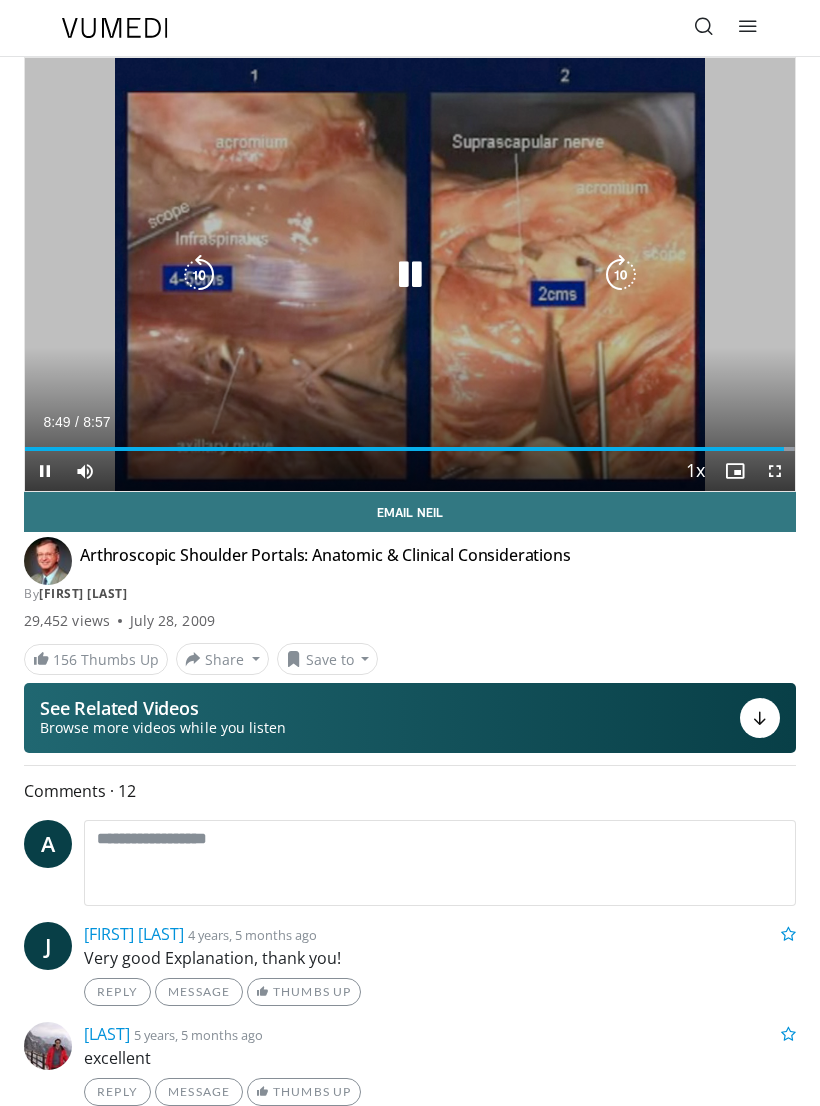 click at bounding box center (410, 275) 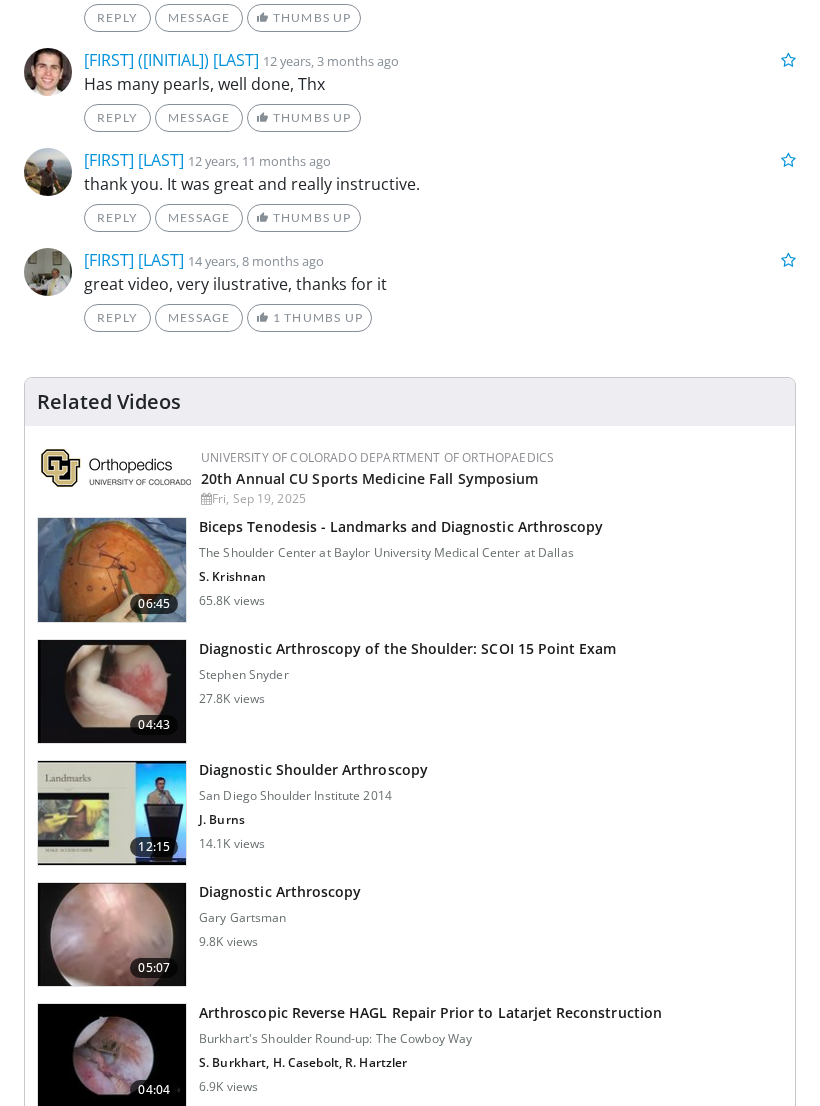 scroll, scrollTop: 2158, scrollLeft: 0, axis: vertical 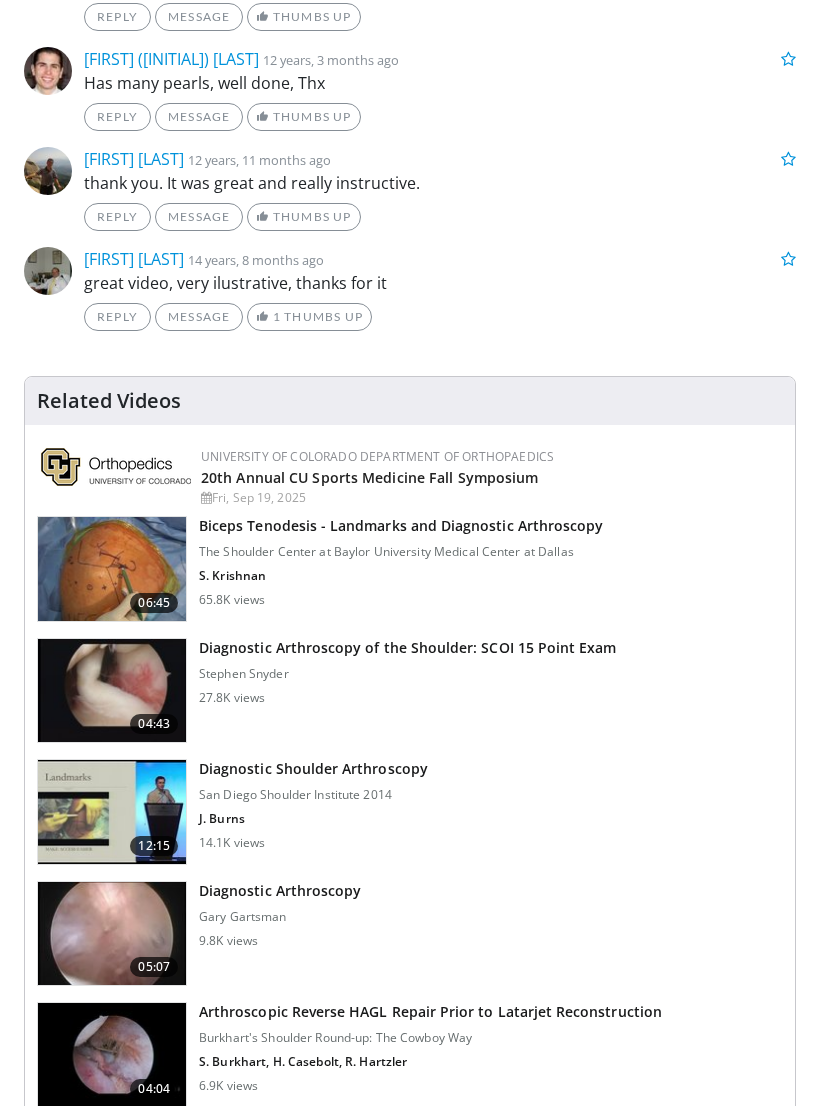 click at bounding box center (112, 570) 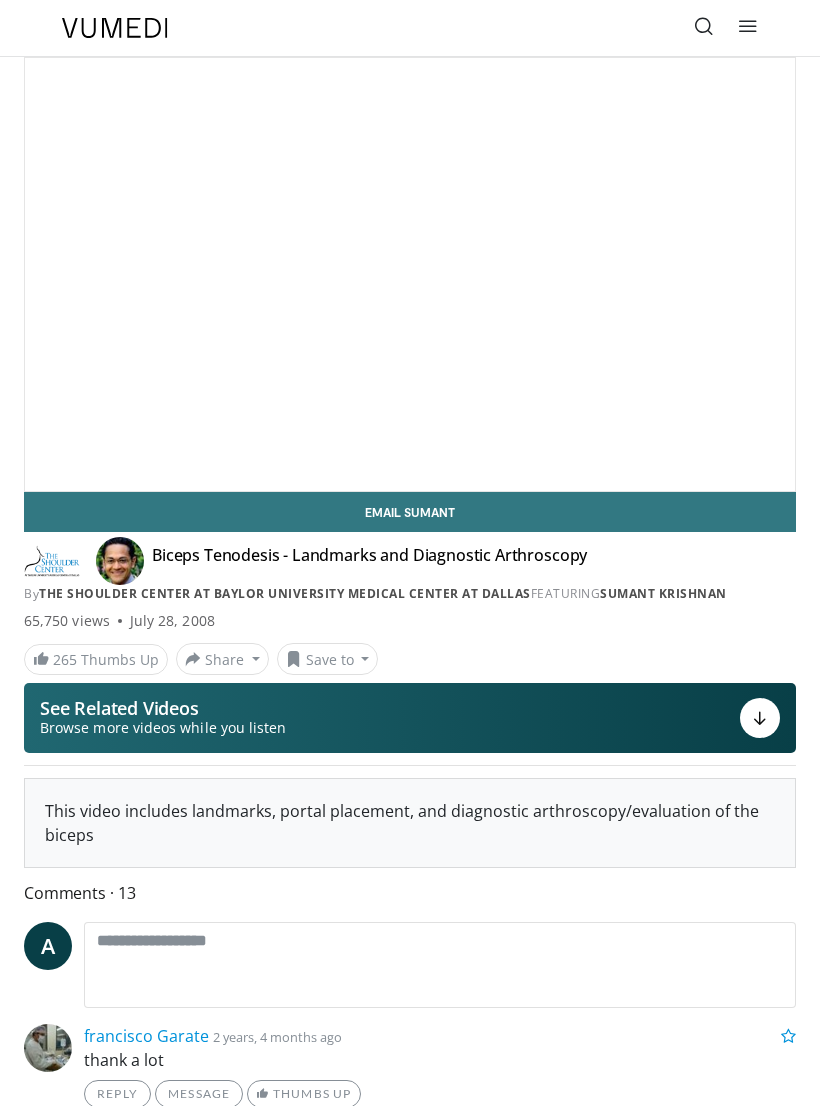 scroll, scrollTop: 0, scrollLeft: 0, axis: both 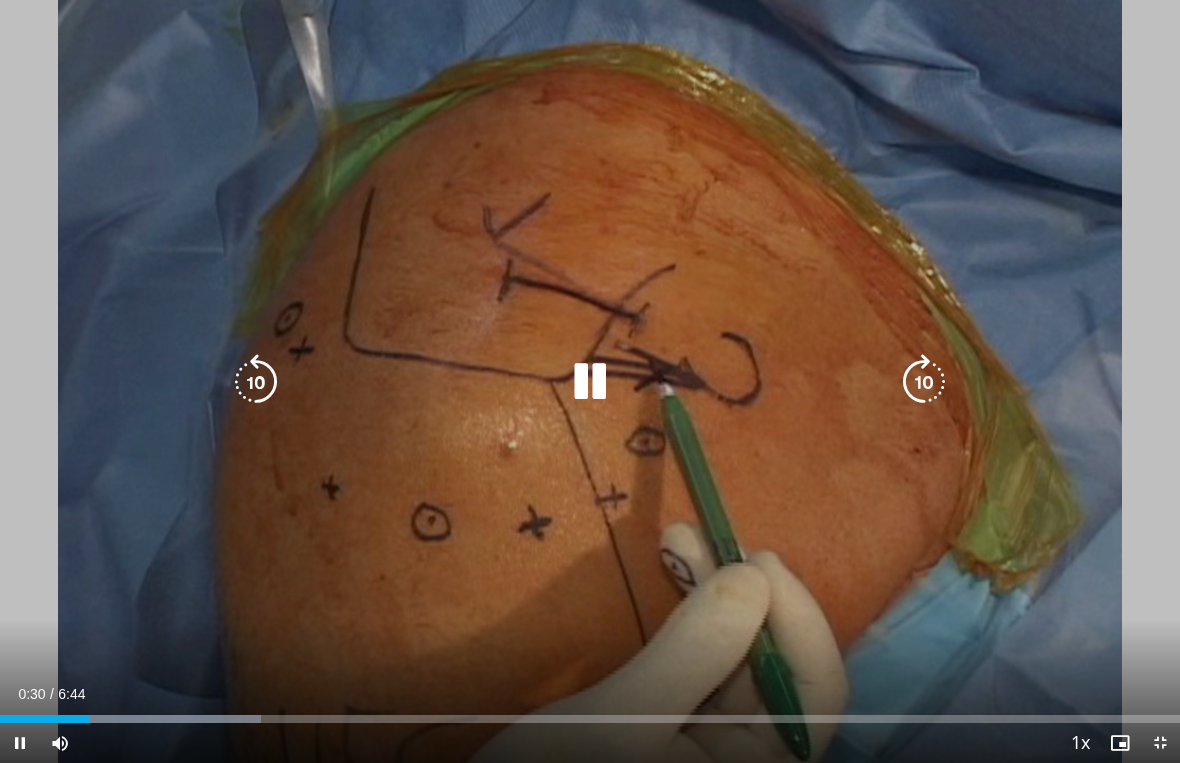 click at bounding box center [256, 382] 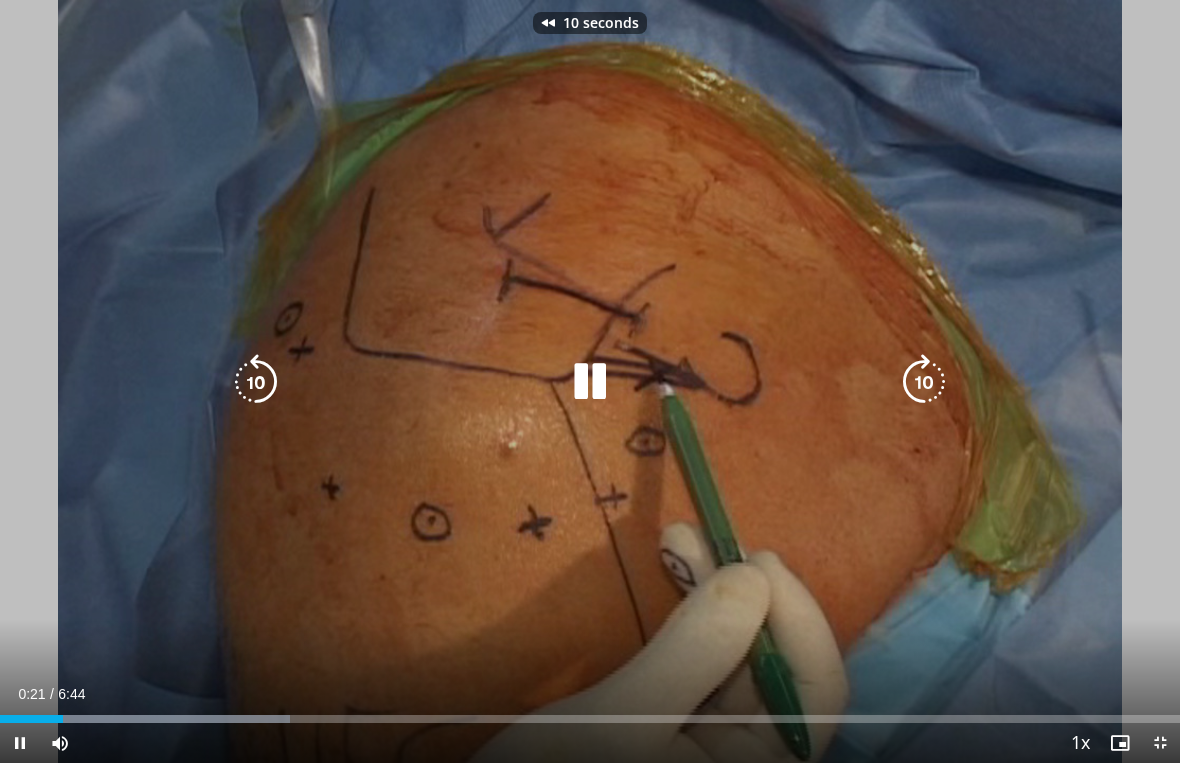 click on "10 seconds
Tap to unmute" at bounding box center (590, 381) 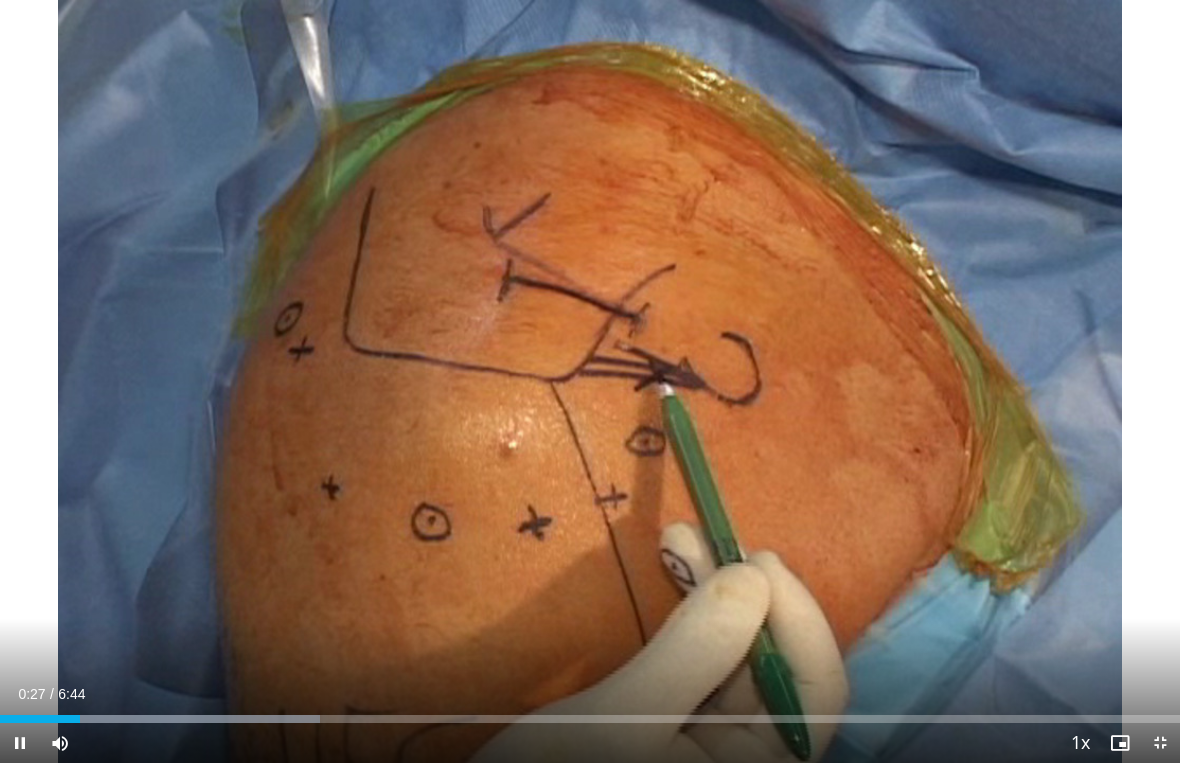 click on "10 seconds
Tap to unmute" at bounding box center [590, 381] 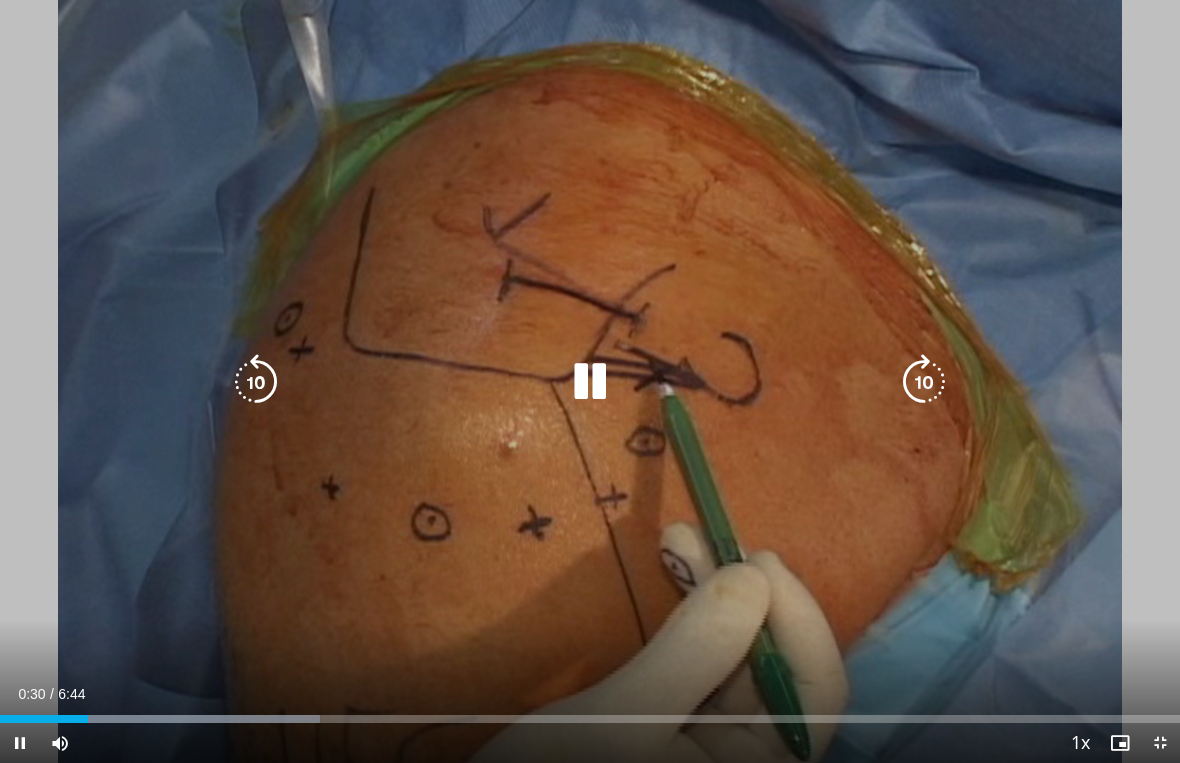 click at bounding box center (590, 382) 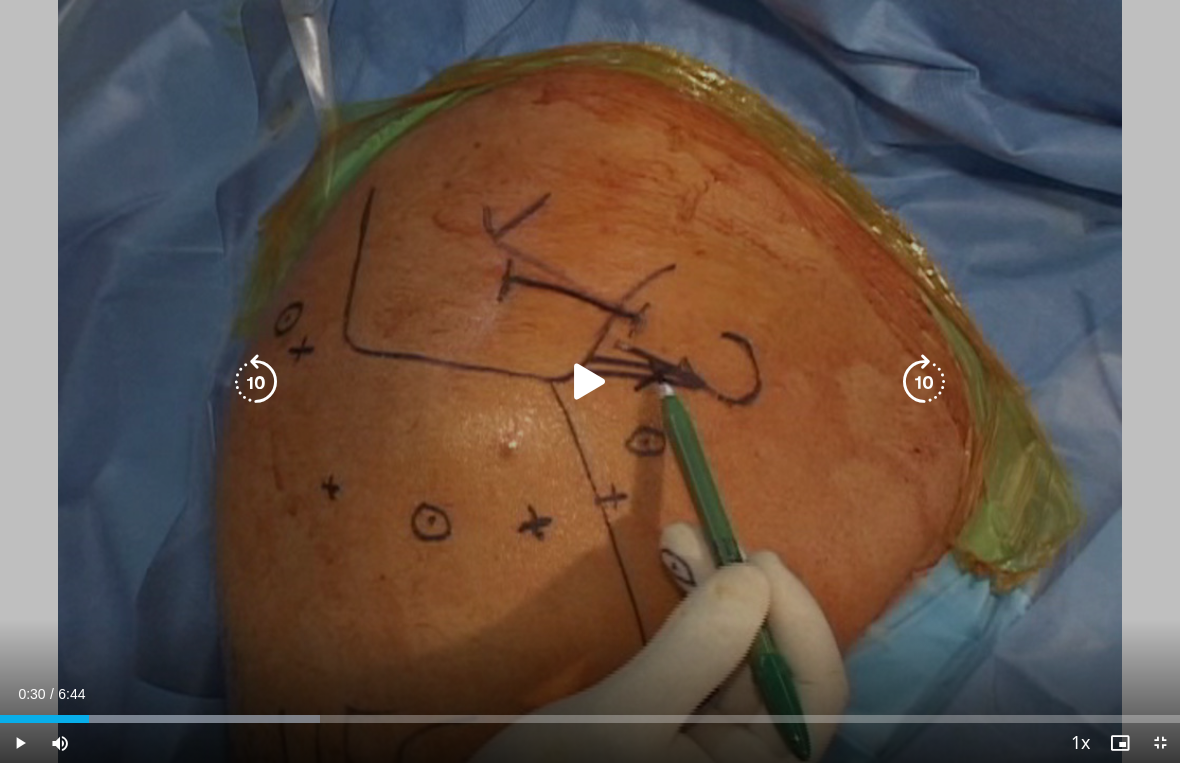 click at bounding box center [590, 382] 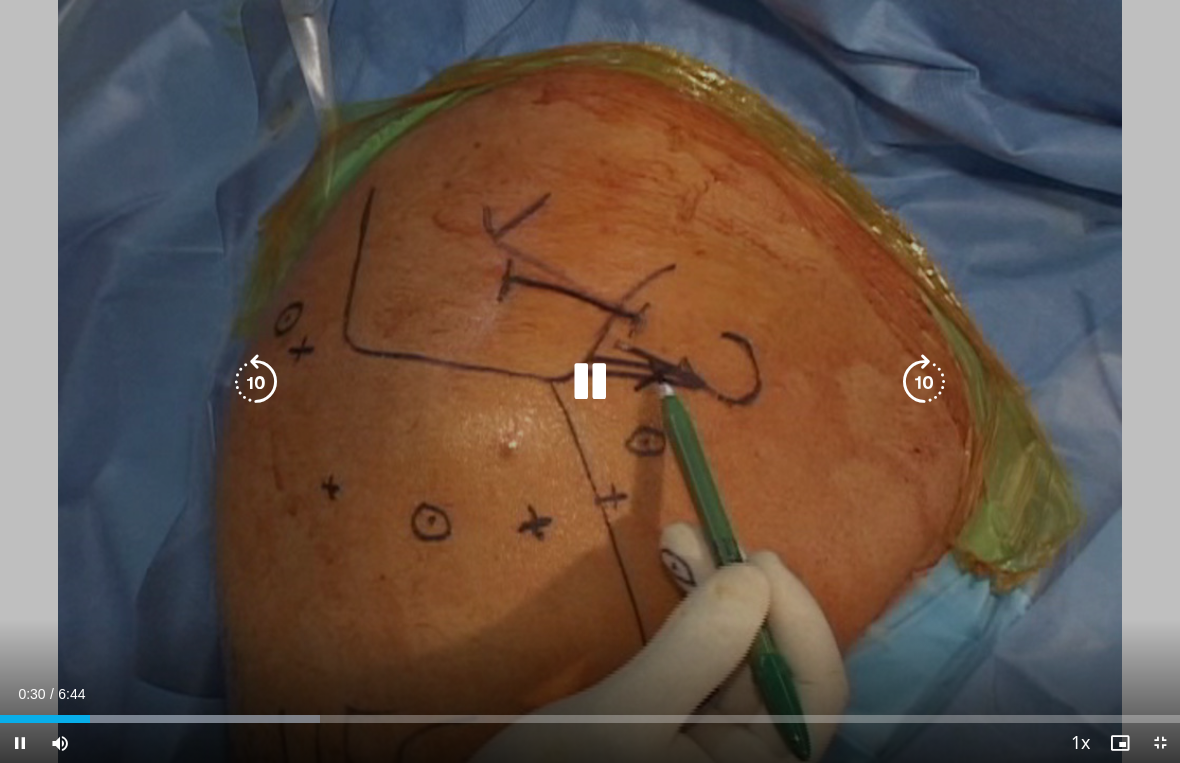 click at bounding box center [256, 382] 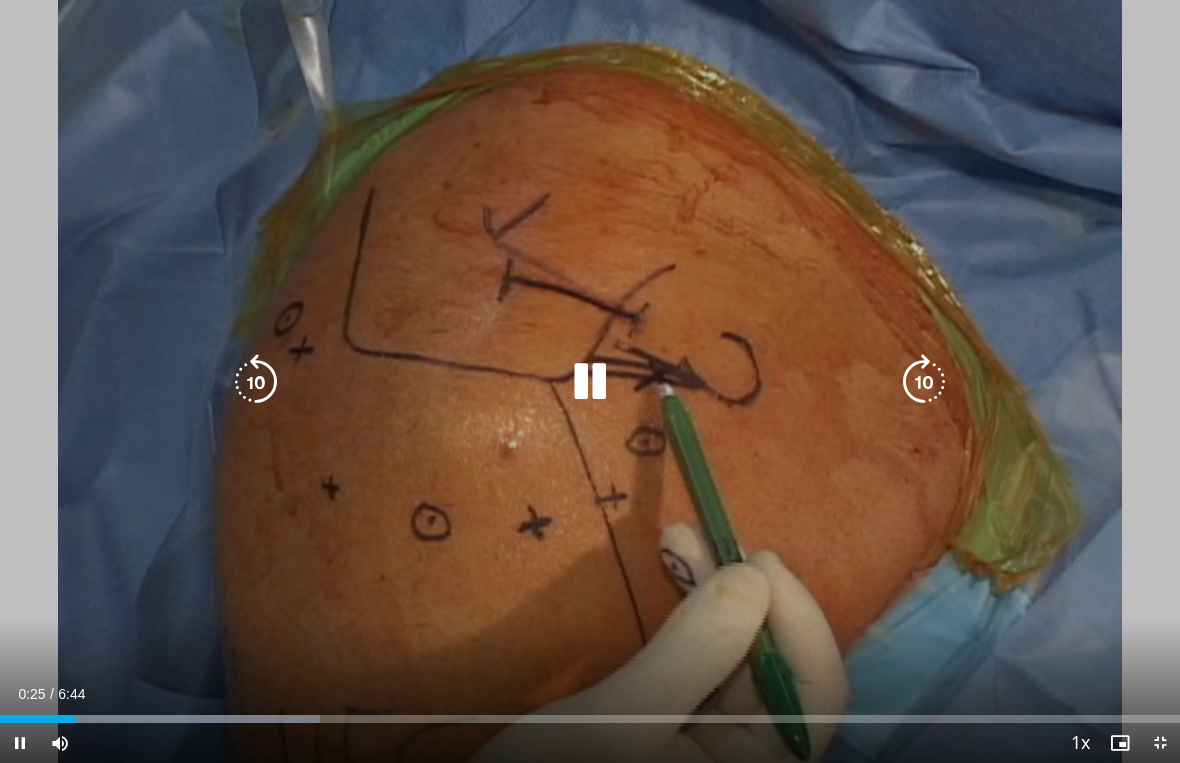 click at bounding box center [590, 382] 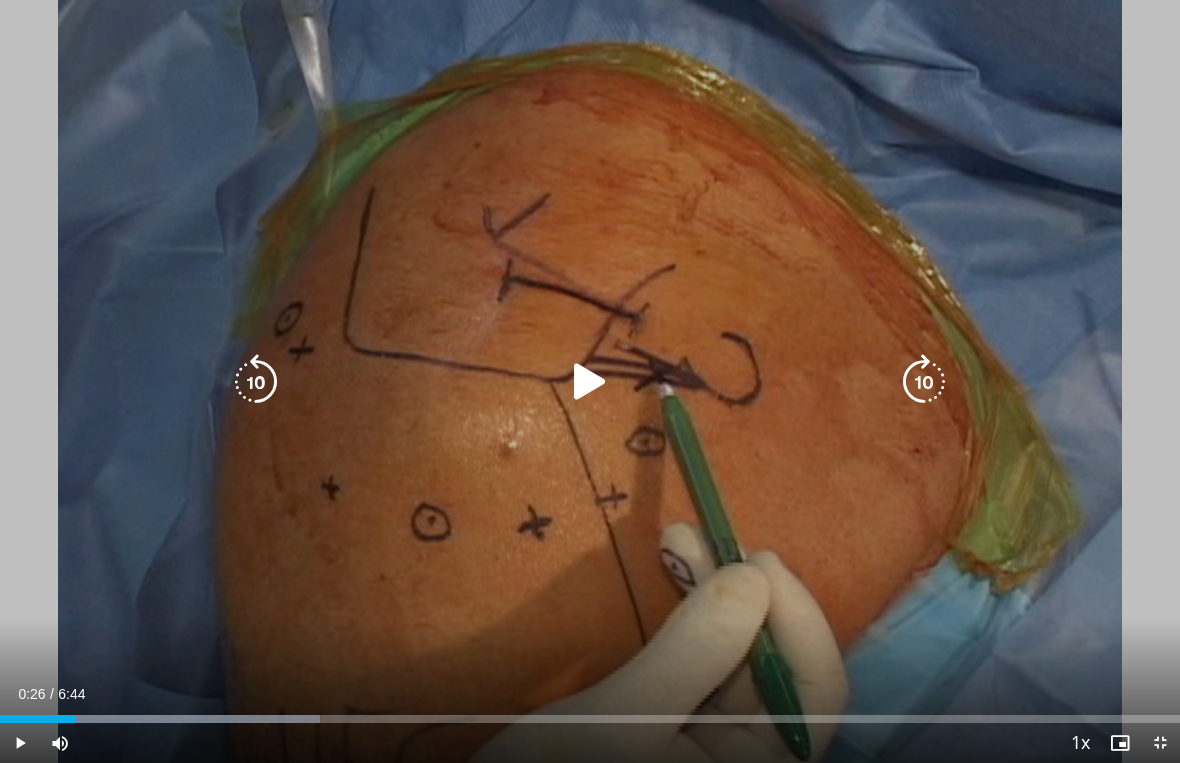 click at bounding box center [590, 382] 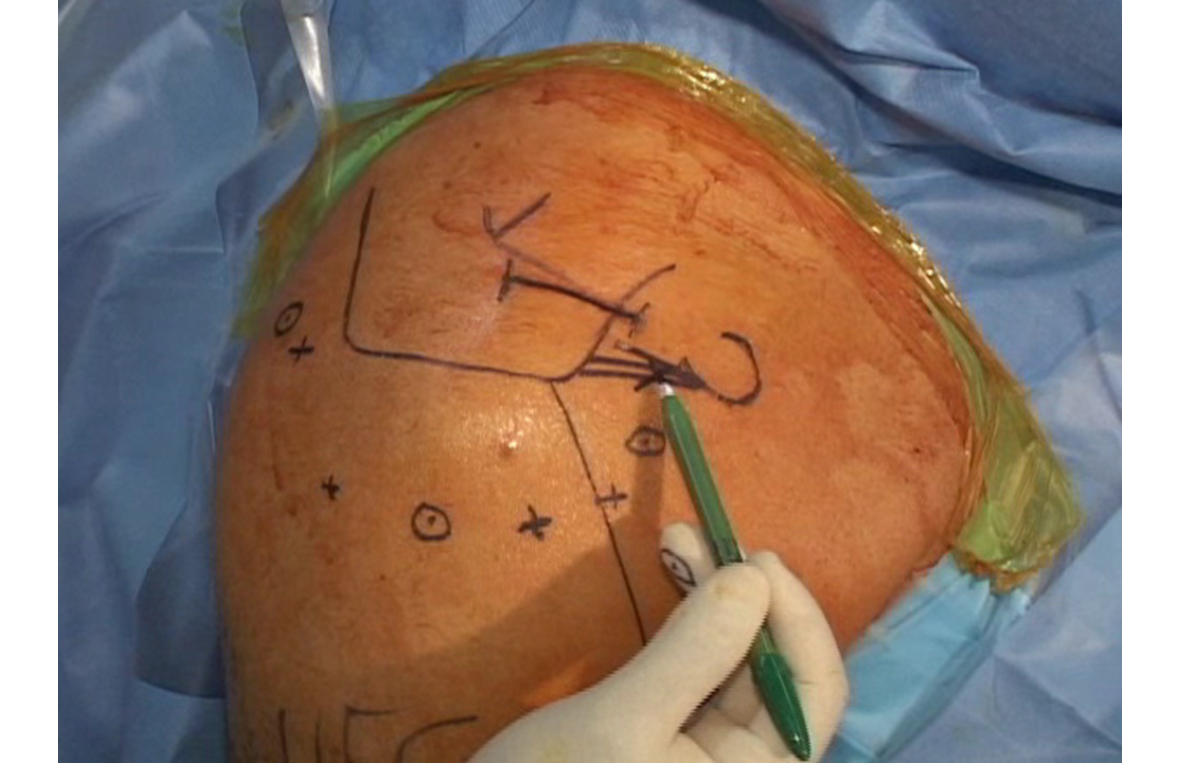 click at bounding box center (590, 382) 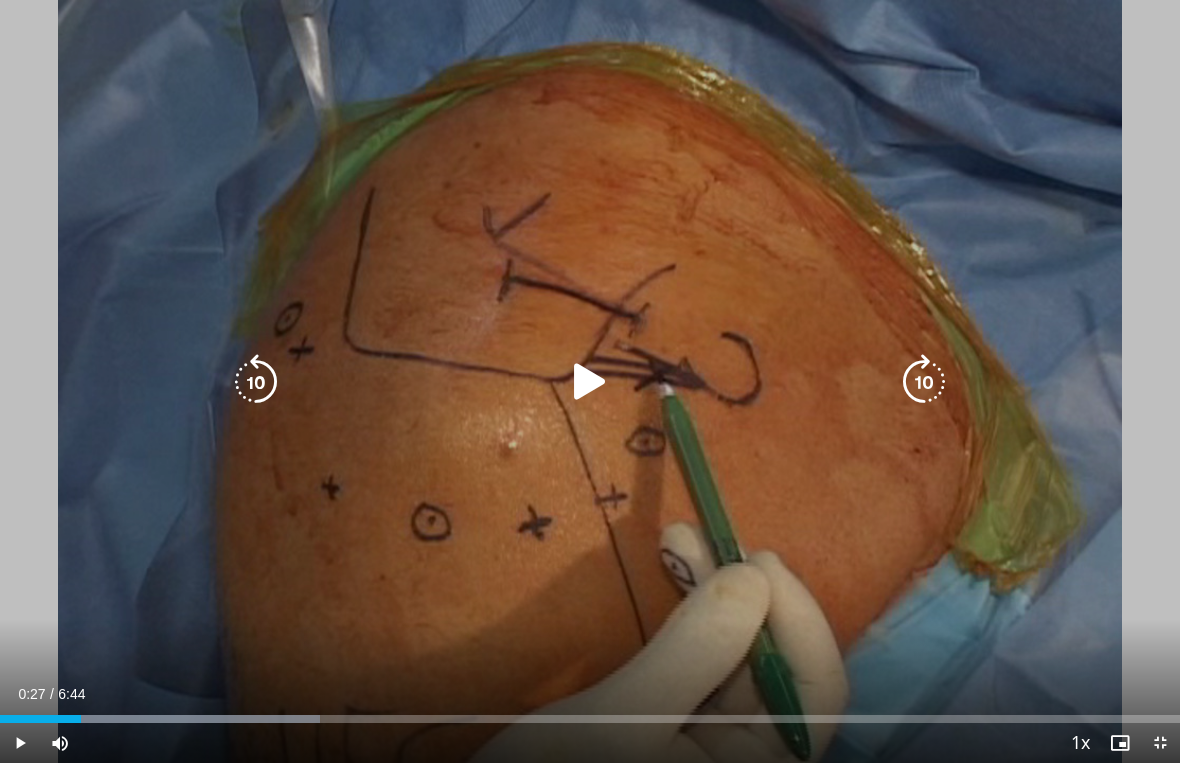 click at bounding box center (590, 382) 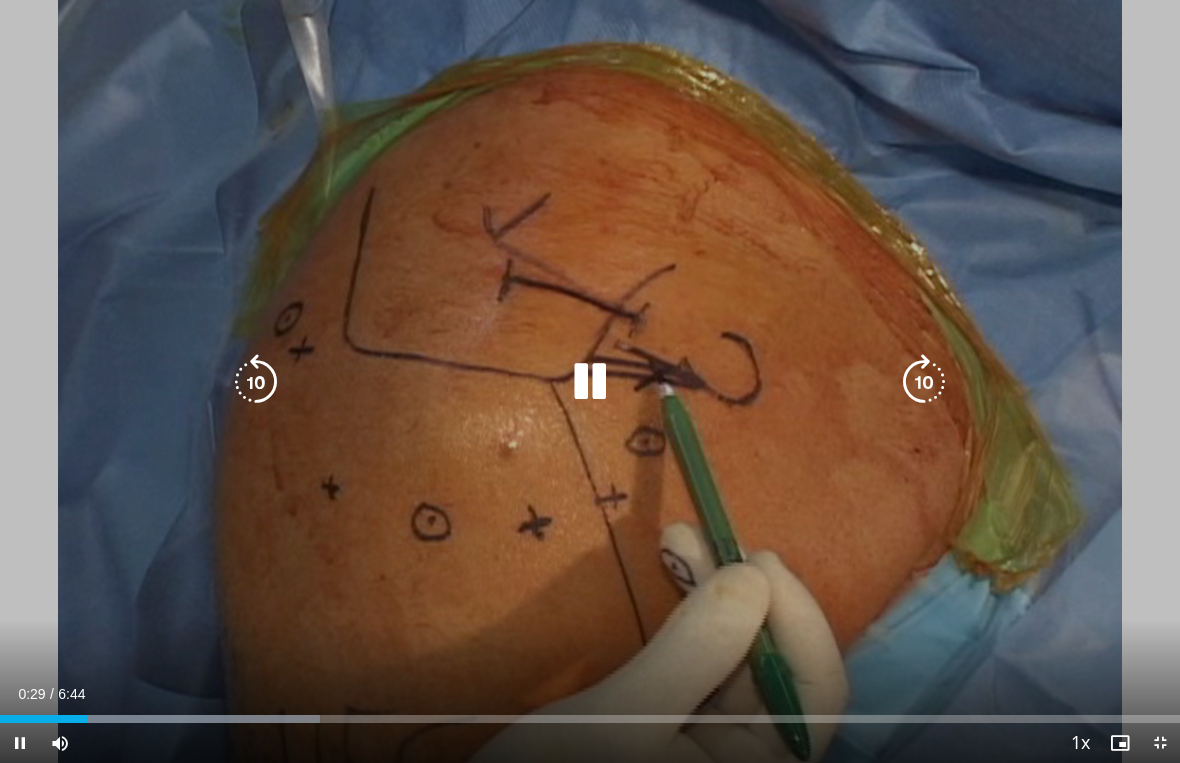 click at bounding box center (590, 382) 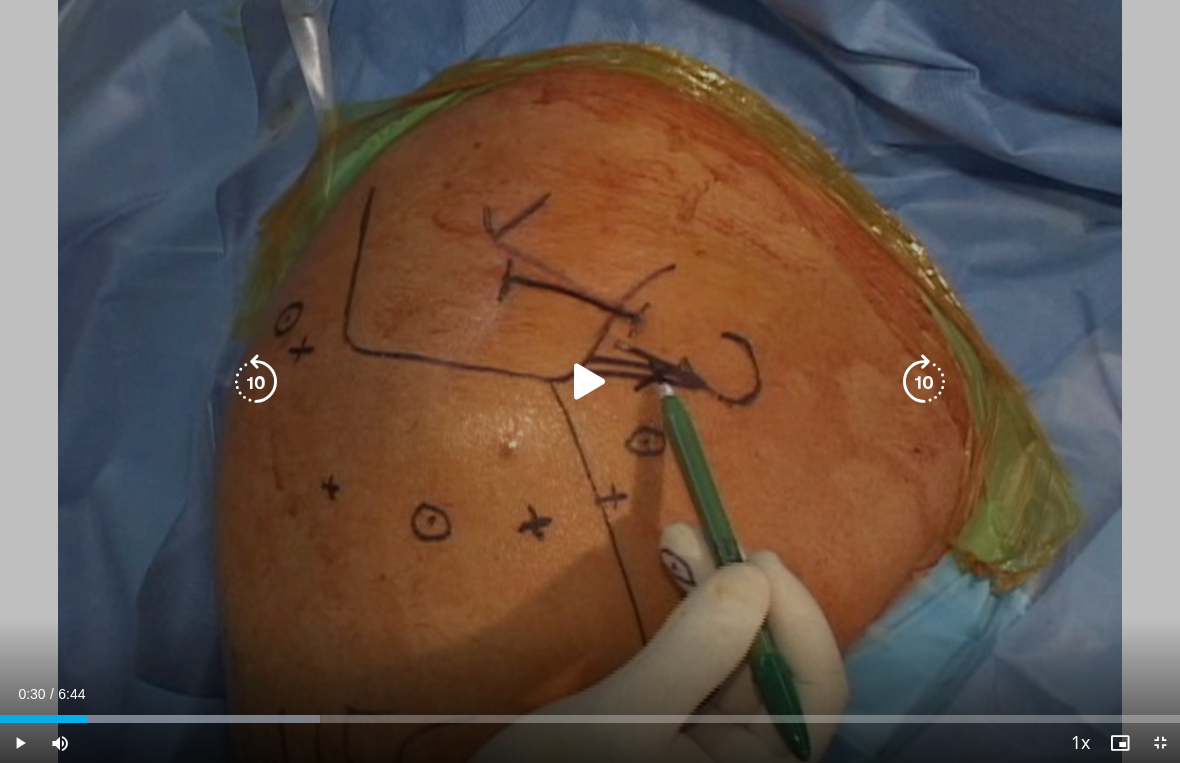 click at bounding box center (590, 382) 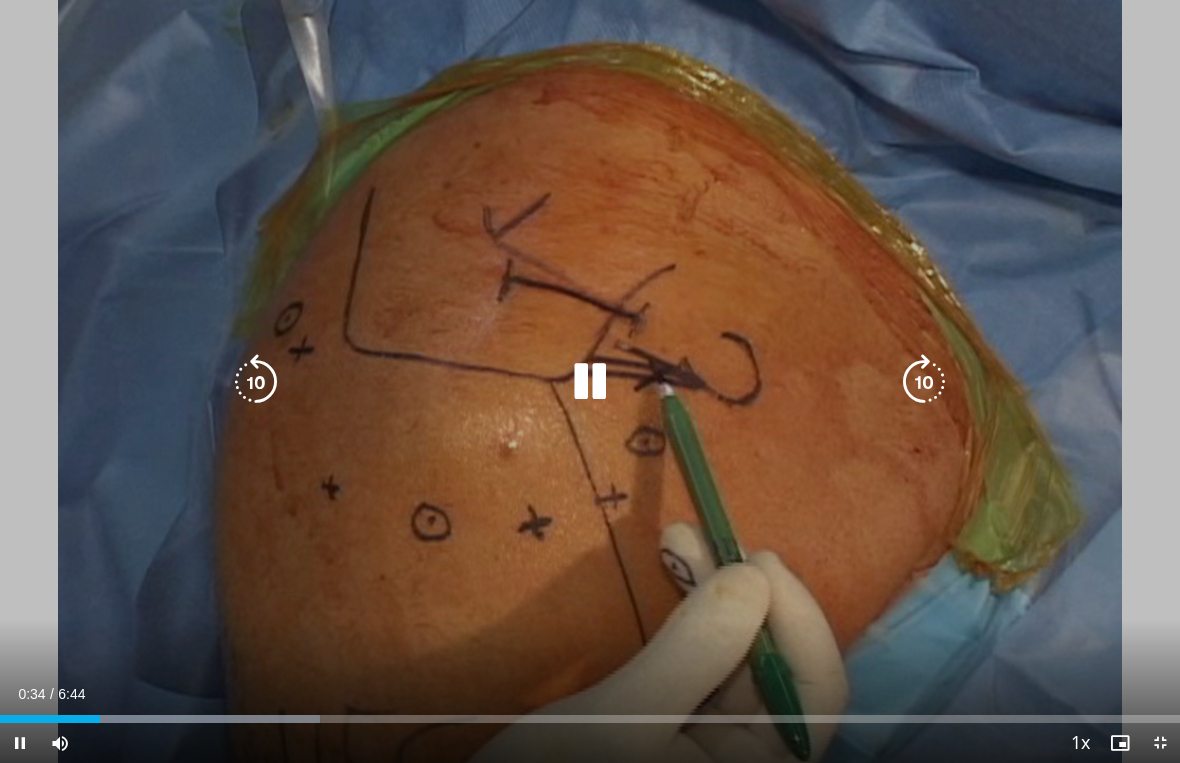 click at bounding box center [590, 382] 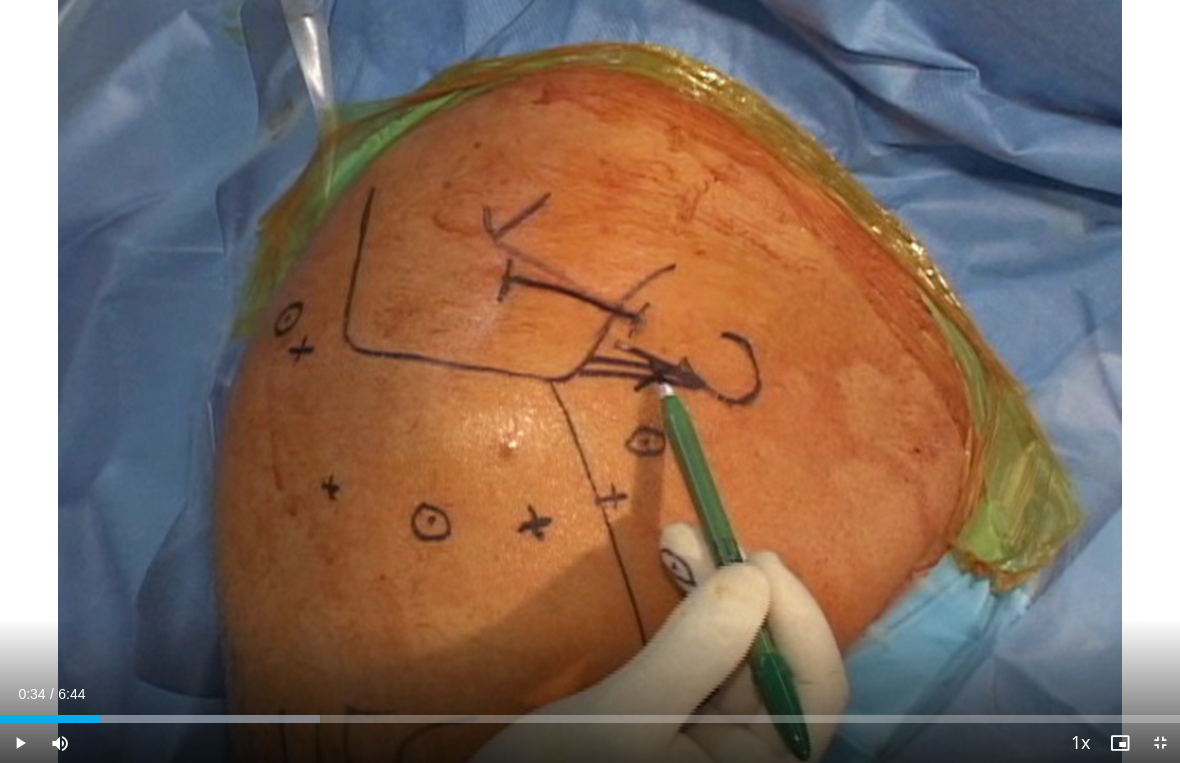 click on "10 seconds
Tap to unmute" at bounding box center [590, 381] 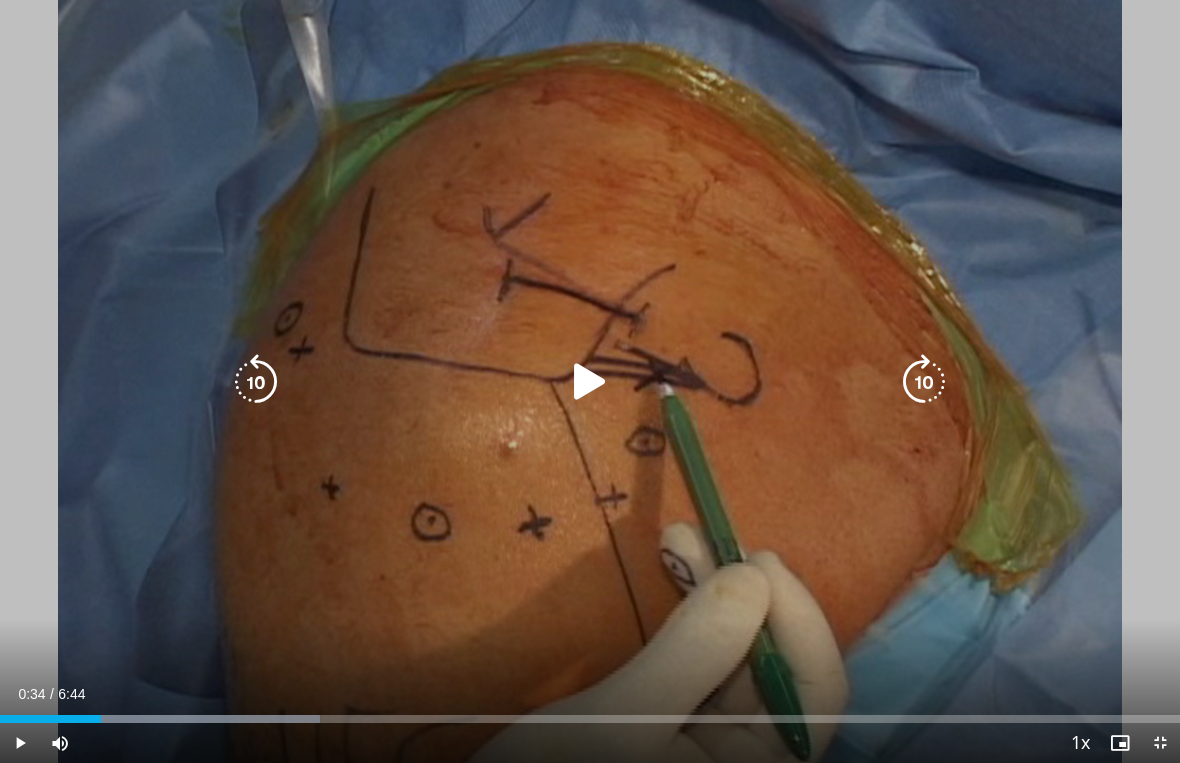 click on "10 seconds
Tap to unmute" at bounding box center [590, 381] 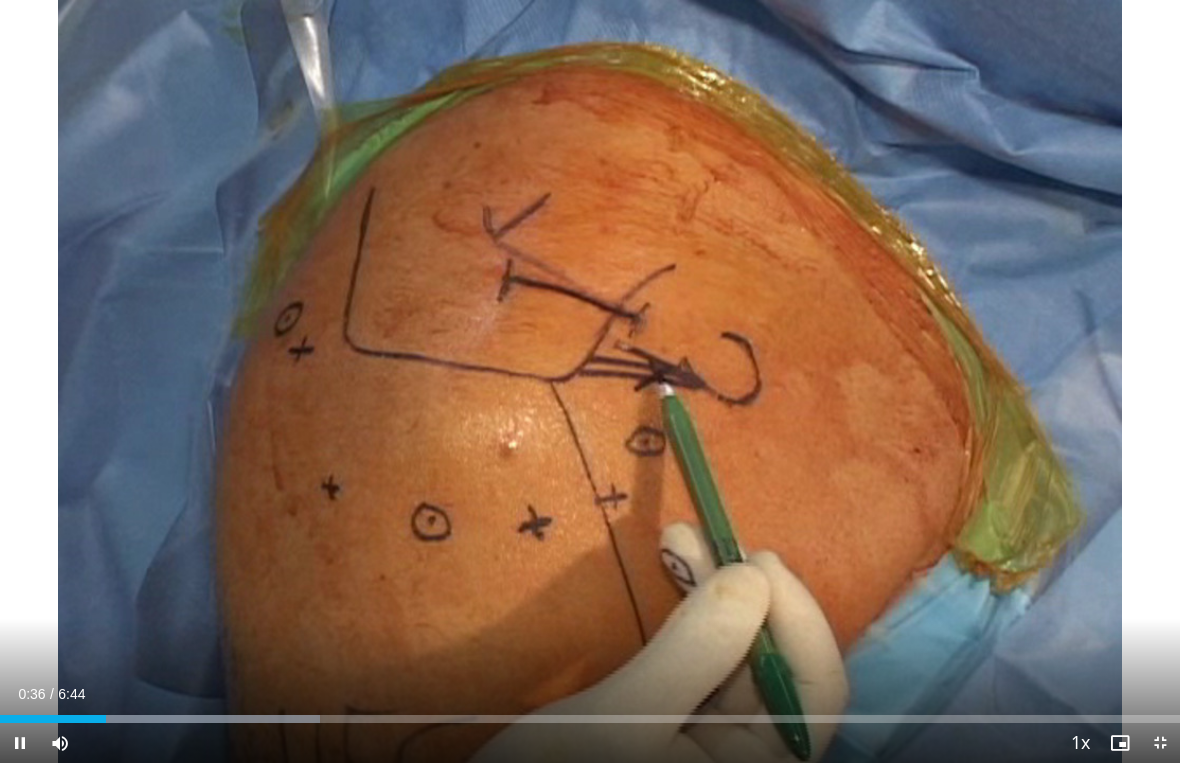 click on "10 seconds
Tap to unmute" at bounding box center (590, 381) 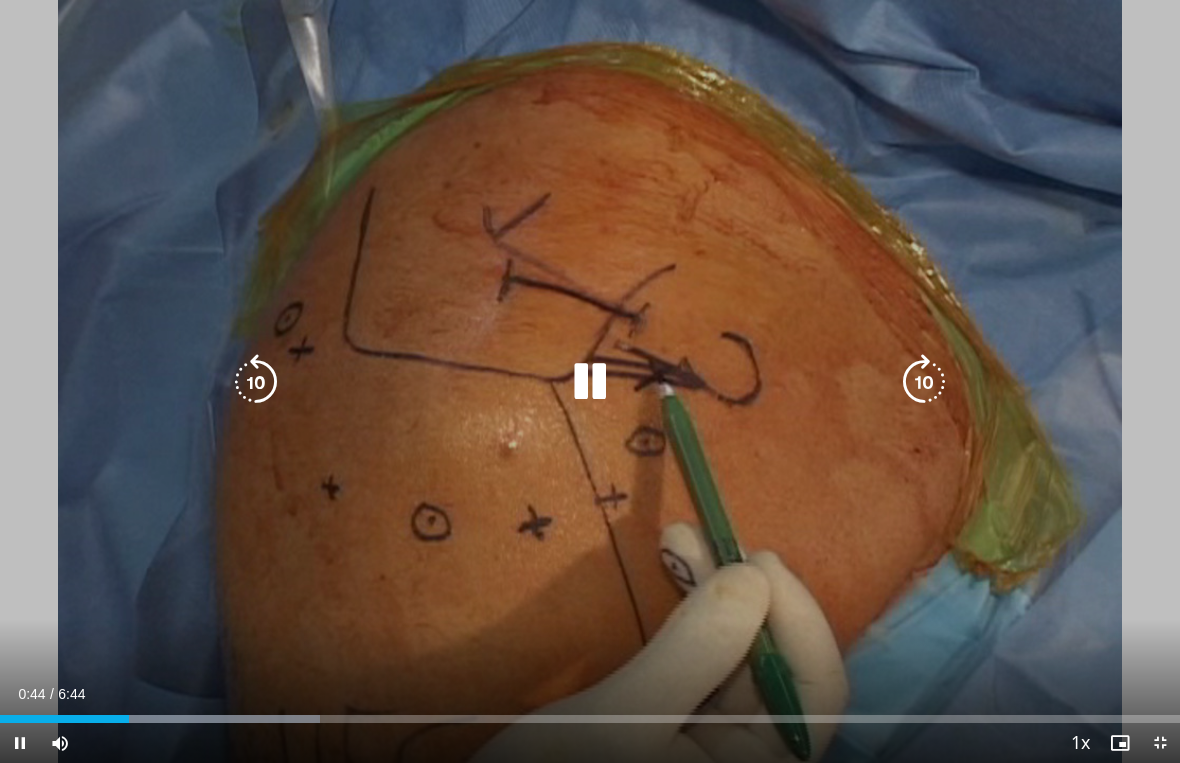 click at bounding box center (590, 382) 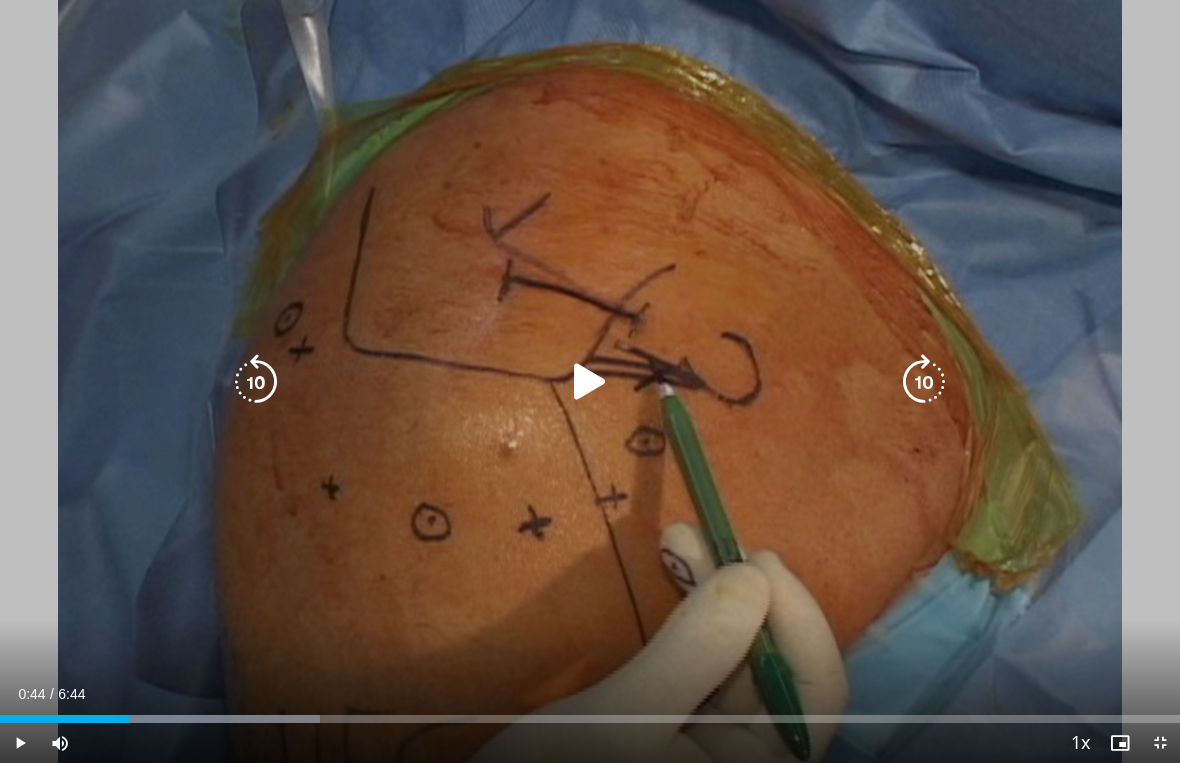 click at bounding box center (590, 382) 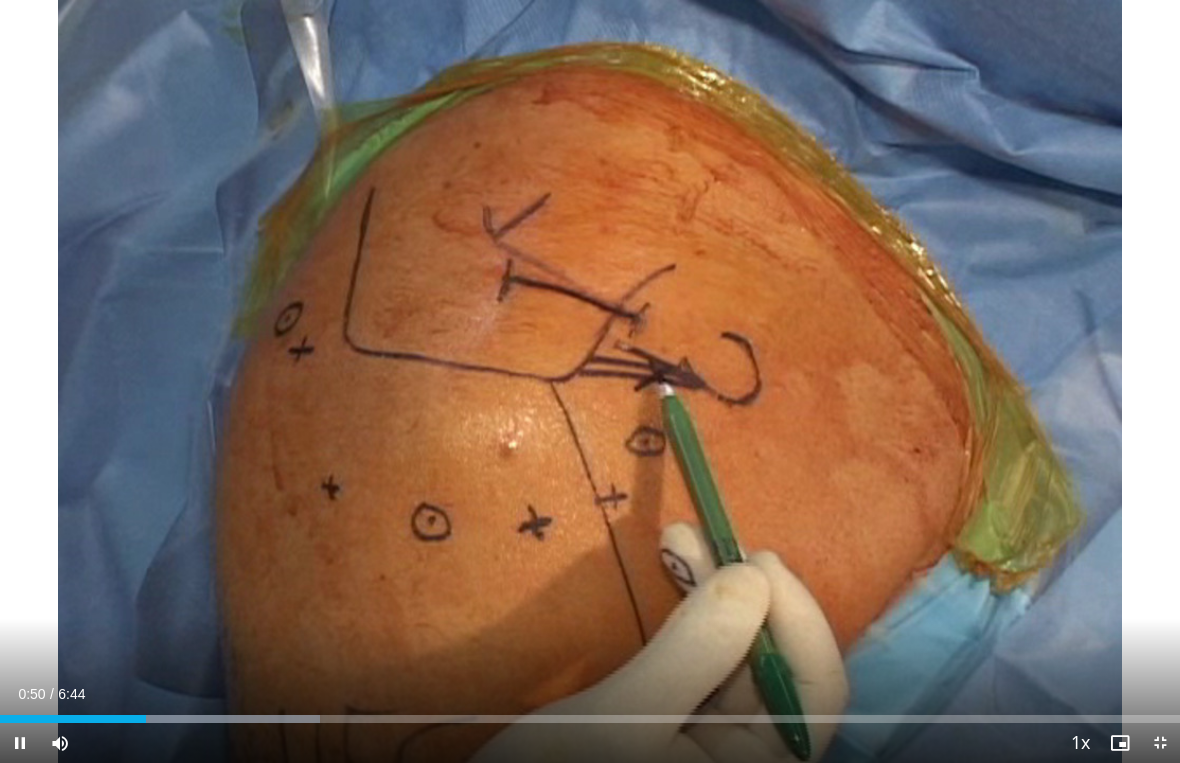 click on "10 seconds
Tap to unmute" at bounding box center (590, 381) 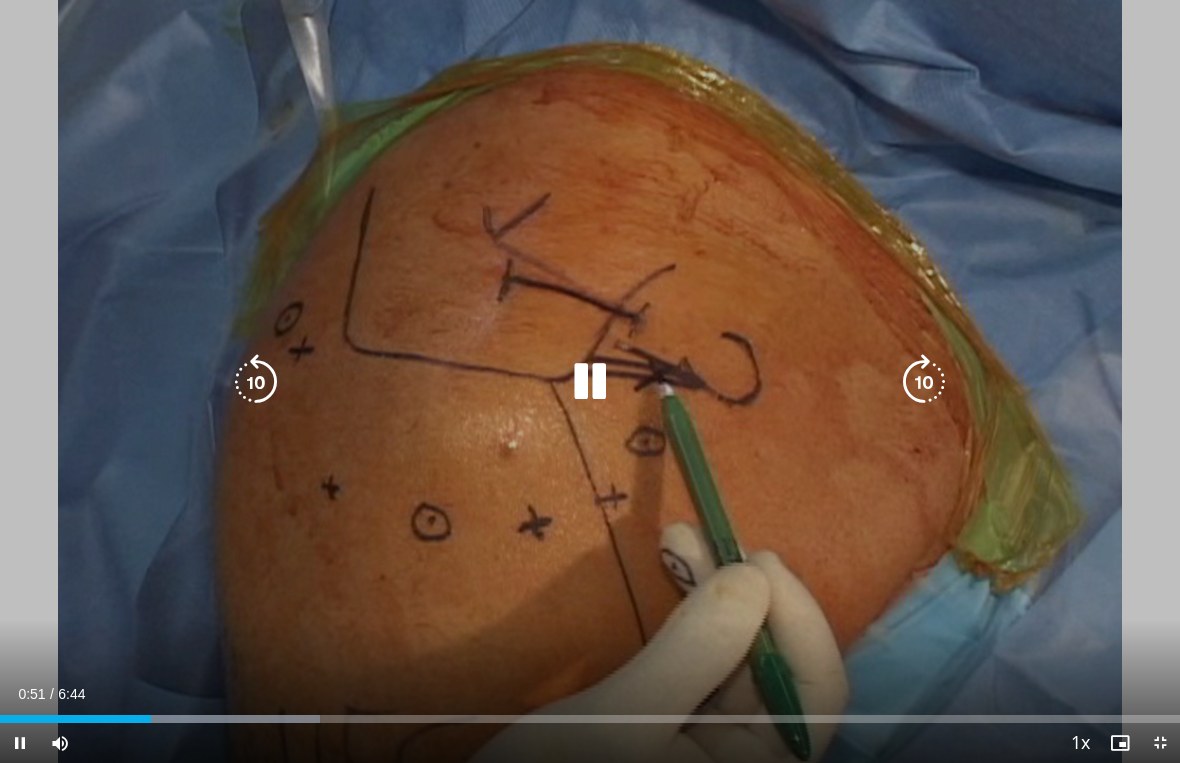 click at bounding box center (590, 382) 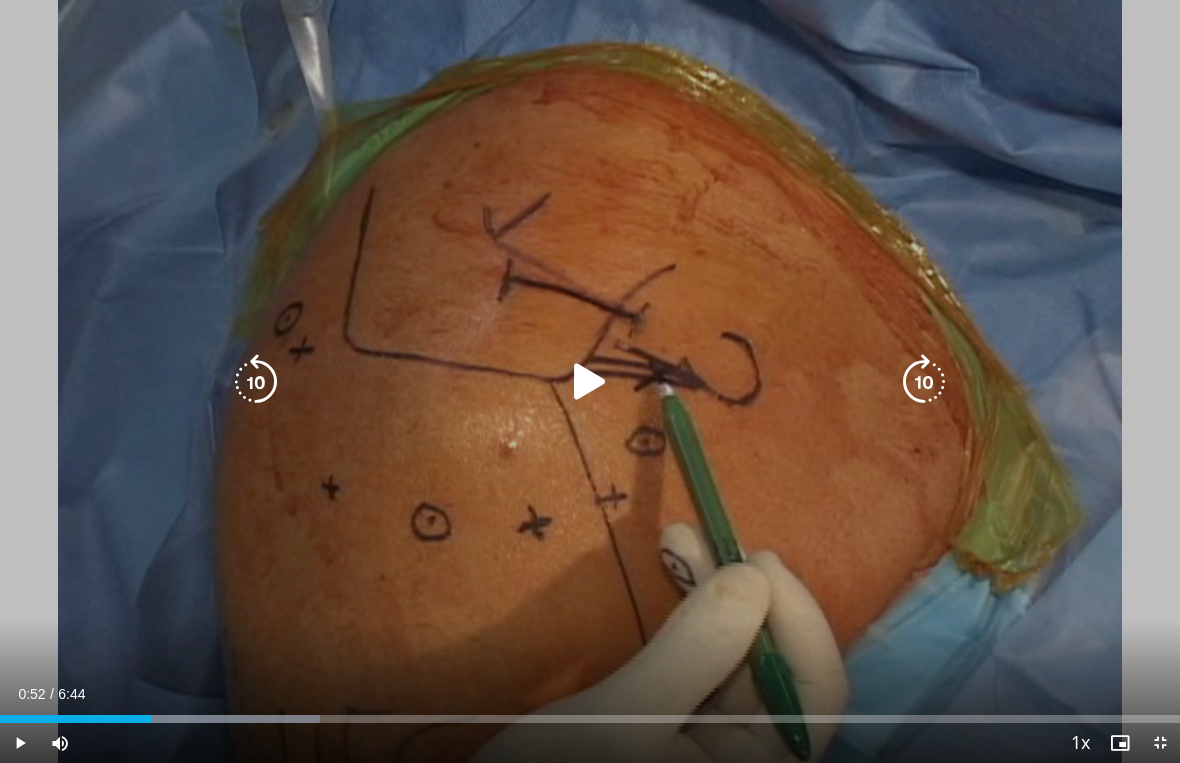 click at bounding box center [590, 382] 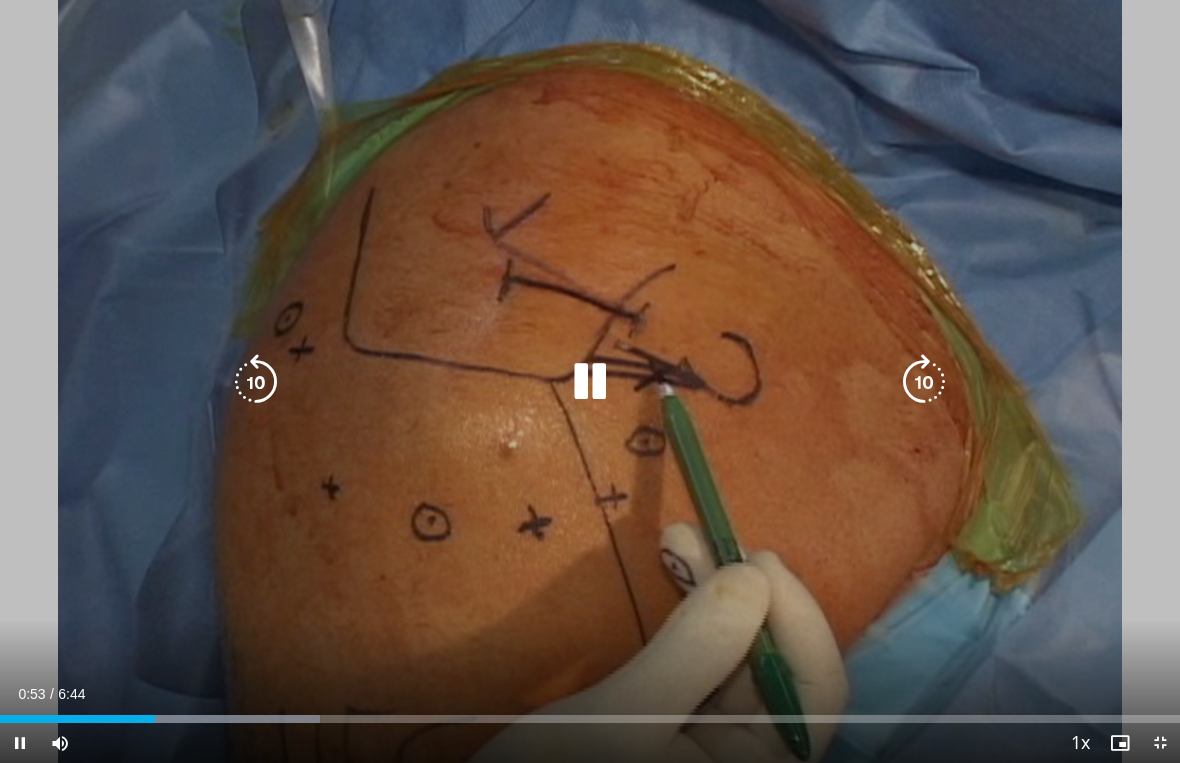 click on "10 seconds
Tap to unmute" at bounding box center (590, 381) 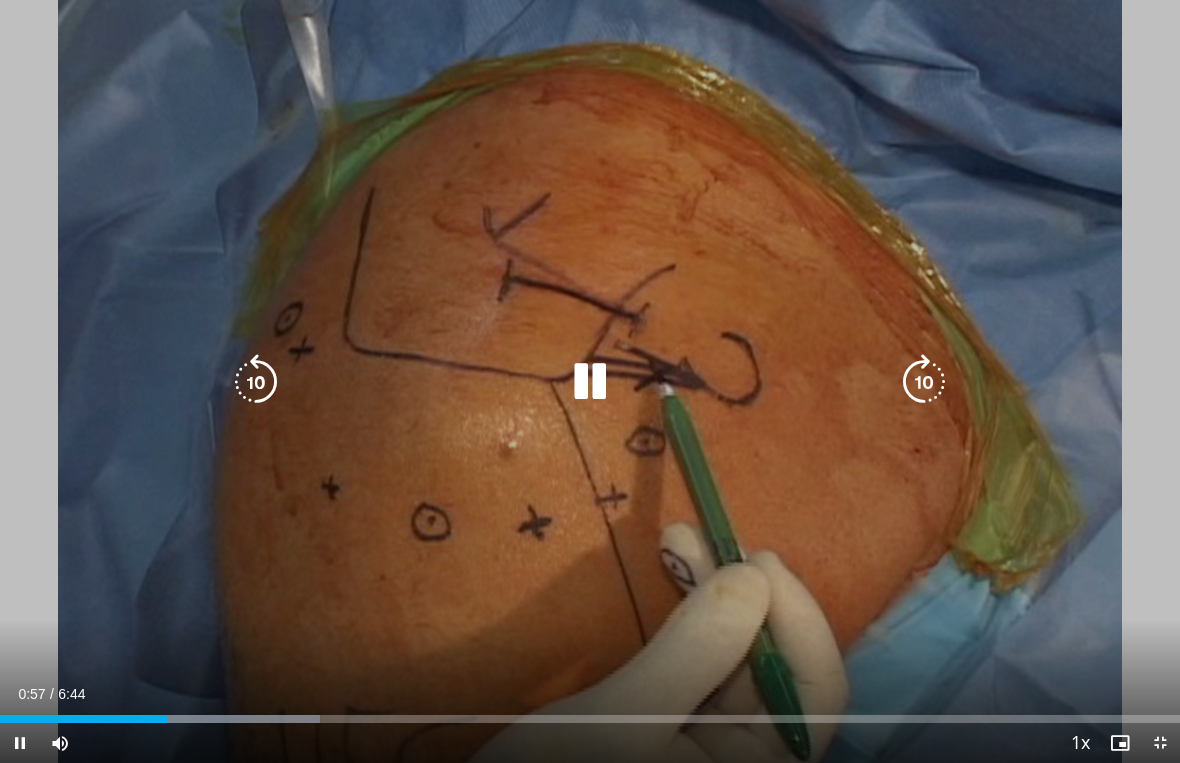 click at bounding box center [590, 382] 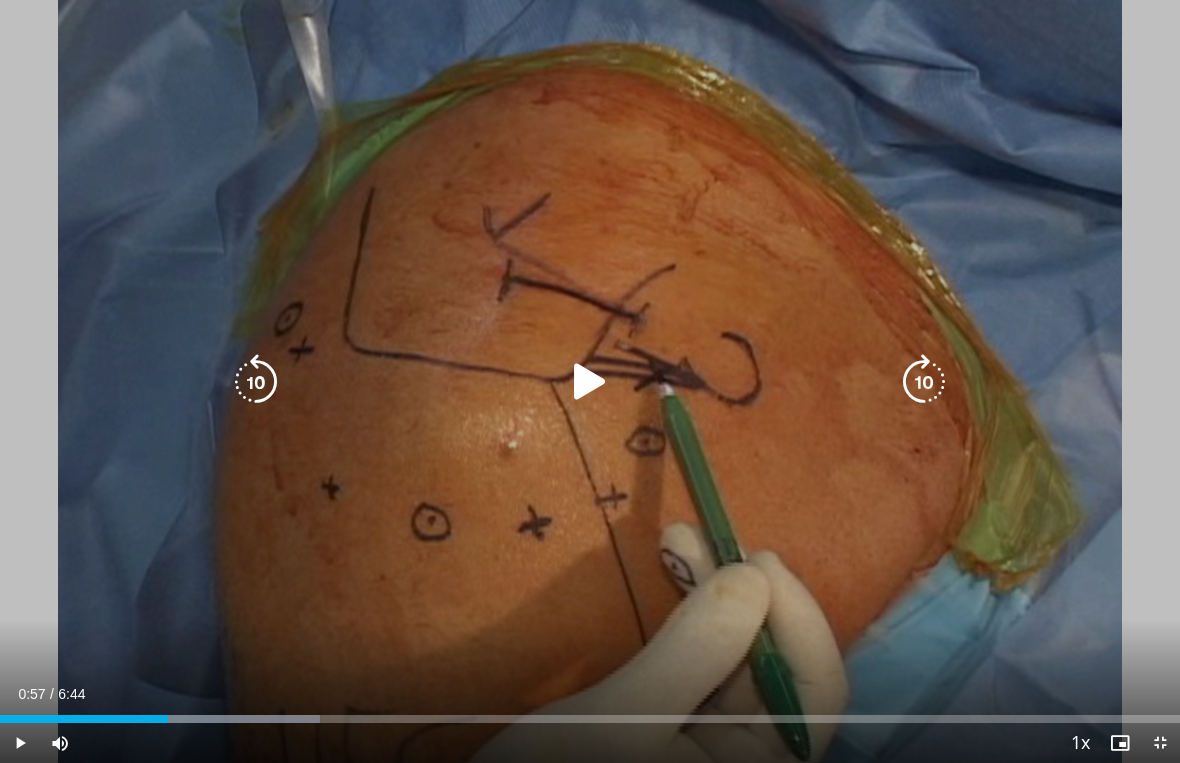 click at bounding box center (590, 382) 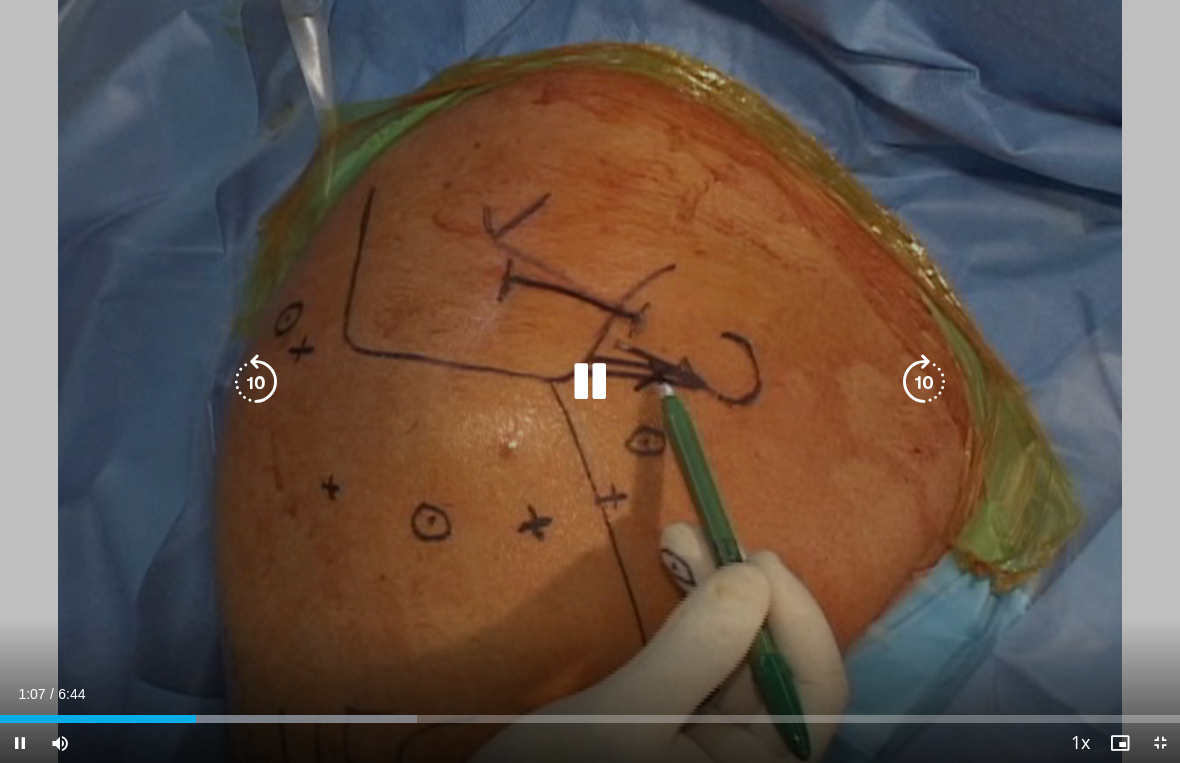 click at bounding box center [590, 382] 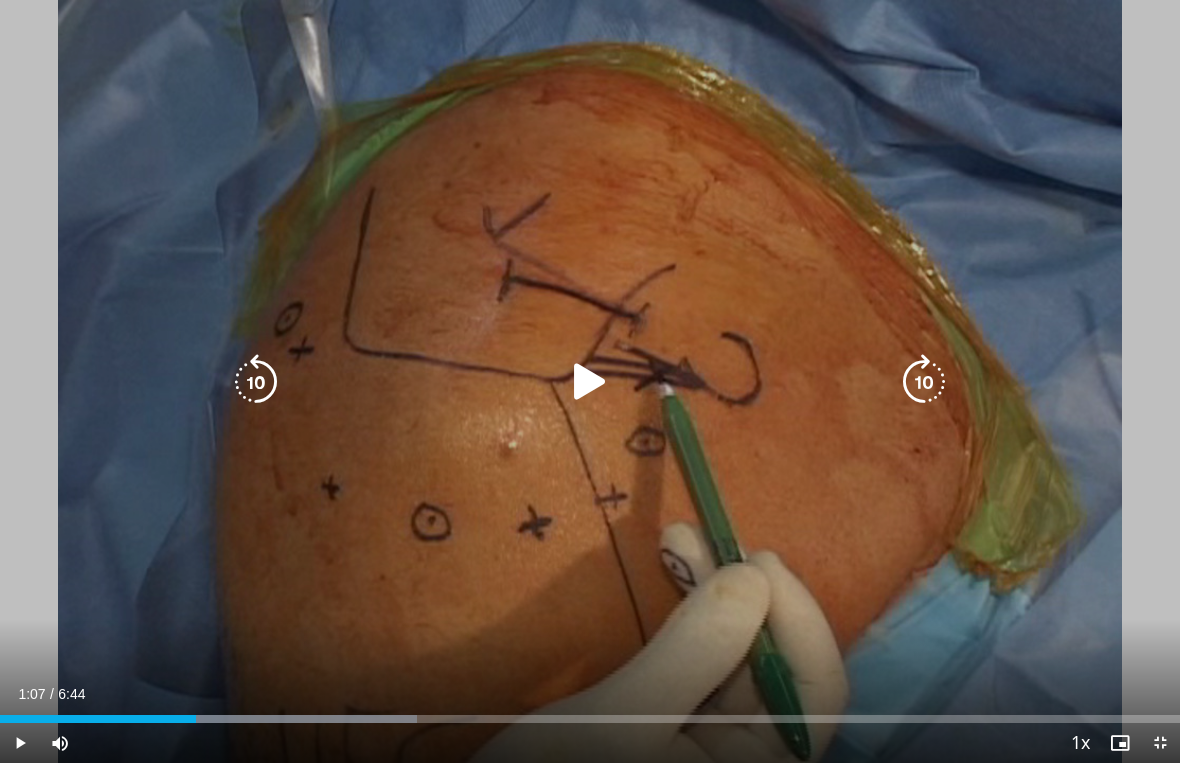 click at bounding box center [590, 382] 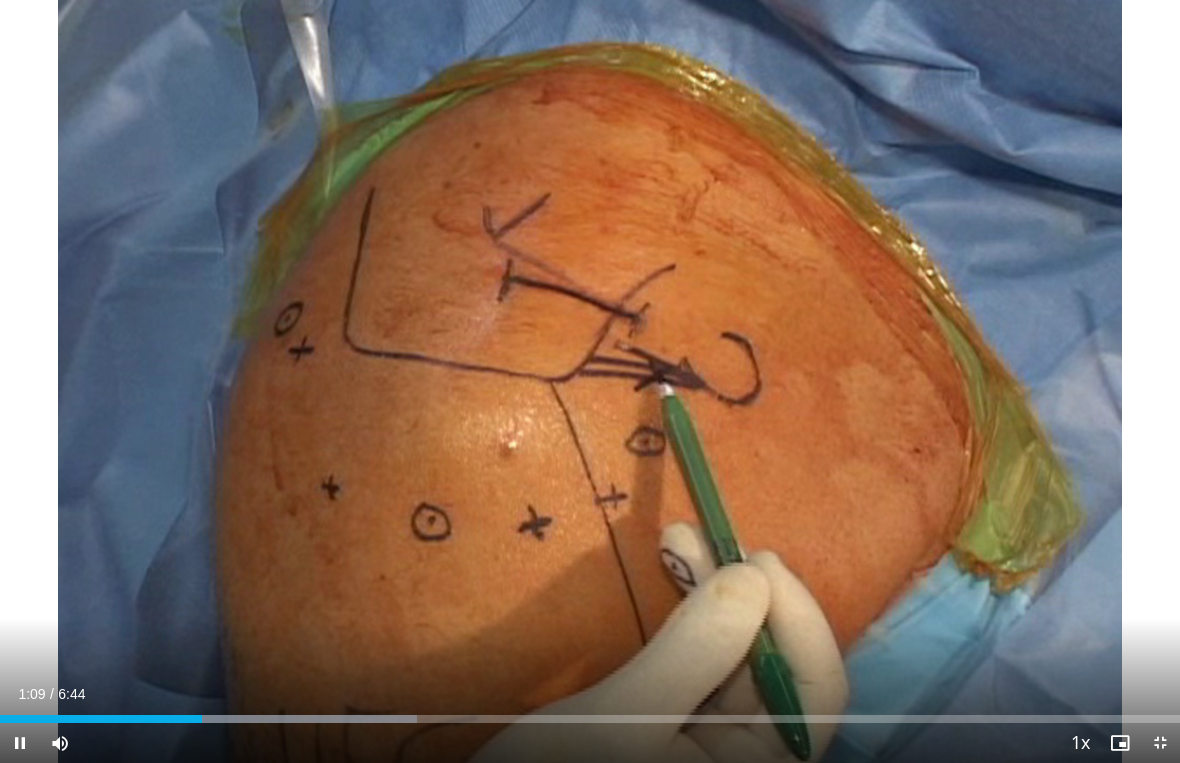click on "10 seconds
Tap to unmute" at bounding box center (590, 381) 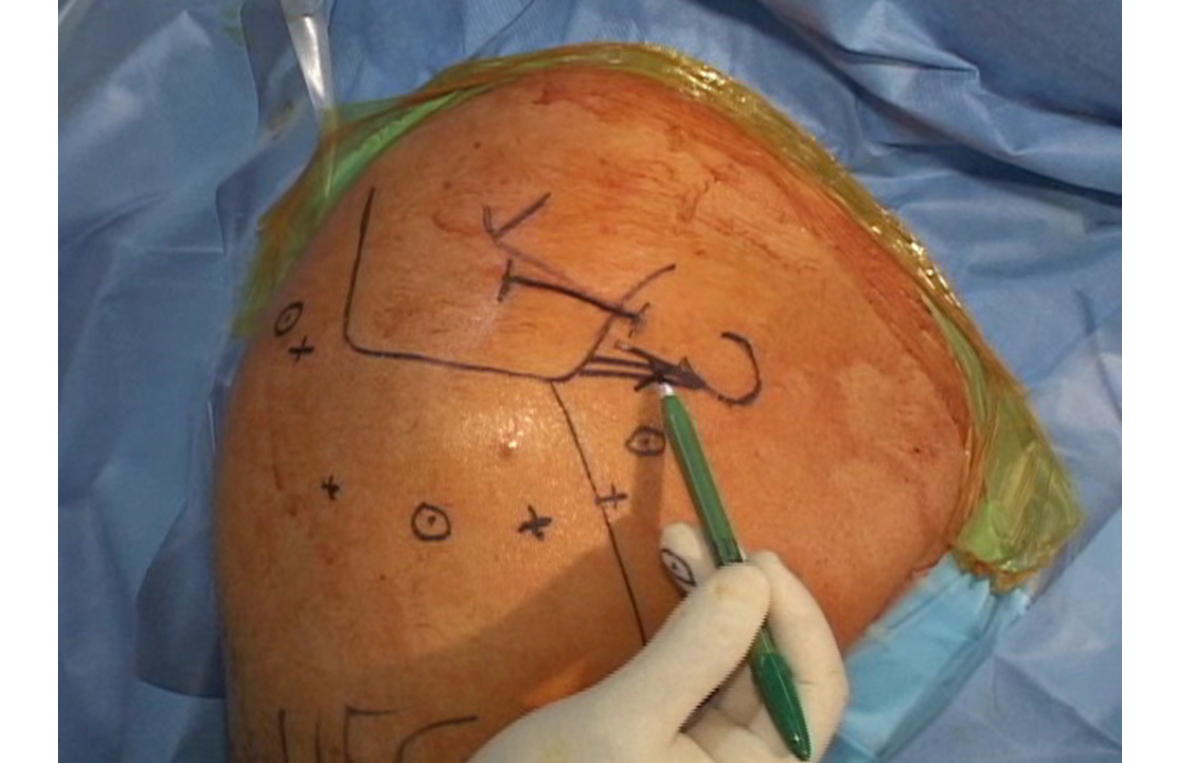 click at bounding box center [256, 382] 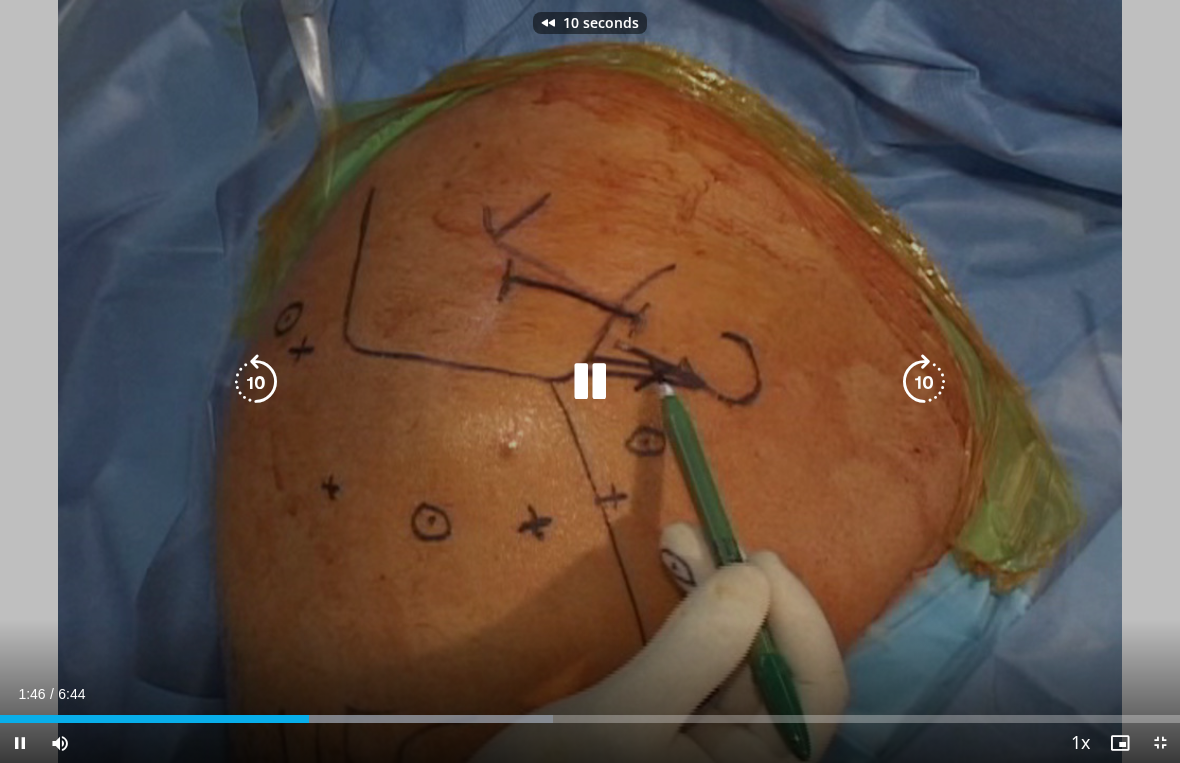 click at bounding box center (256, 382) 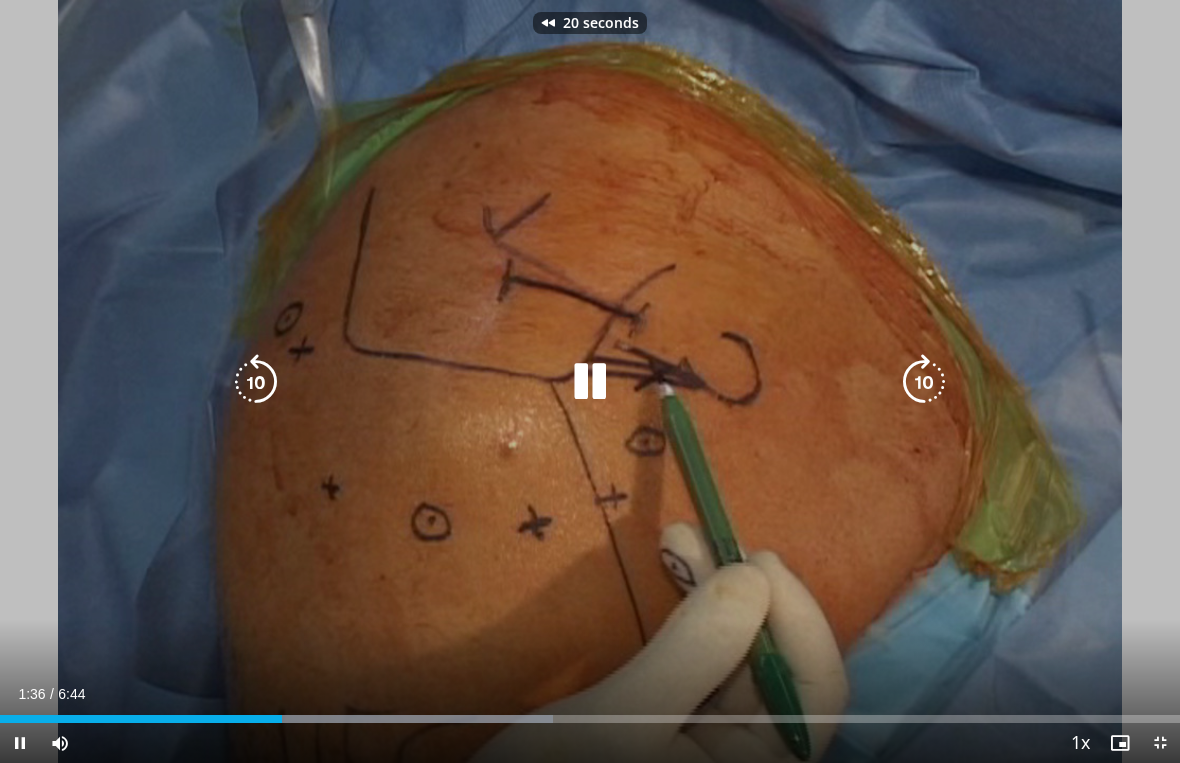 click at bounding box center (924, 382) 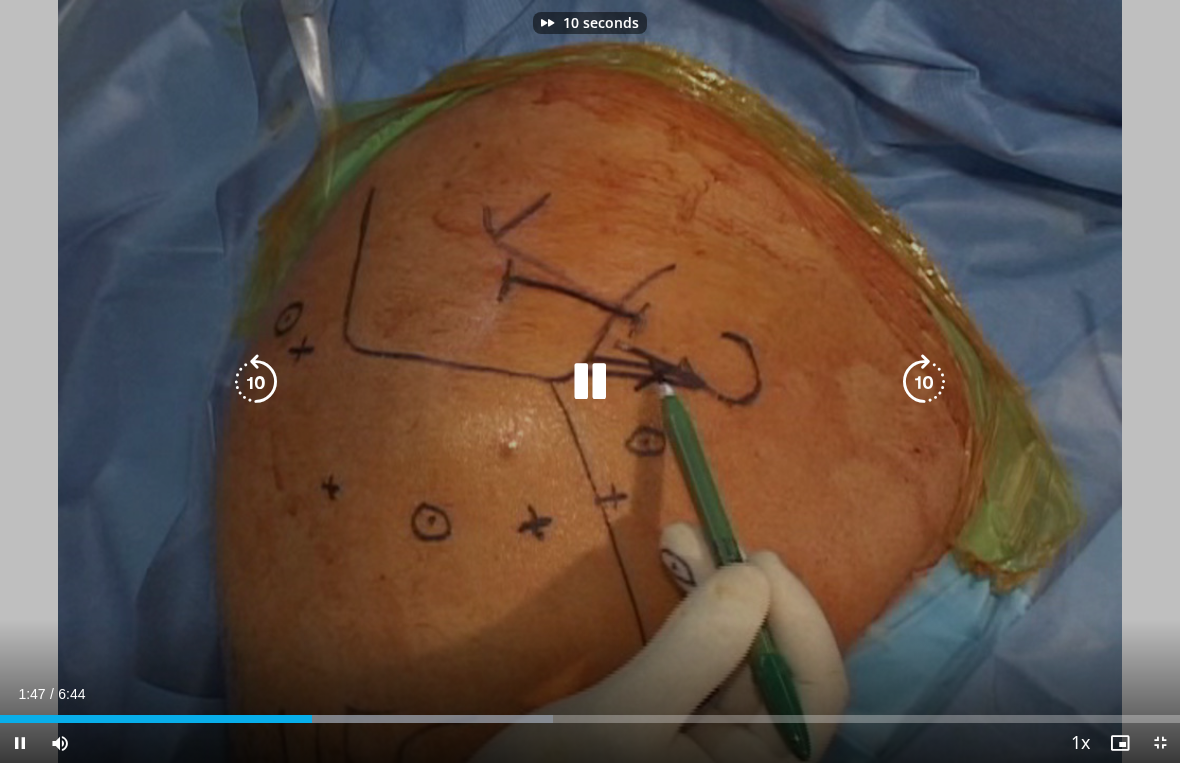 click on "10 seconds
Tap to unmute" at bounding box center [590, 381] 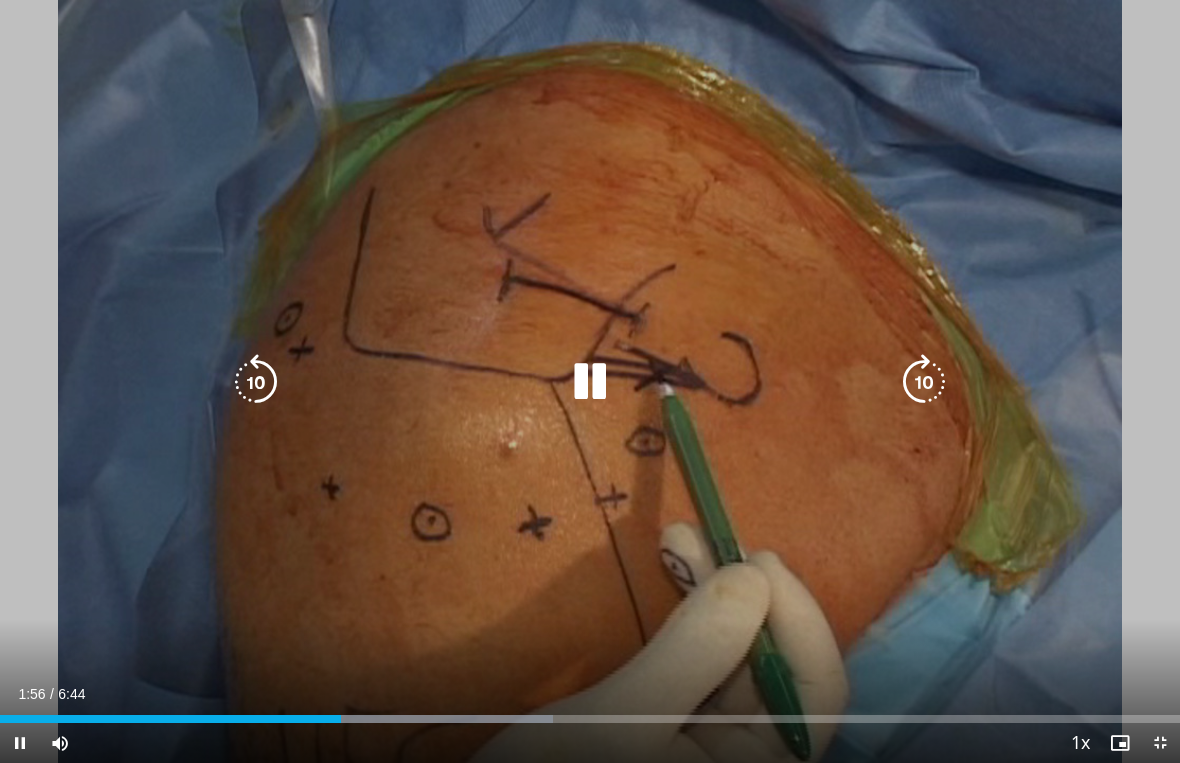 click at bounding box center (256, 382) 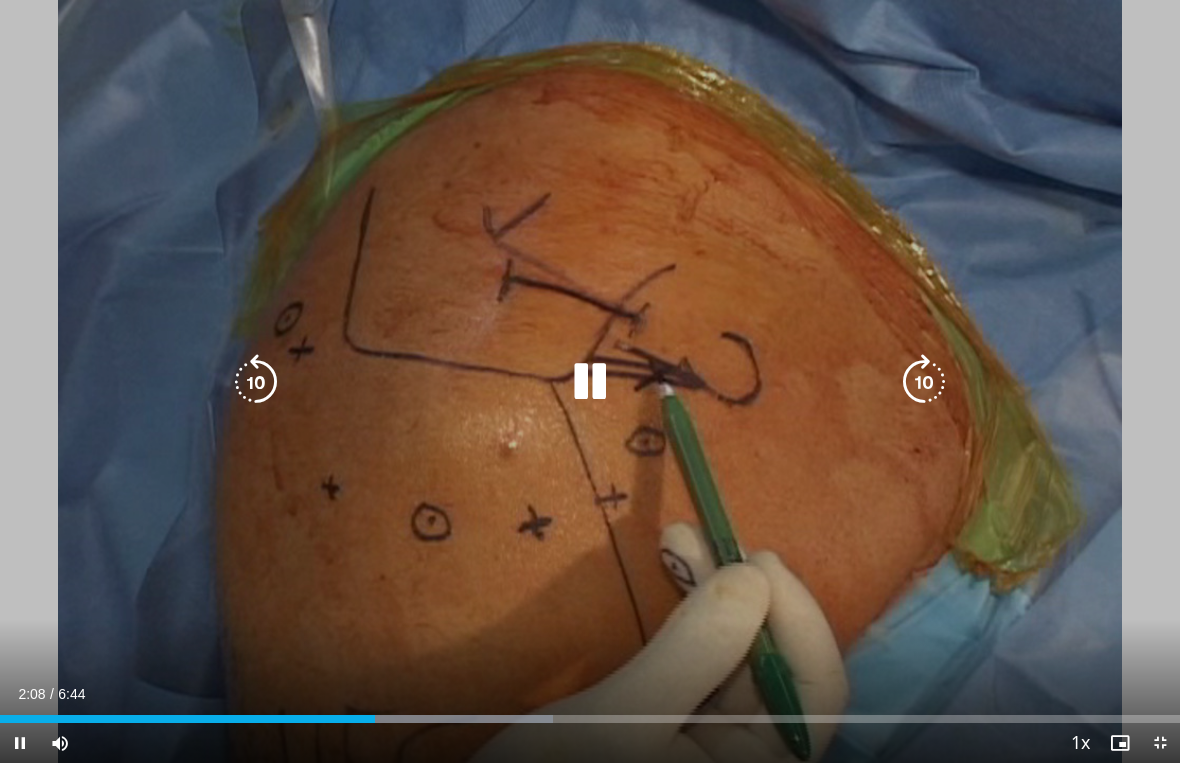 click at bounding box center [256, 382] 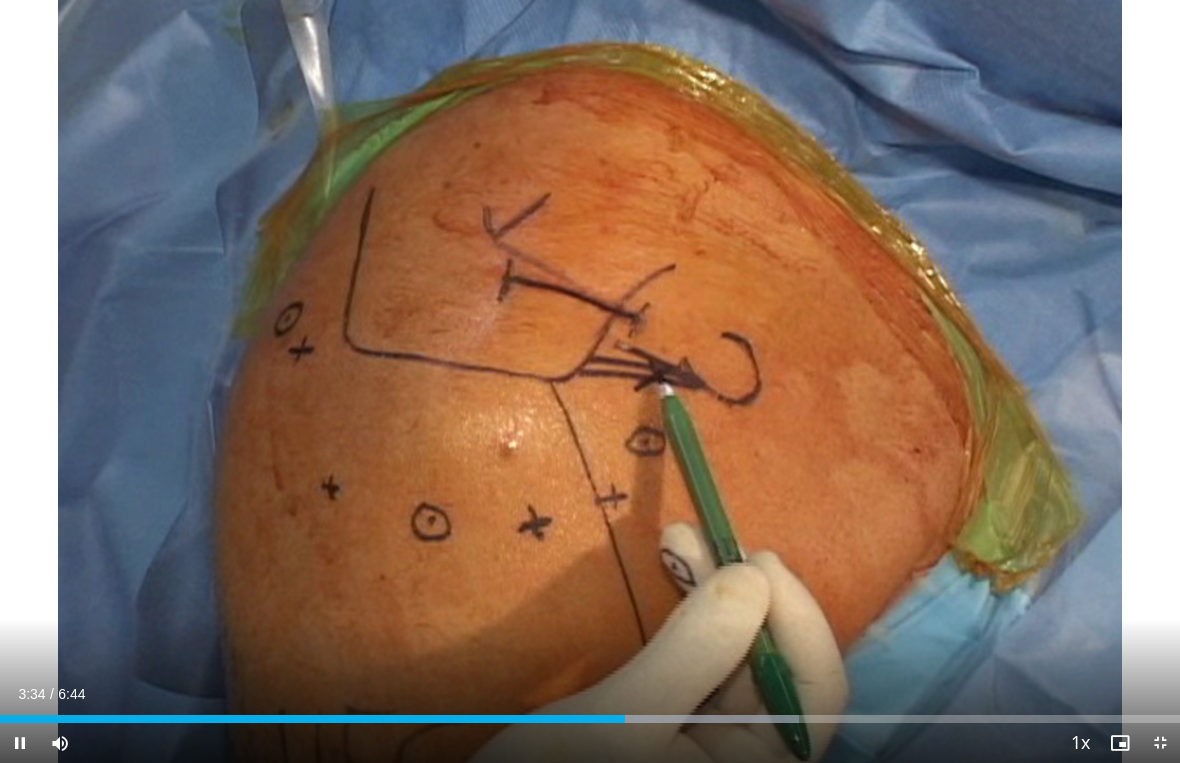 click on "10 seconds
Tap to unmute" at bounding box center [590, 381] 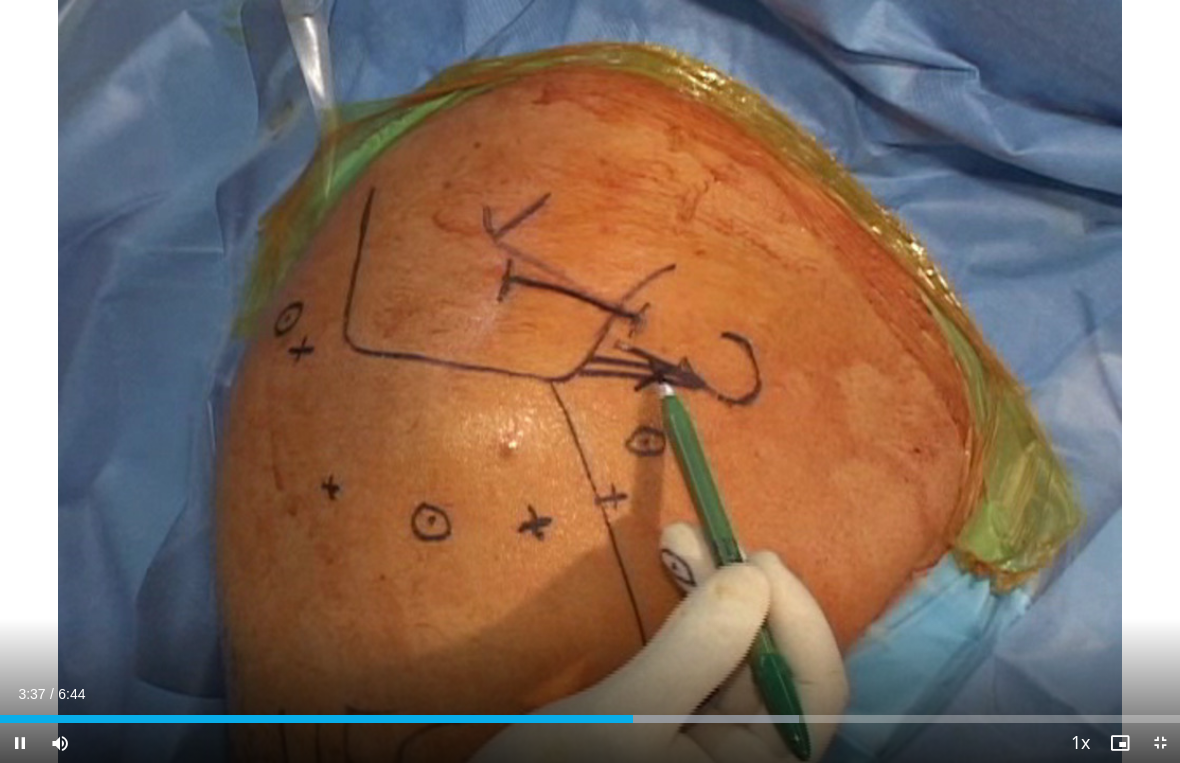 click on "10 seconds
Tap to unmute" at bounding box center [590, 381] 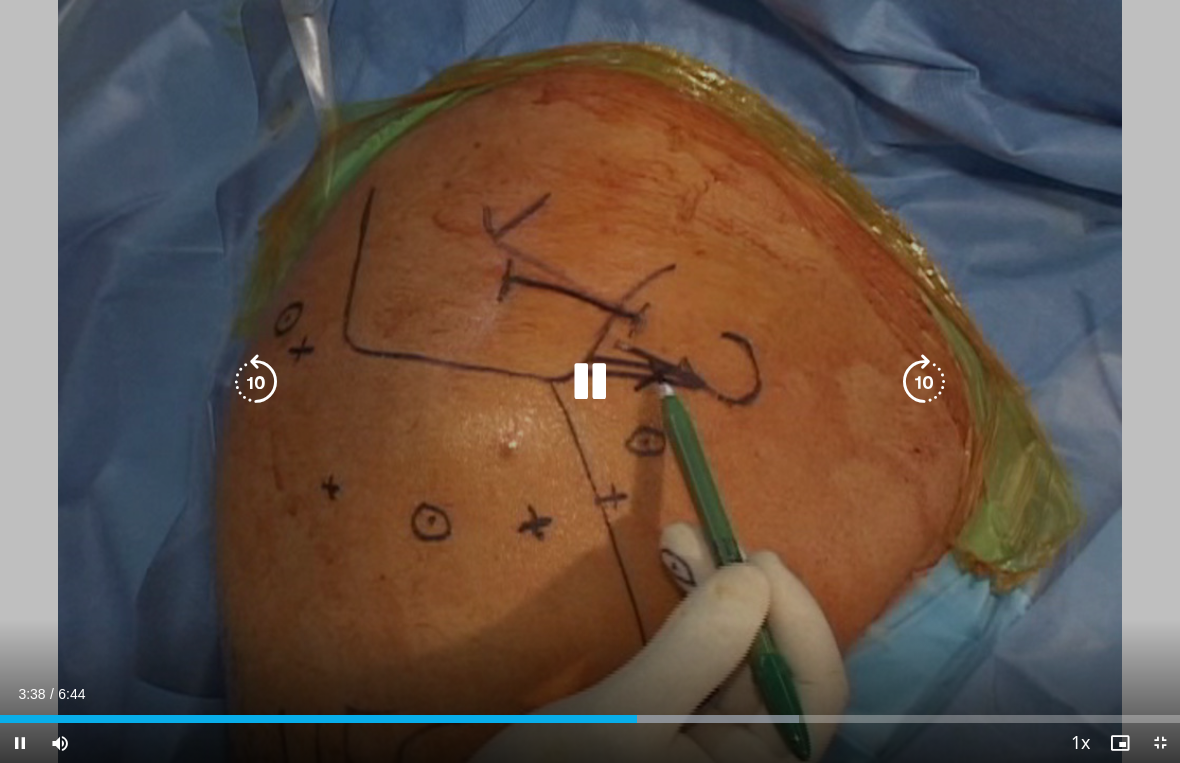 click at bounding box center [924, 382] 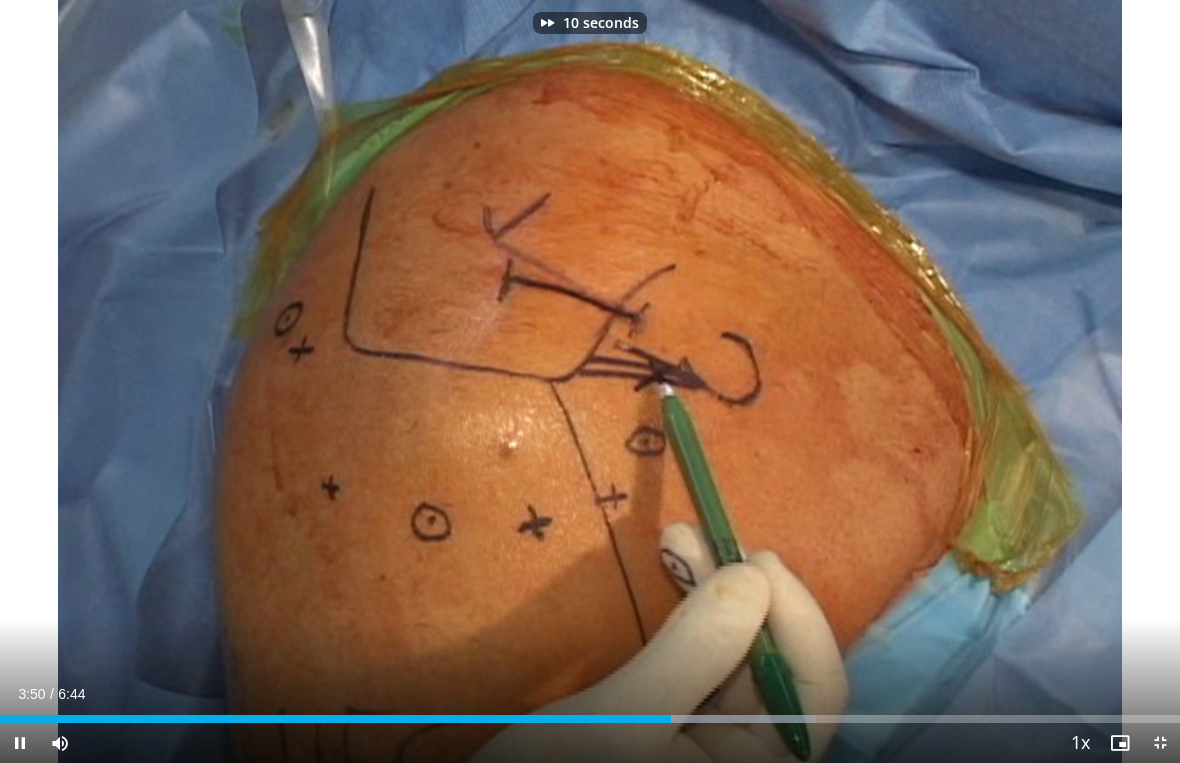 click on "10 seconds
Tap to unmute" at bounding box center (590, 381) 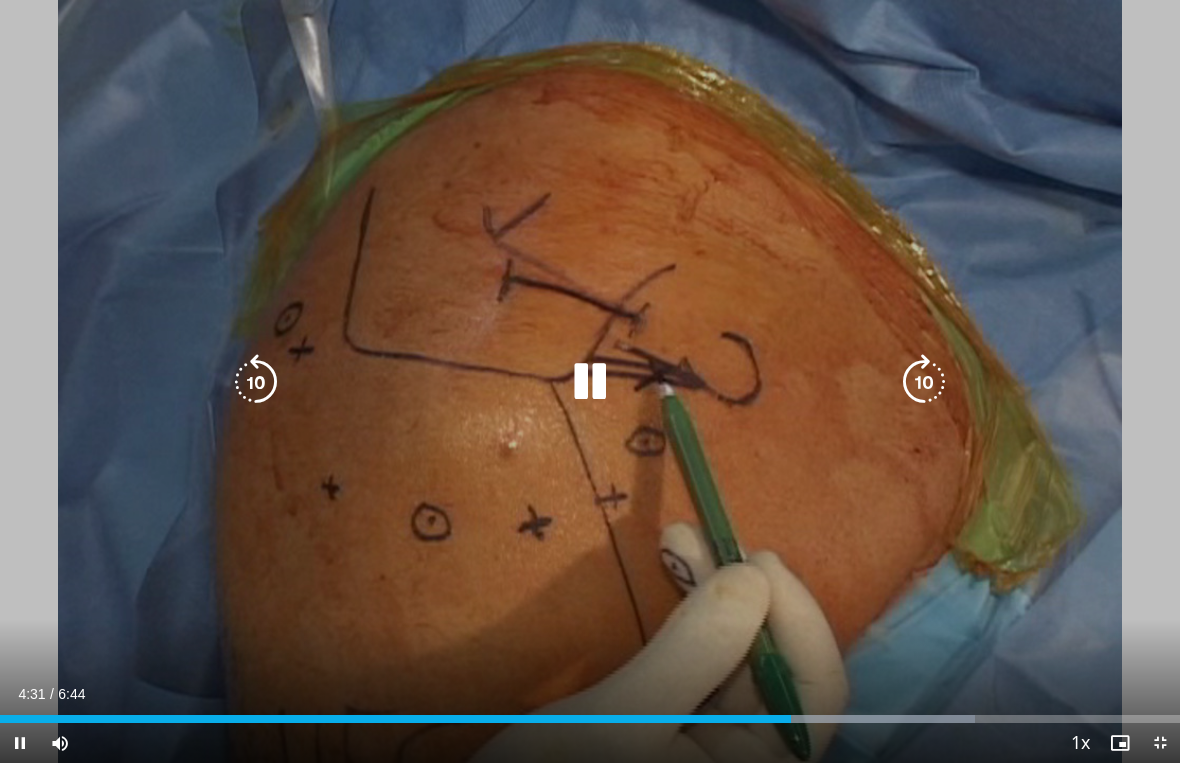 click at bounding box center [590, 382] 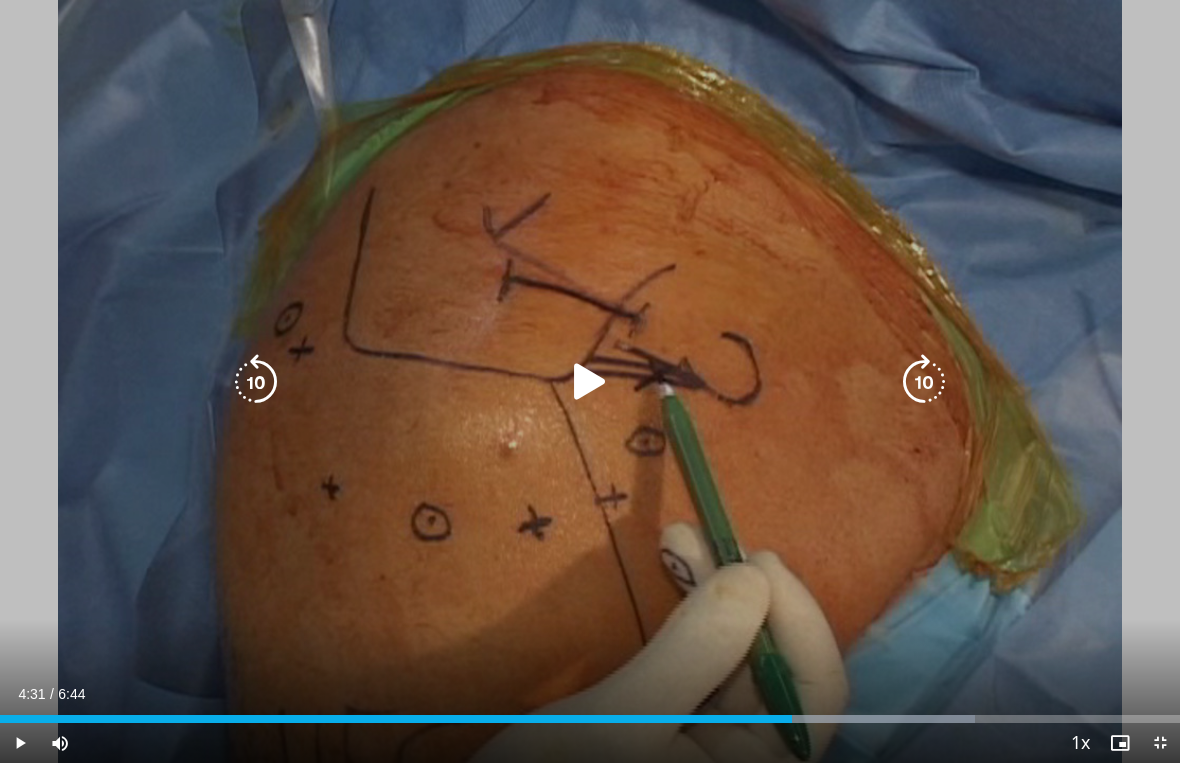 click at bounding box center [590, 382] 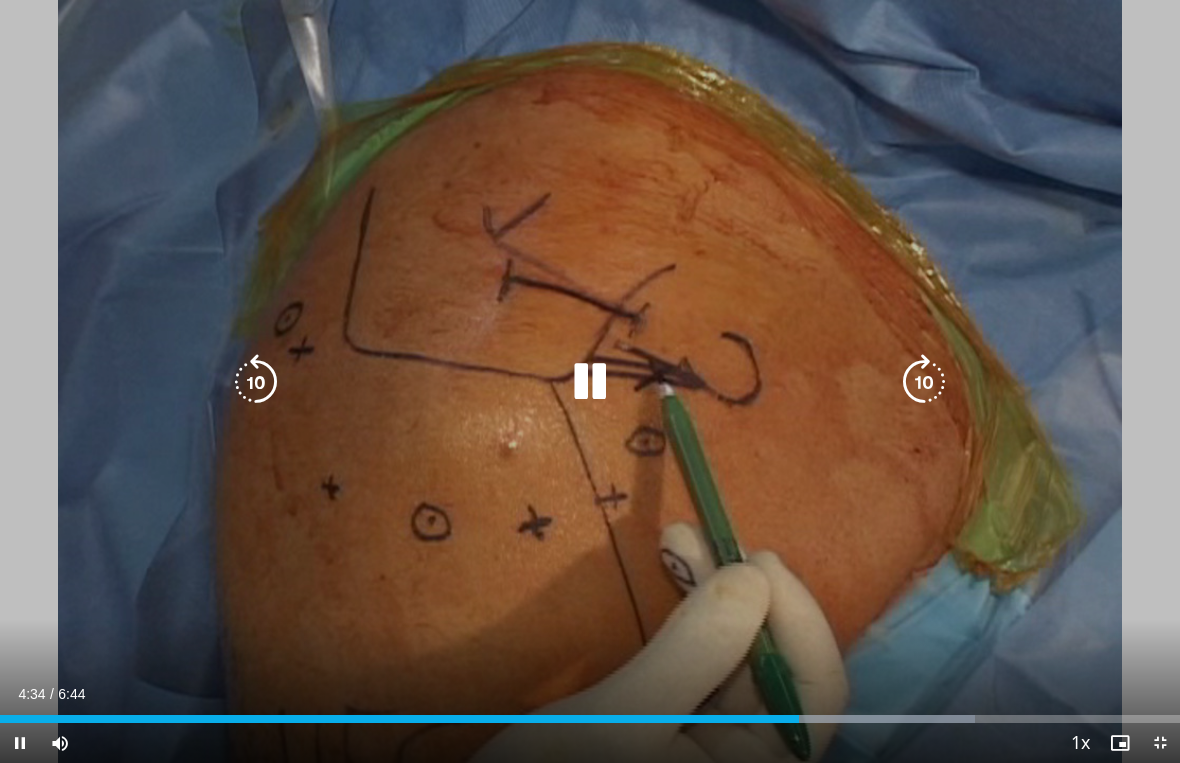 click on "10 seconds
Tap to unmute" at bounding box center [590, 381] 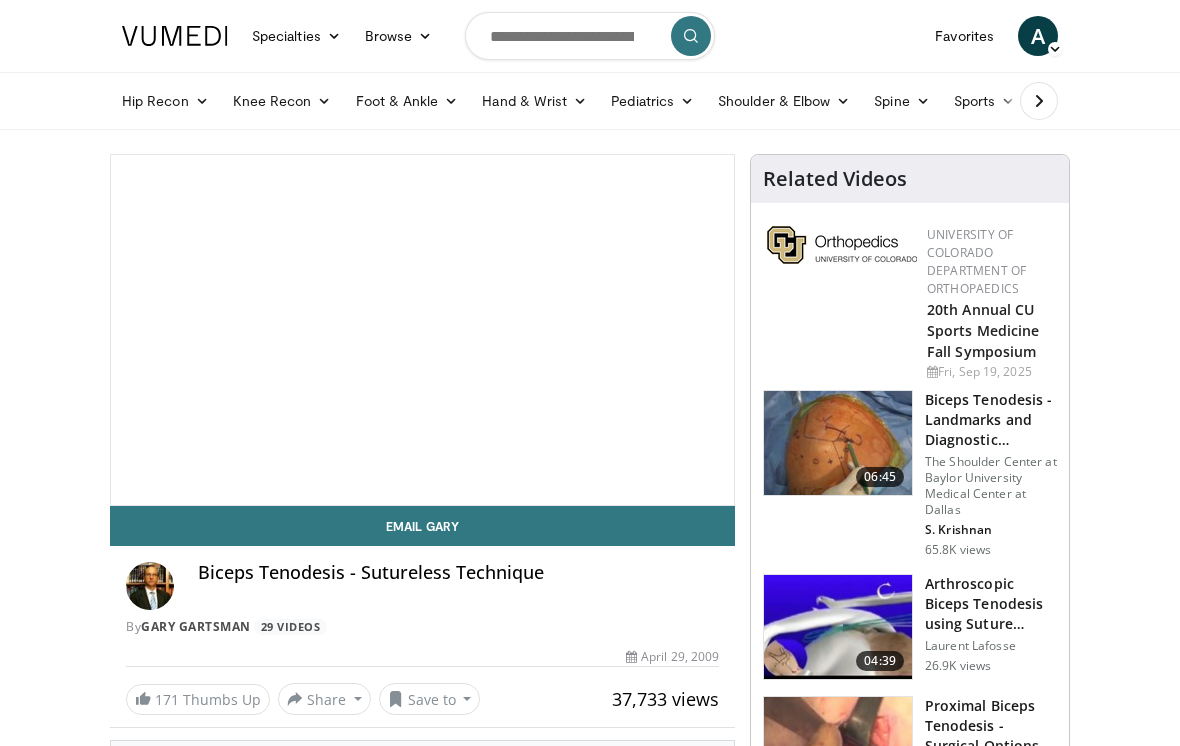 scroll, scrollTop: 0, scrollLeft: 0, axis: both 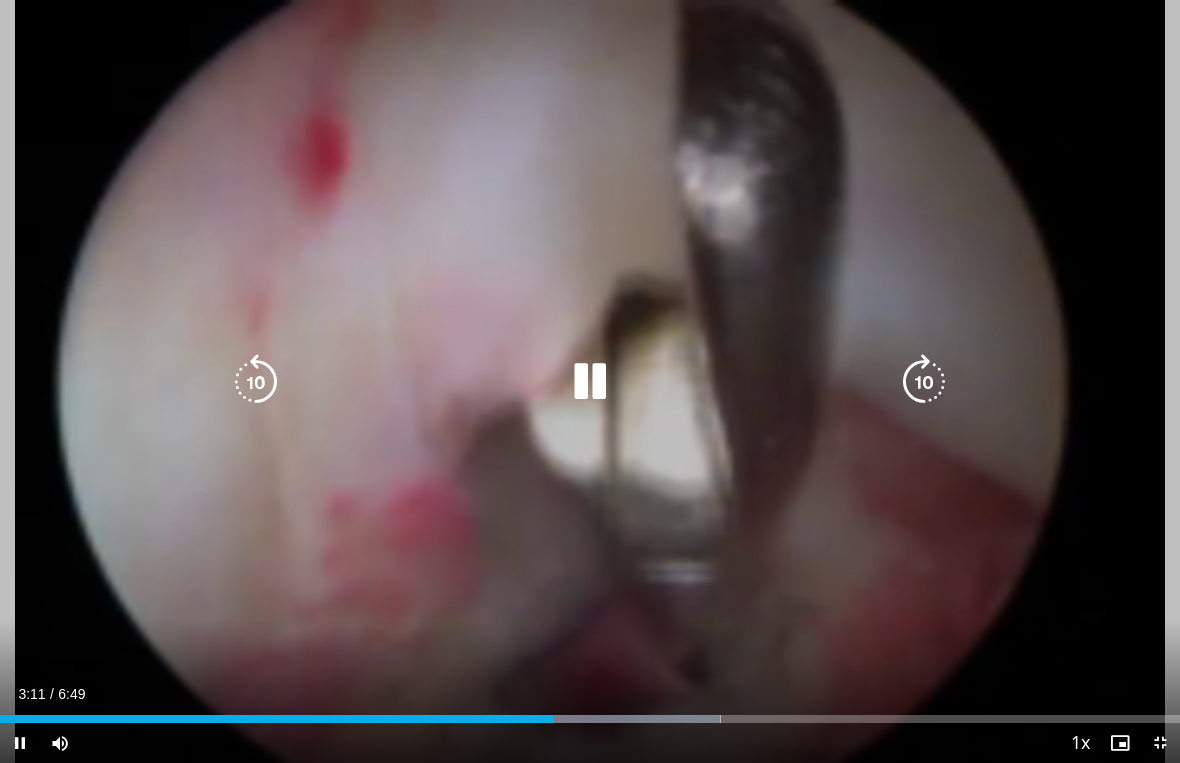 click at bounding box center (256, 382) 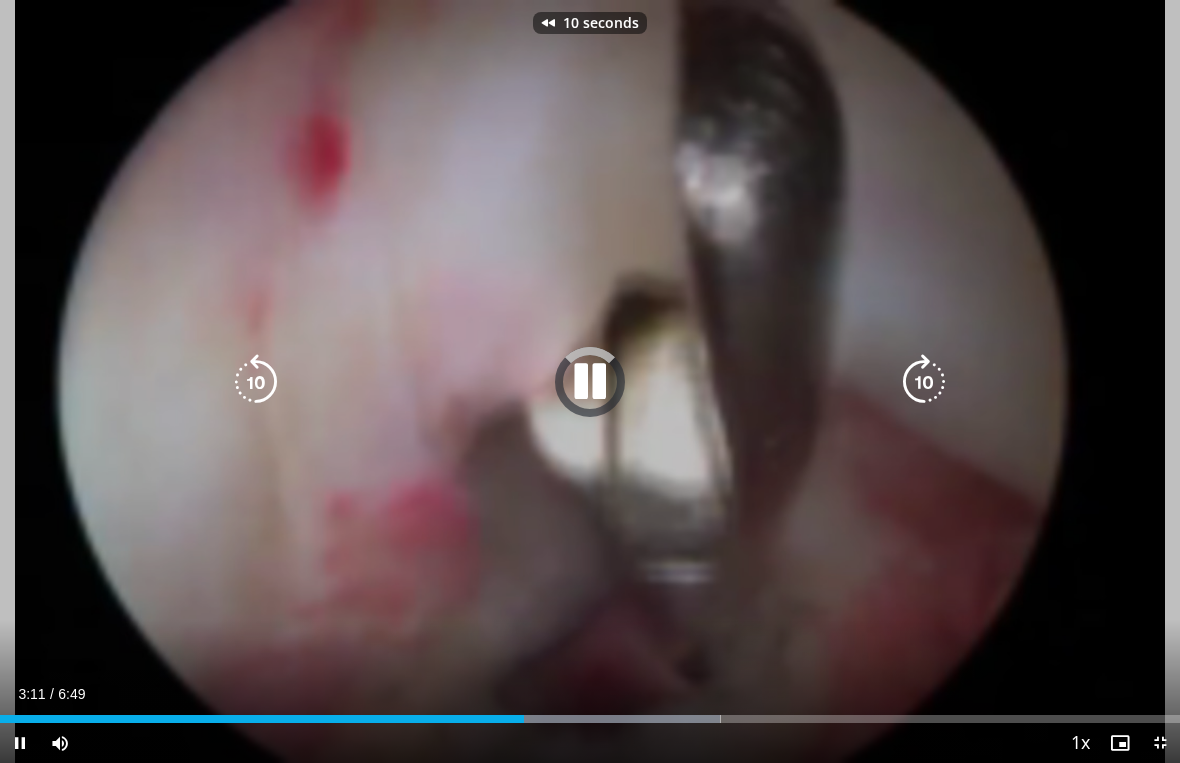 click at bounding box center [256, 382] 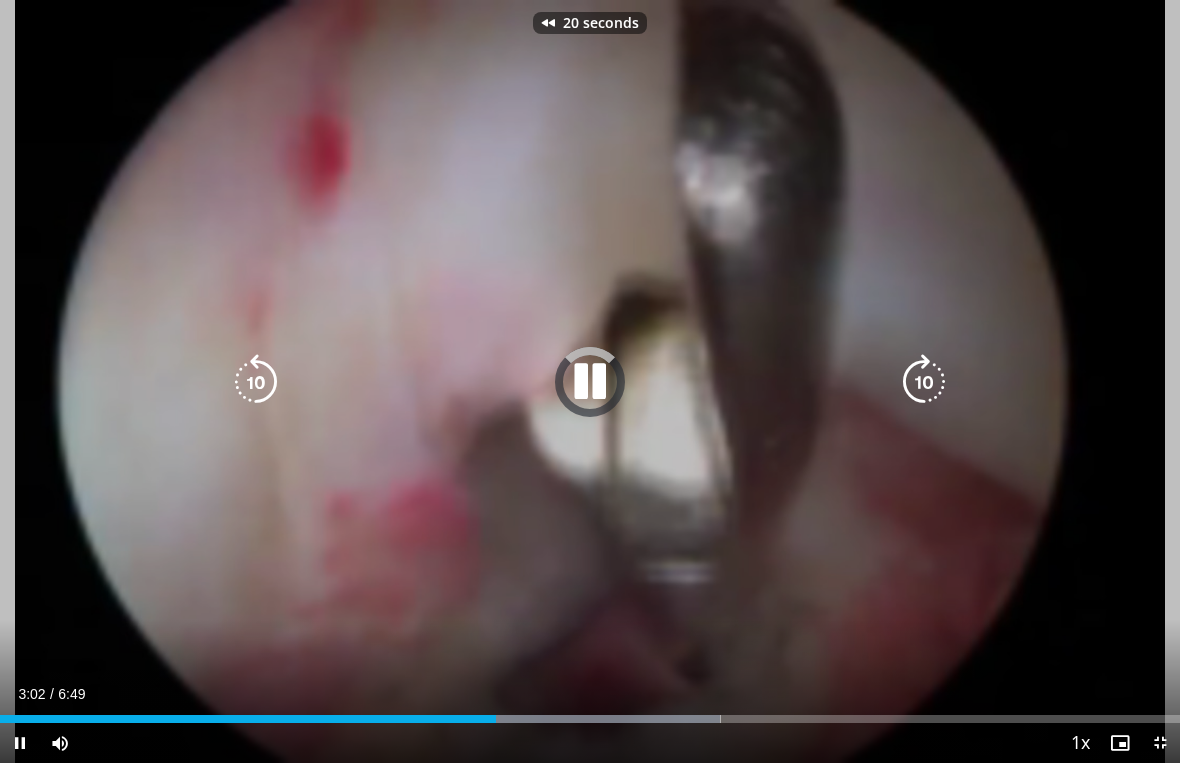 click at bounding box center [256, 382] 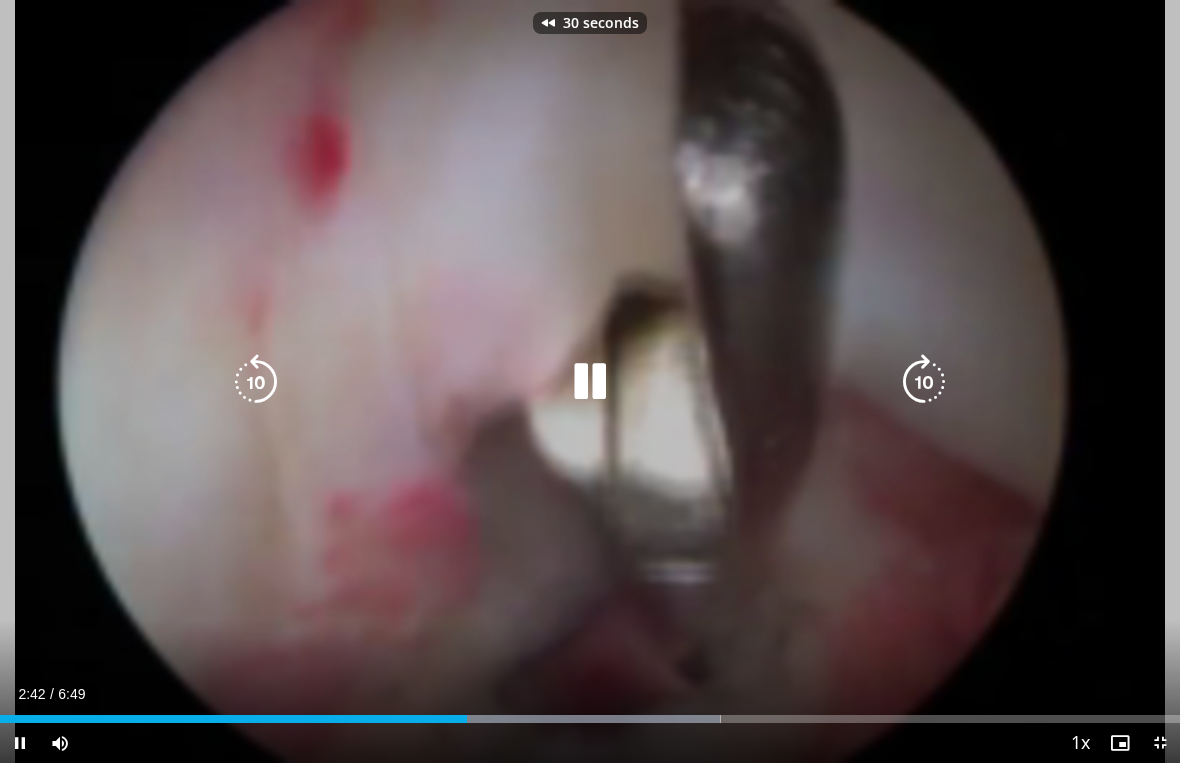 click at bounding box center [256, 382] 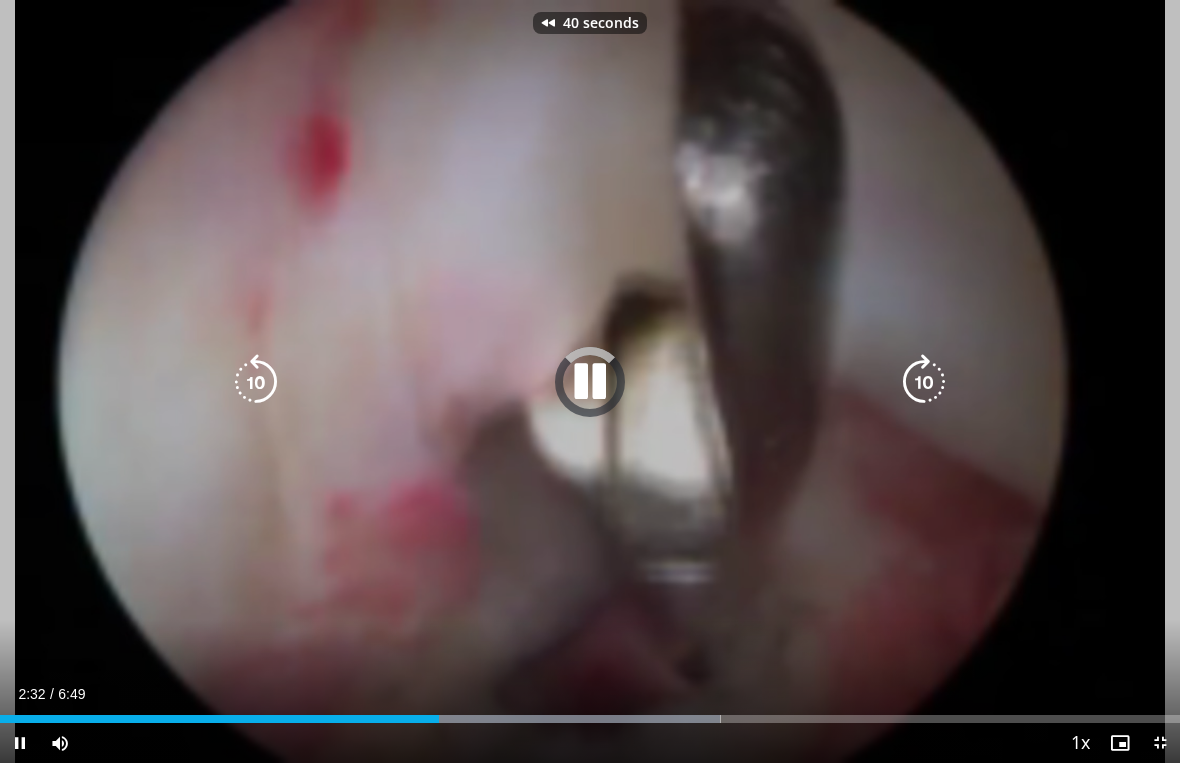 click at bounding box center [256, 382] 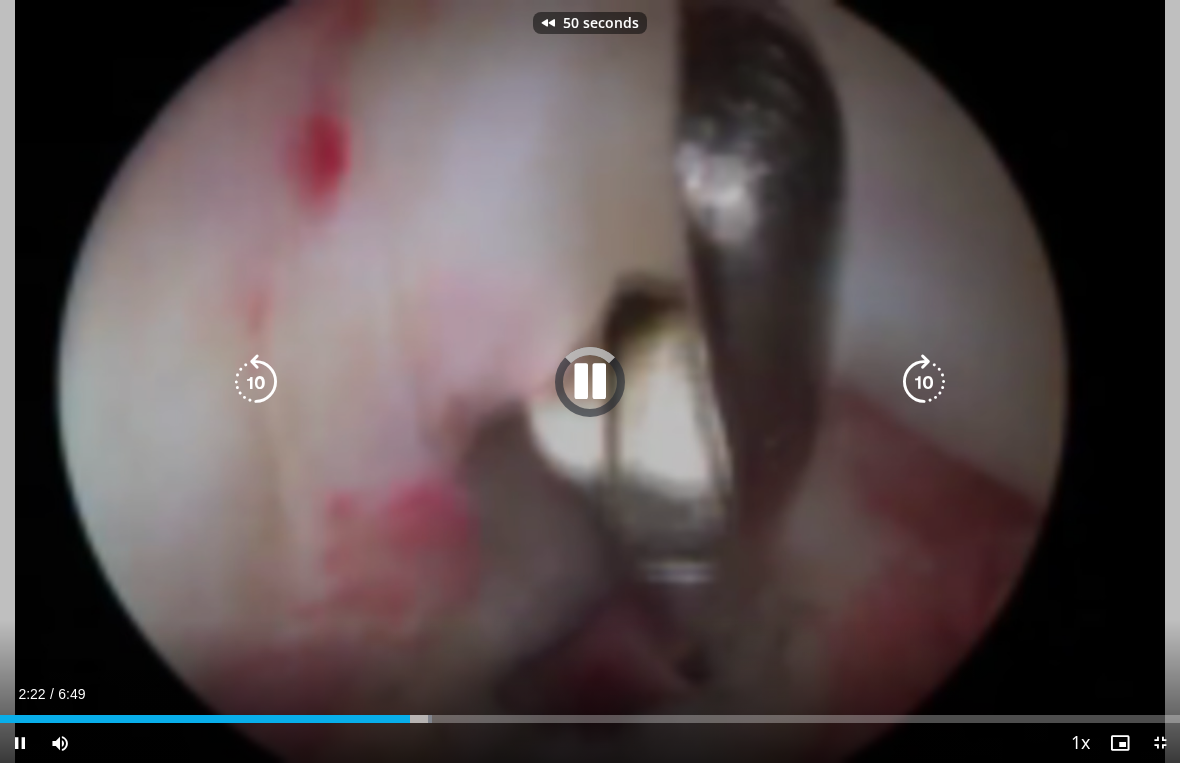 click at bounding box center [256, 382] 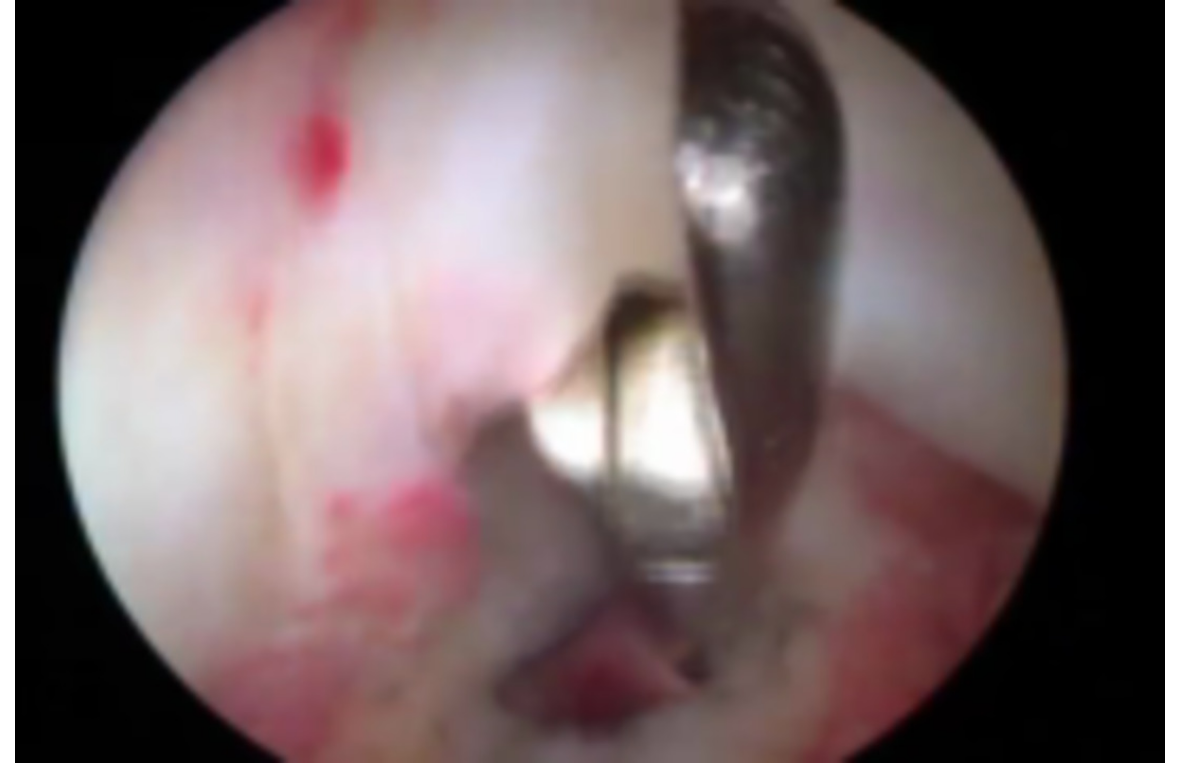 click on "60 seconds
Tap to unmute" at bounding box center [590, 381] 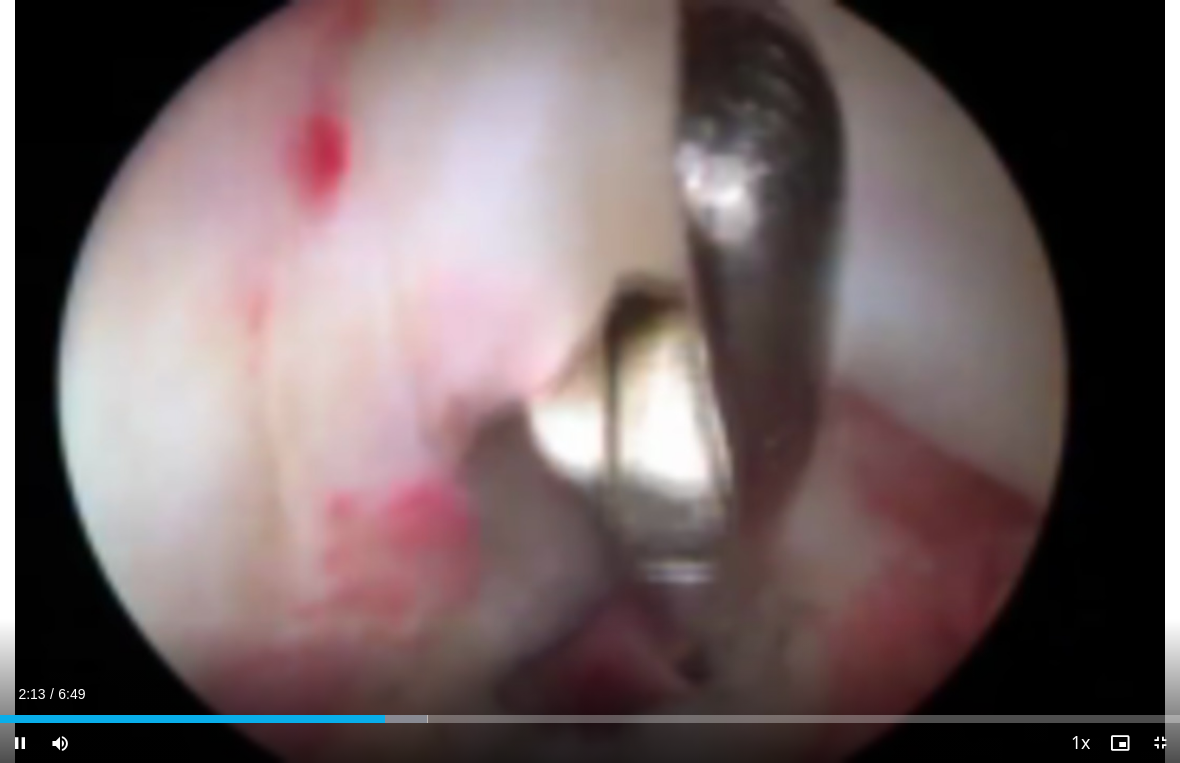 click at bounding box center [256, 382] 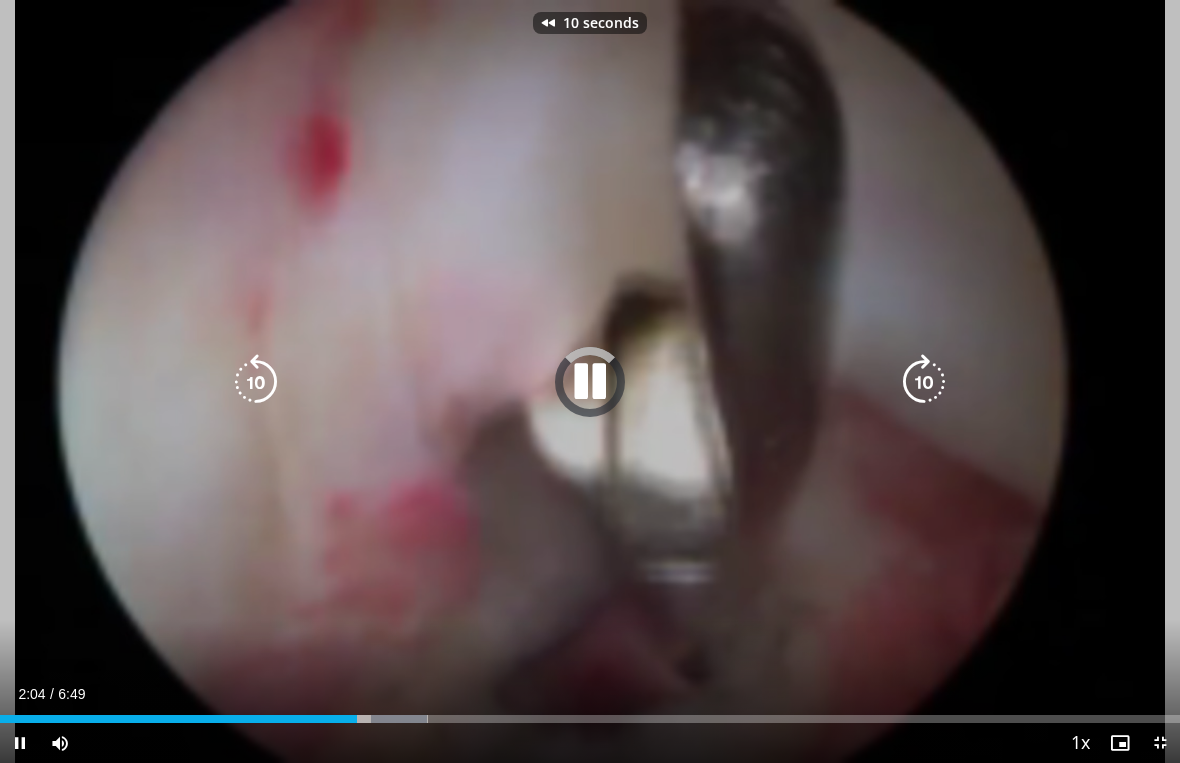 click at bounding box center [256, 382] 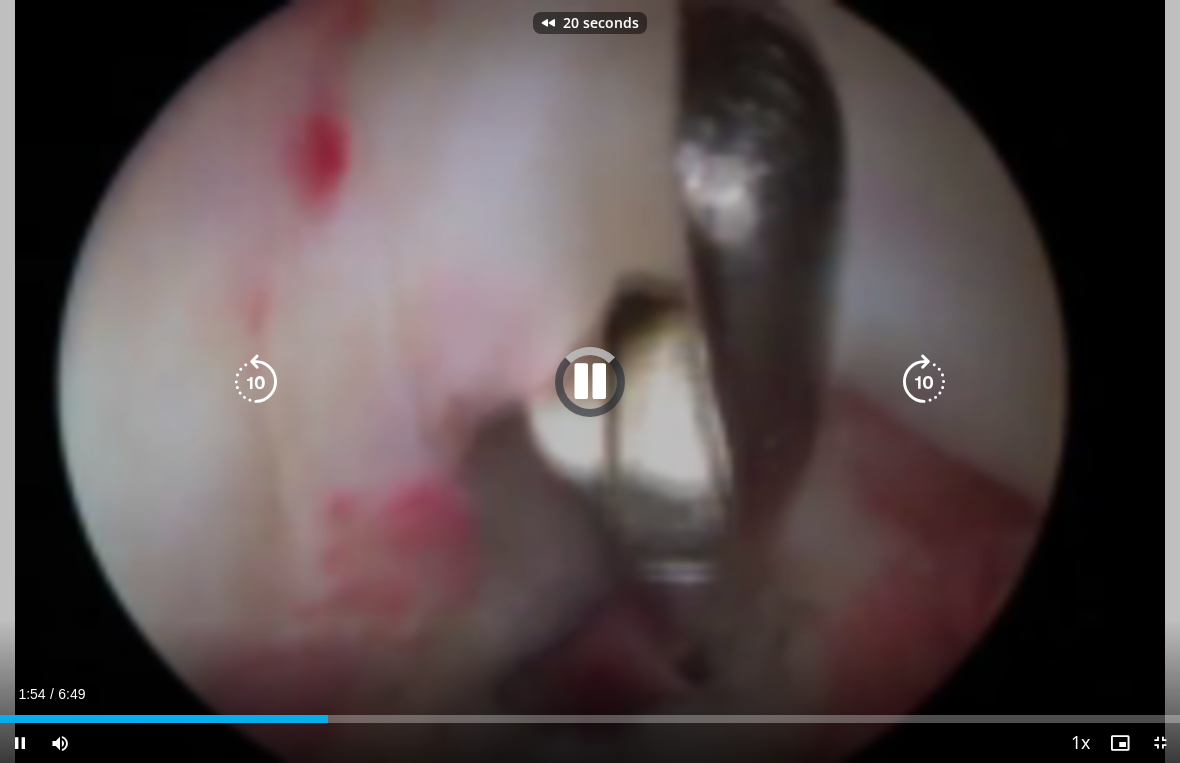 click at bounding box center [256, 382] 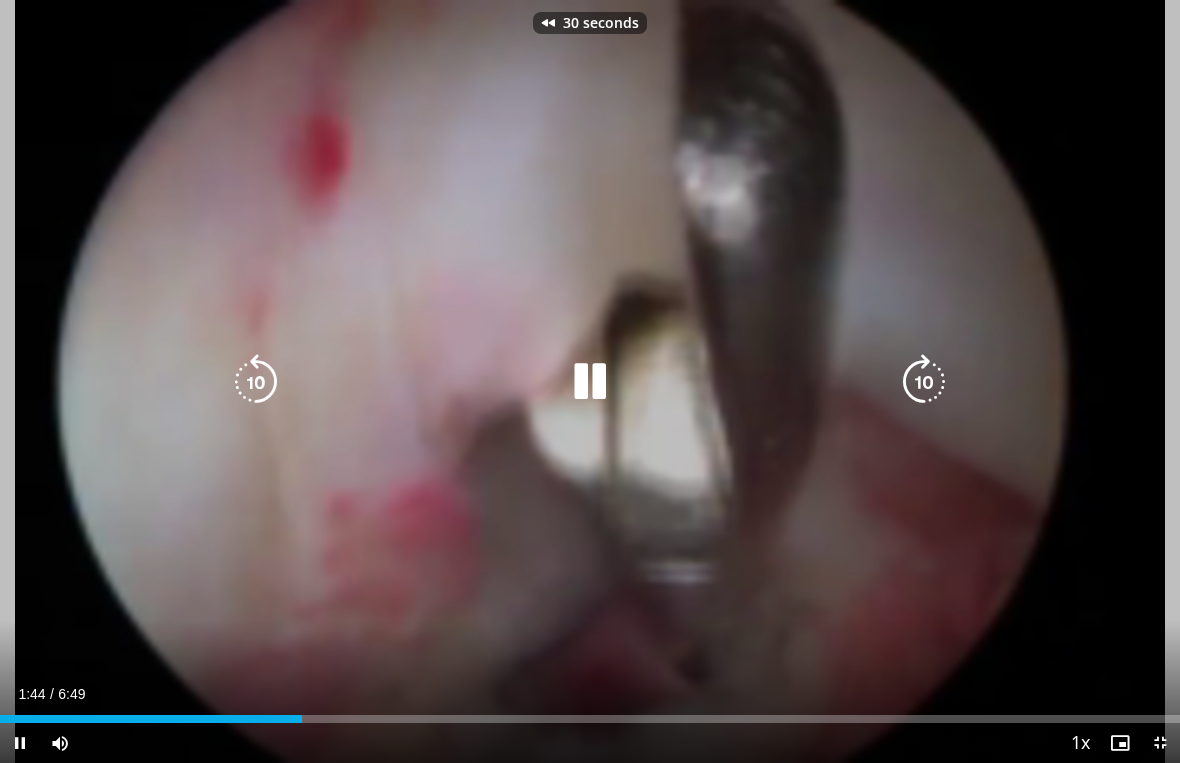 click at bounding box center [256, 382] 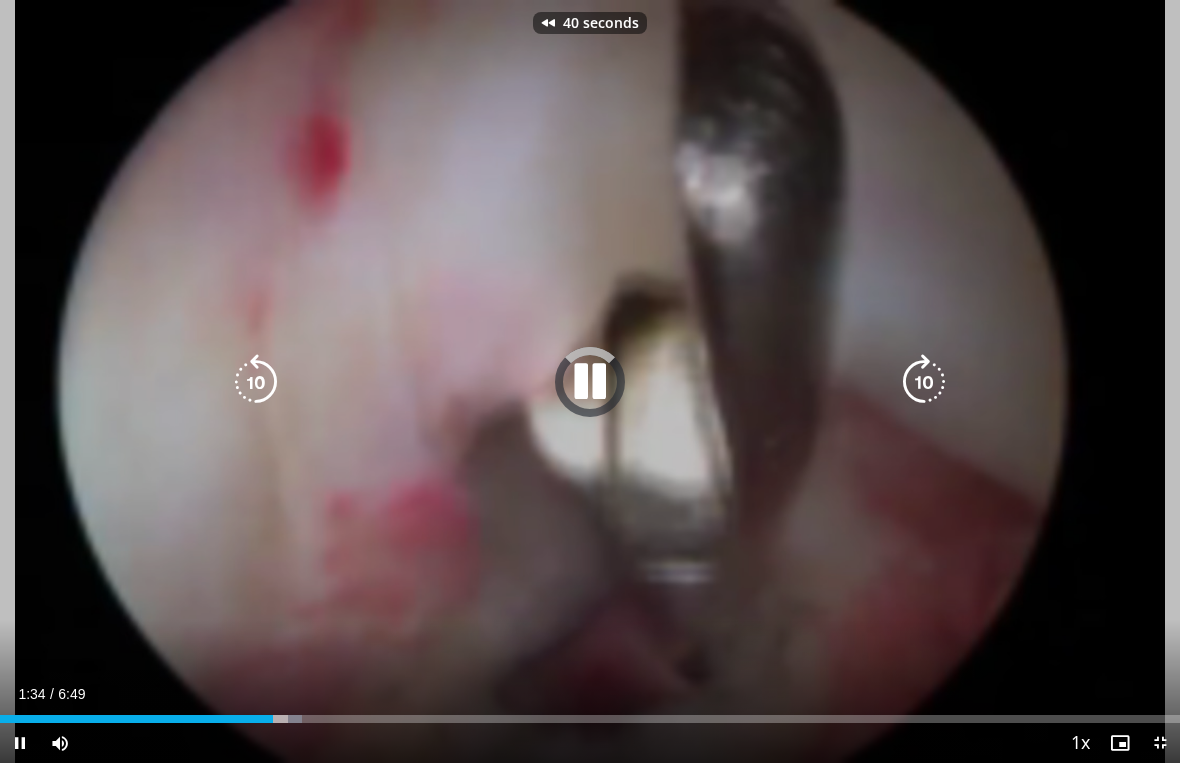 click at bounding box center [256, 382] 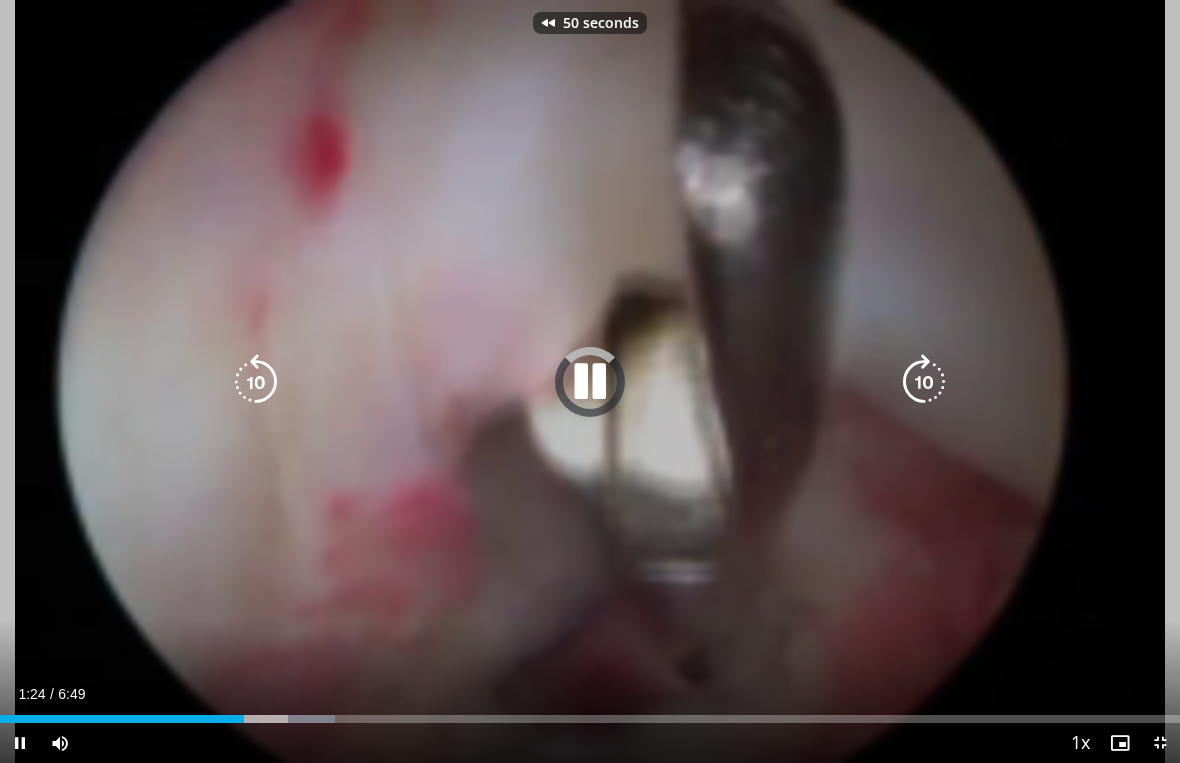 click at bounding box center [256, 382] 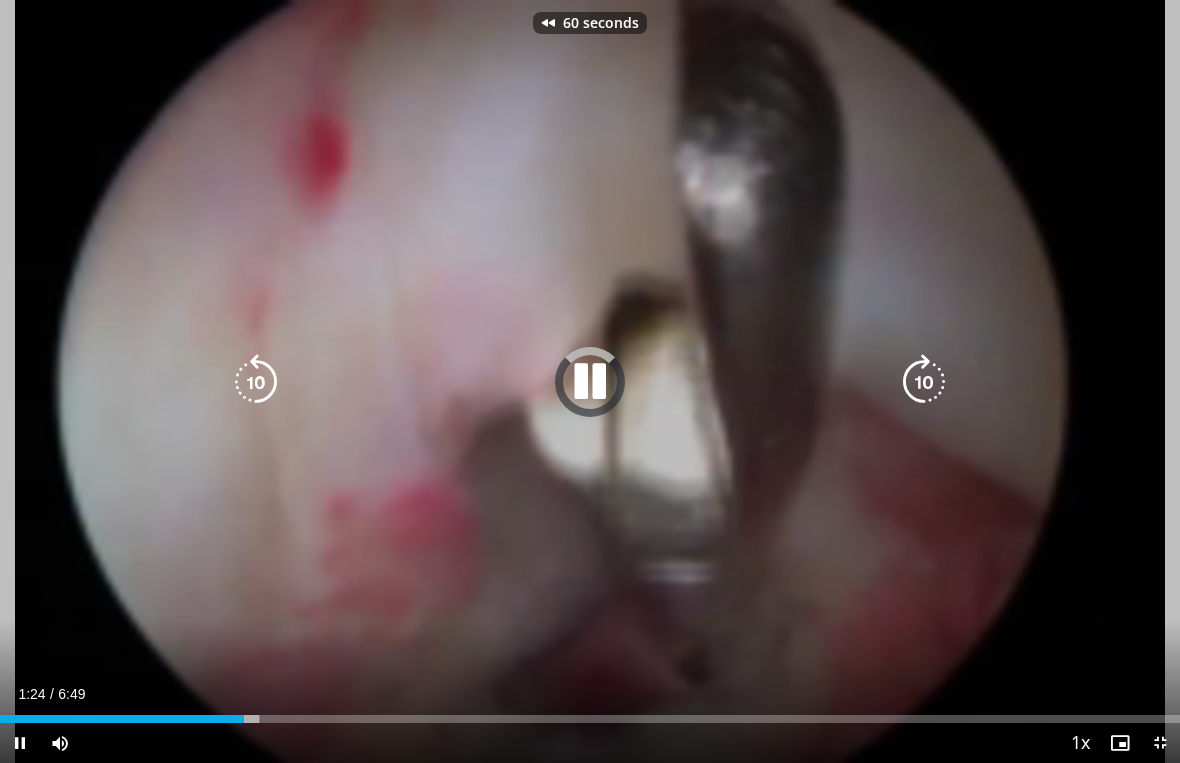 click at bounding box center (256, 382) 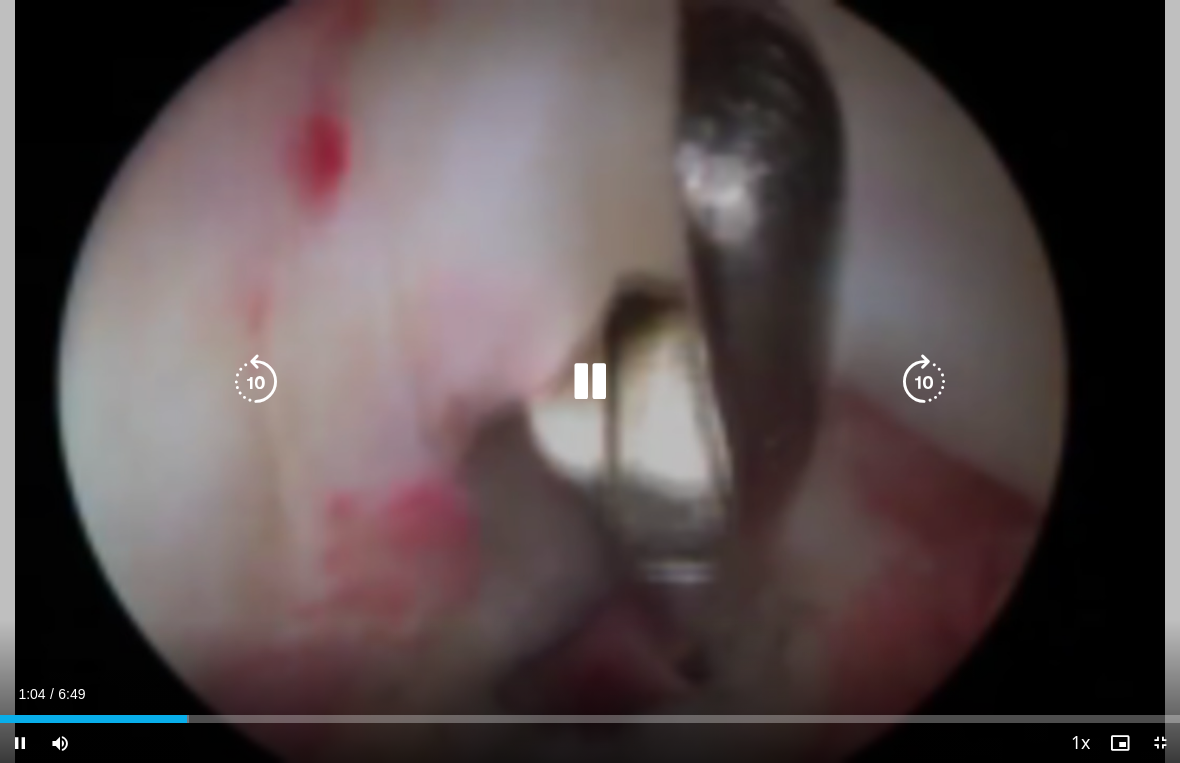 click at bounding box center [256, 382] 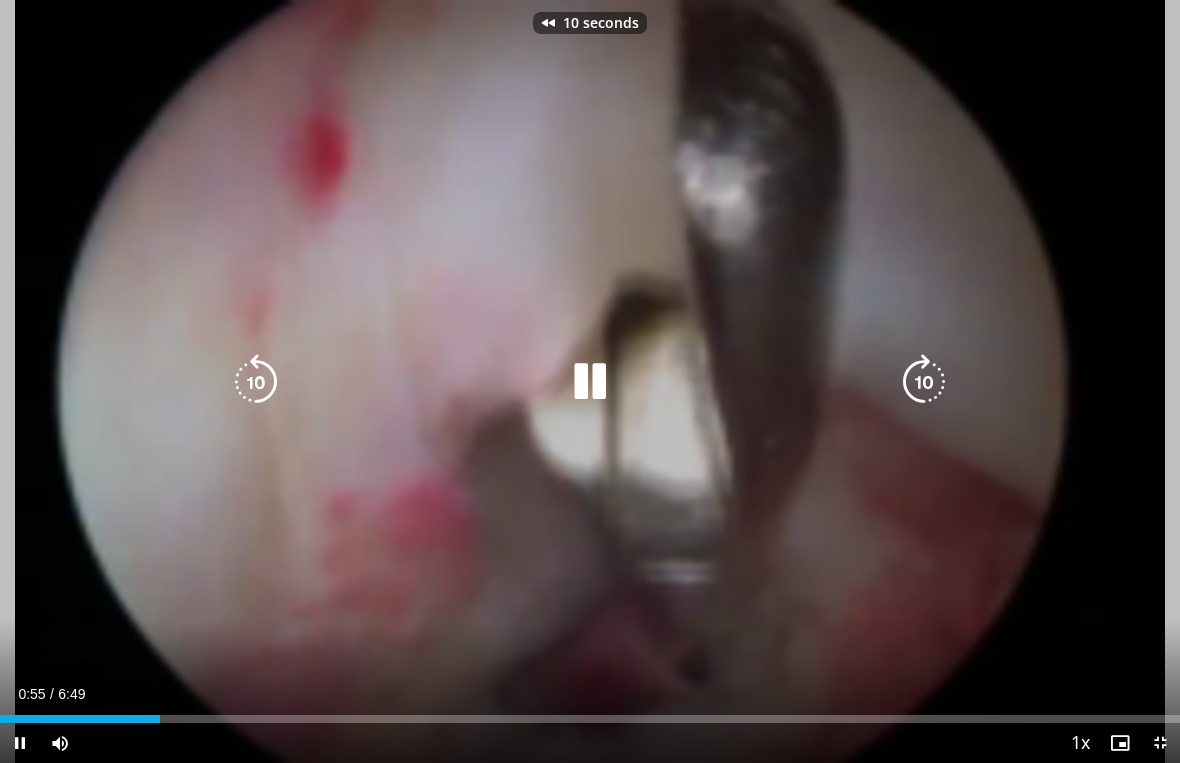 click at bounding box center [256, 382] 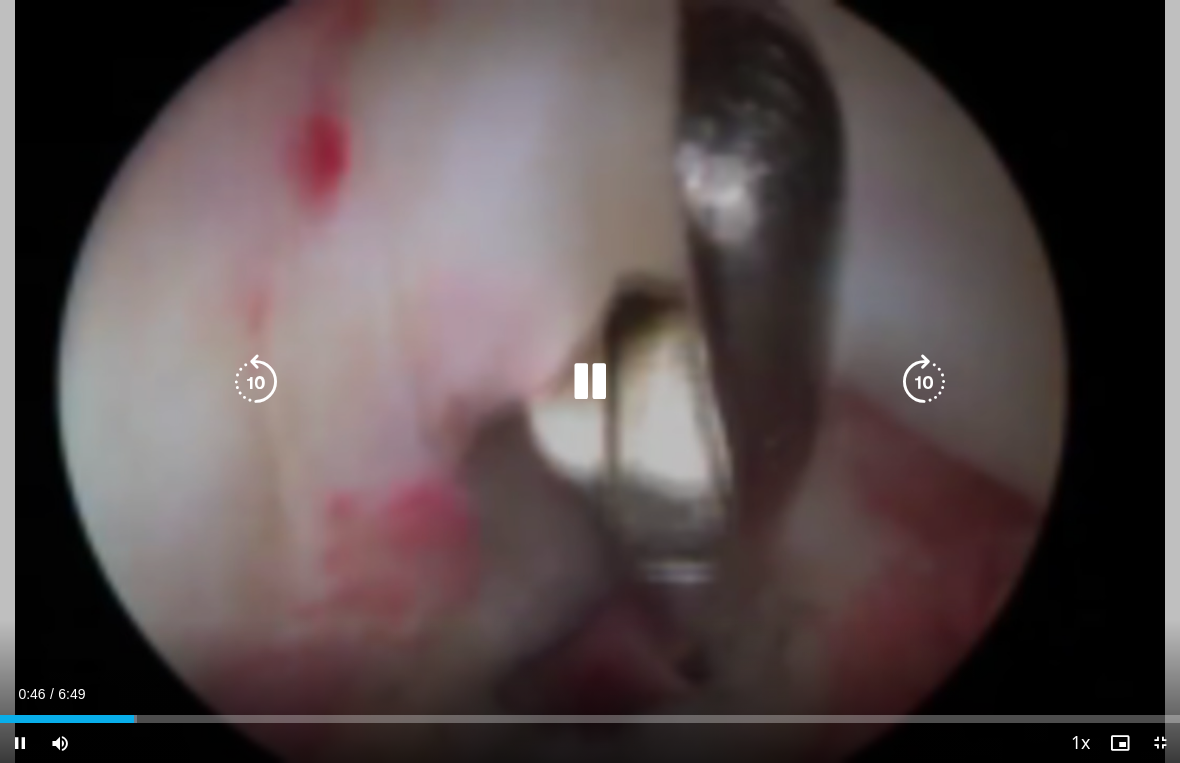 click at bounding box center [256, 382] 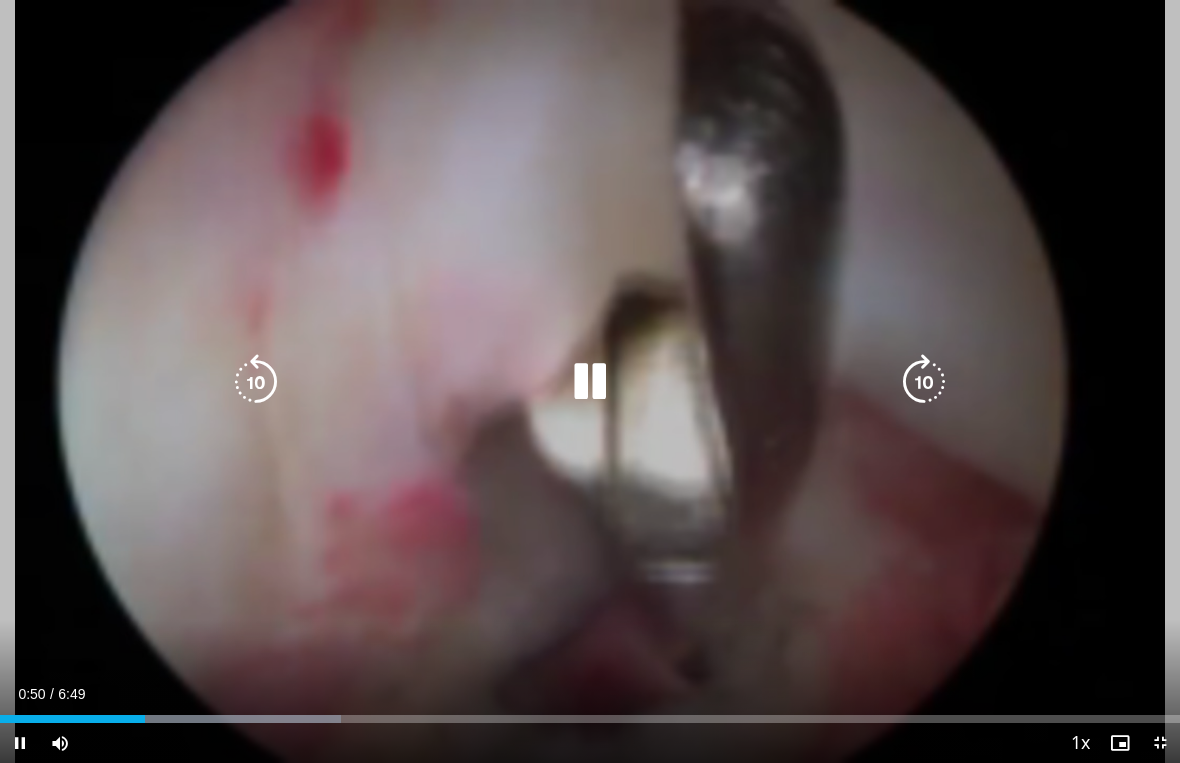 click at bounding box center (590, 382) 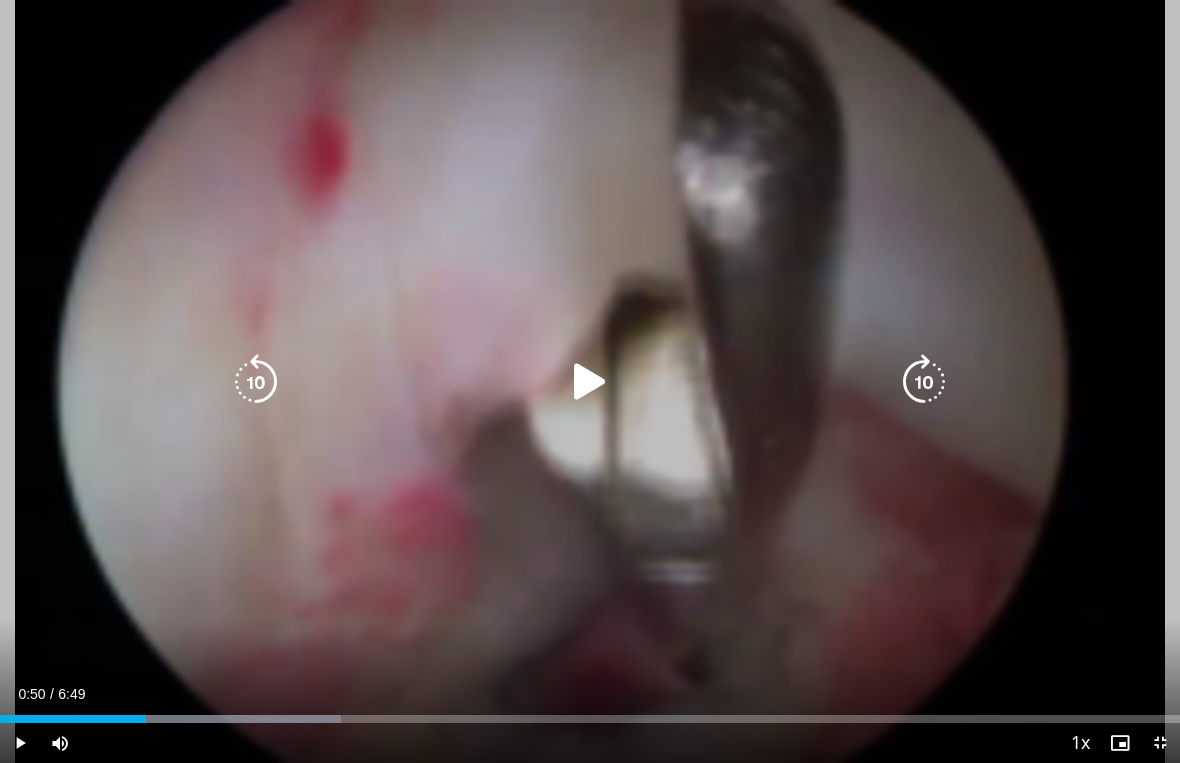 click at bounding box center (590, 382) 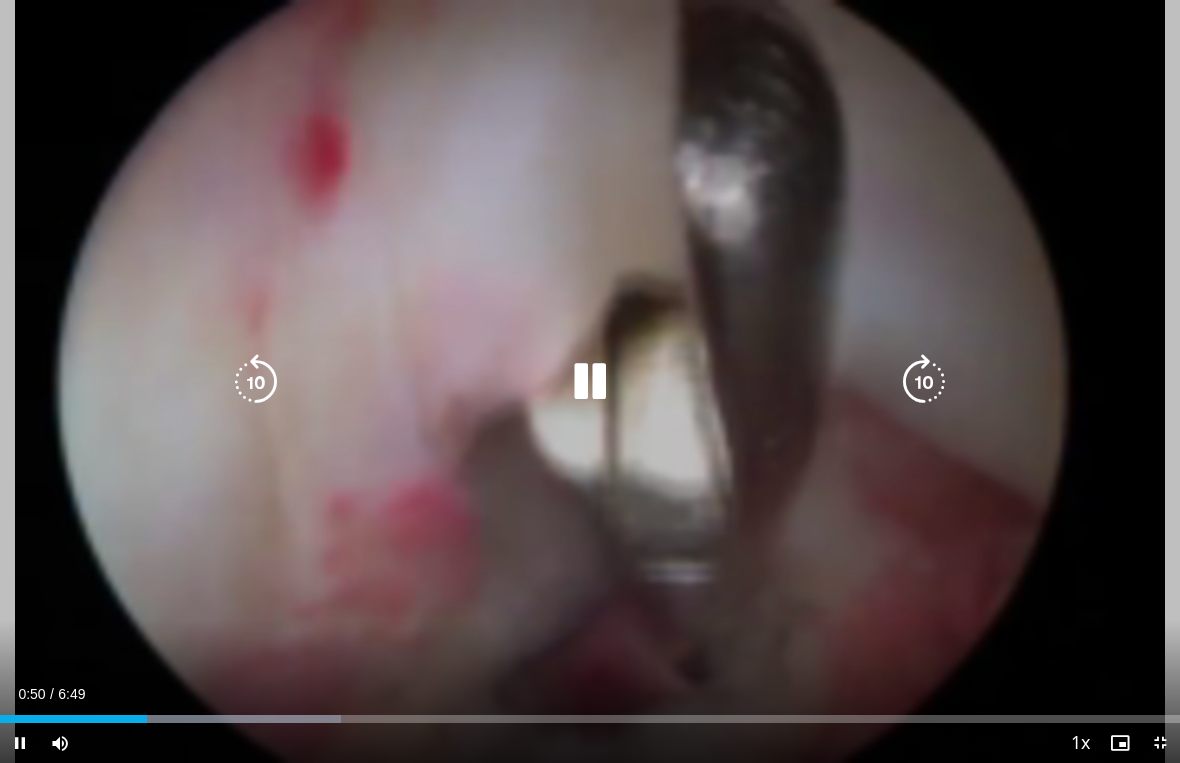 click on "10 seconds
Tap to unmute" at bounding box center (590, 381) 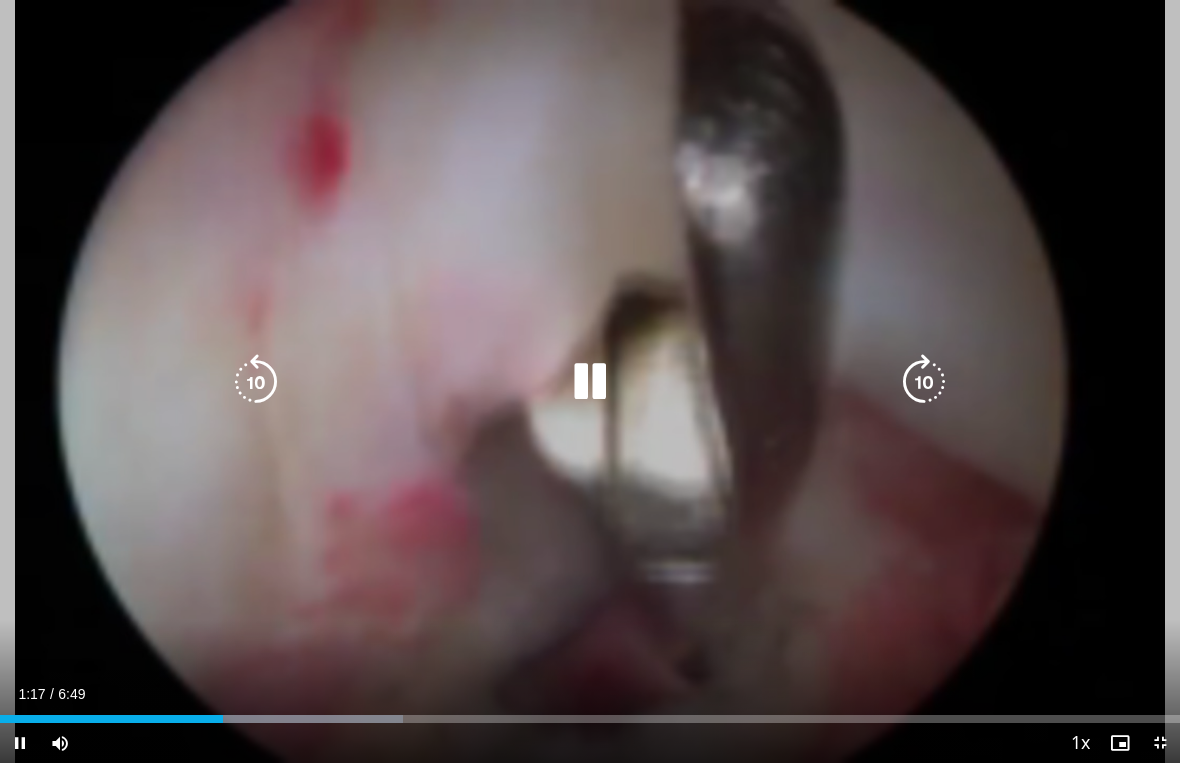 click at bounding box center [924, 382] 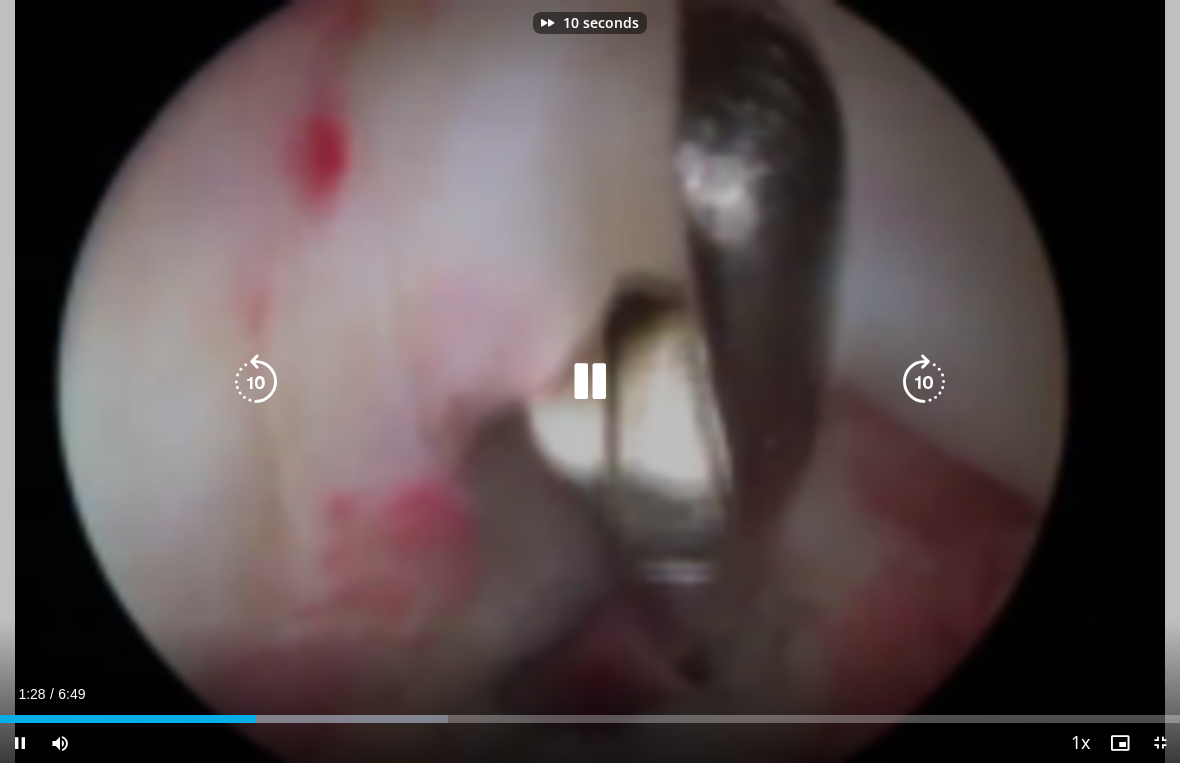 click at bounding box center (924, 382) 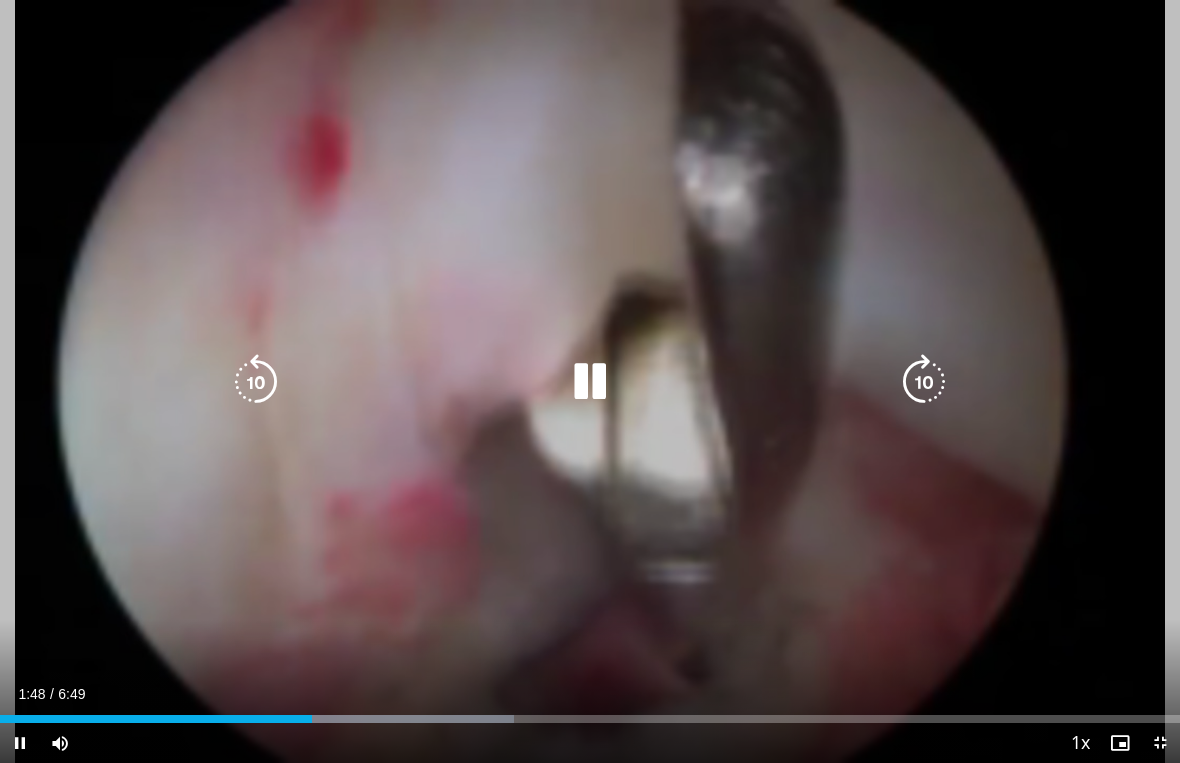 click at bounding box center (924, 382) 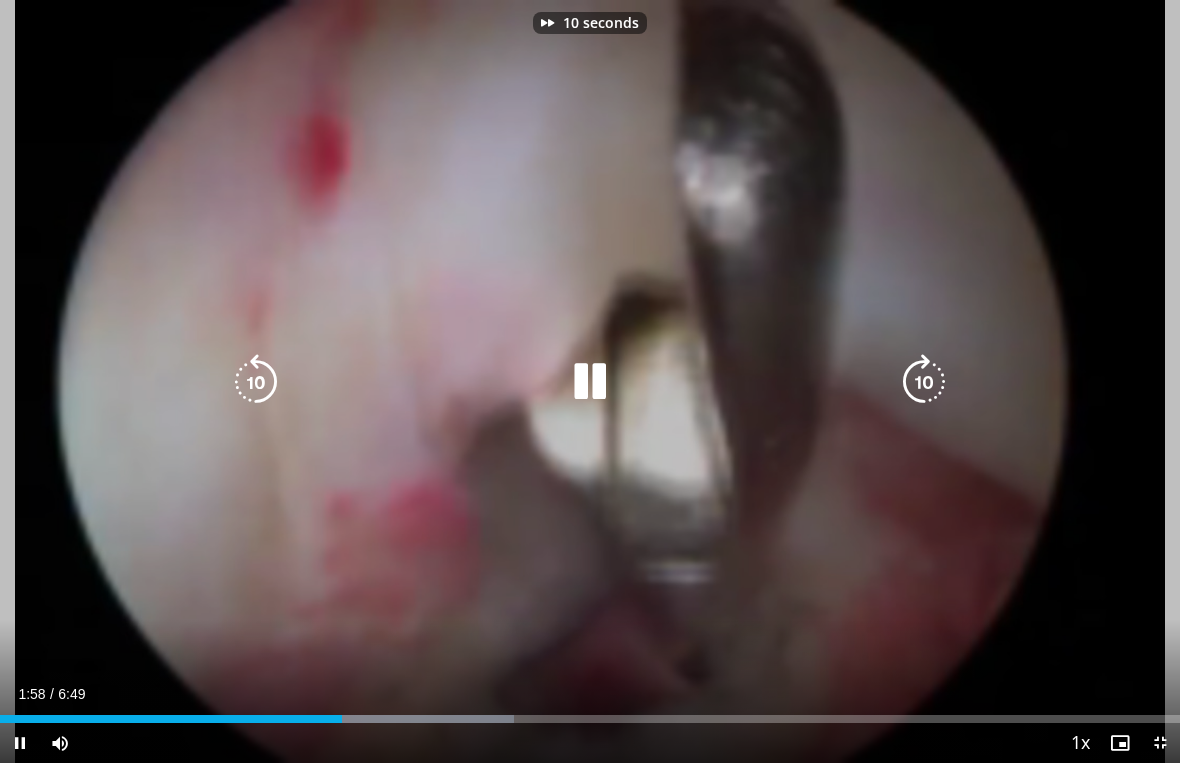 click at bounding box center (924, 382) 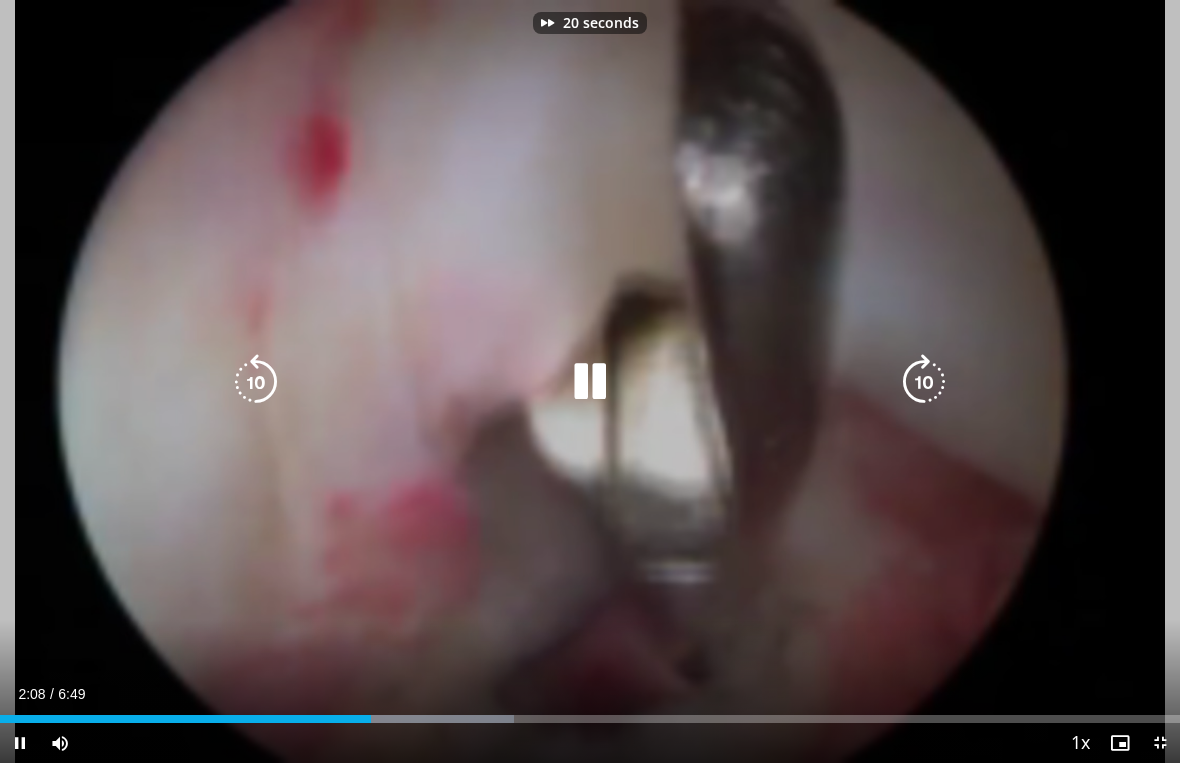 click at bounding box center [924, 382] 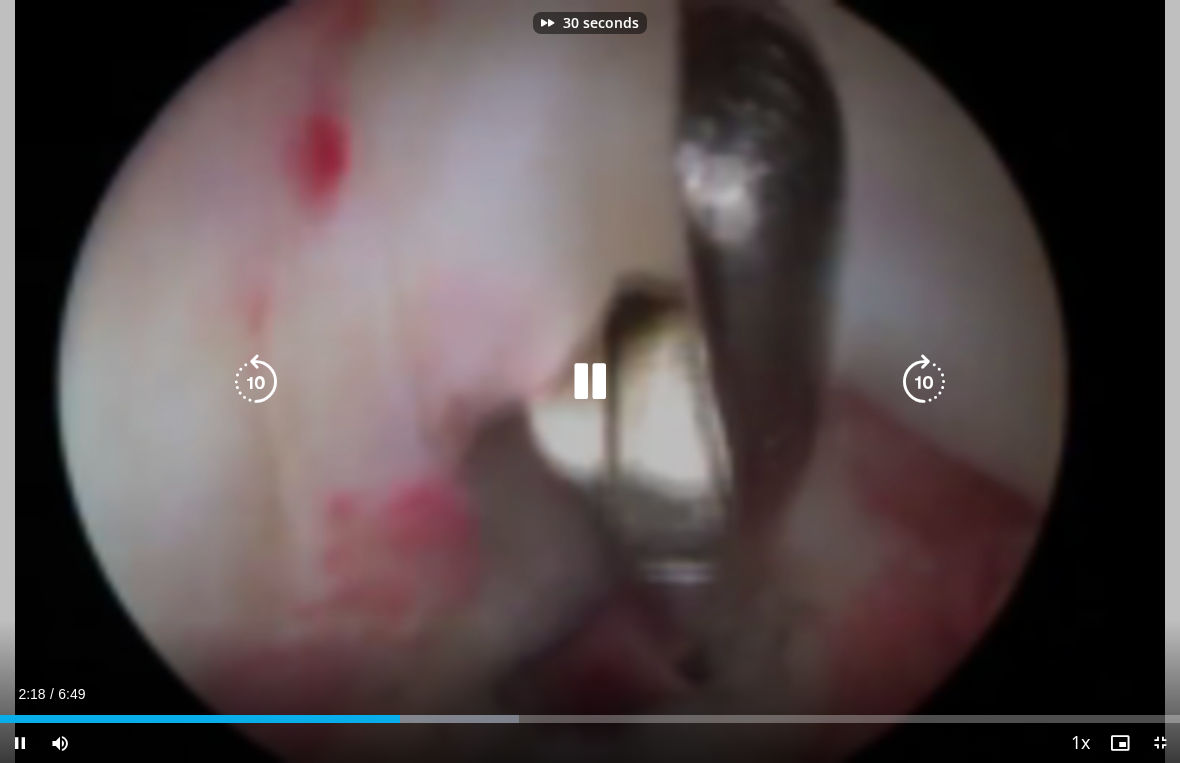 click at bounding box center [924, 382] 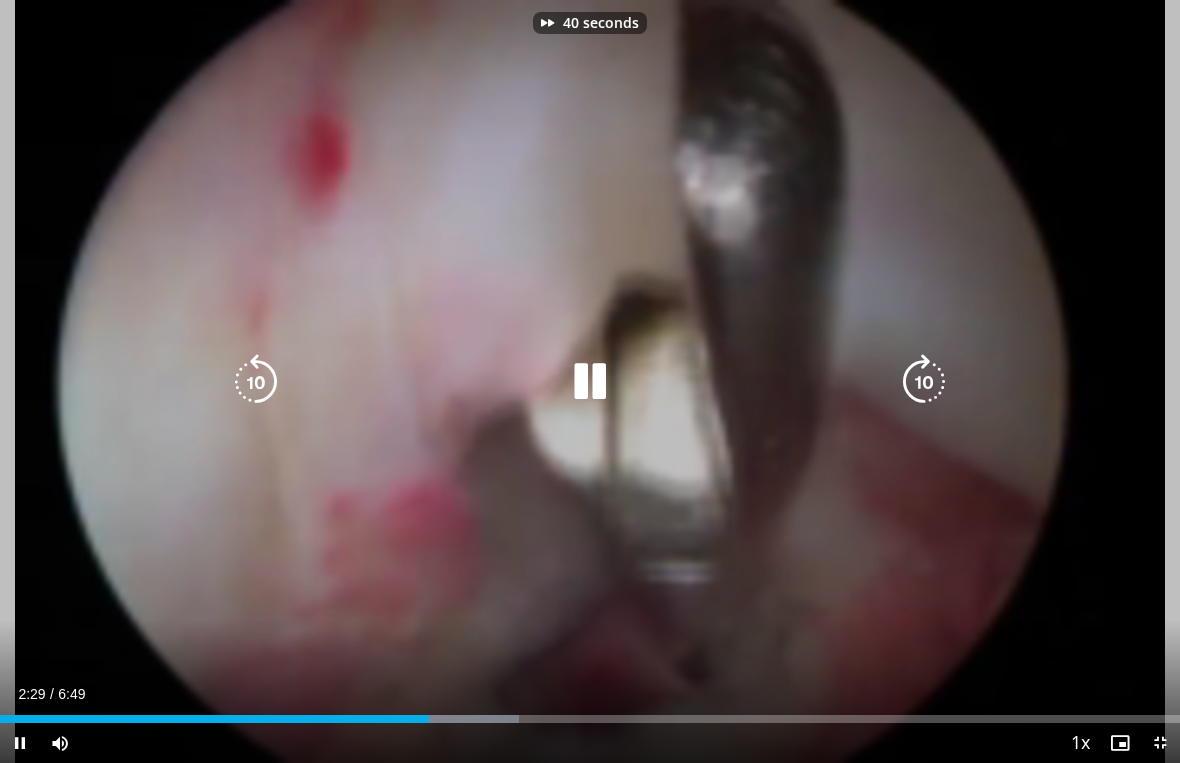click at bounding box center [924, 382] 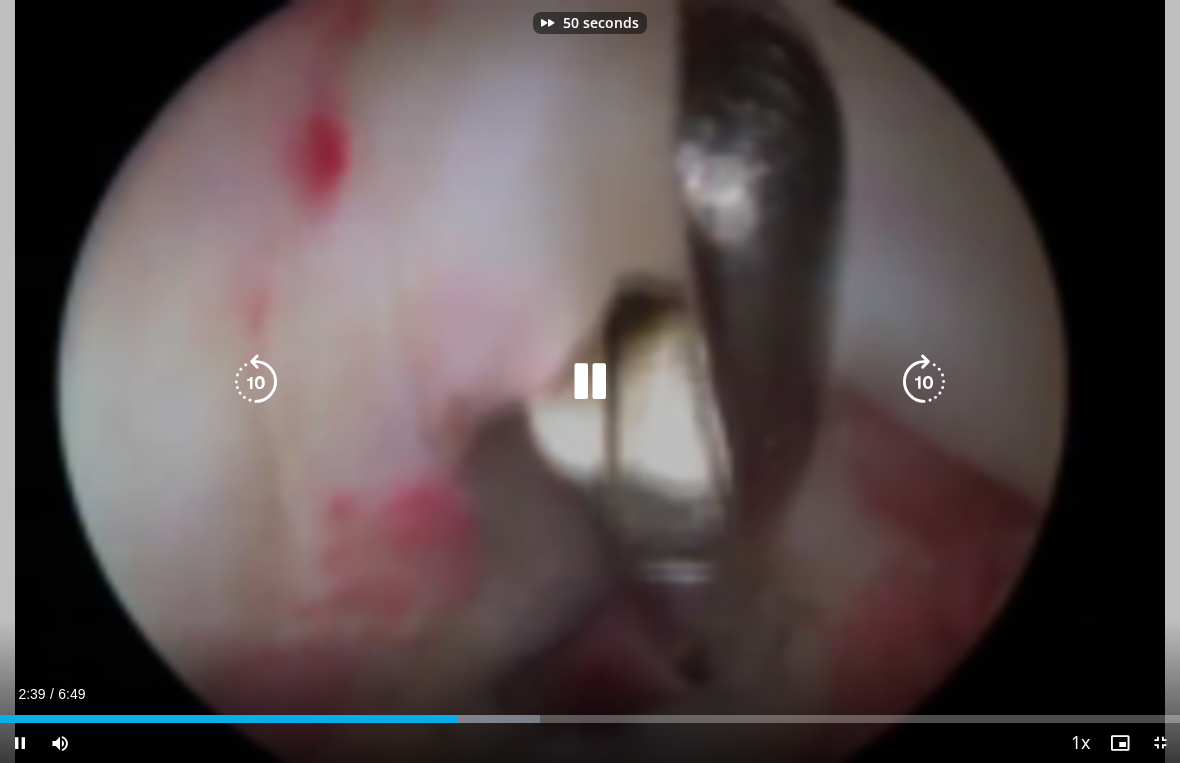 click at bounding box center [924, 382] 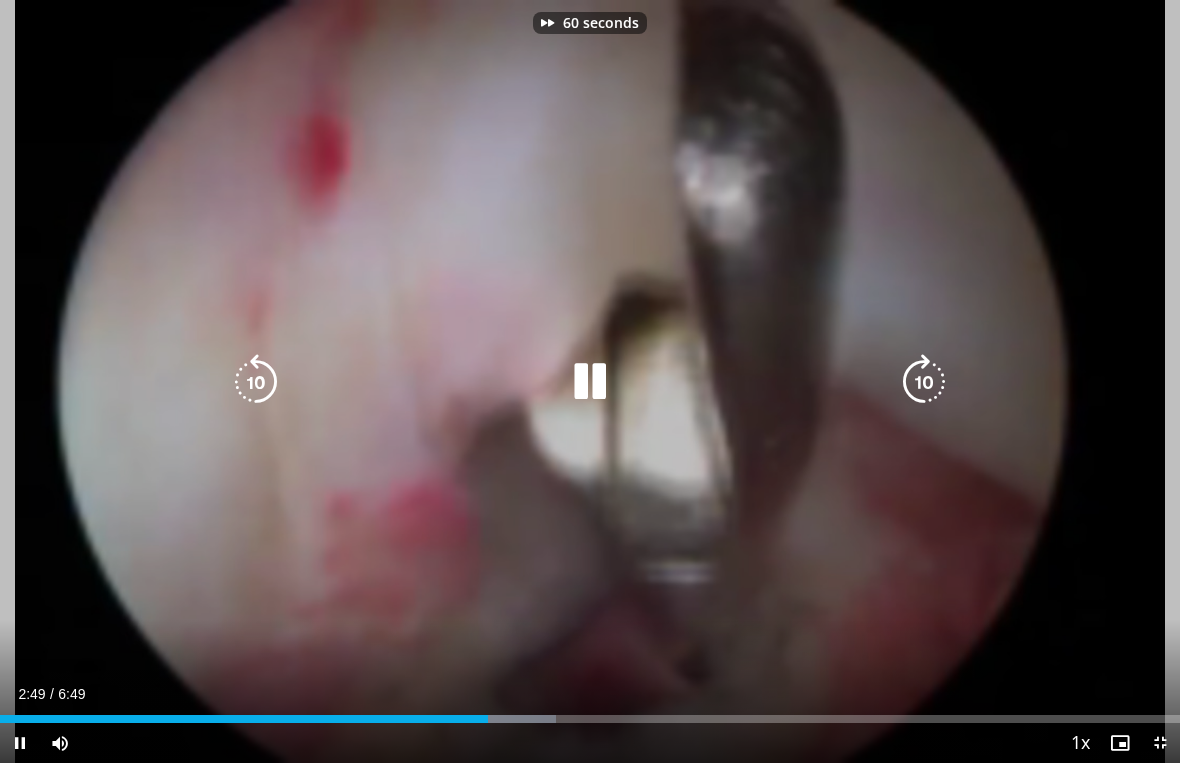 click at bounding box center (924, 382) 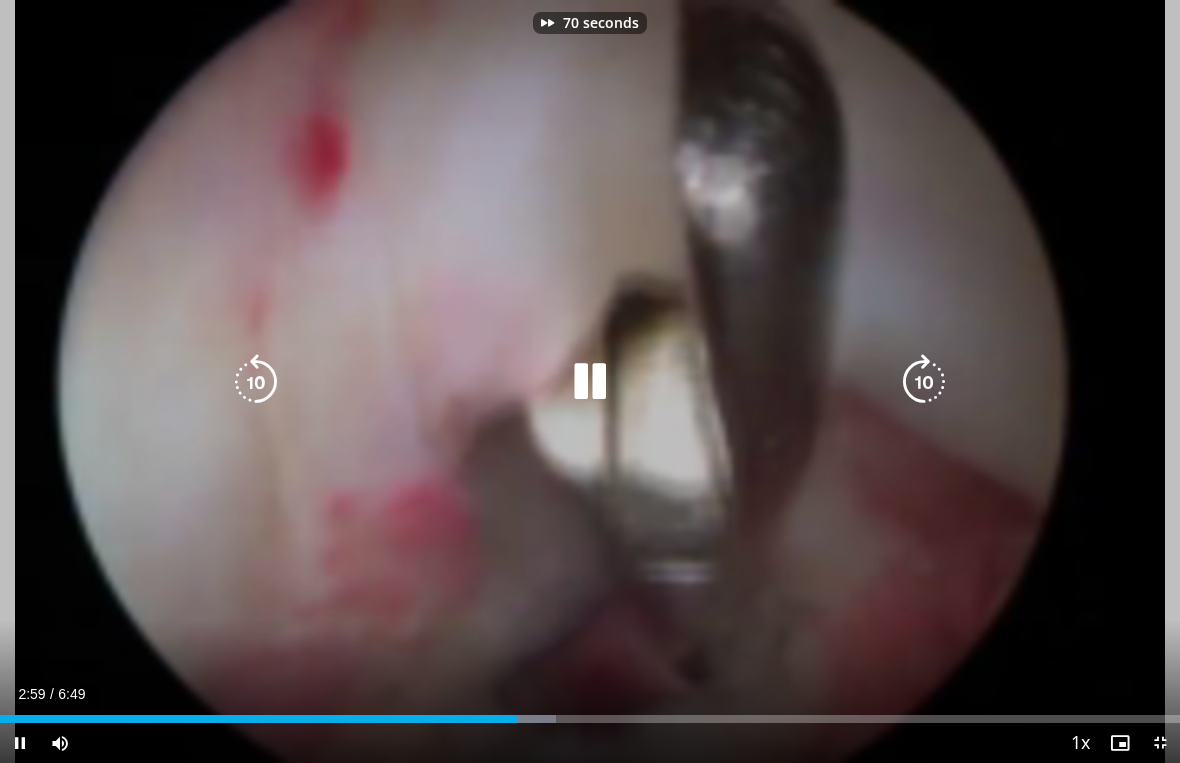 click at bounding box center [924, 382] 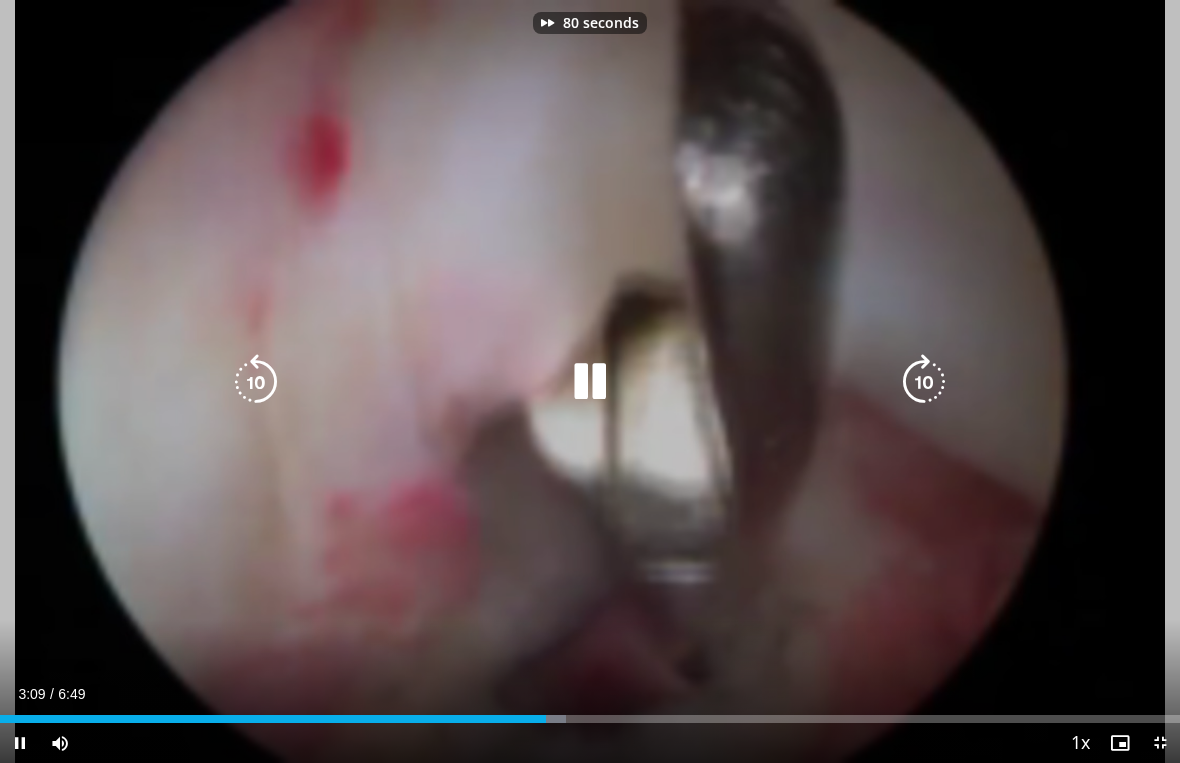 click at bounding box center [924, 382] 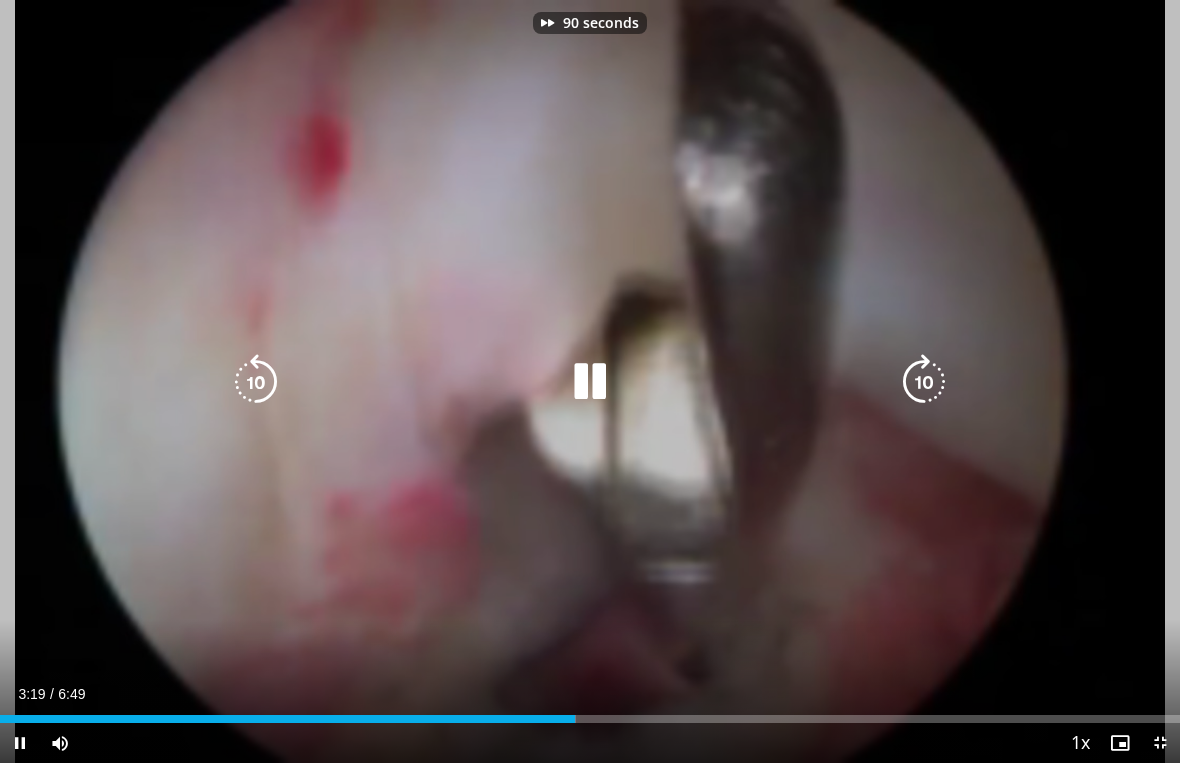 click at bounding box center [924, 382] 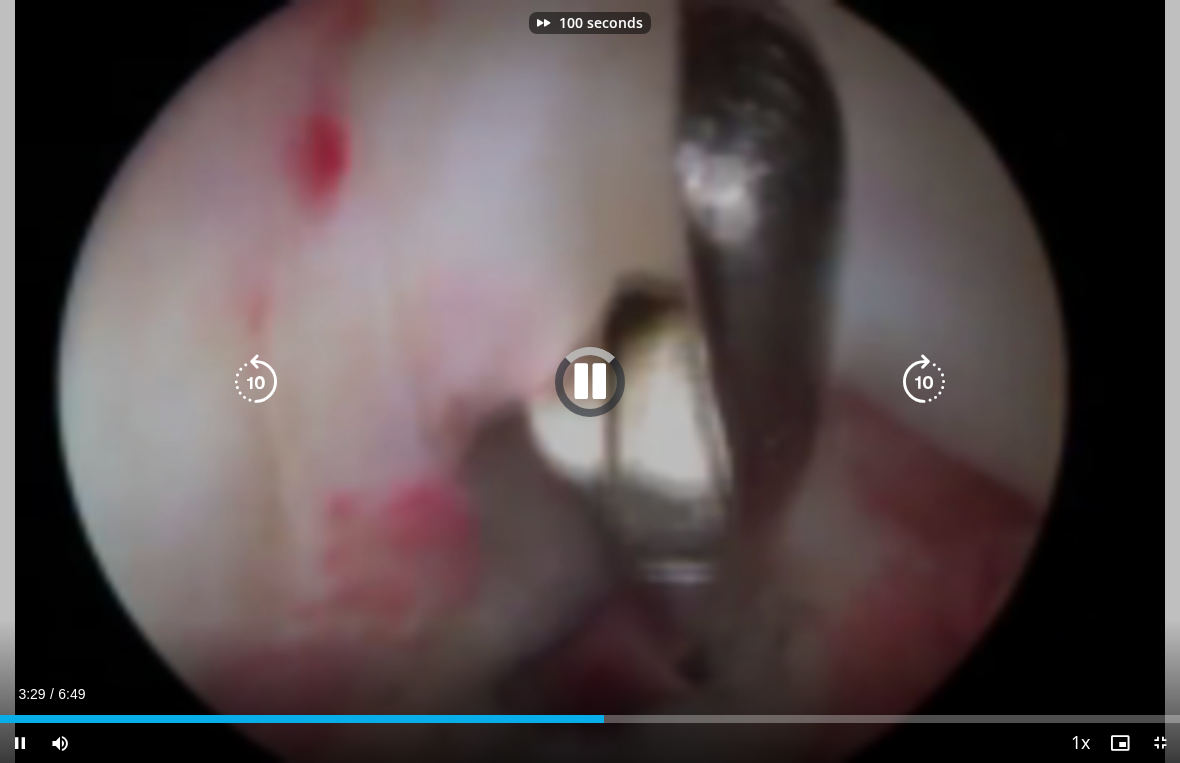 click at bounding box center [924, 382] 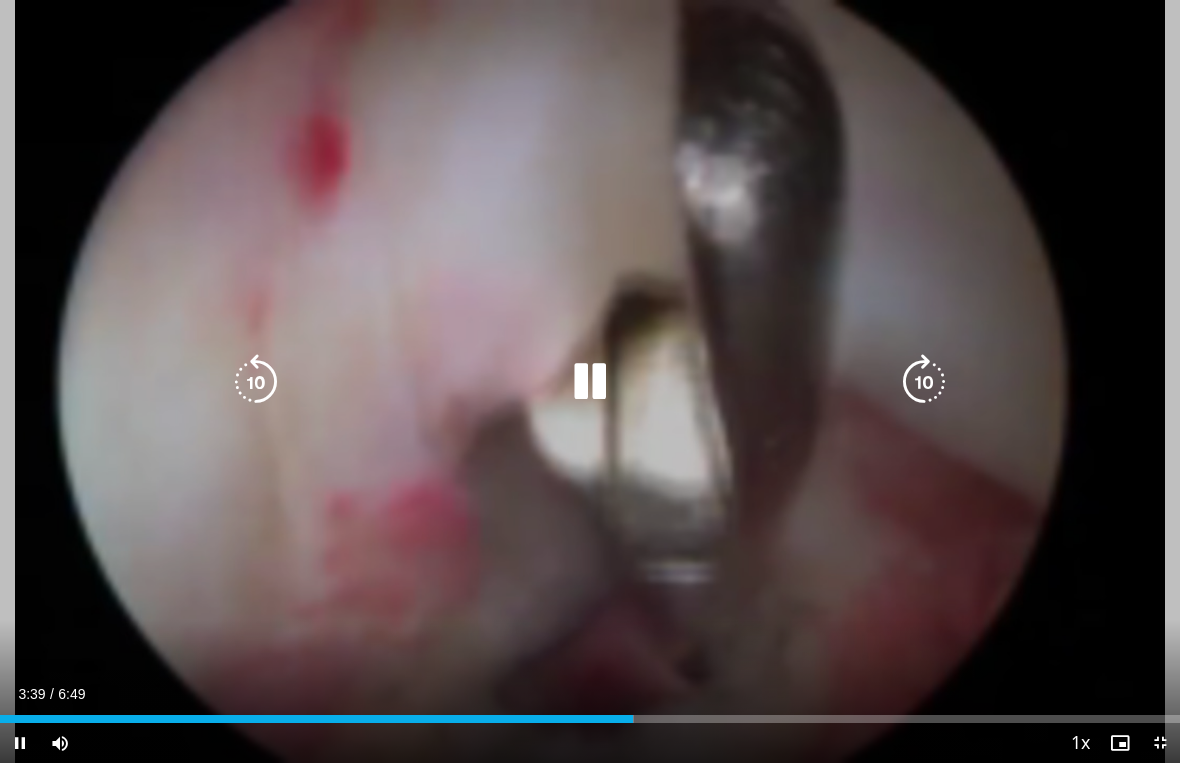 click at bounding box center (256, 382) 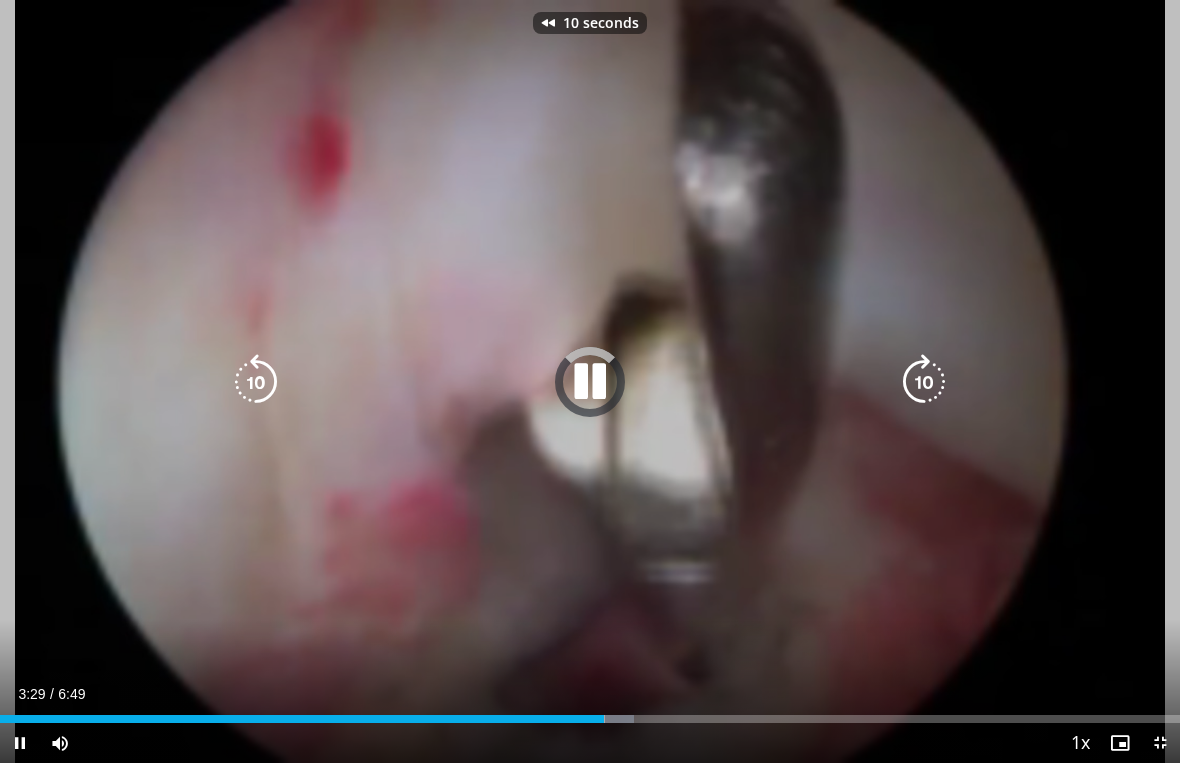 click at bounding box center [256, 382] 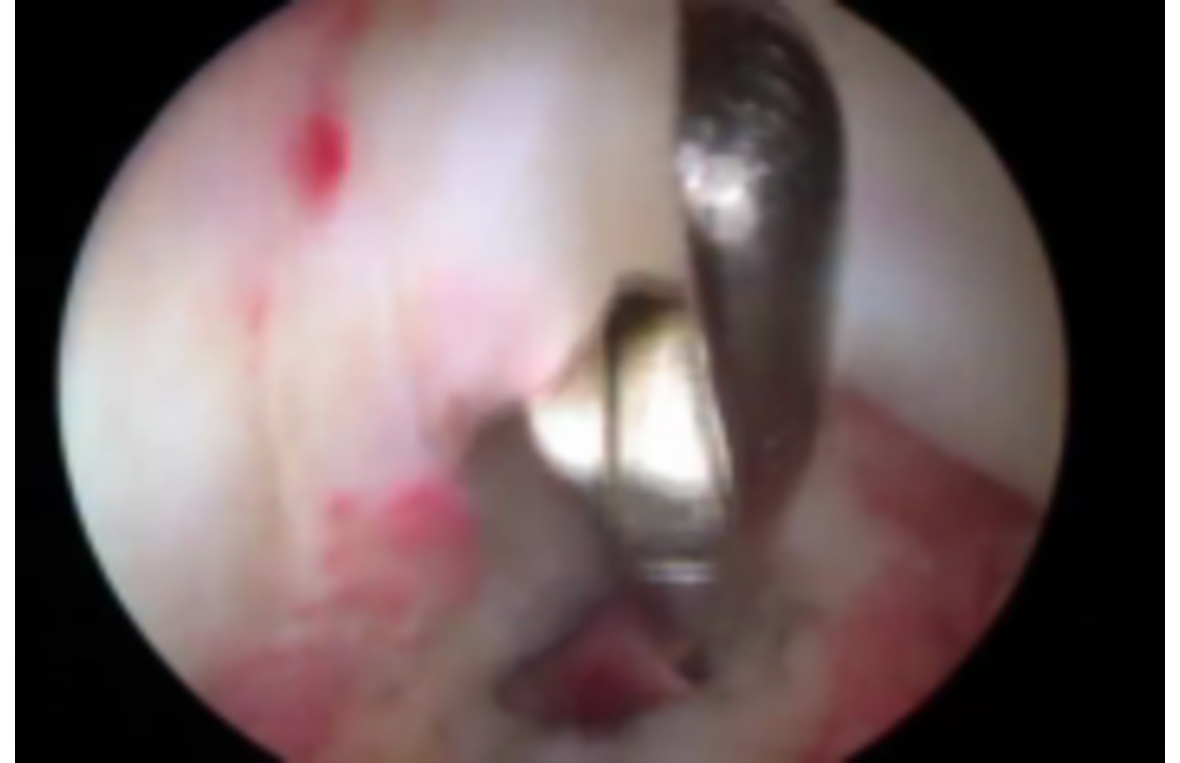 click at bounding box center [256, 382] 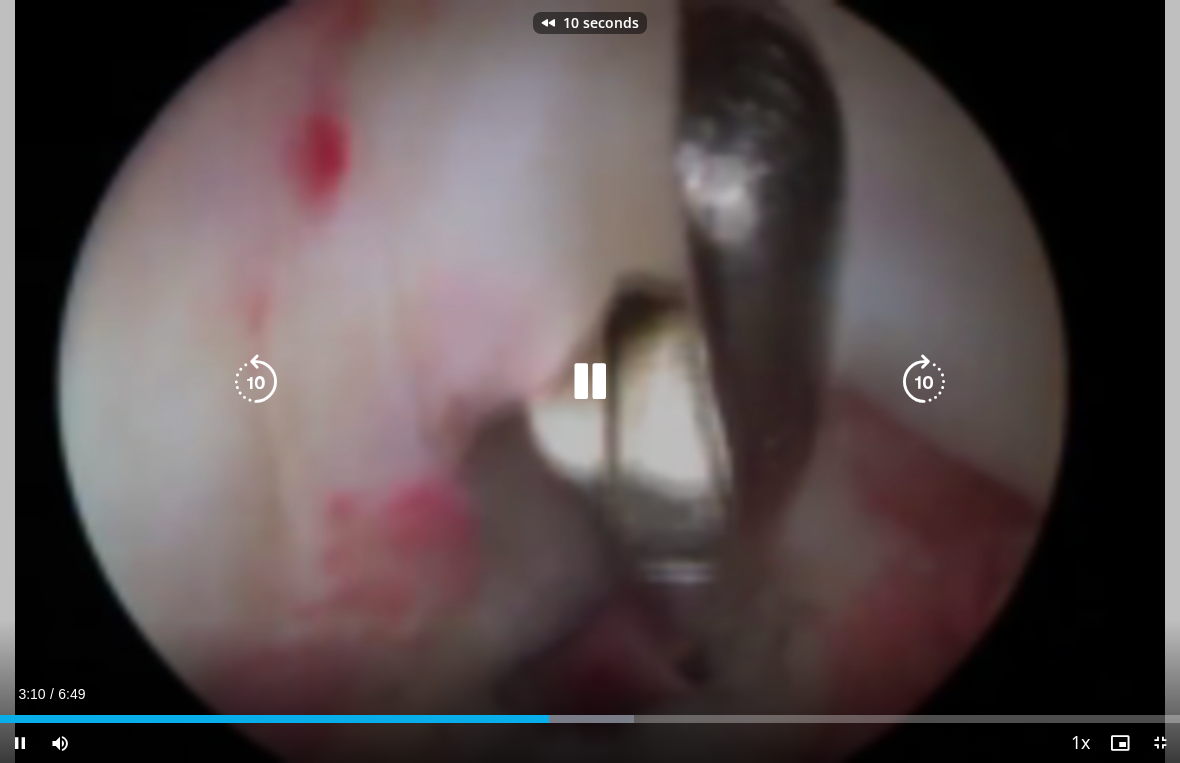 click at bounding box center [256, 382] 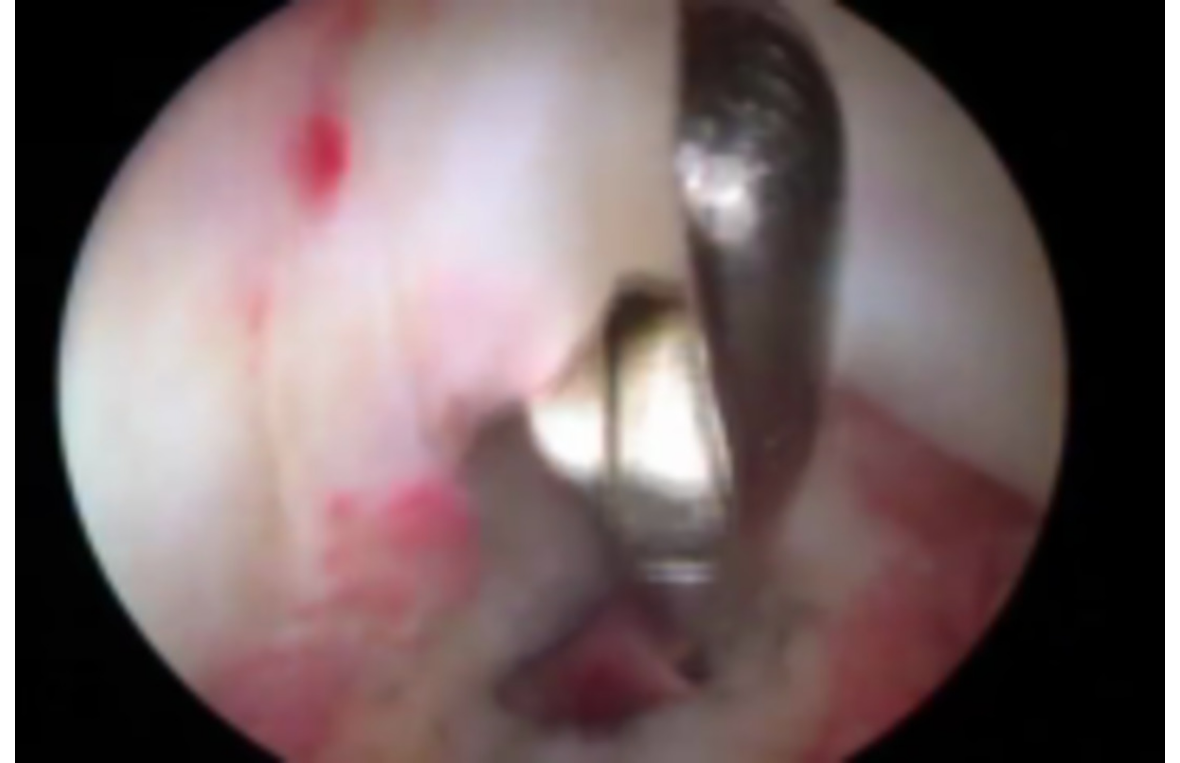 click on "20 seconds
Tap to unmute" at bounding box center (590, 381) 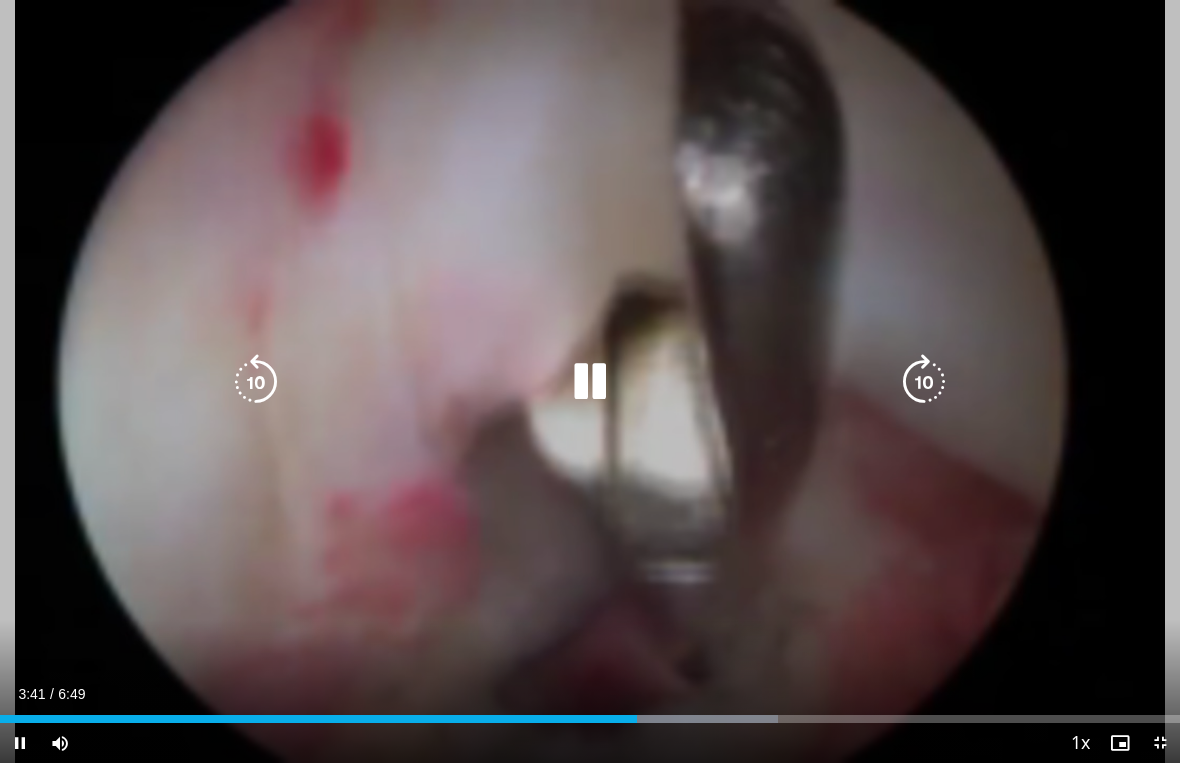 click at bounding box center (924, 382) 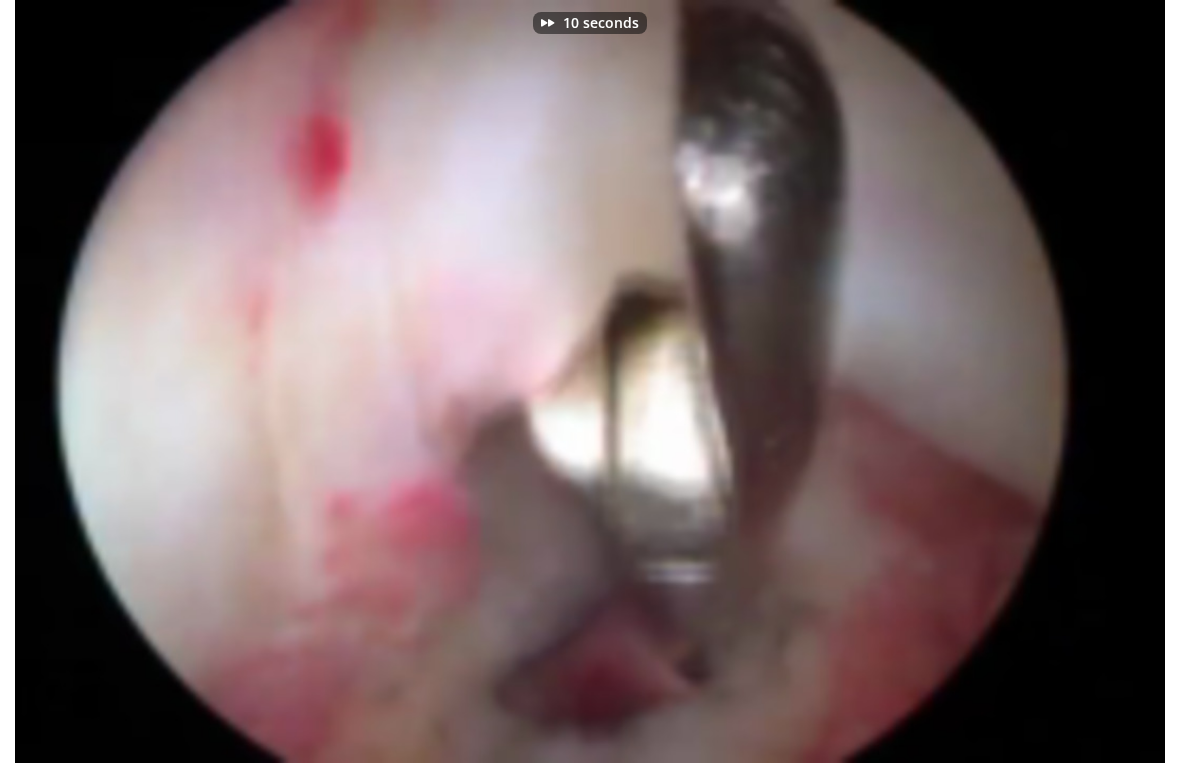 click on "10 seconds
Tap to unmute" at bounding box center (590, 381) 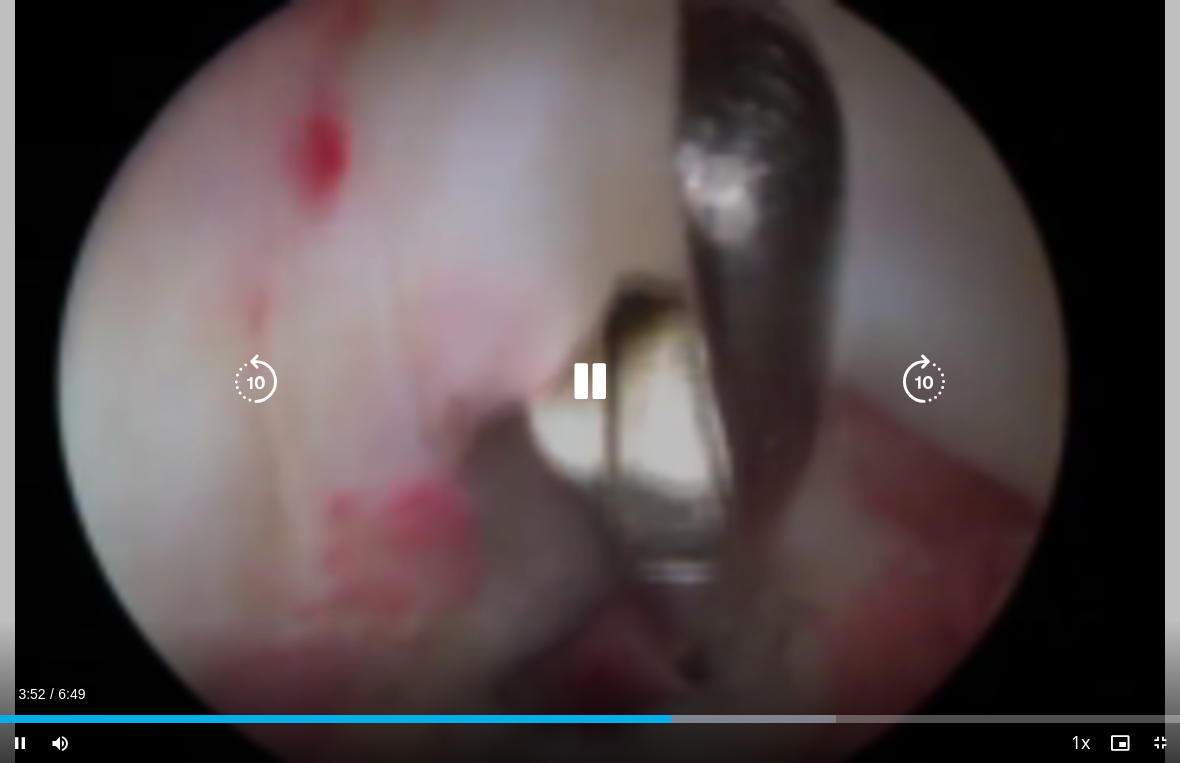 click at bounding box center (924, 382) 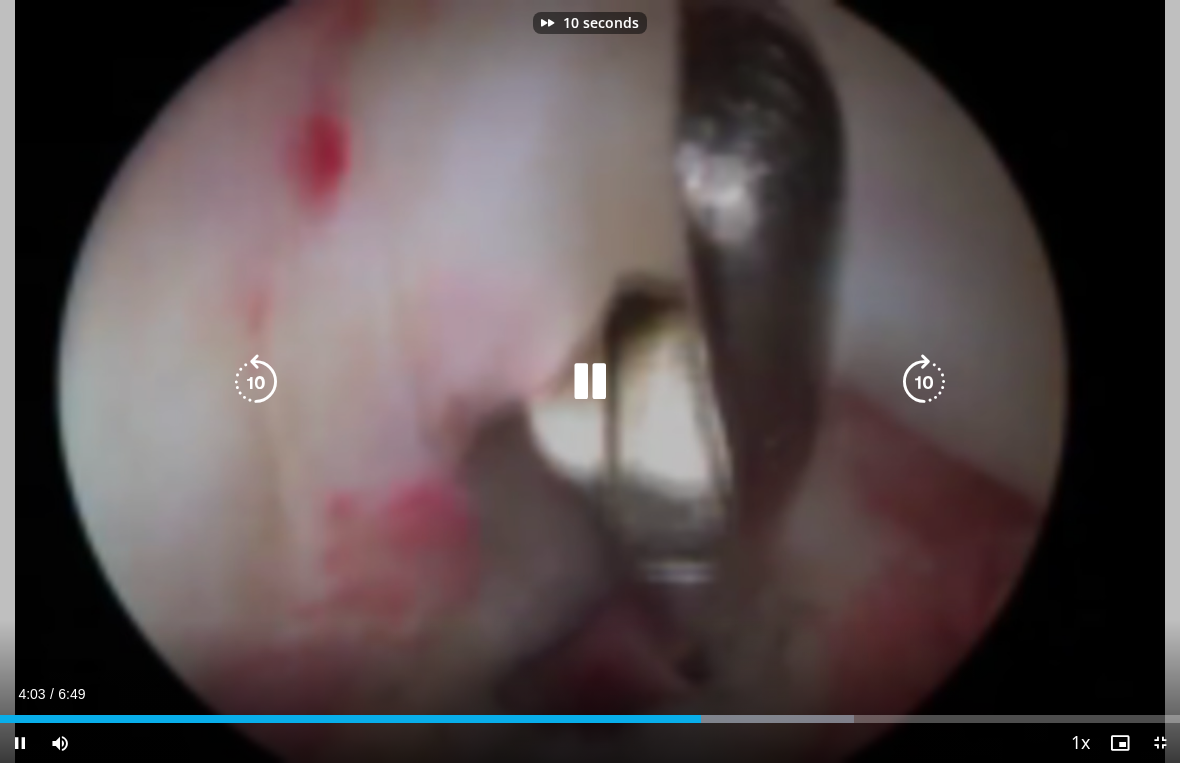 click at bounding box center [924, 382] 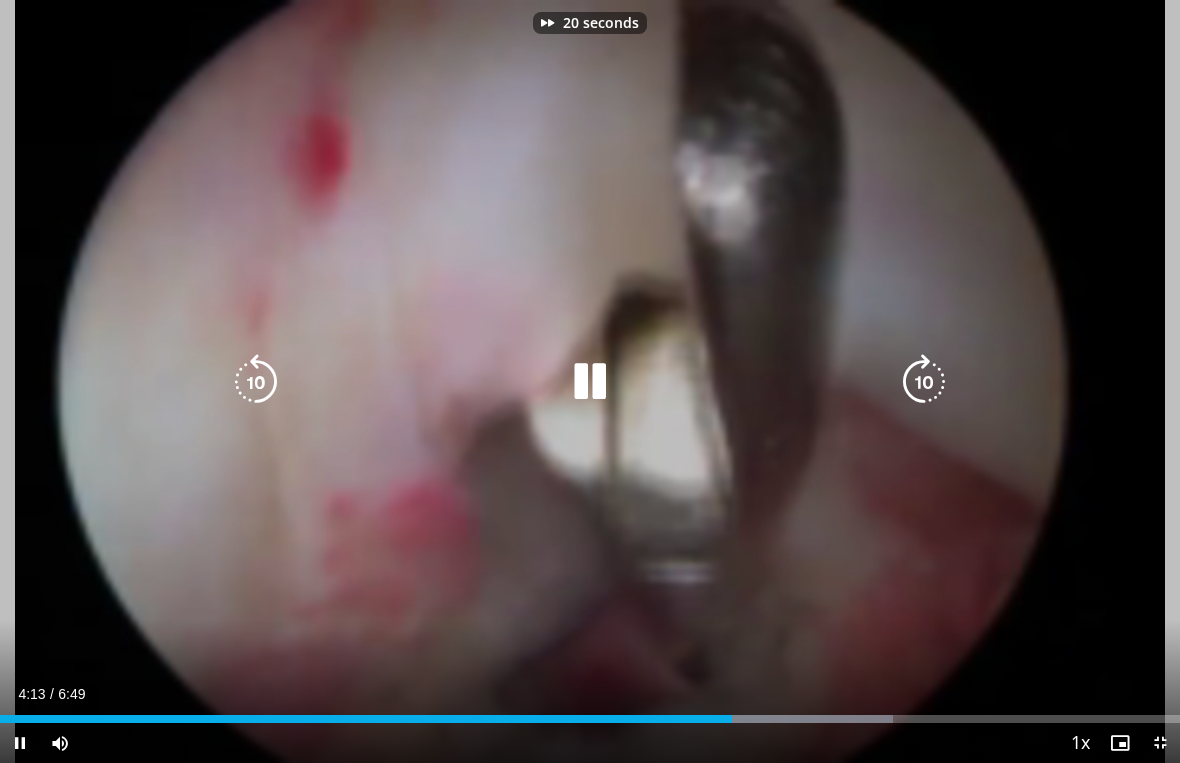 click on "20 seconds
Tap to unmute" at bounding box center [590, 381] 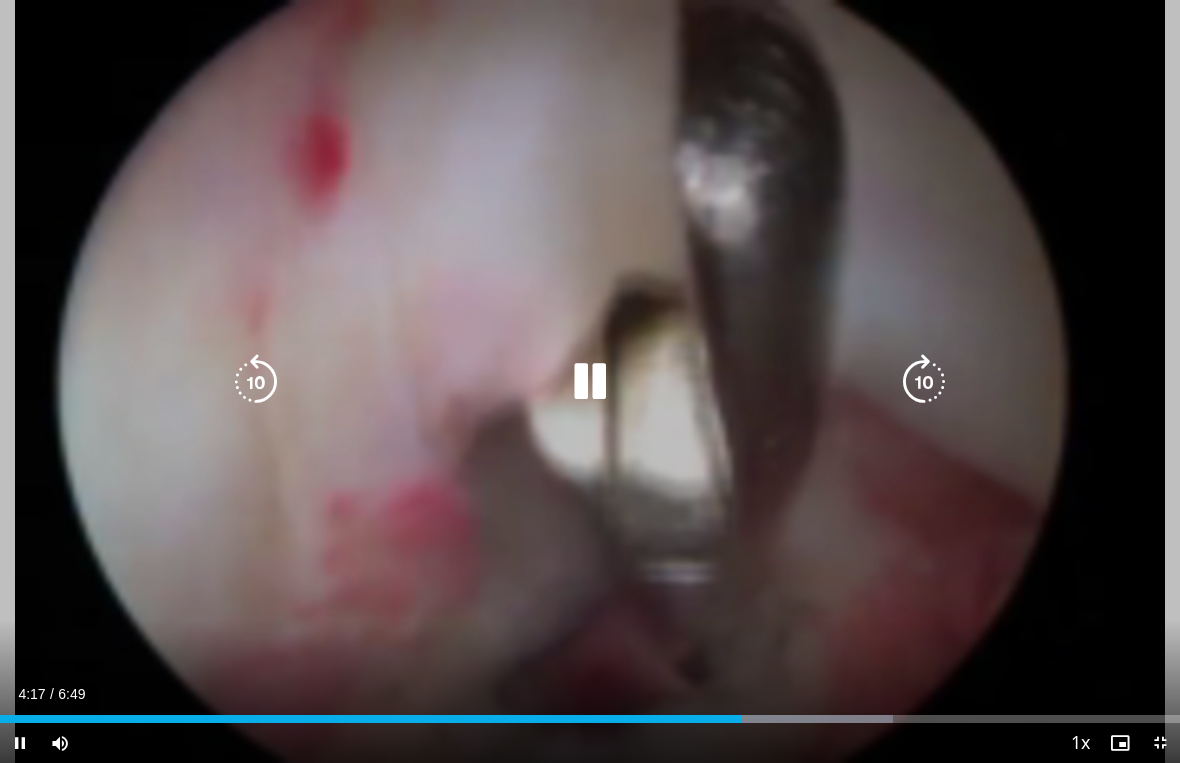 click at bounding box center [924, 382] 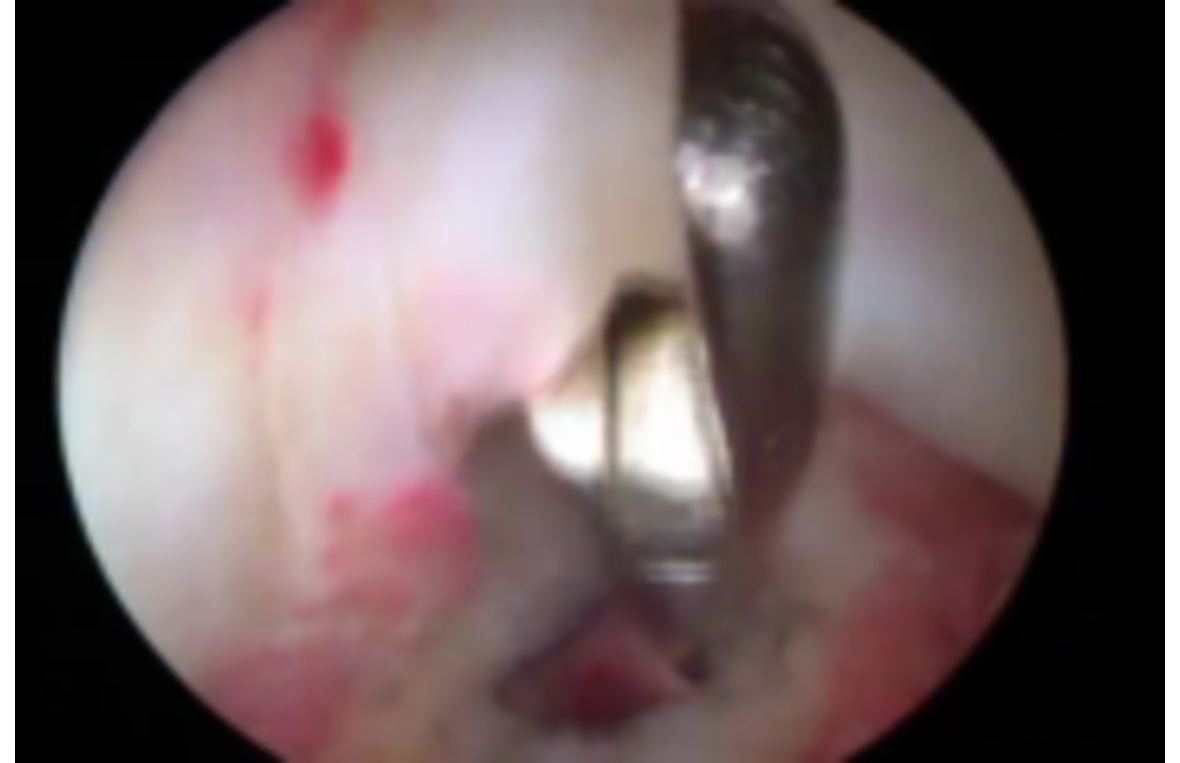 click on "10 seconds
Tap to unmute" at bounding box center [590, 381] 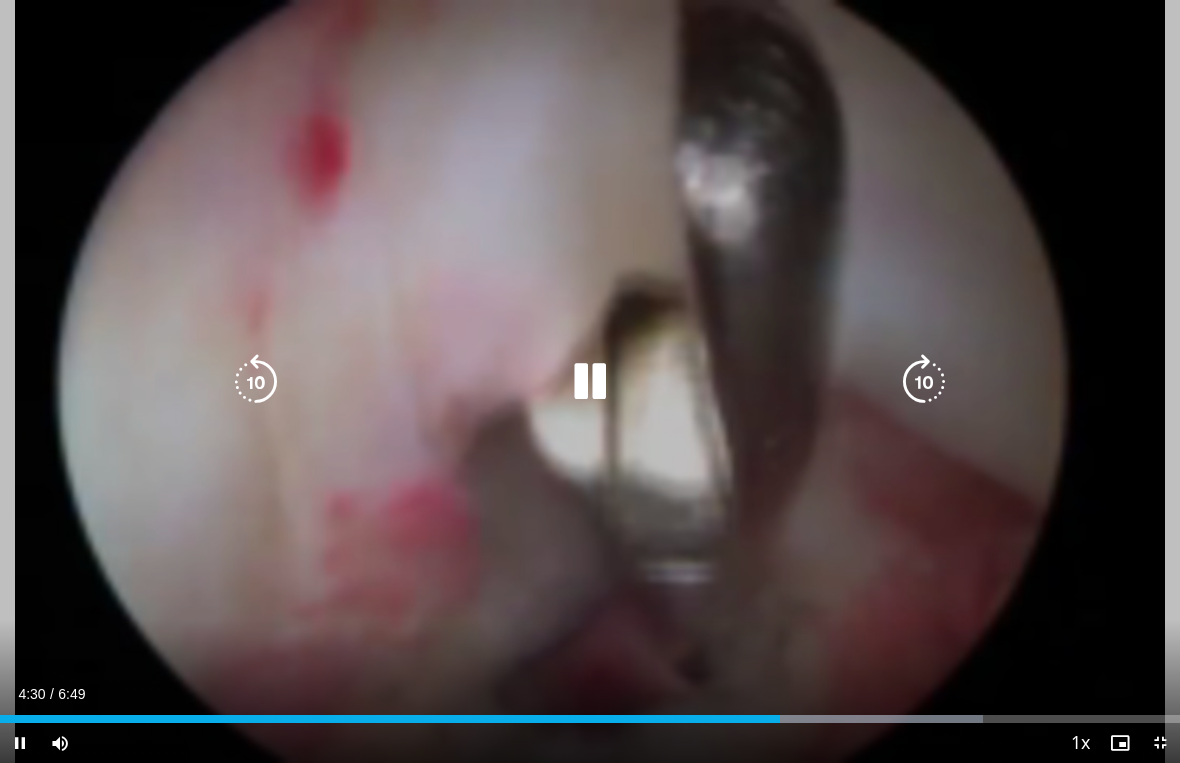 click at bounding box center [924, 382] 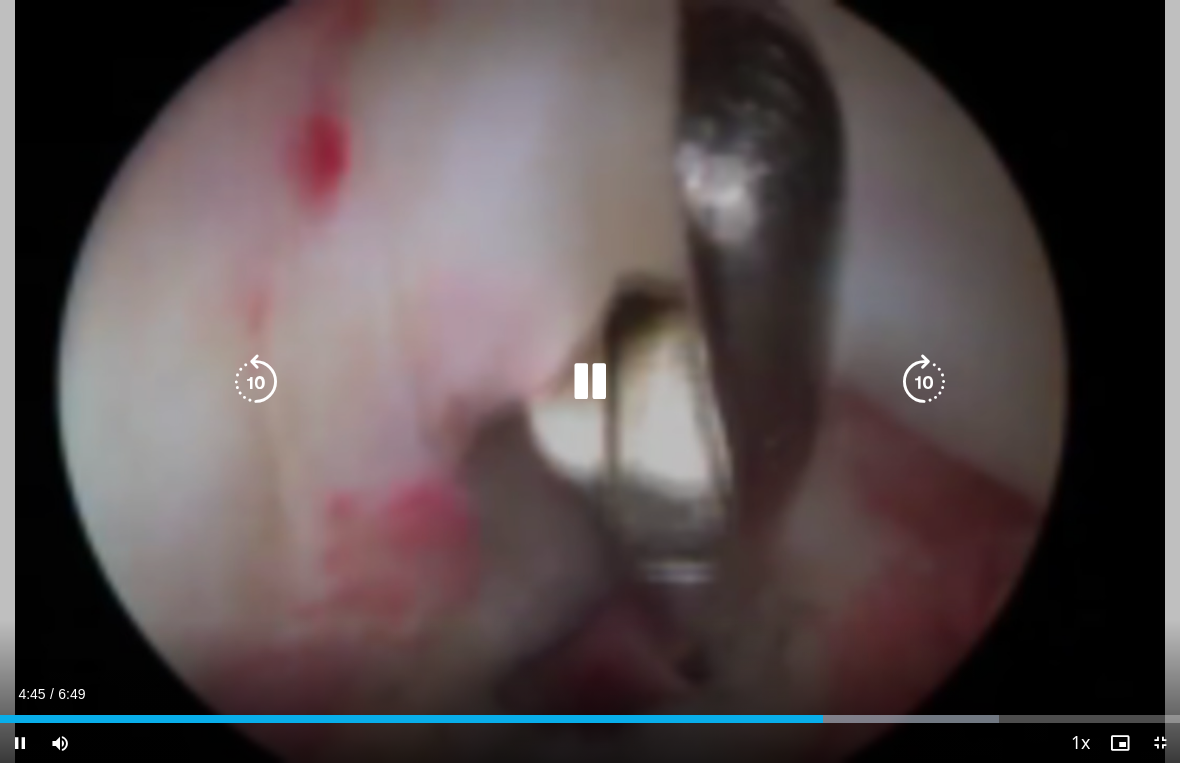 click at bounding box center (924, 382) 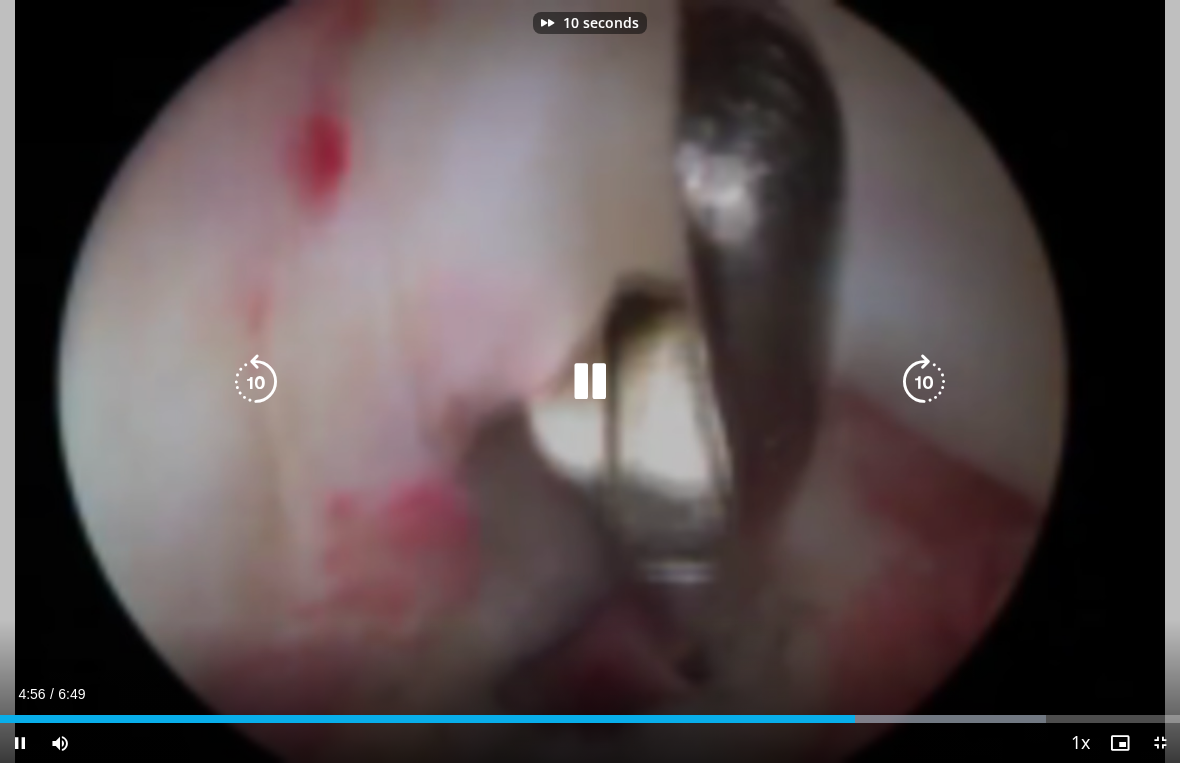 click at bounding box center (924, 382) 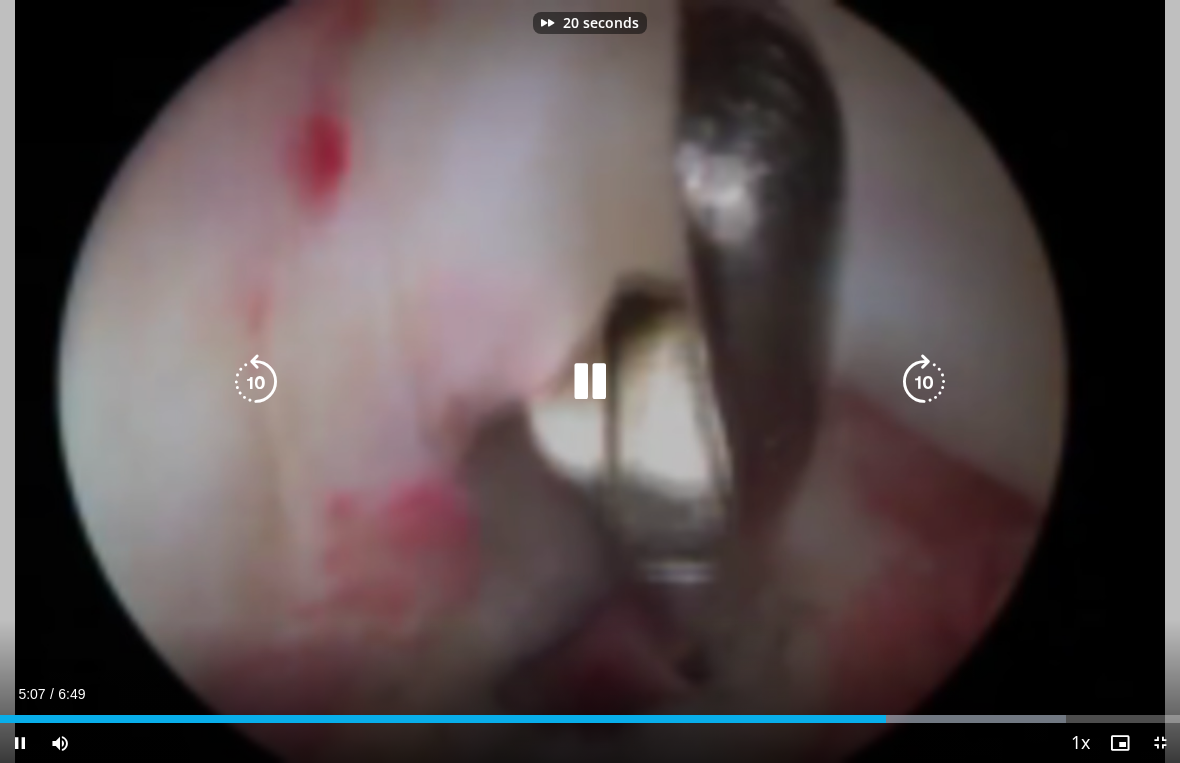 click at bounding box center [924, 382] 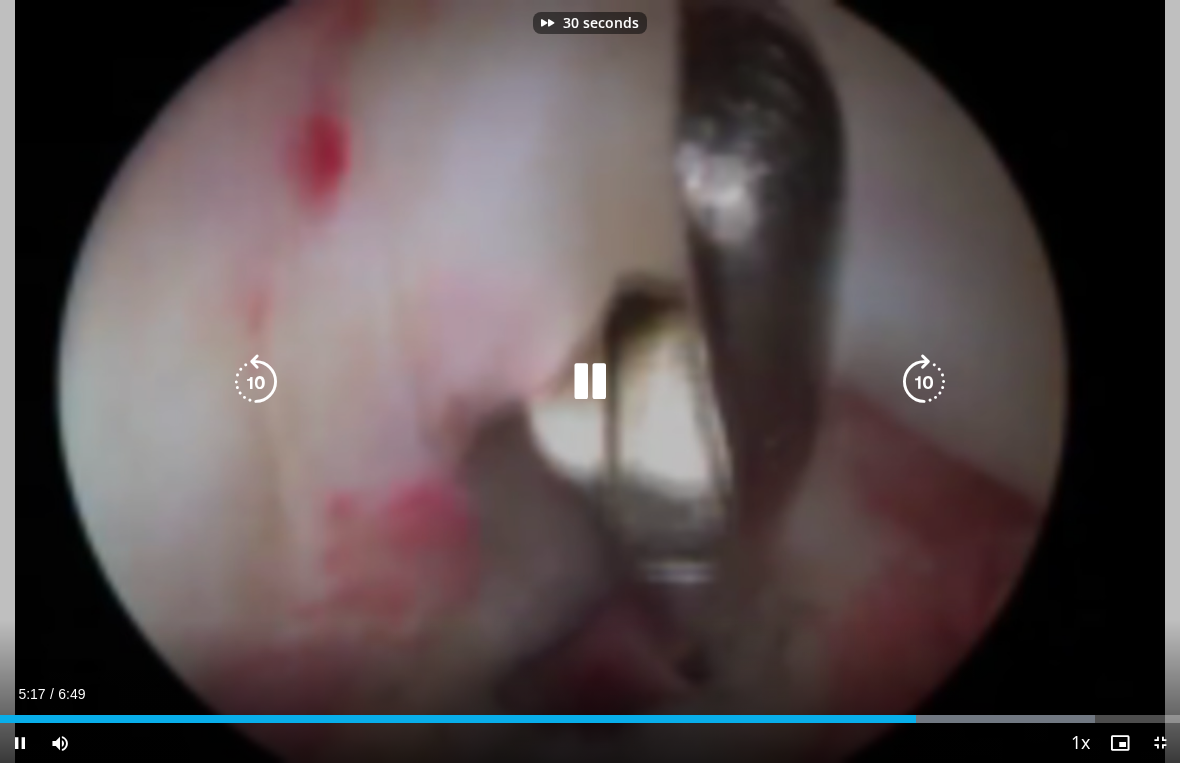 click at bounding box center [924, 382] 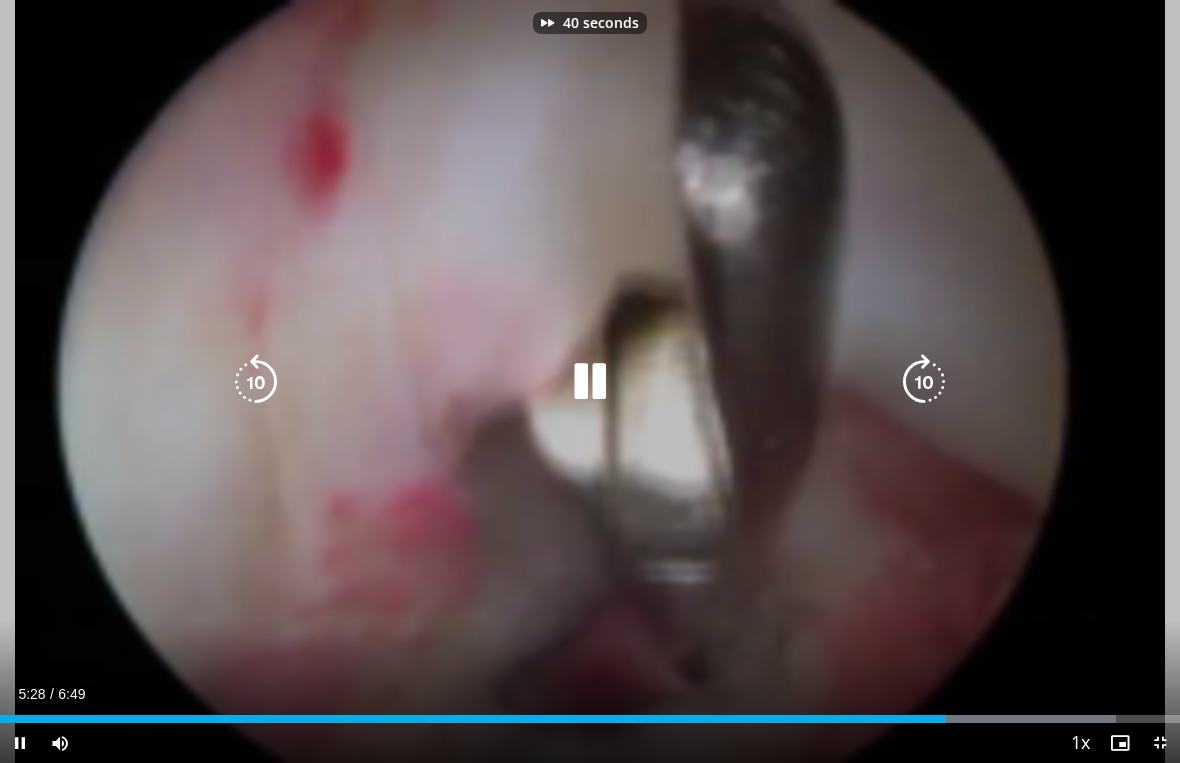 click at bounding box center [924, 382] 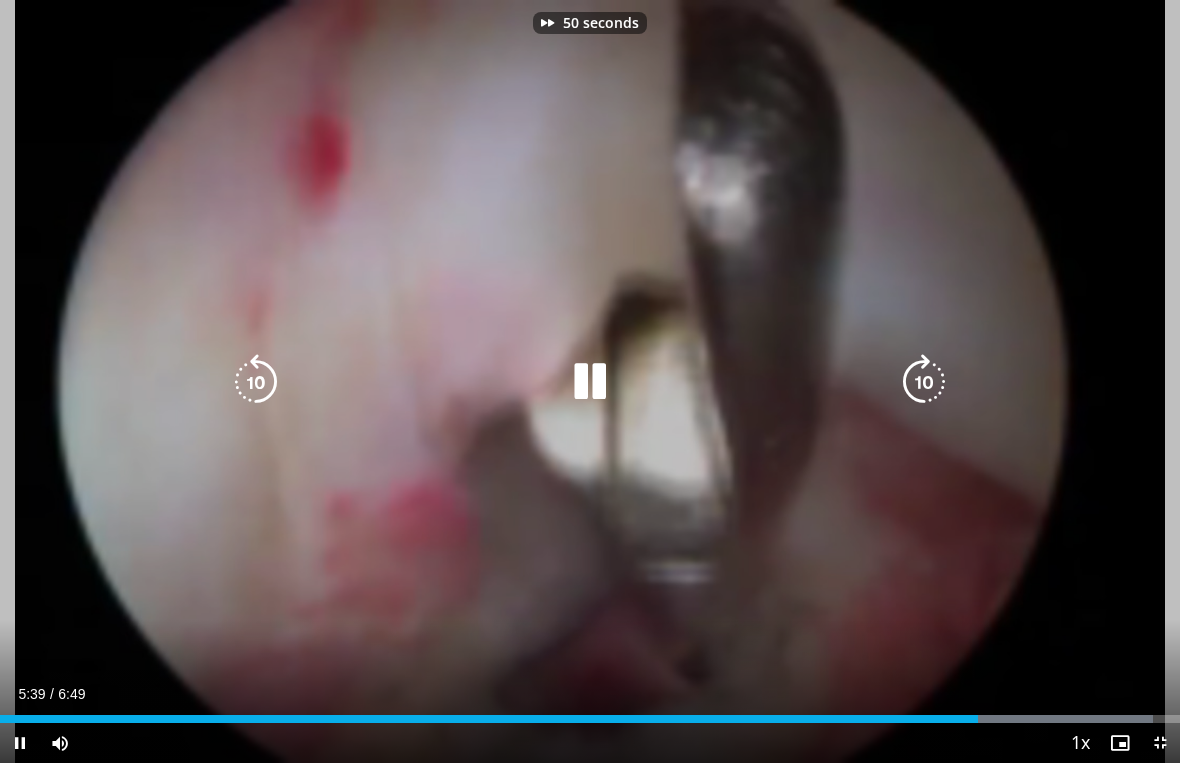 click at bounding box center (924, 382) 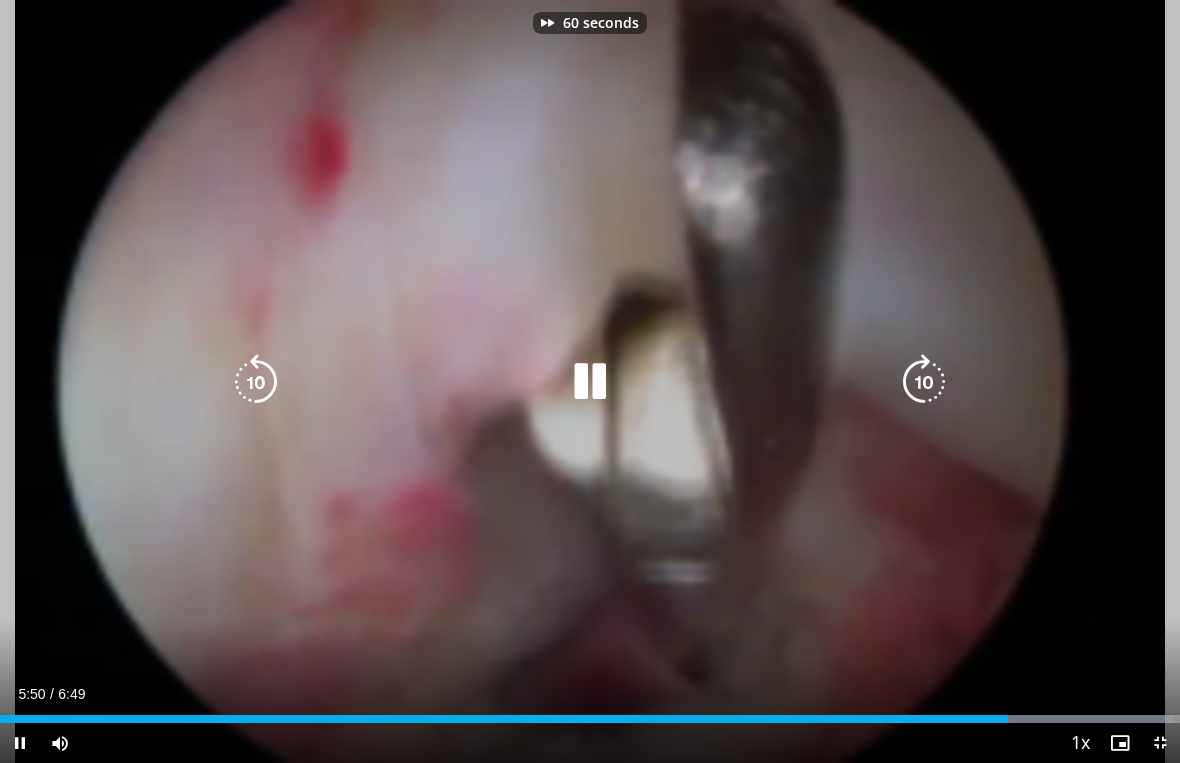 click at bounding box center (924, 382) 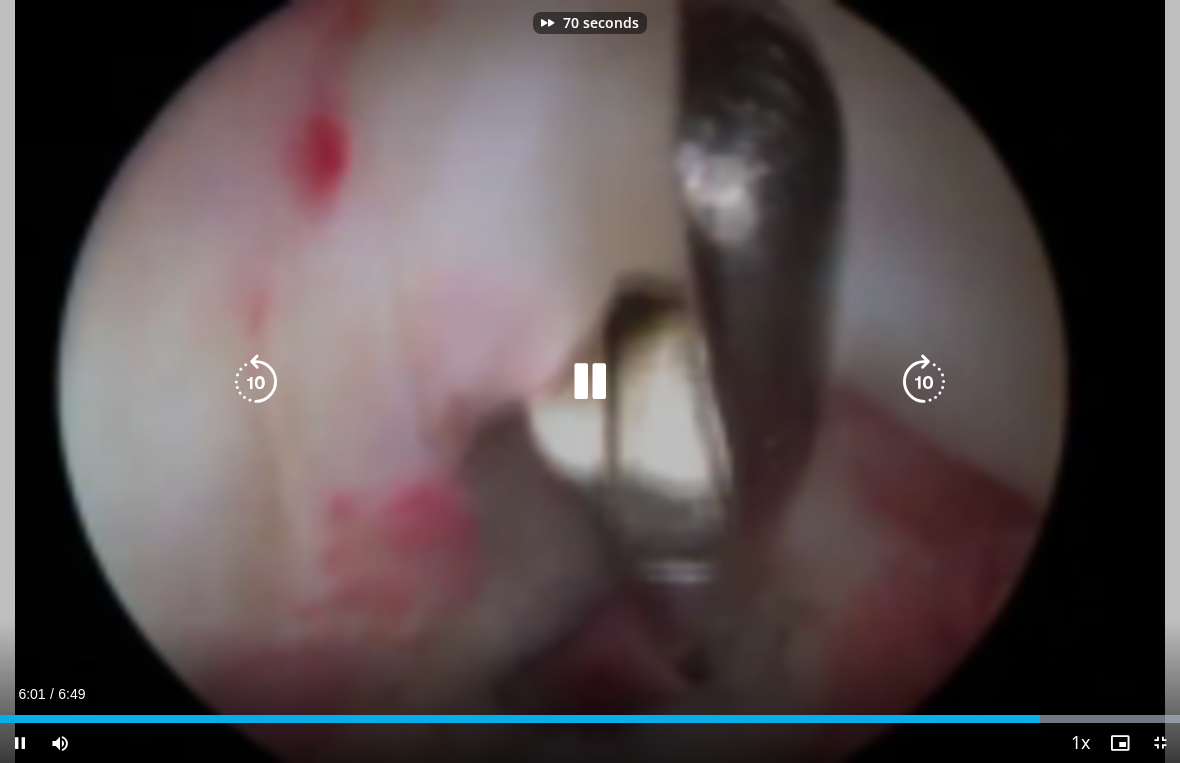 click at bounding box center (924, 382) 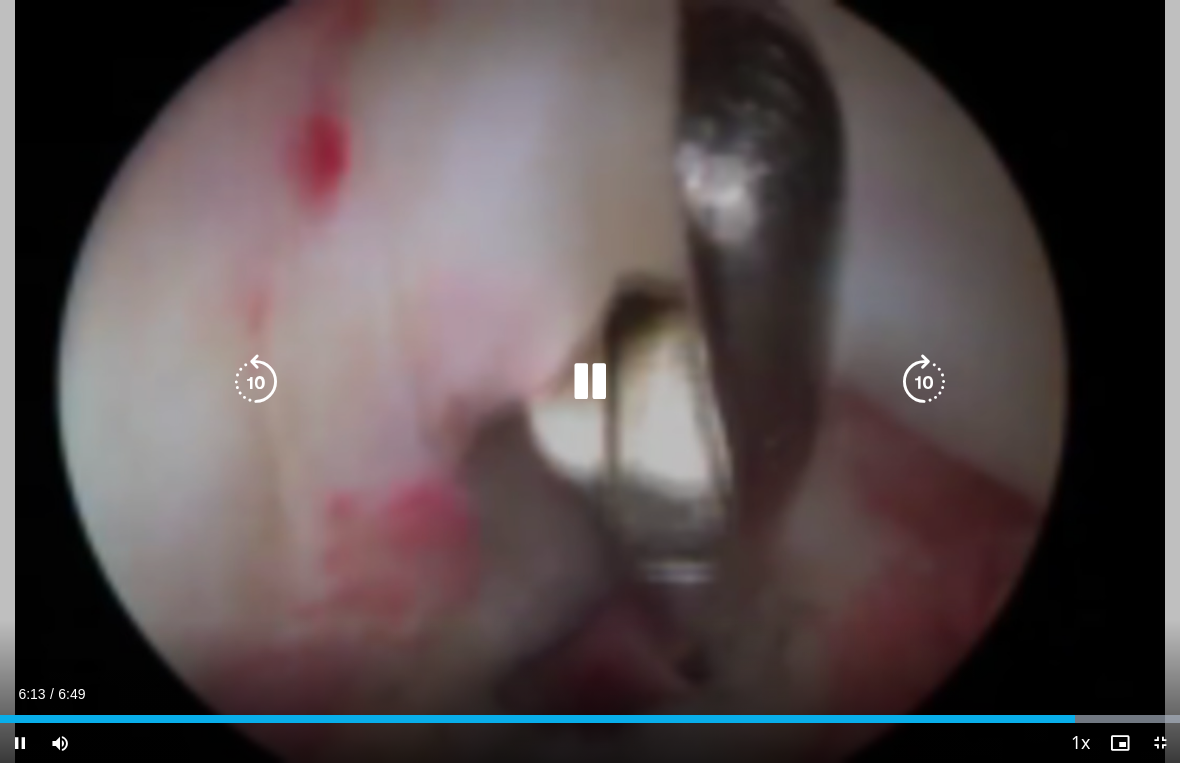click at bounding box center (924, 382) 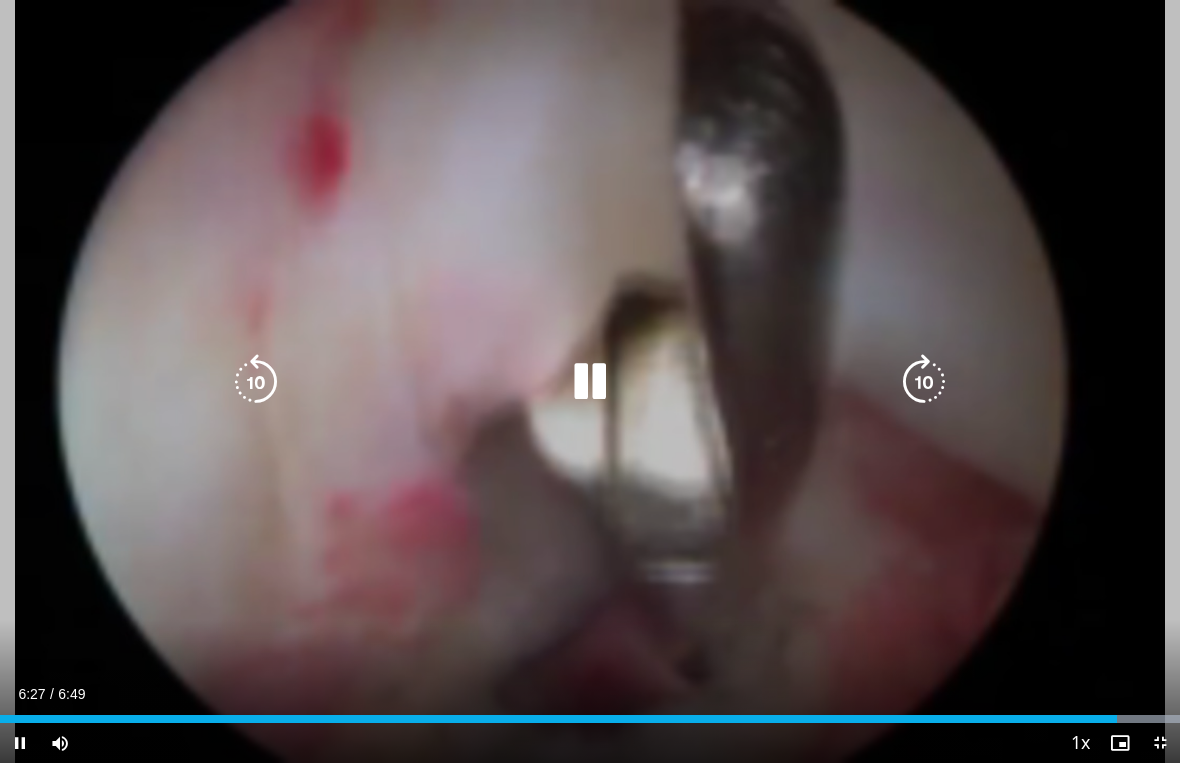 click at bounding box center [924, 382] 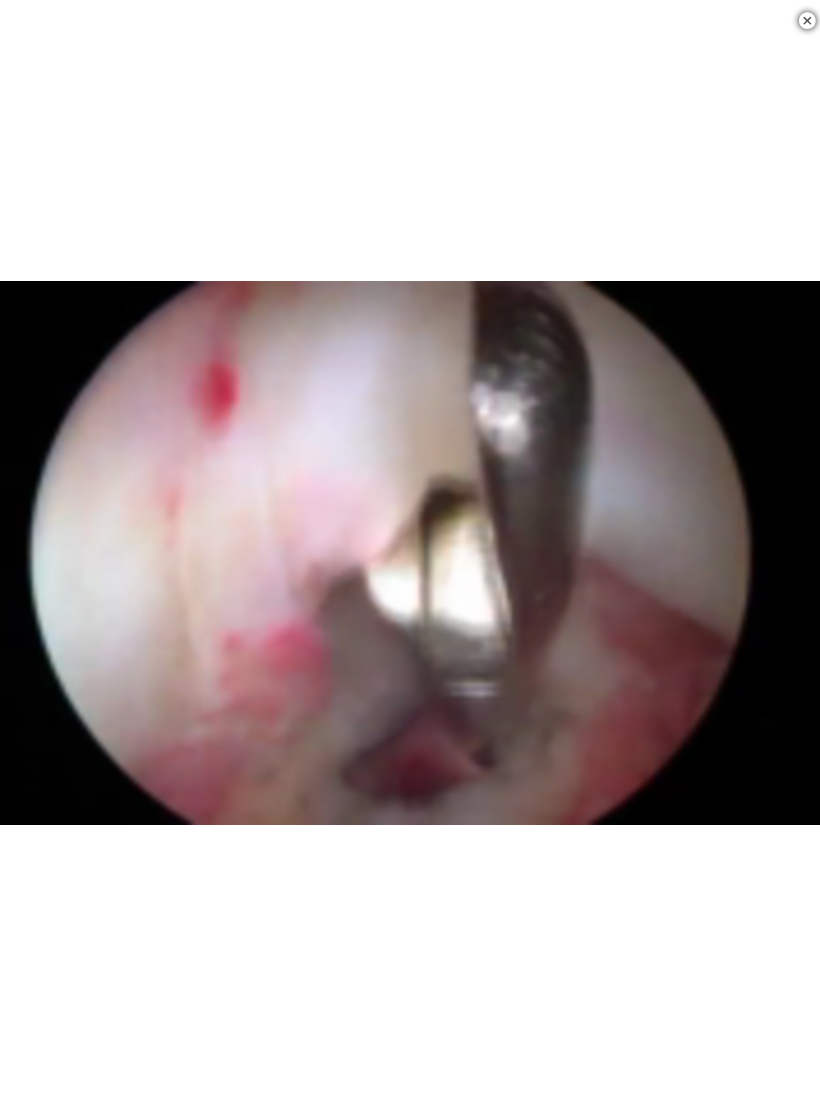 scroll, scrollTop: 443, scrollLeft: 0, axis: vertical 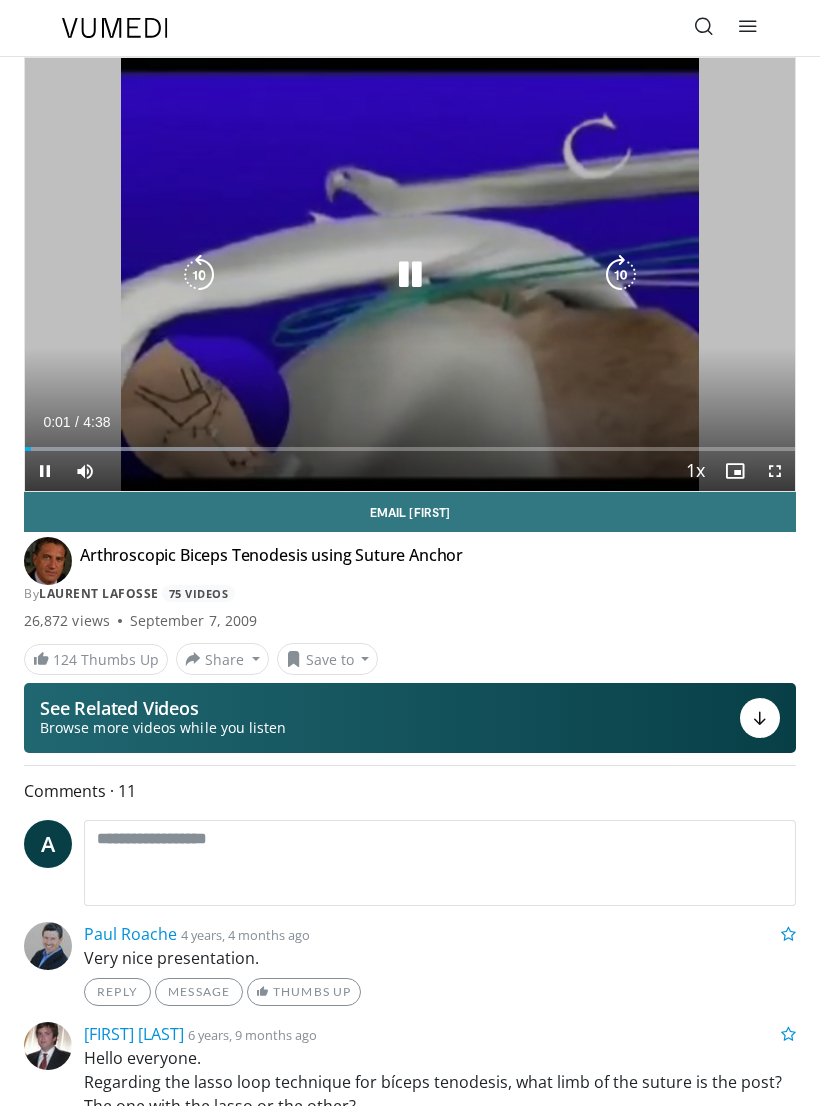 click at bounding box center [621, 275] 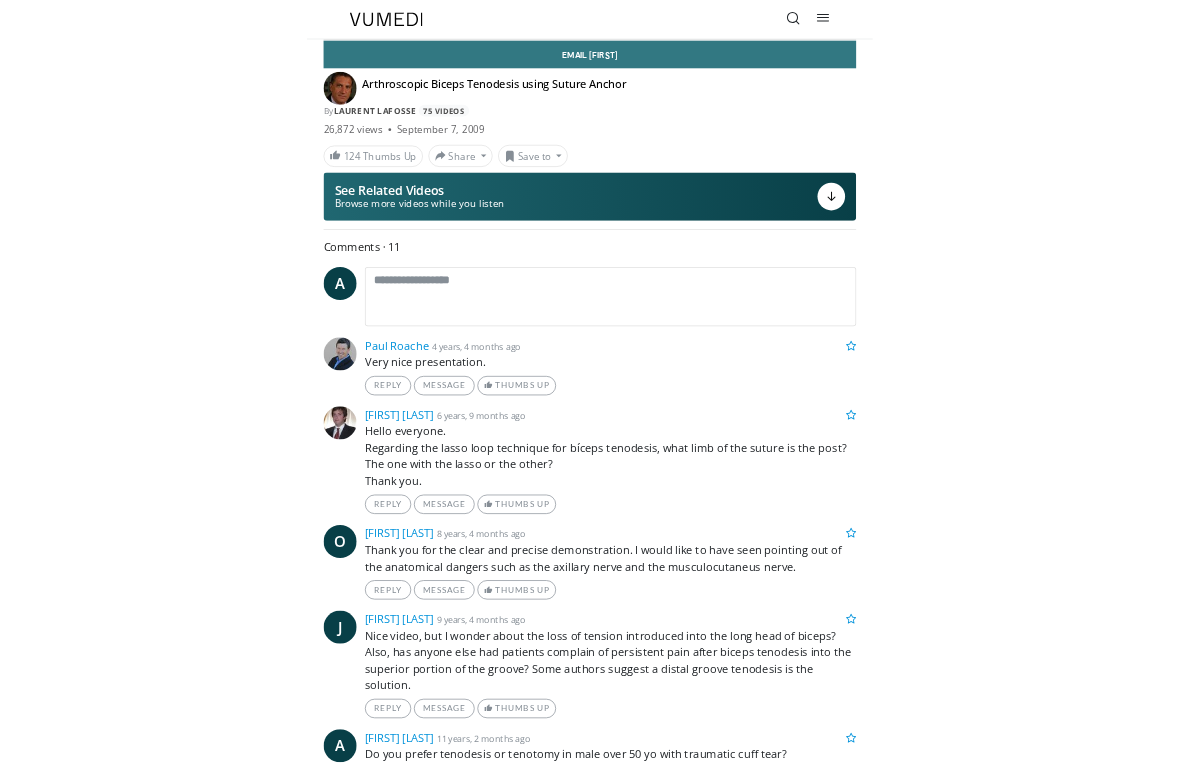 scroll, scrollTop: 24, scrollLeft: 0, axis: vertical 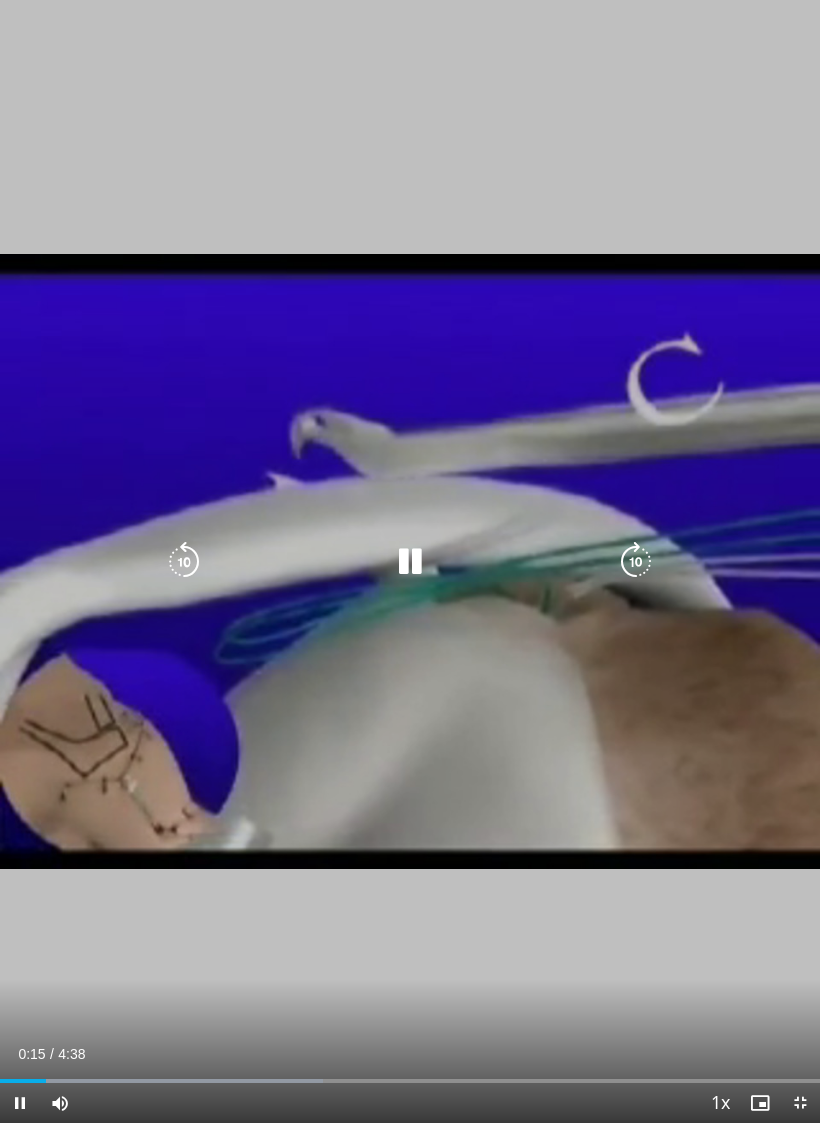 click at bounding box center (636, 562) 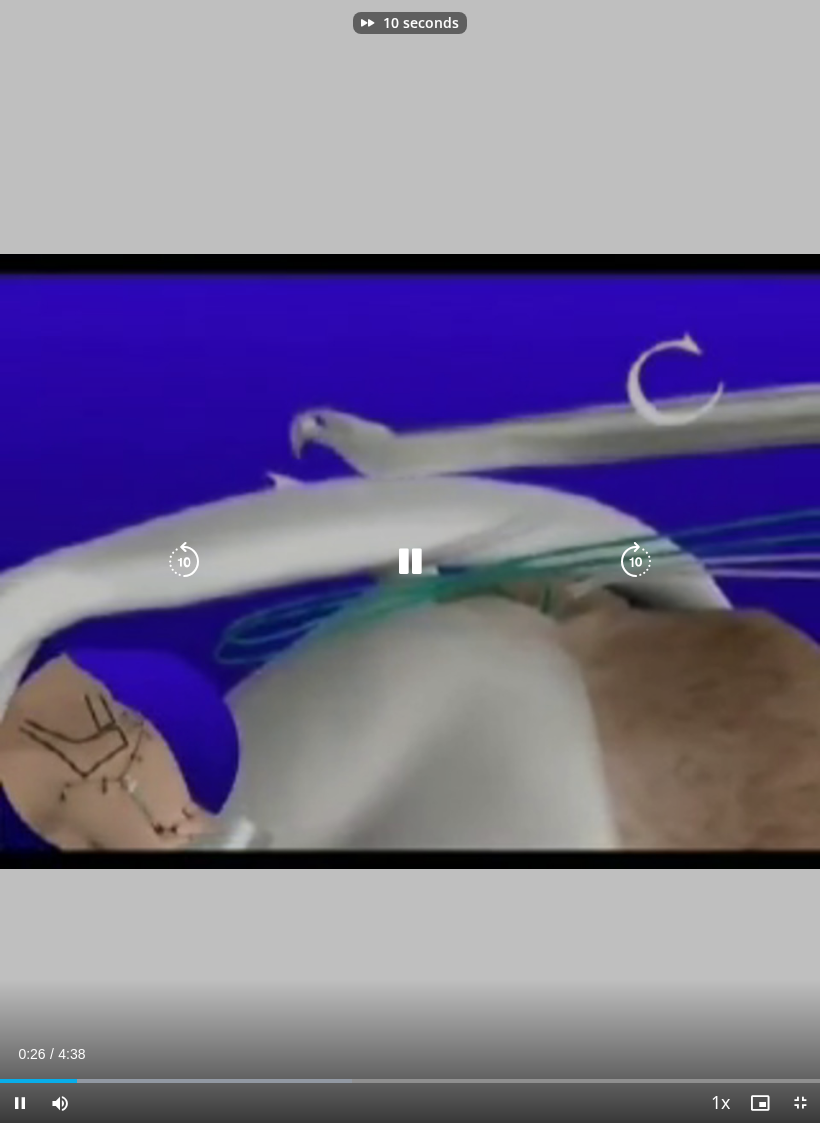 click at bounding box center (636, 562) 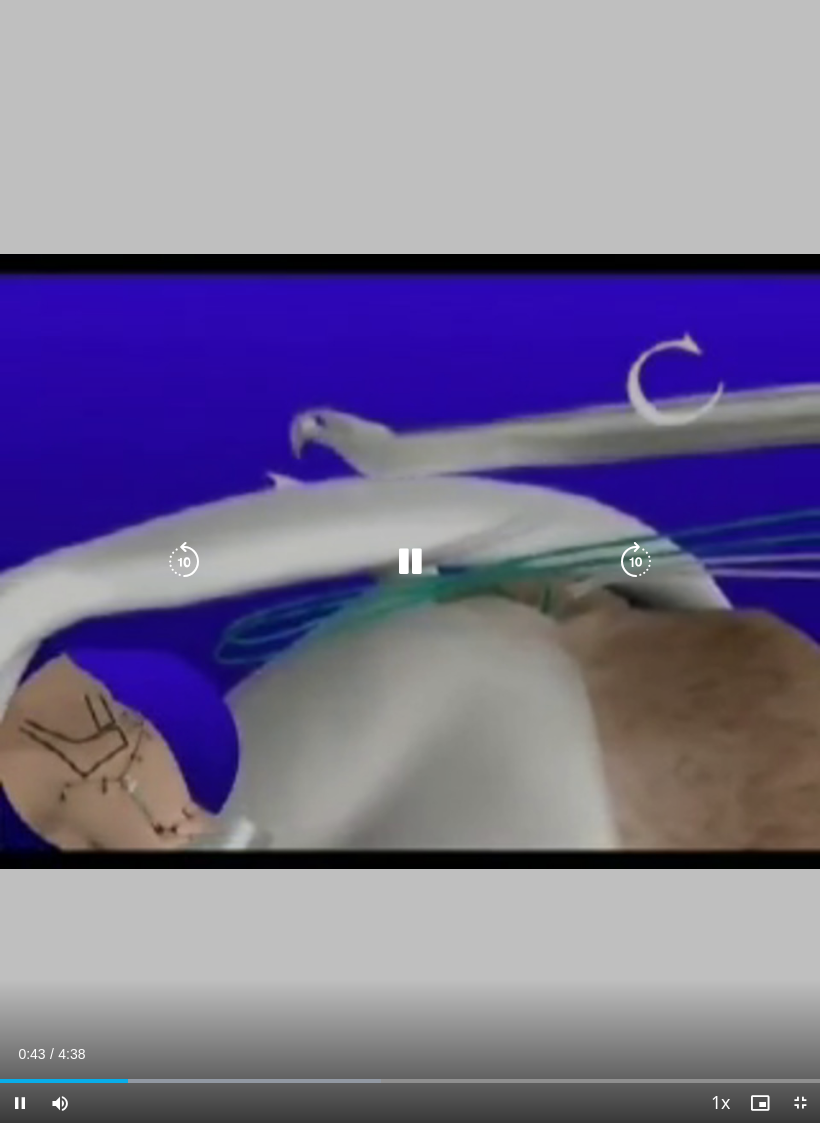 click at bounding box center (184, 562) 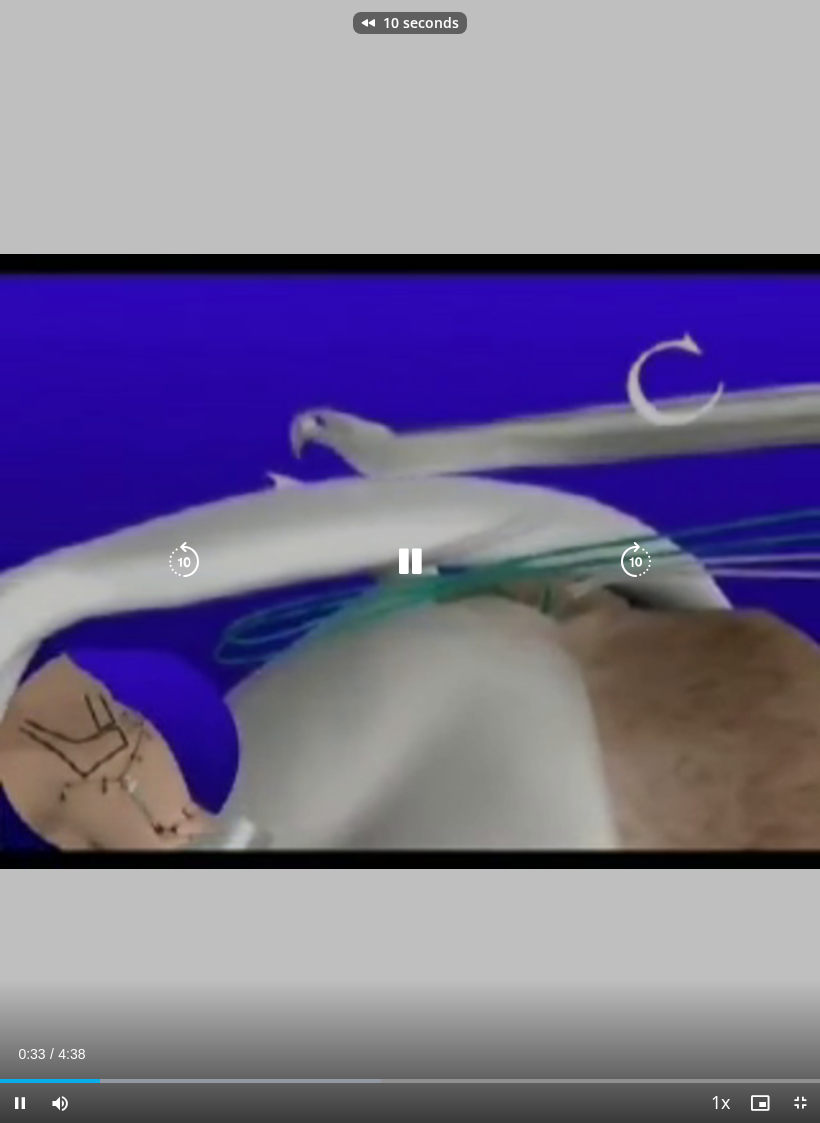 click at bounding box center [184, 562] 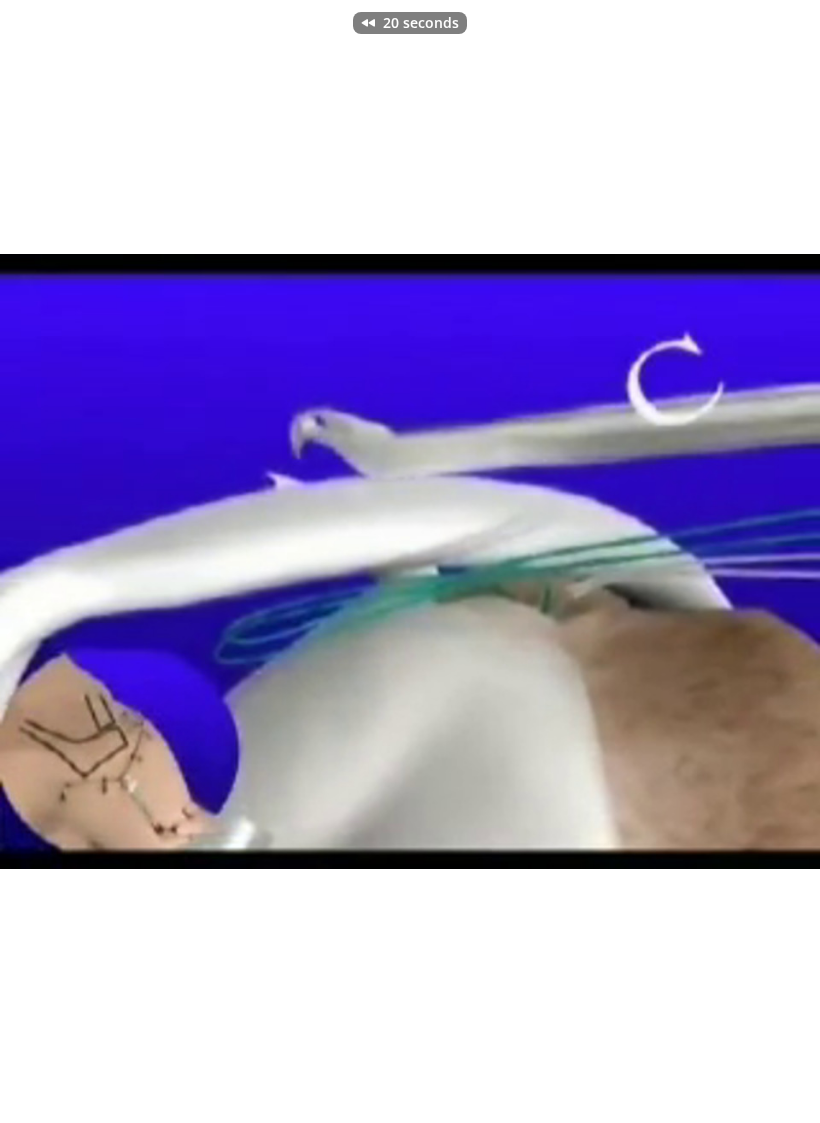 click on "20 seconds
Tap to unmute" at bounding box center (410, 561) 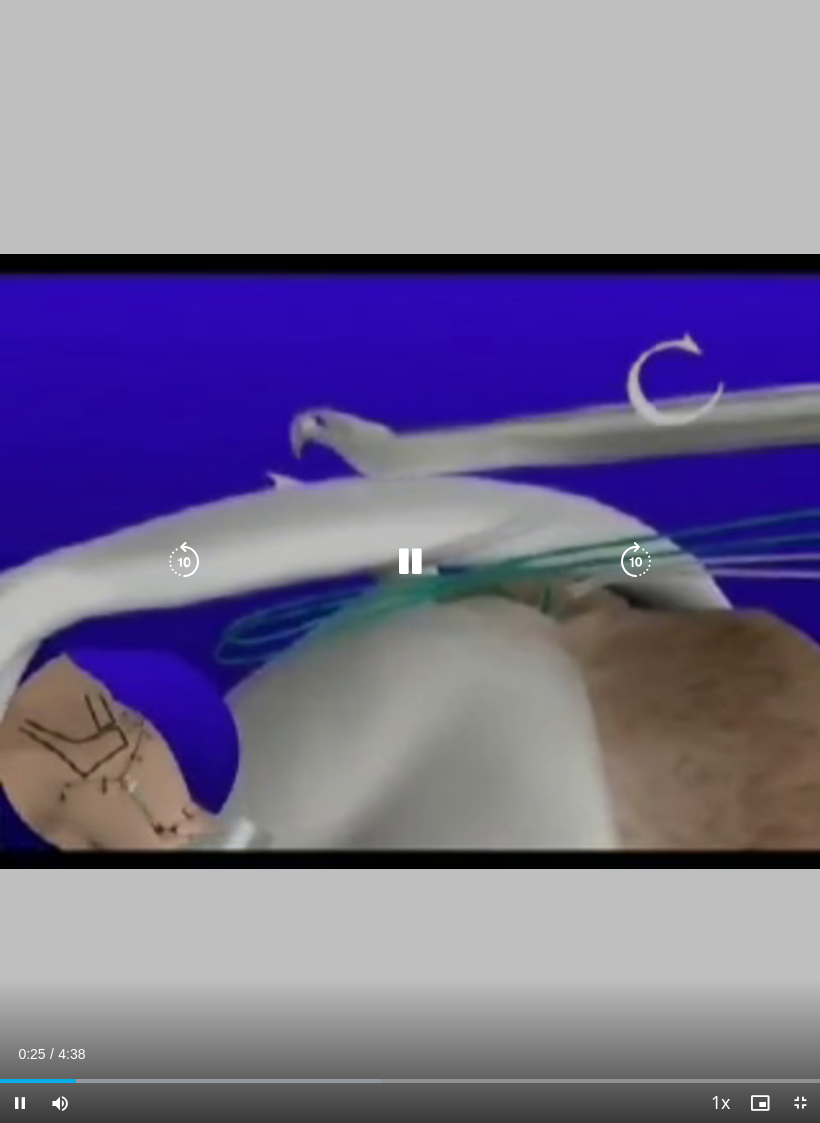 click at bounding box center (184, 562) 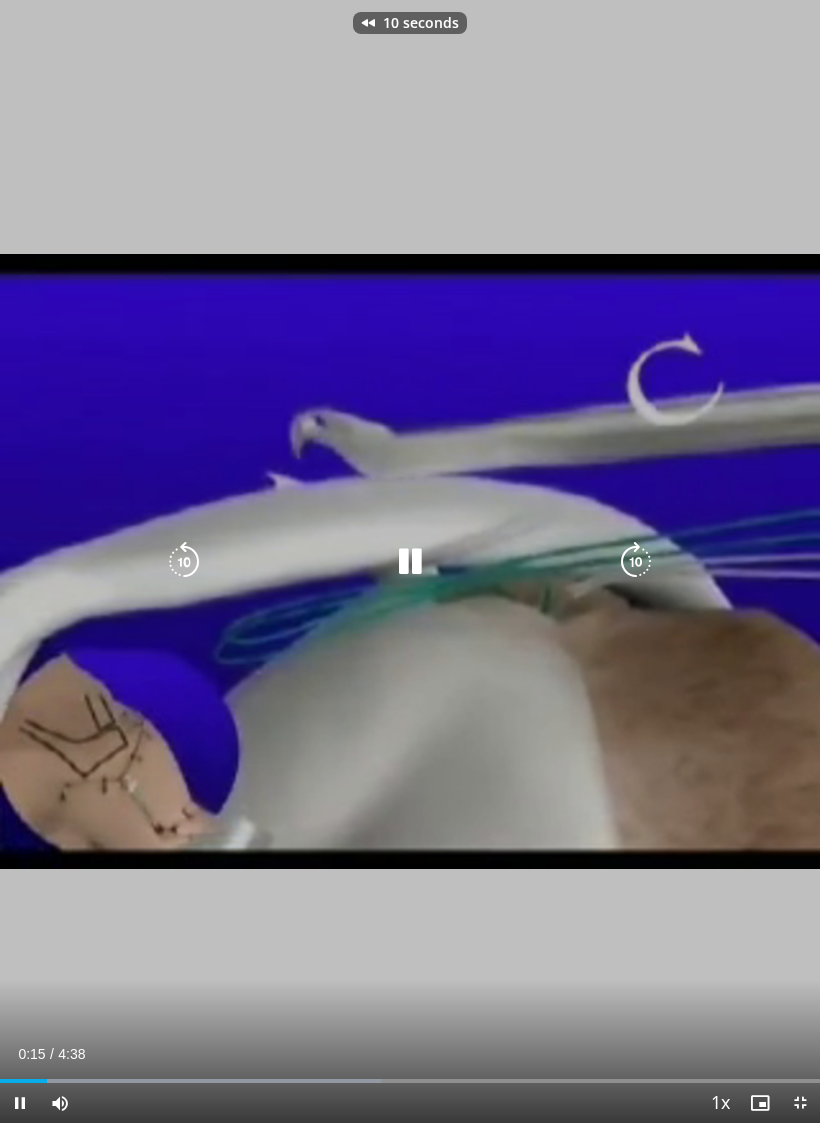 click at bounding box center (184, 562) 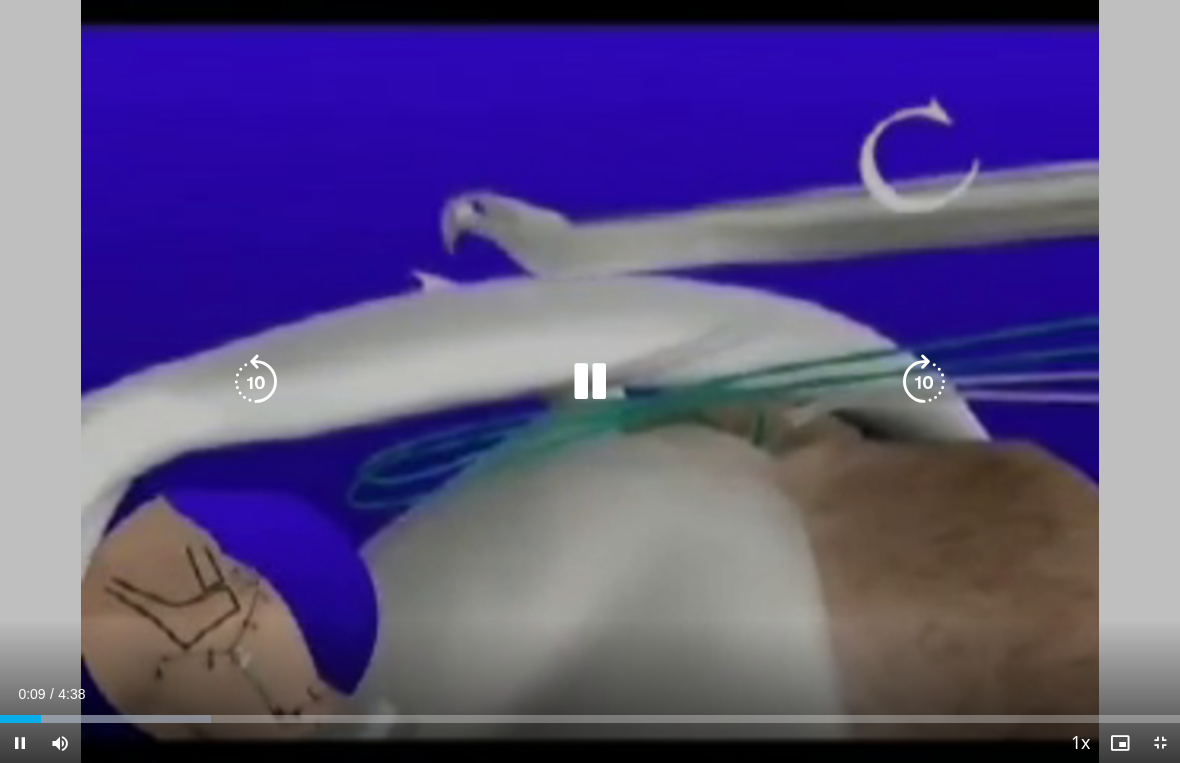 click at bounding box center [590, 382] 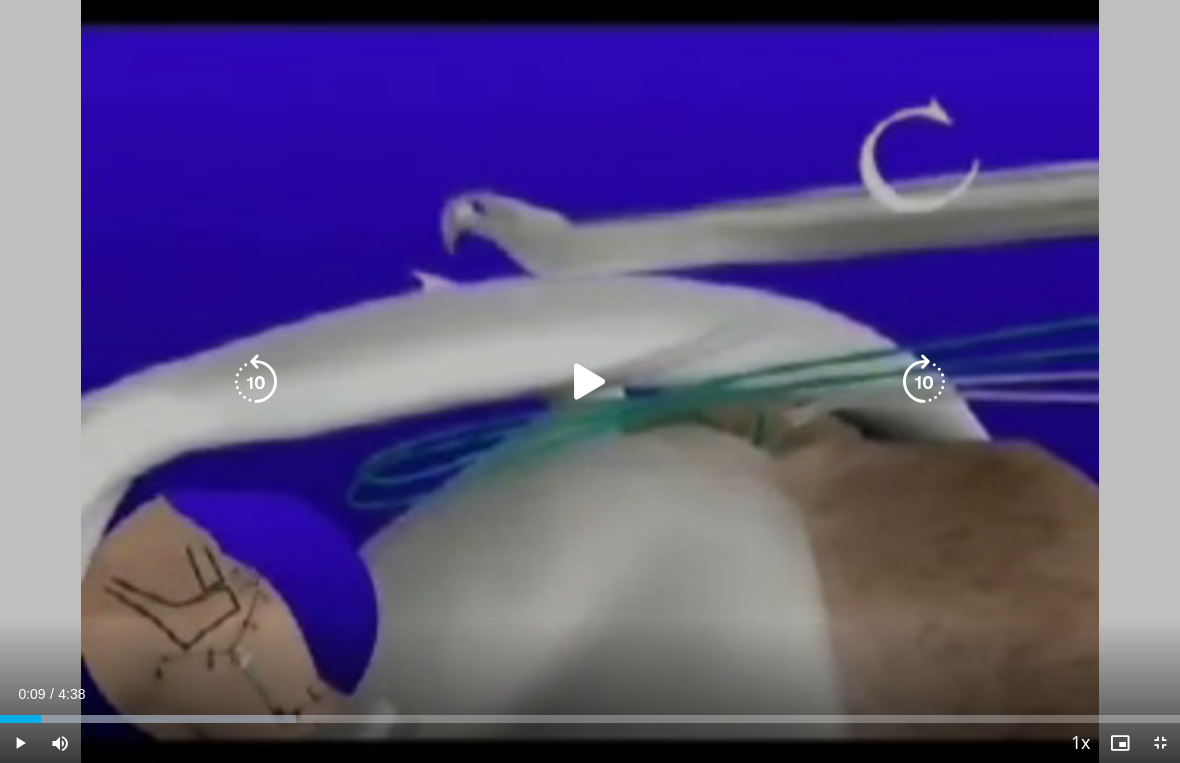 click at bounding box center (590, 382) 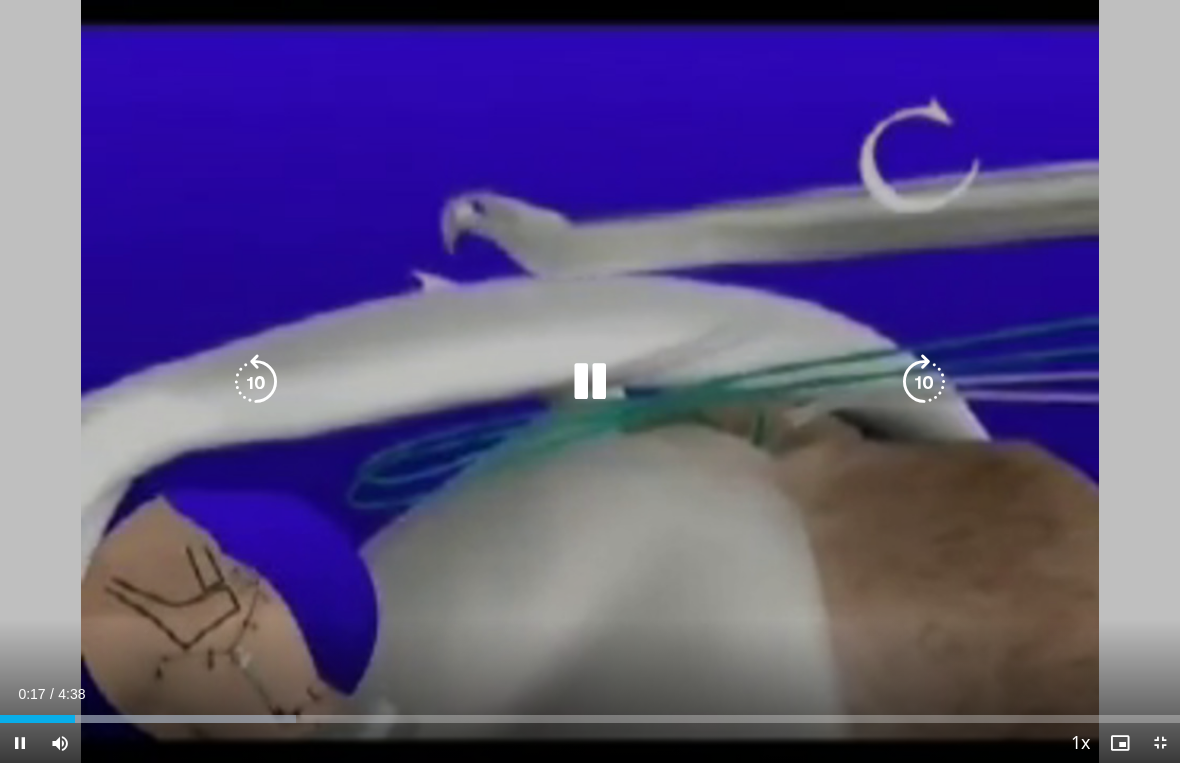 click at bounding box center (256, 382) 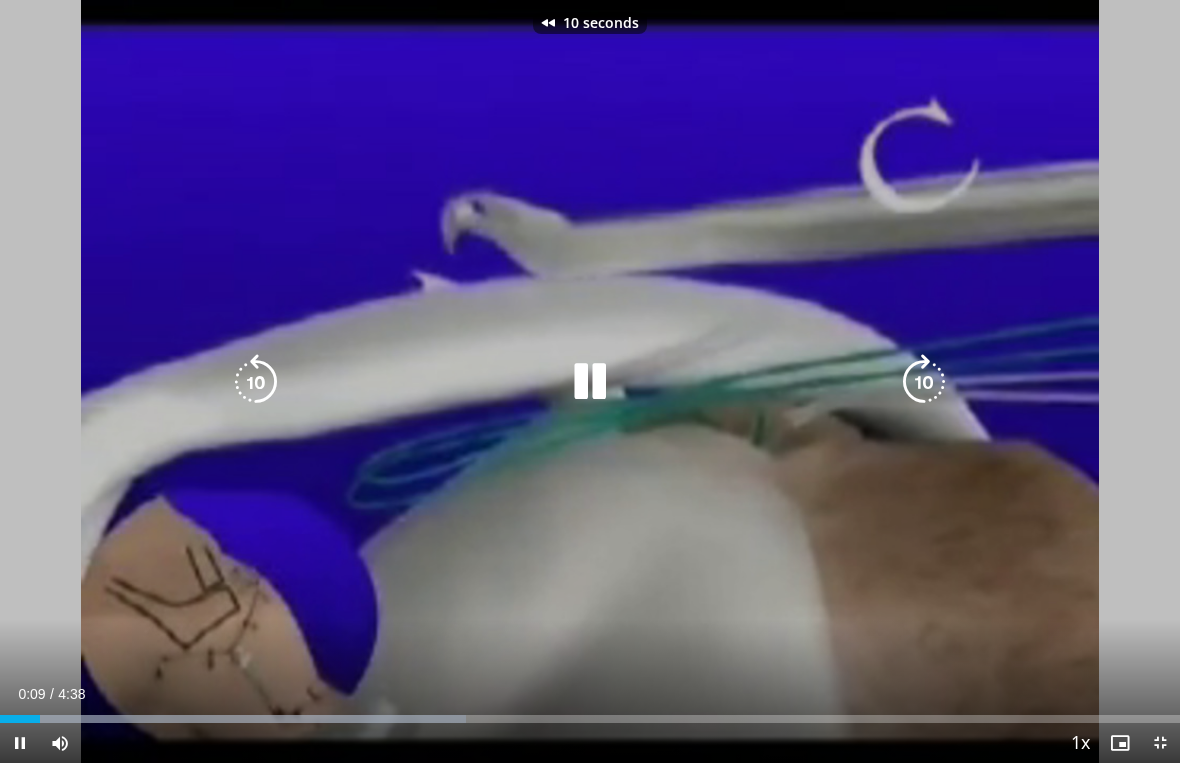 click at bounding box center [256, 382] 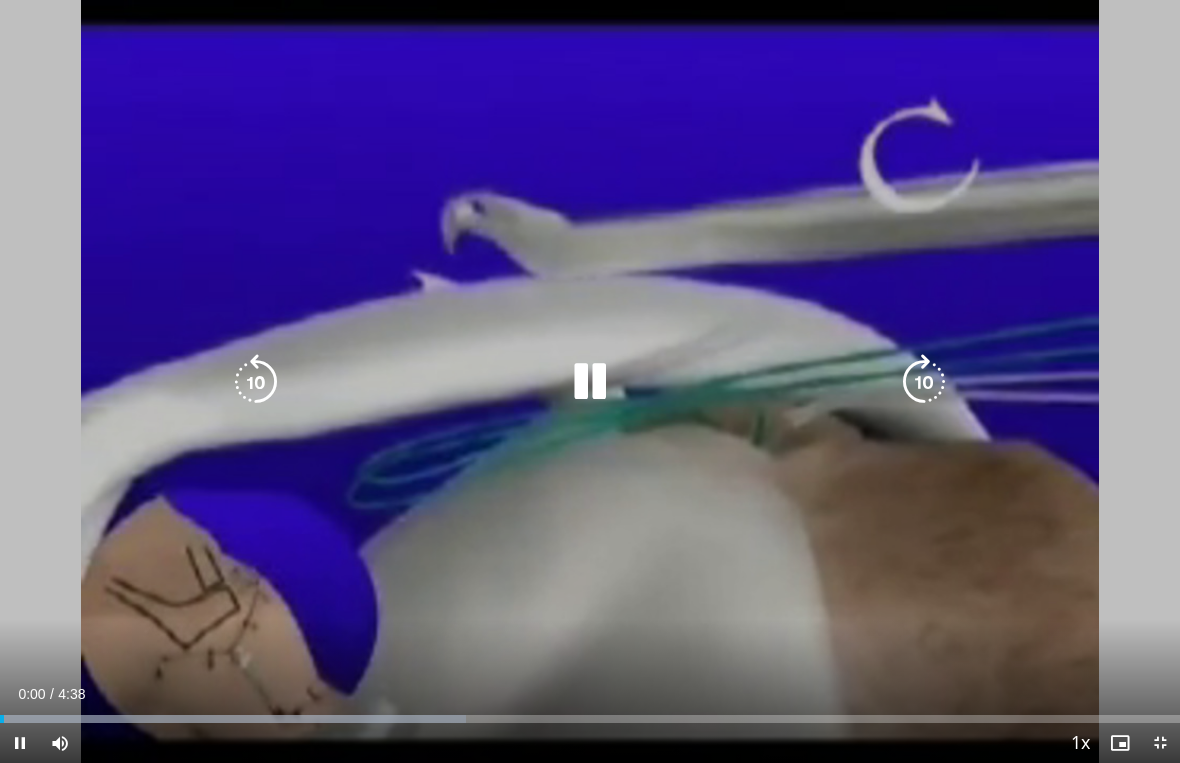 click at bounding box center (924, 382) 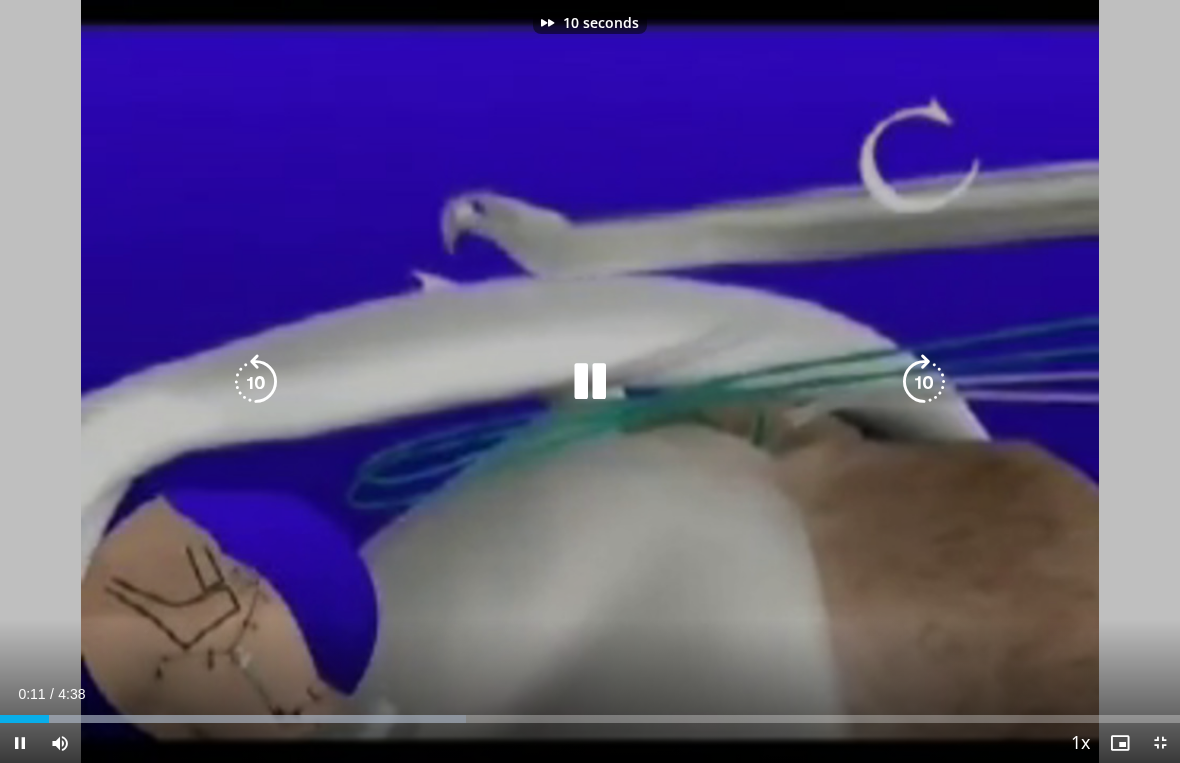 click at bounding box center [590, 382] 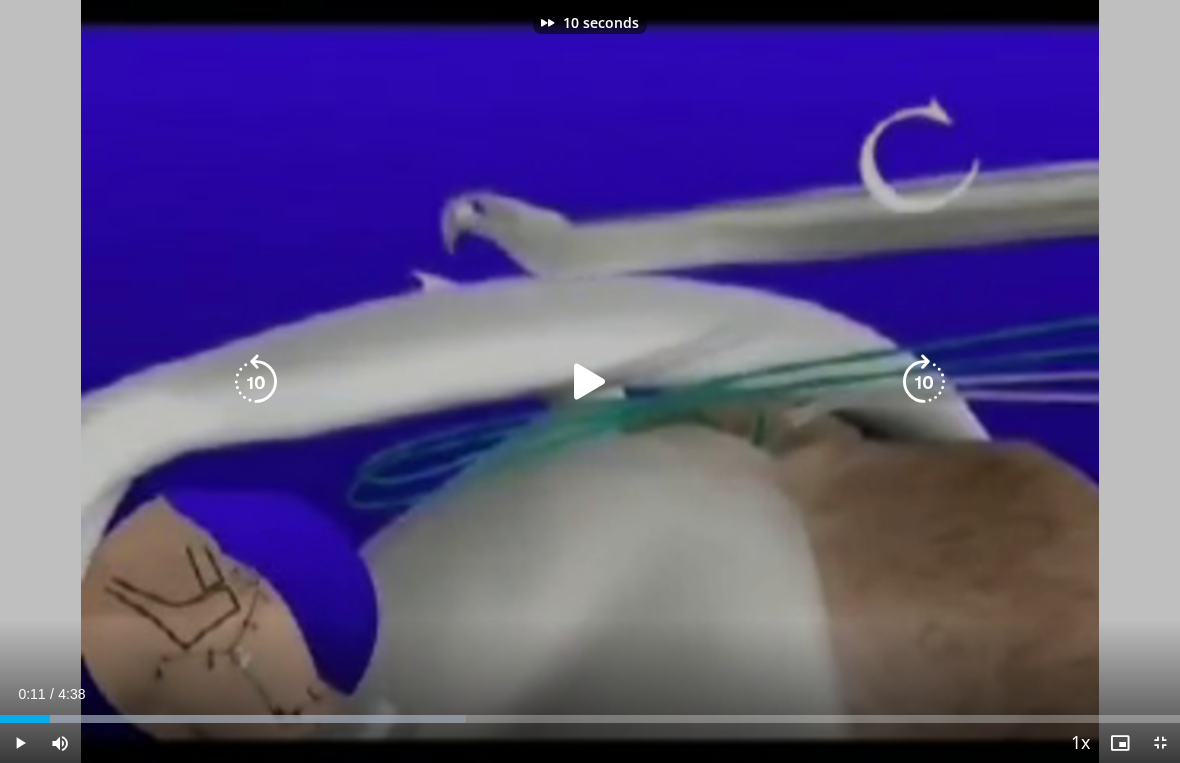click at bounding box center [256, 382] 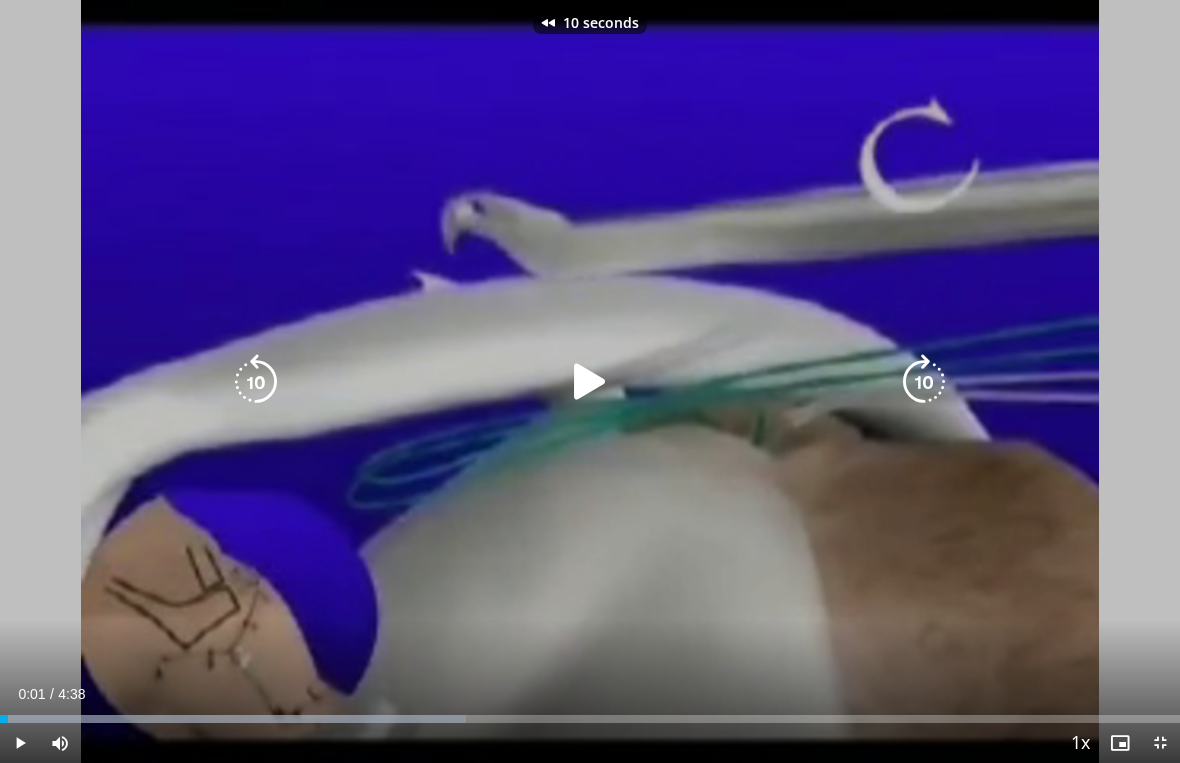 click at bounding box center (590, 382) 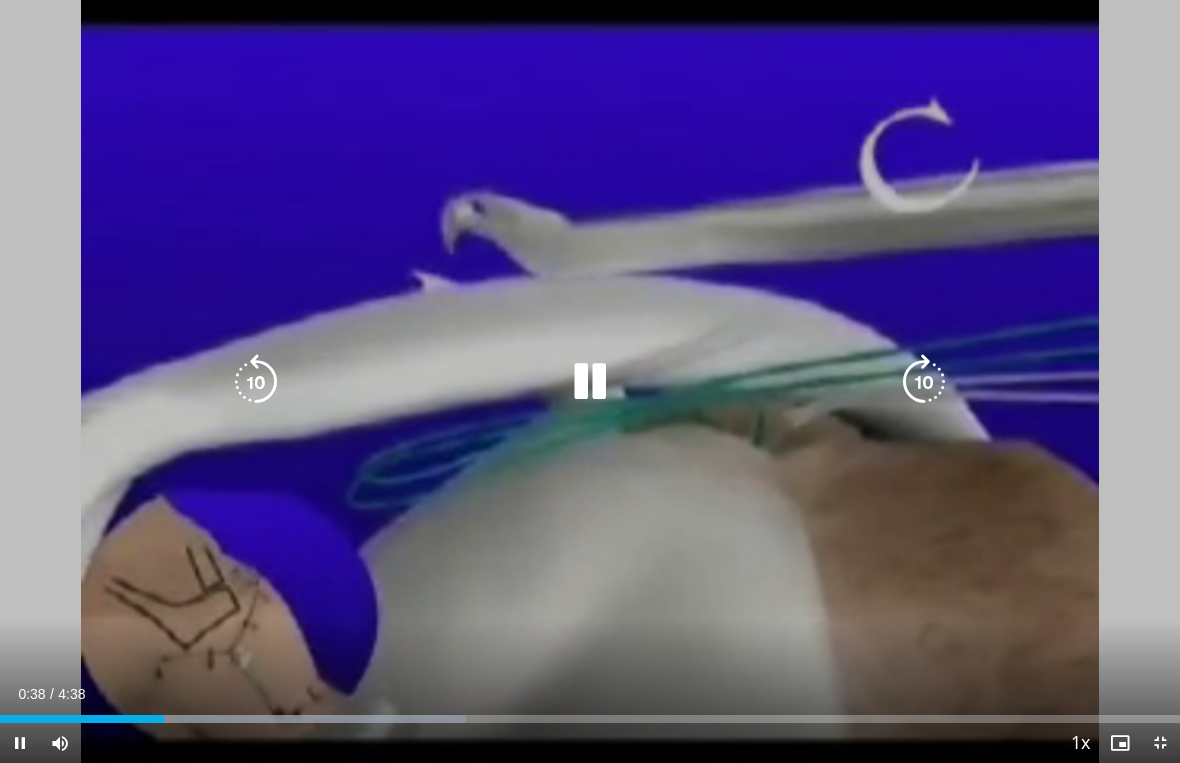 click at bounding box center (924, 382) 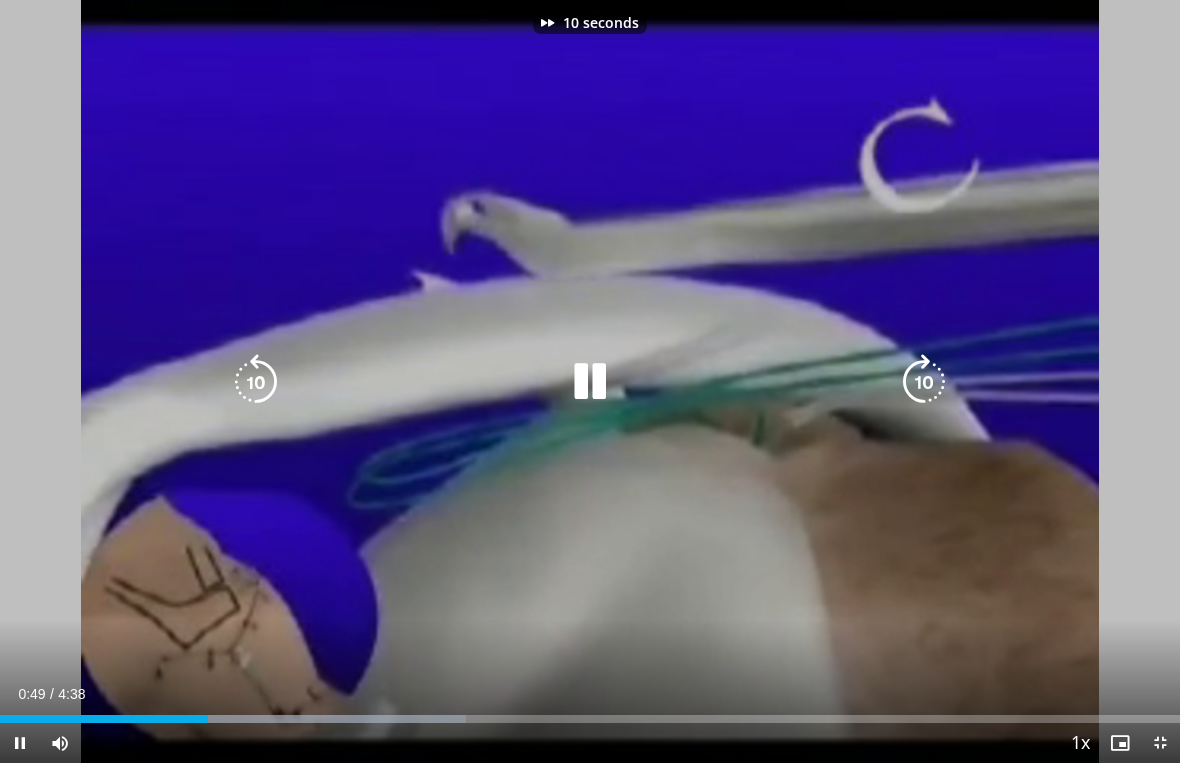 click at bounding box center [924, 382] 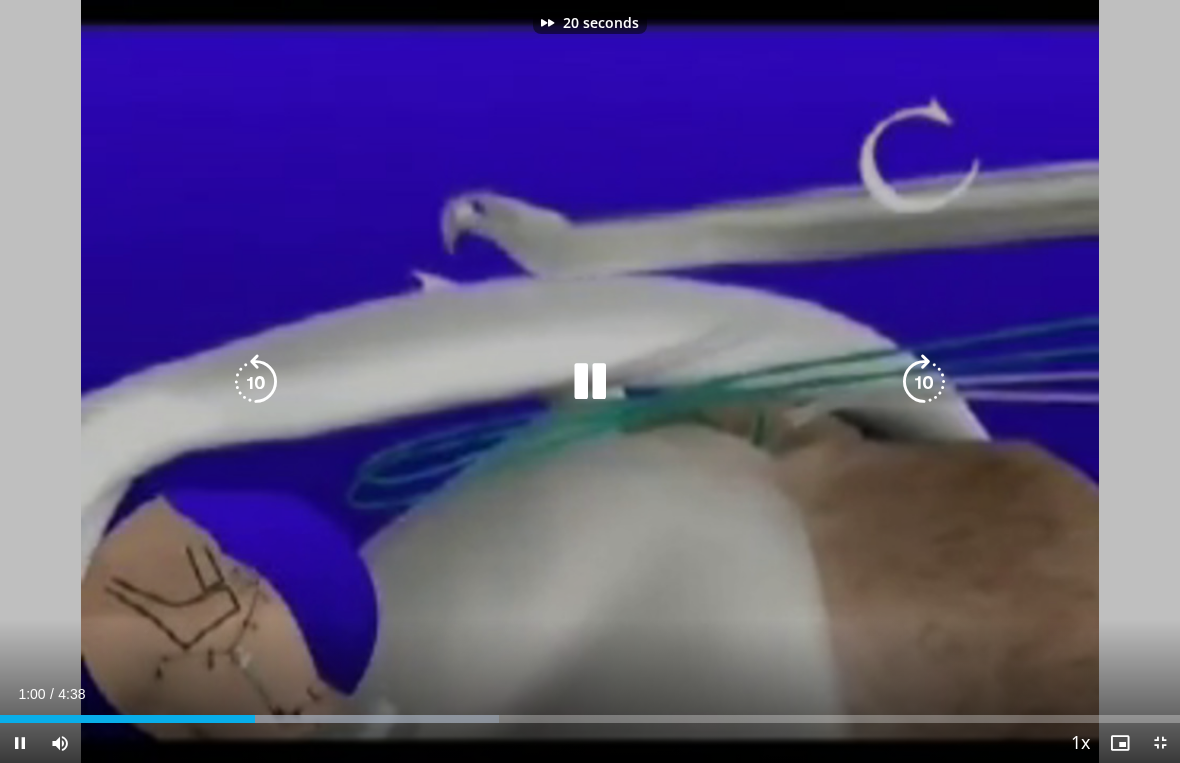 click at bounding box center (924, 382) 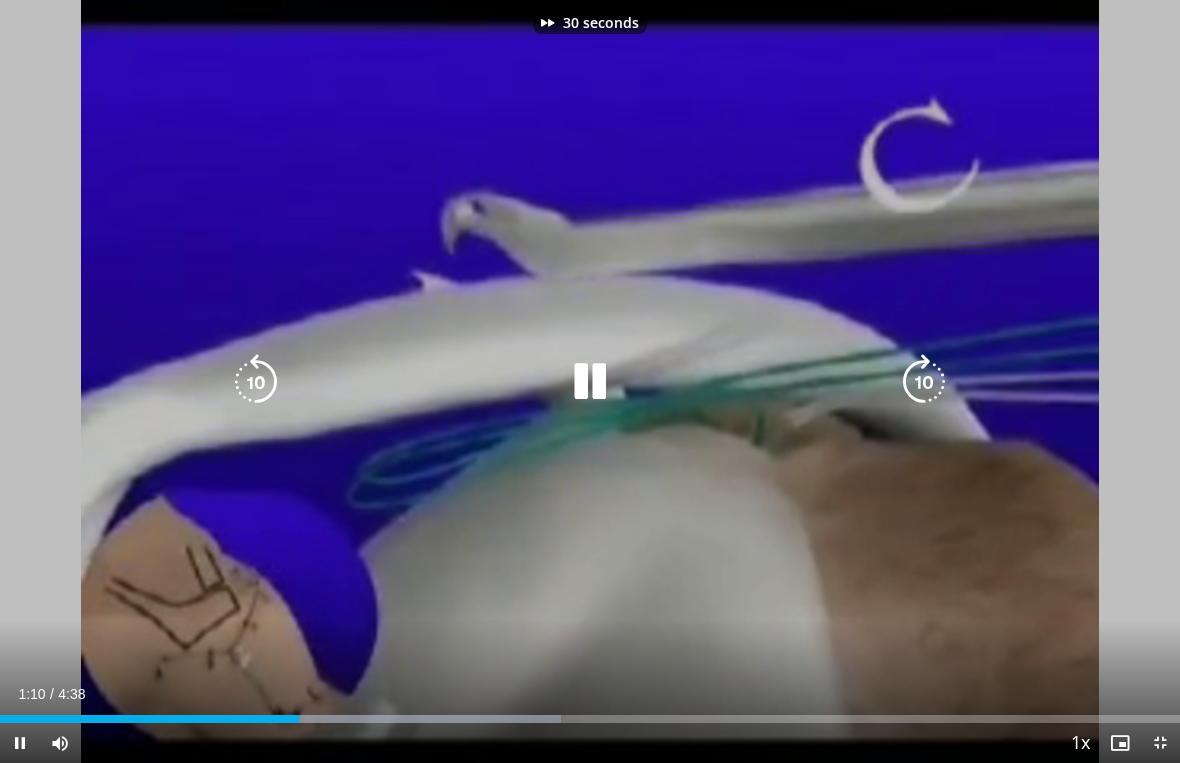 click at bounding box center (924, 382) 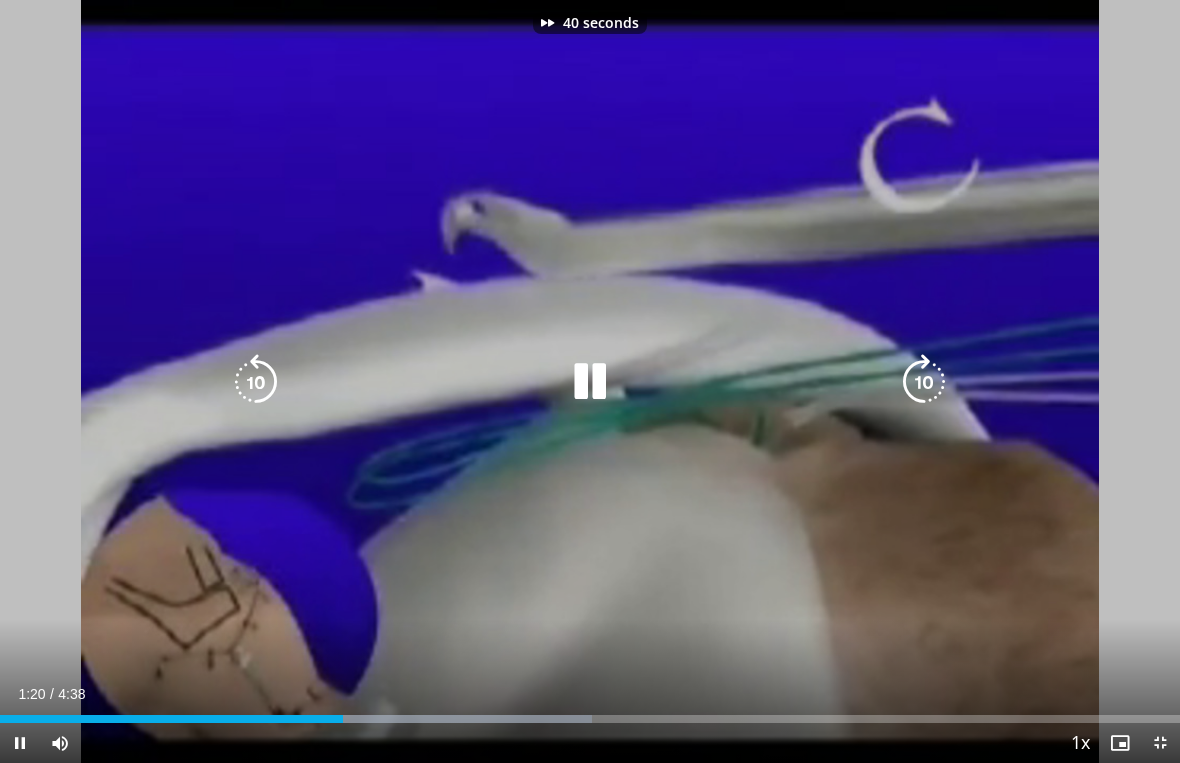 click at bounding box center [924, 382] 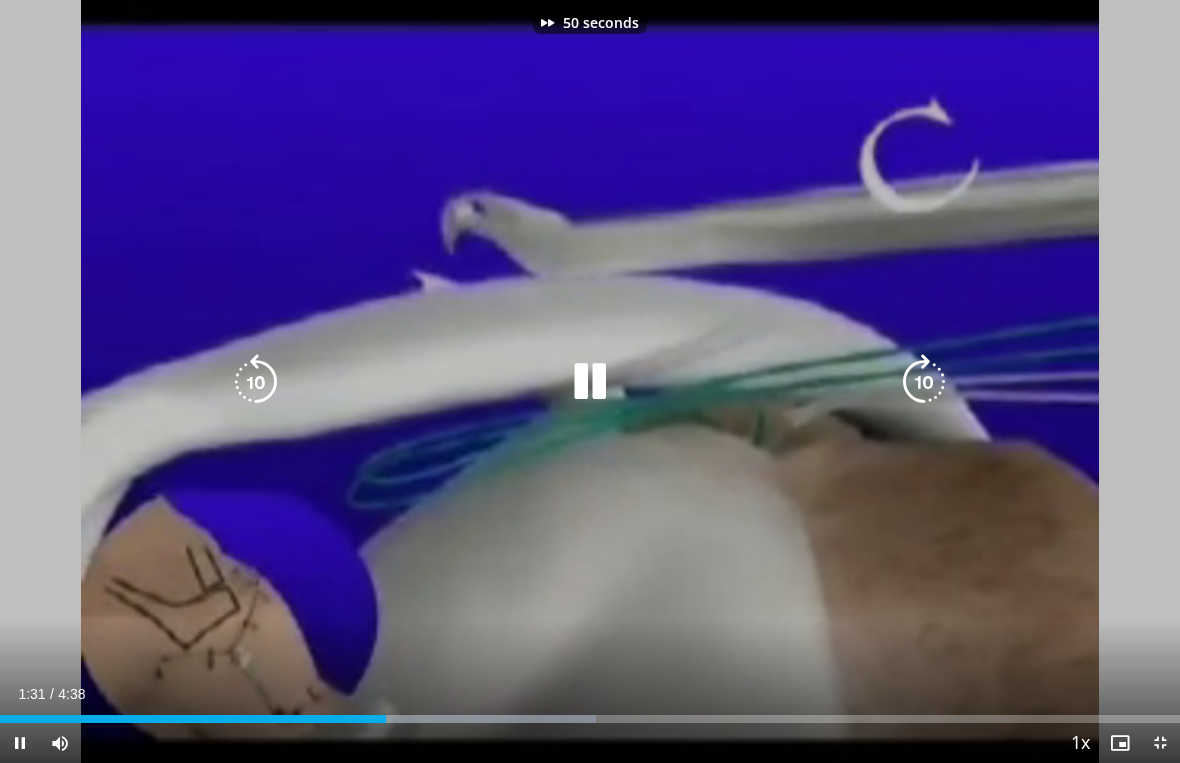click at bounding box center [924, 382] 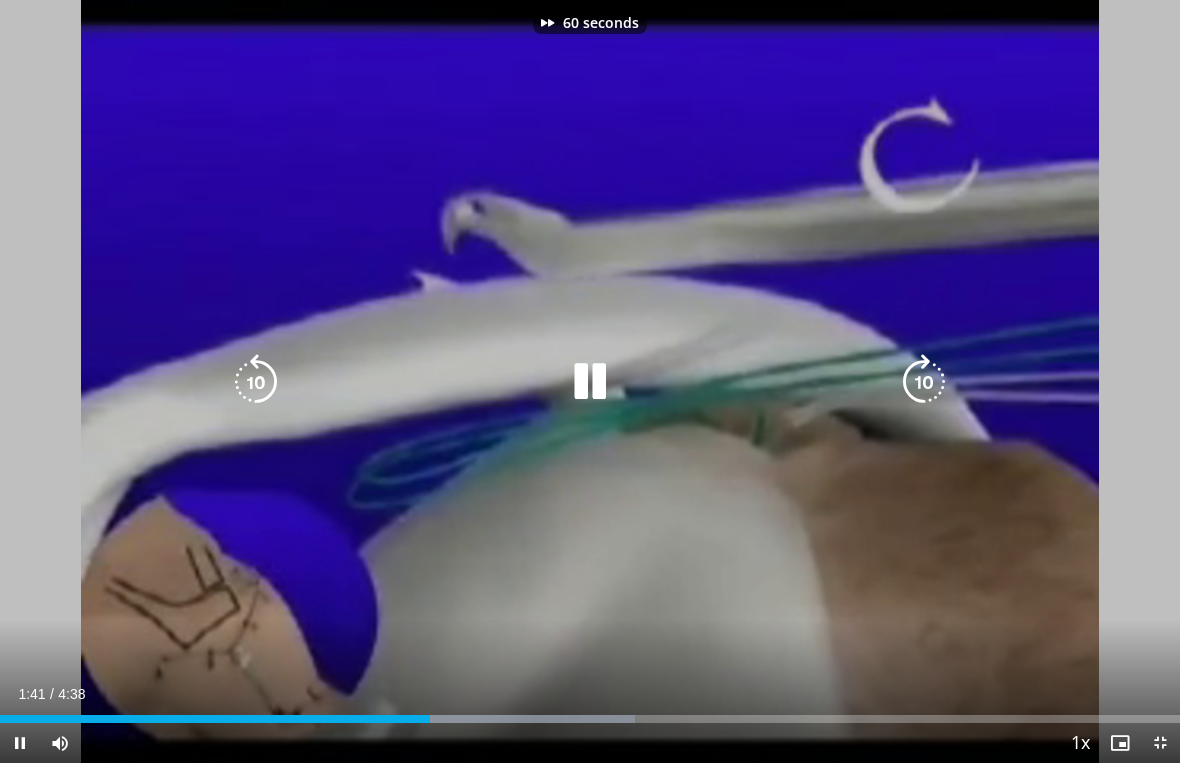 click at bounding box center [924, 382] 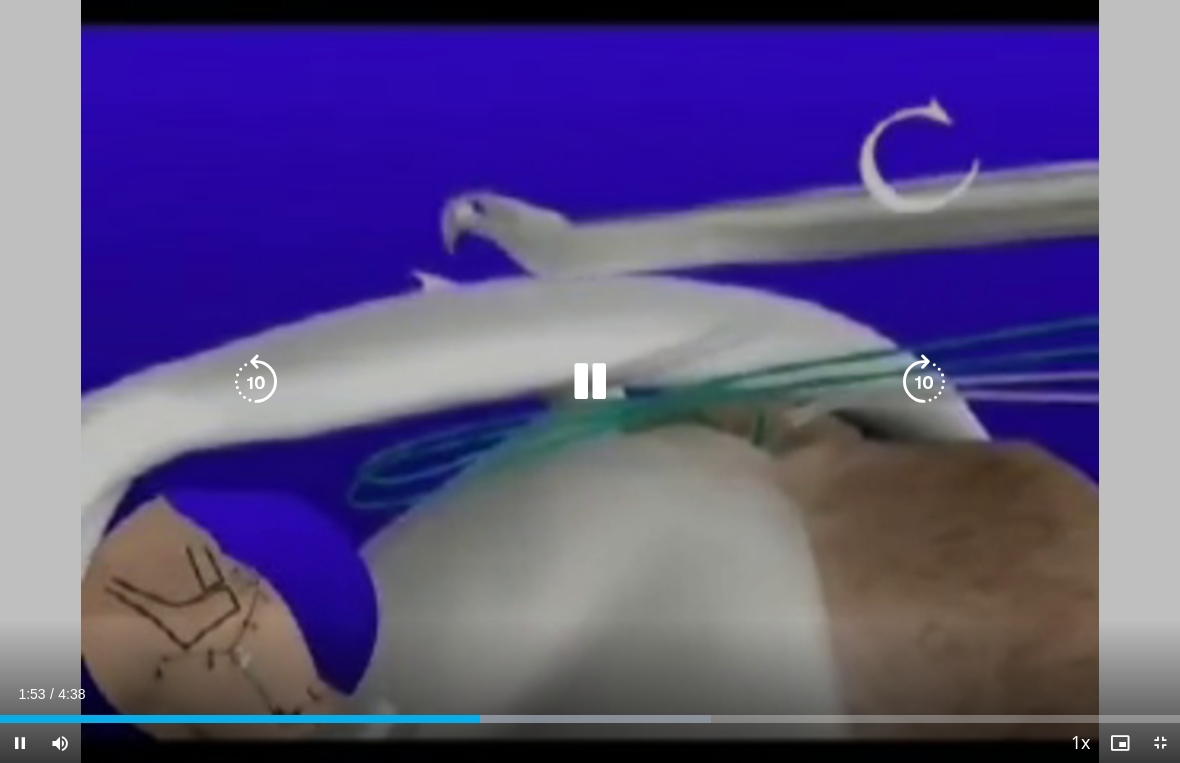 click at bounding box center (256, 382) 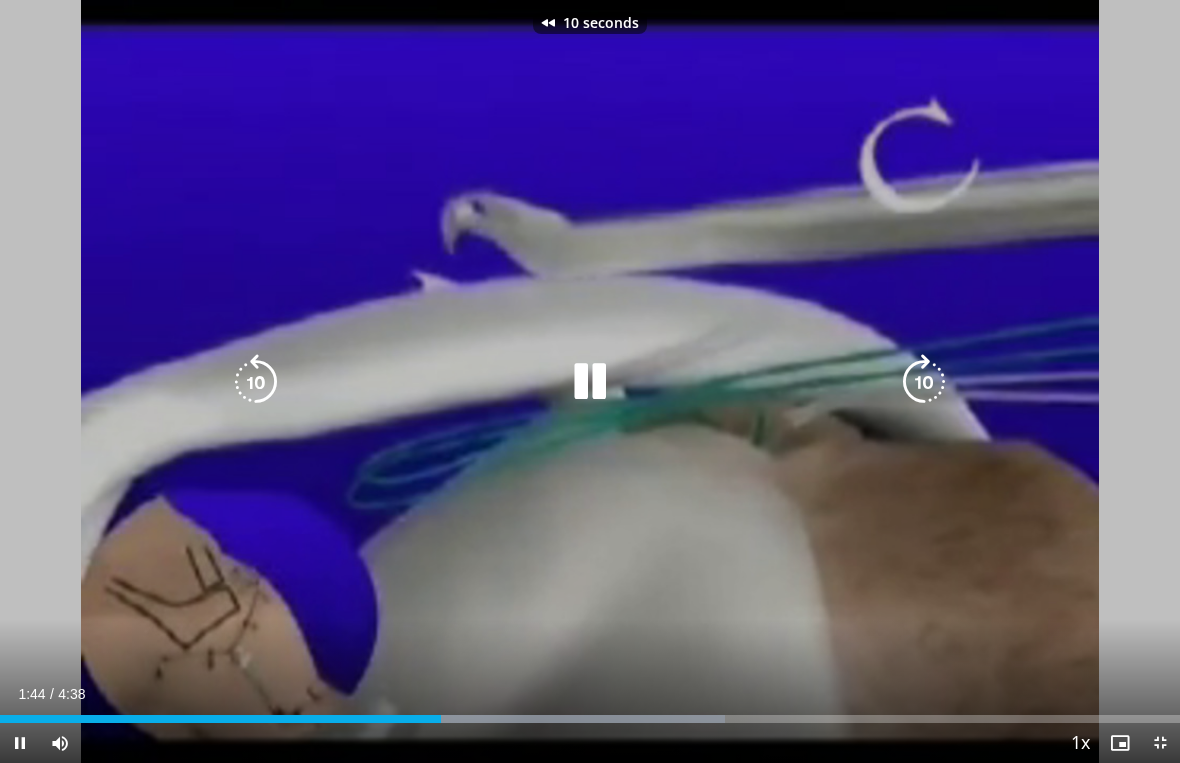 click at bounding box center (256, 382) 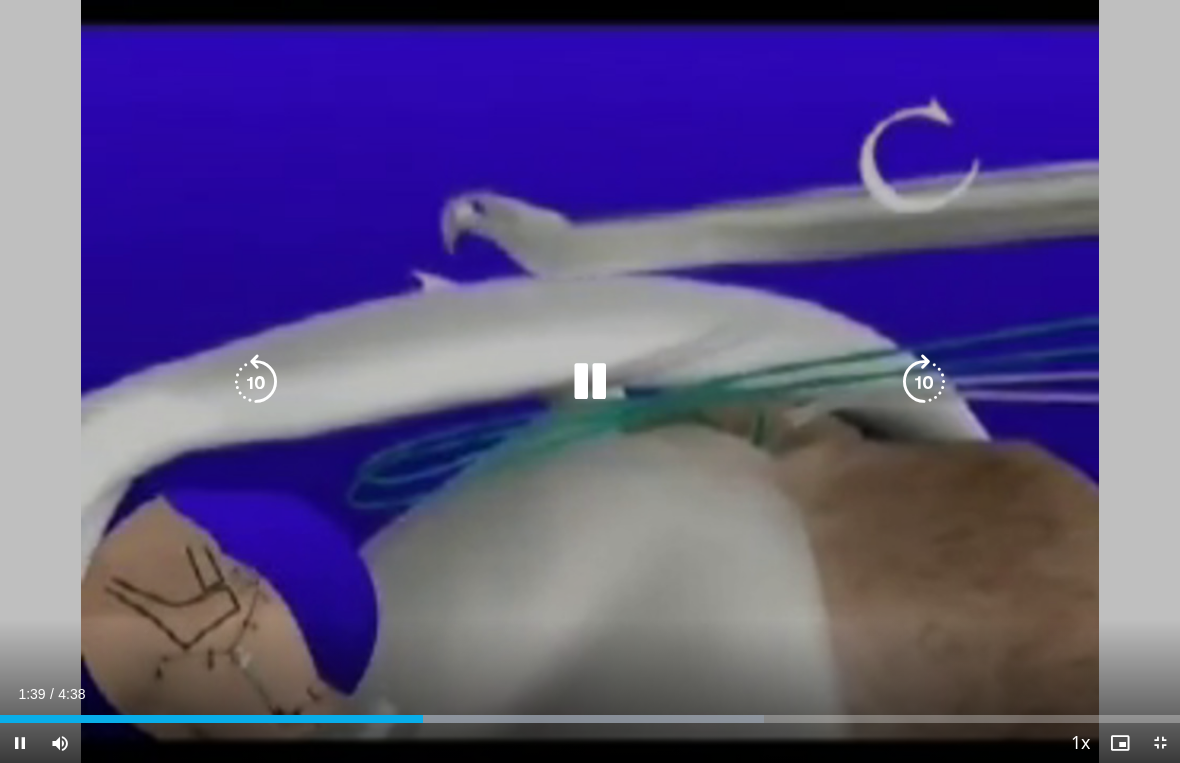 click at bounding box center (924, 382) 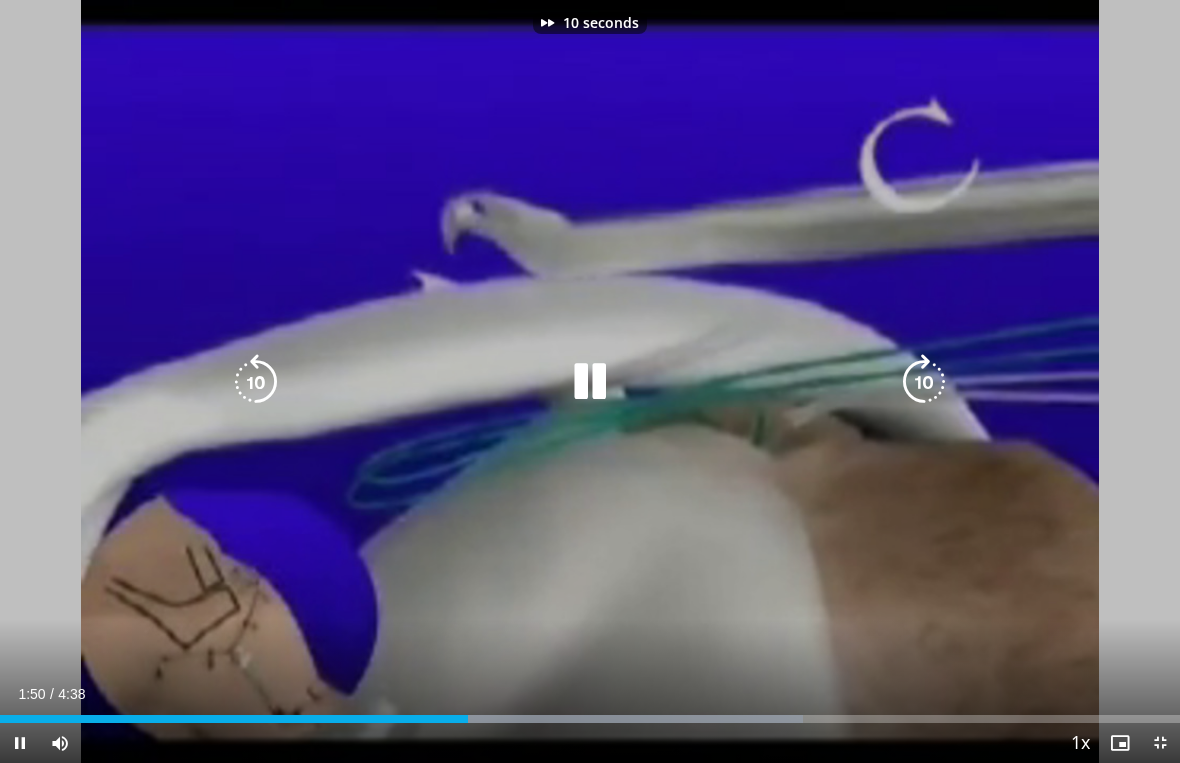 click at bounding box center [924, 382] 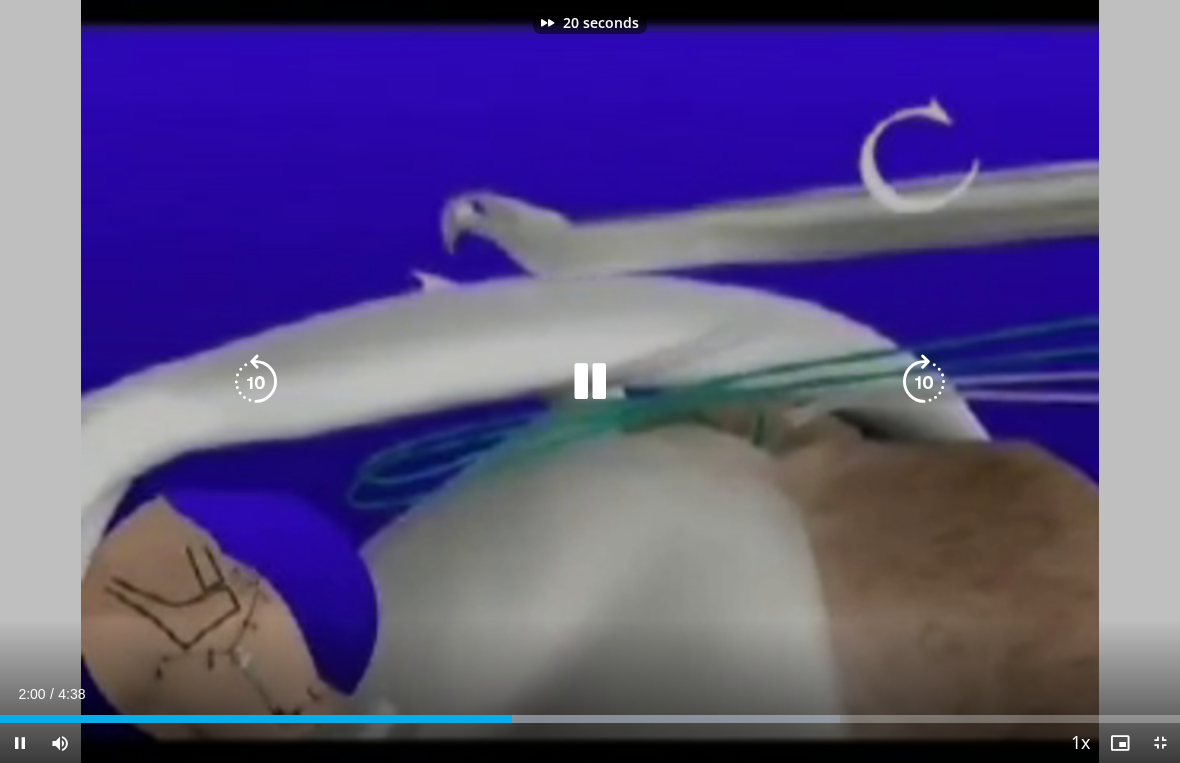 click at bounding box center [924, 382] 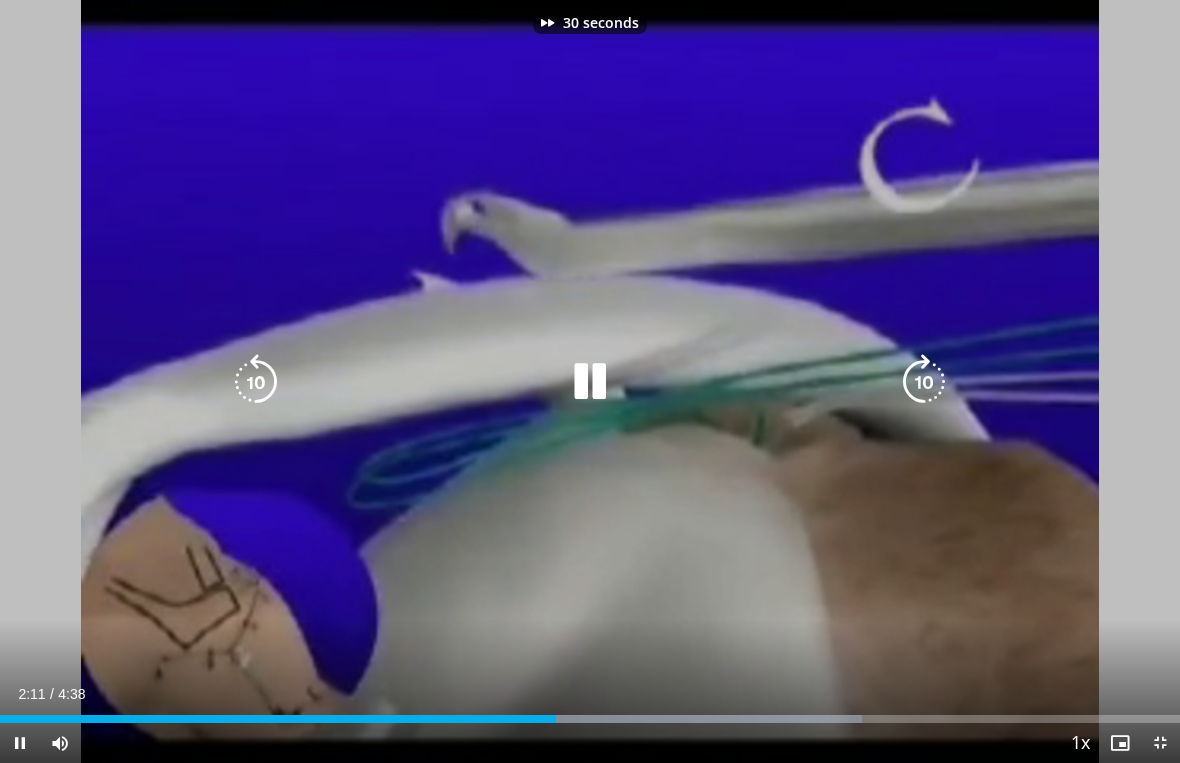 click at bounding box center [924, 382] 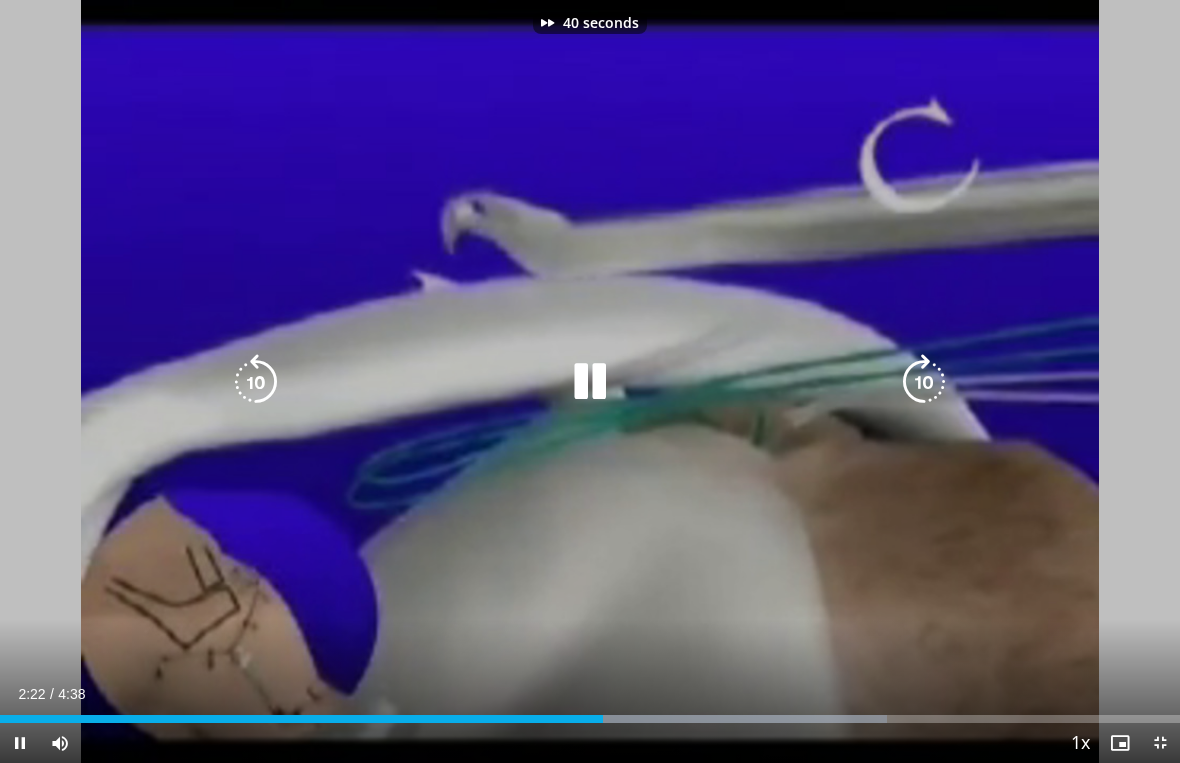 click on "40 seconds
Tap to unmute" at bounding box center (590, 381) 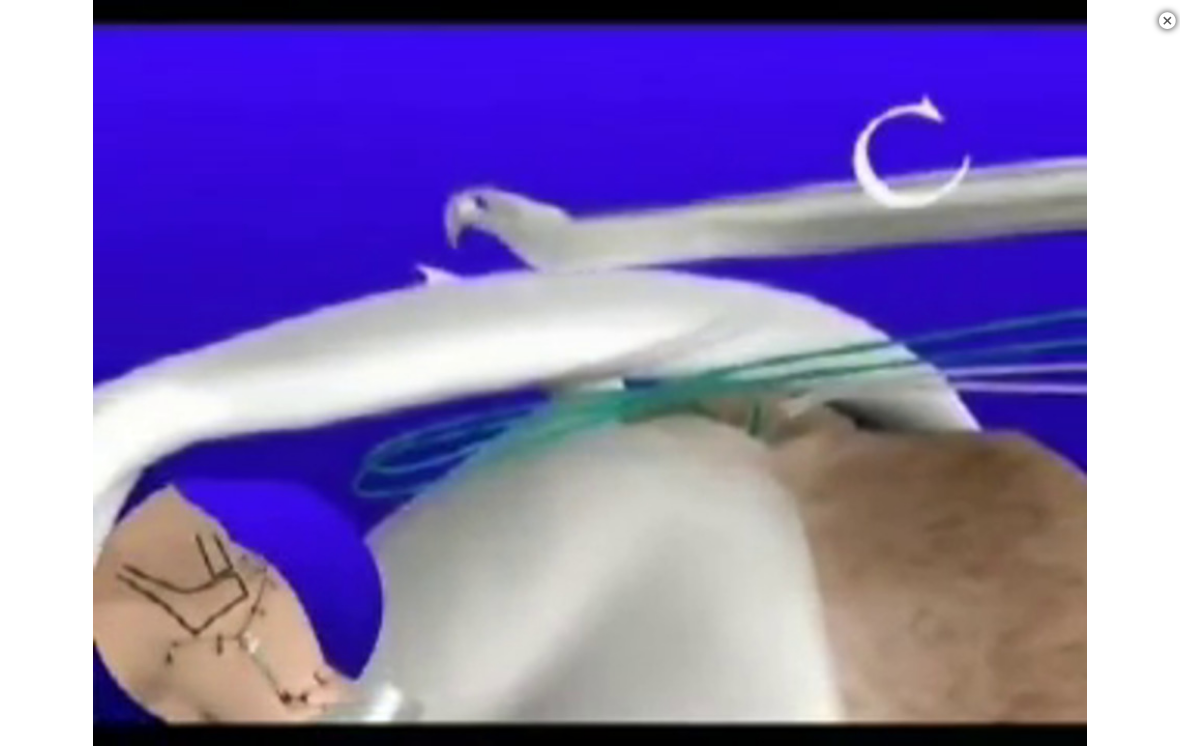 scroll, scrollTop: 555, scrollLeft: 0, axis: vertical 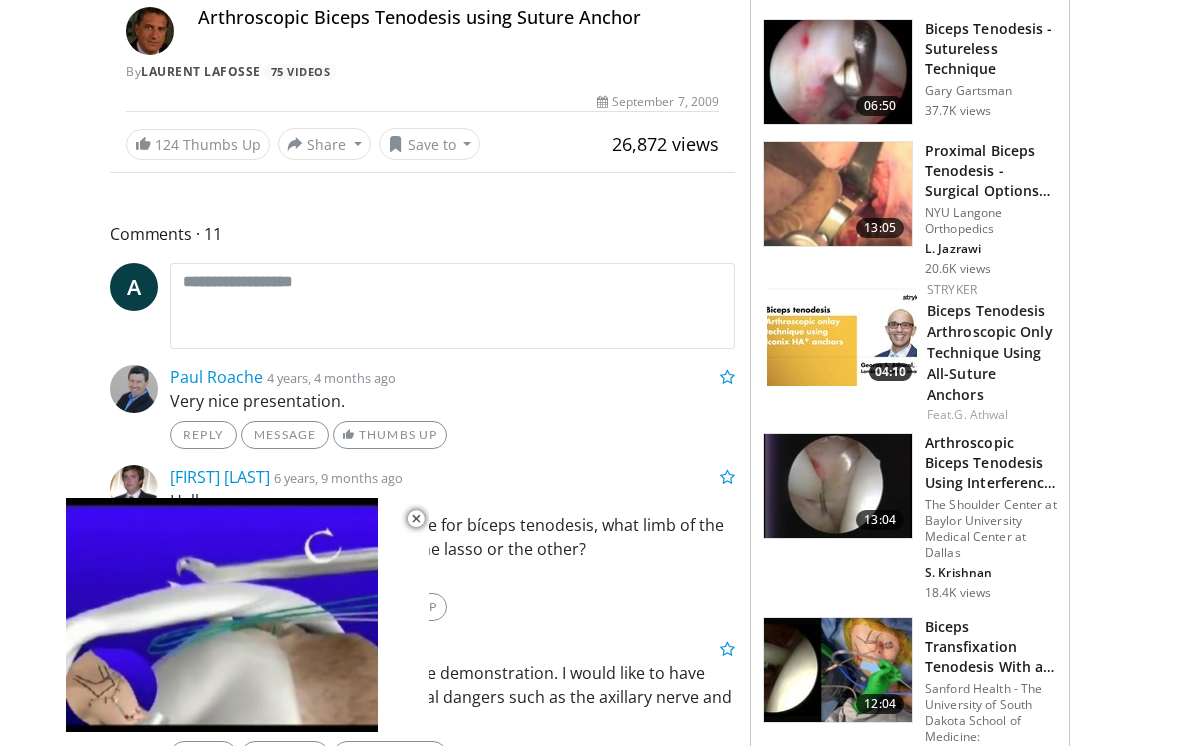 click at bounding box center [838, 486] 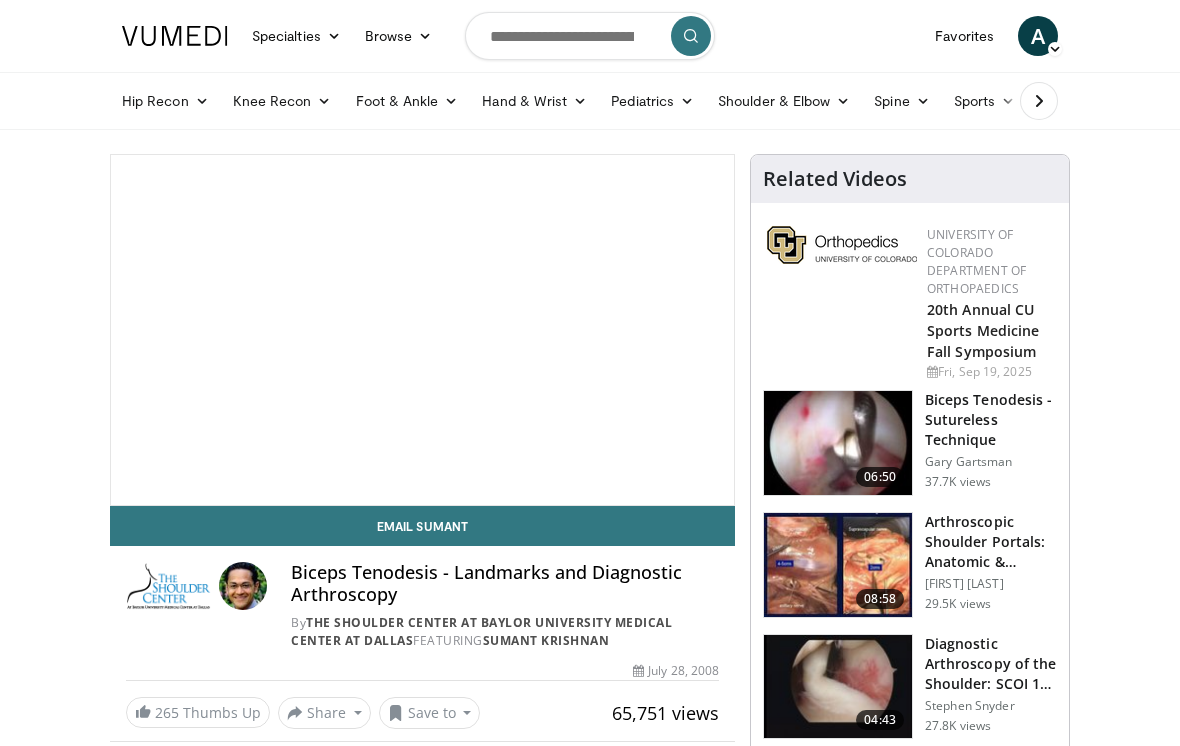 scroll, scrollTop: 0, scrollLeft: 0, axis: both 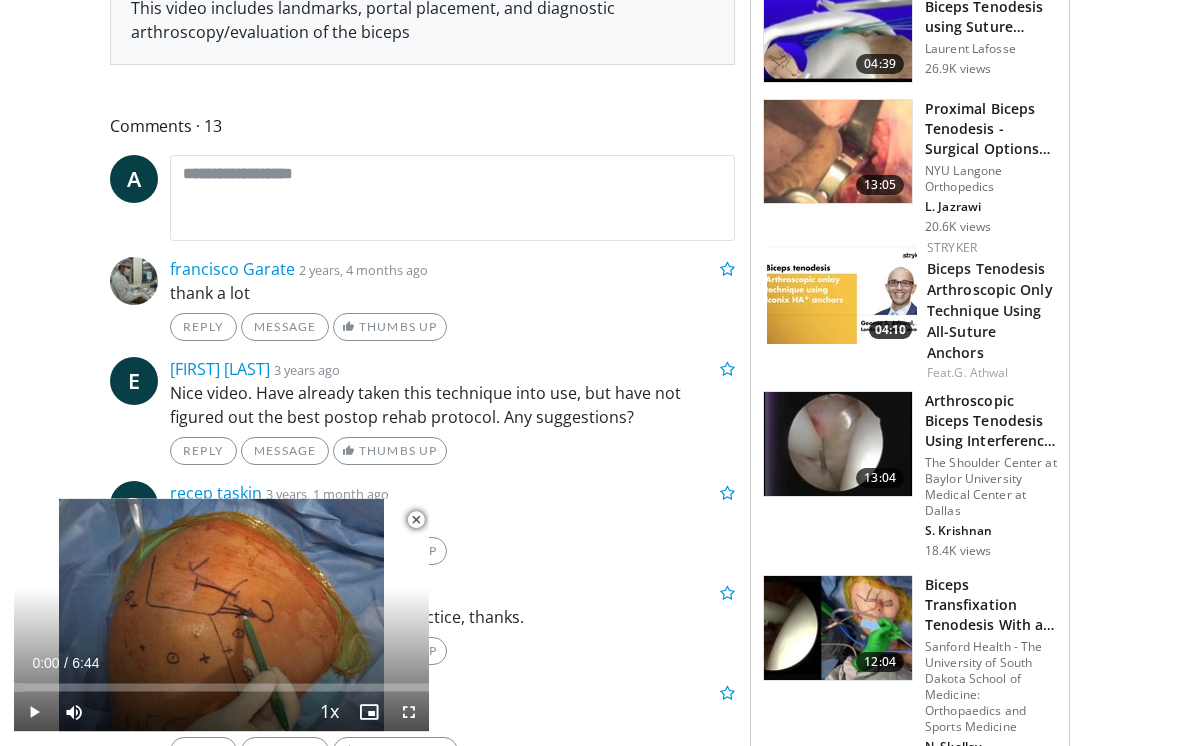 click on "Arthroscopic Biceps Tenodesis Using Interference Screw" at bounding box center (991, 422) 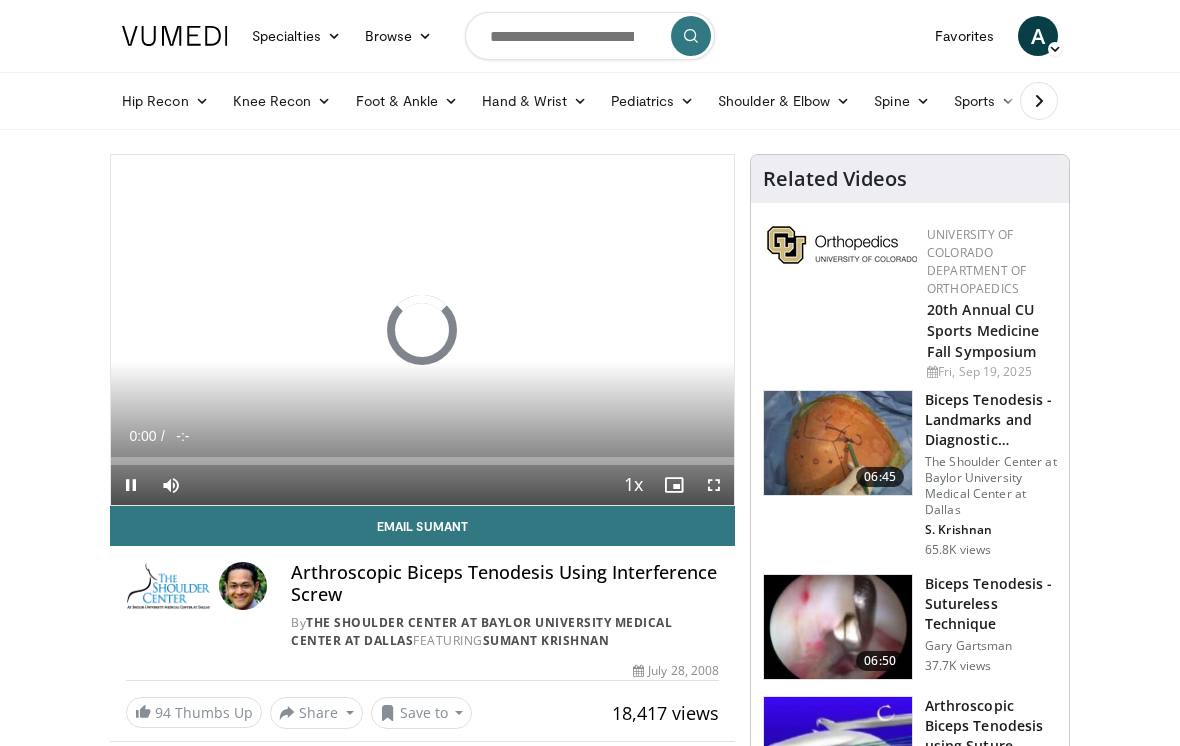 scroll, scrollTop: 0, scrollLeft: 0, axis: both 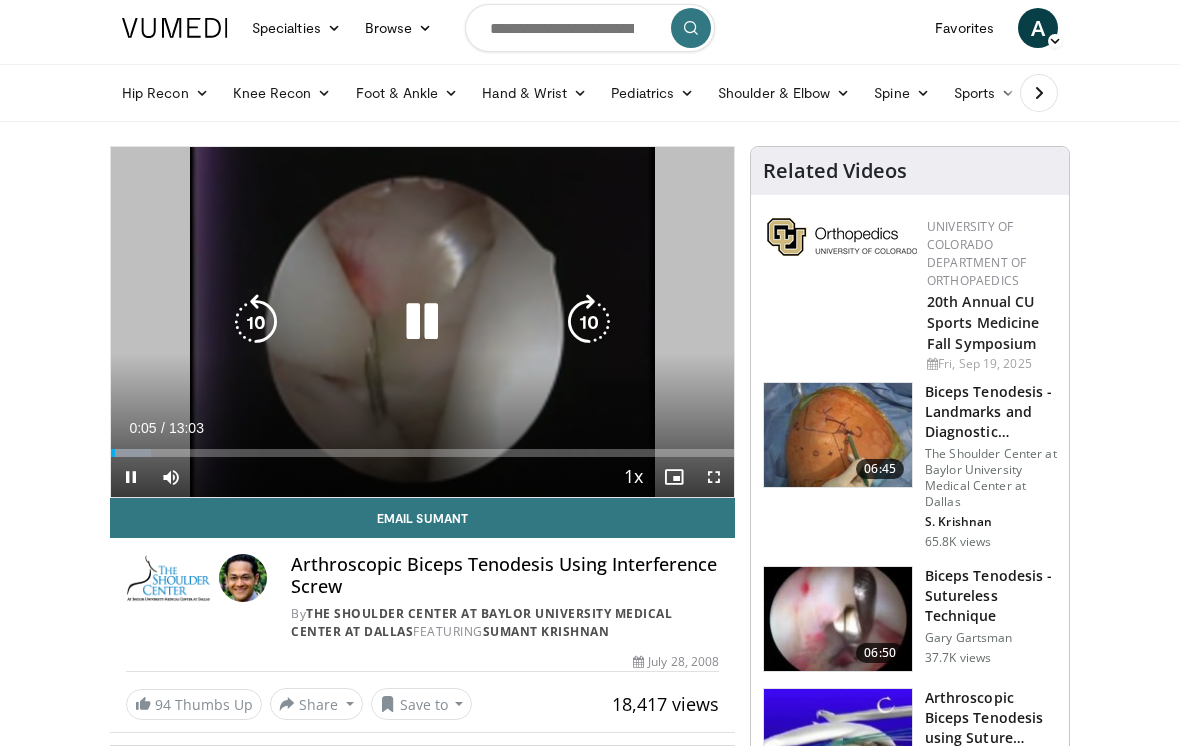 click 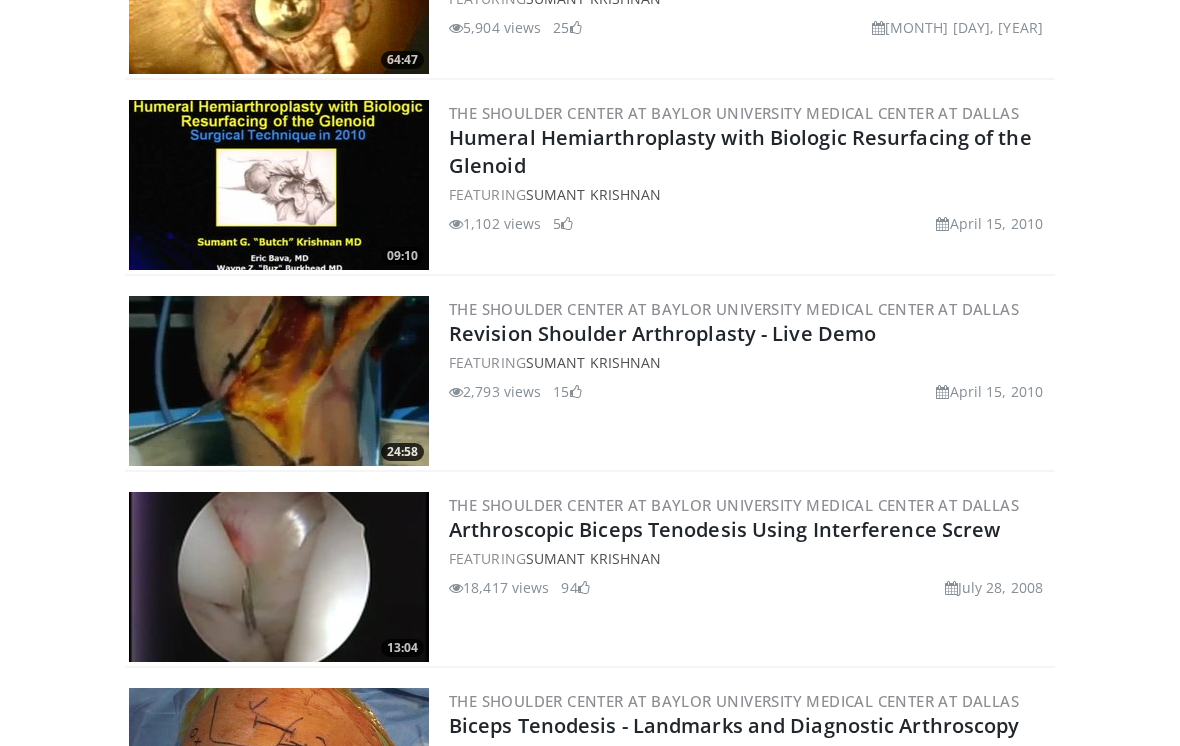 scroll, scrollTop: 1400, scrollLeft: 0, axis: vertical 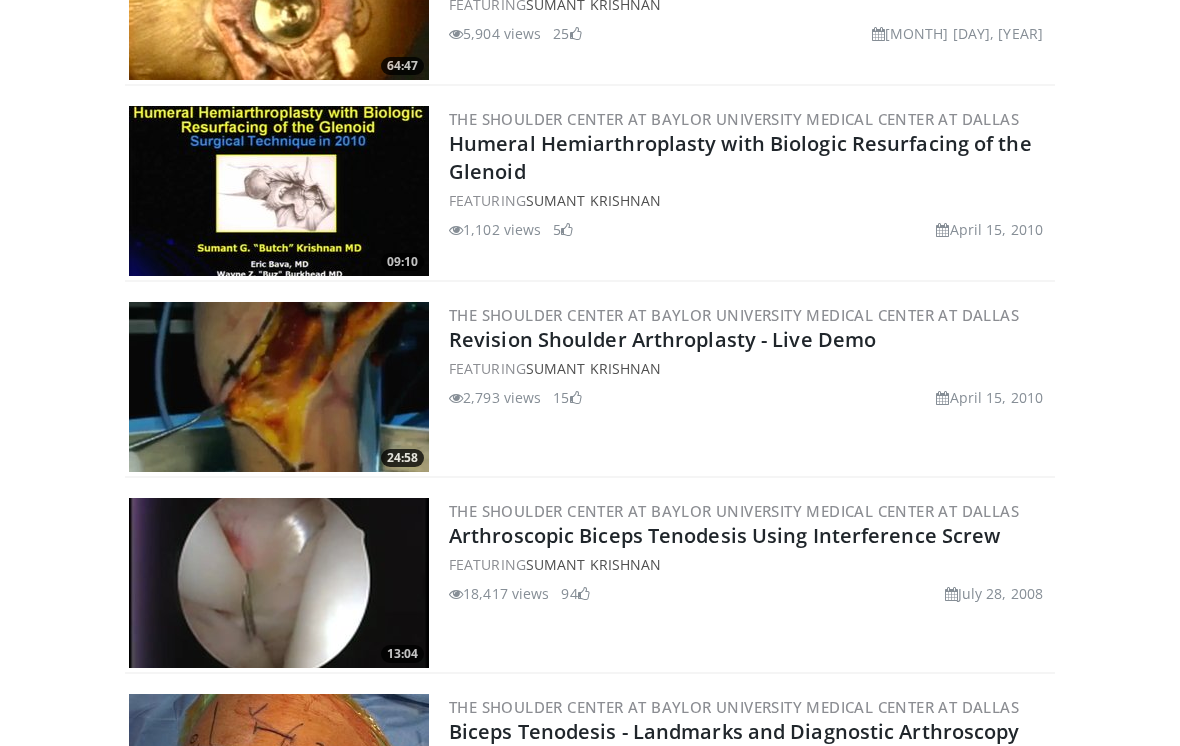 click on "Arthroscopic Biceps Tenodesis Using Interference Screw" at bounding box center (724, 535) 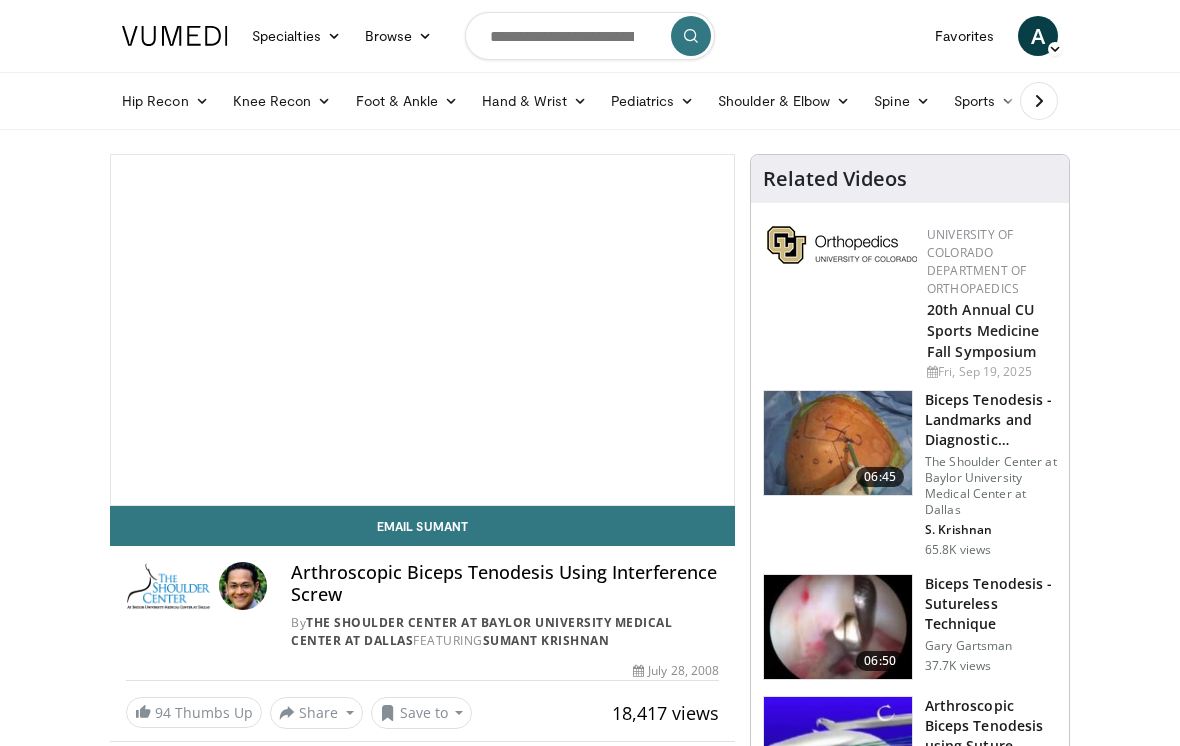 scroll, scrollTop: 0, scrollLeft: 0, axis: both 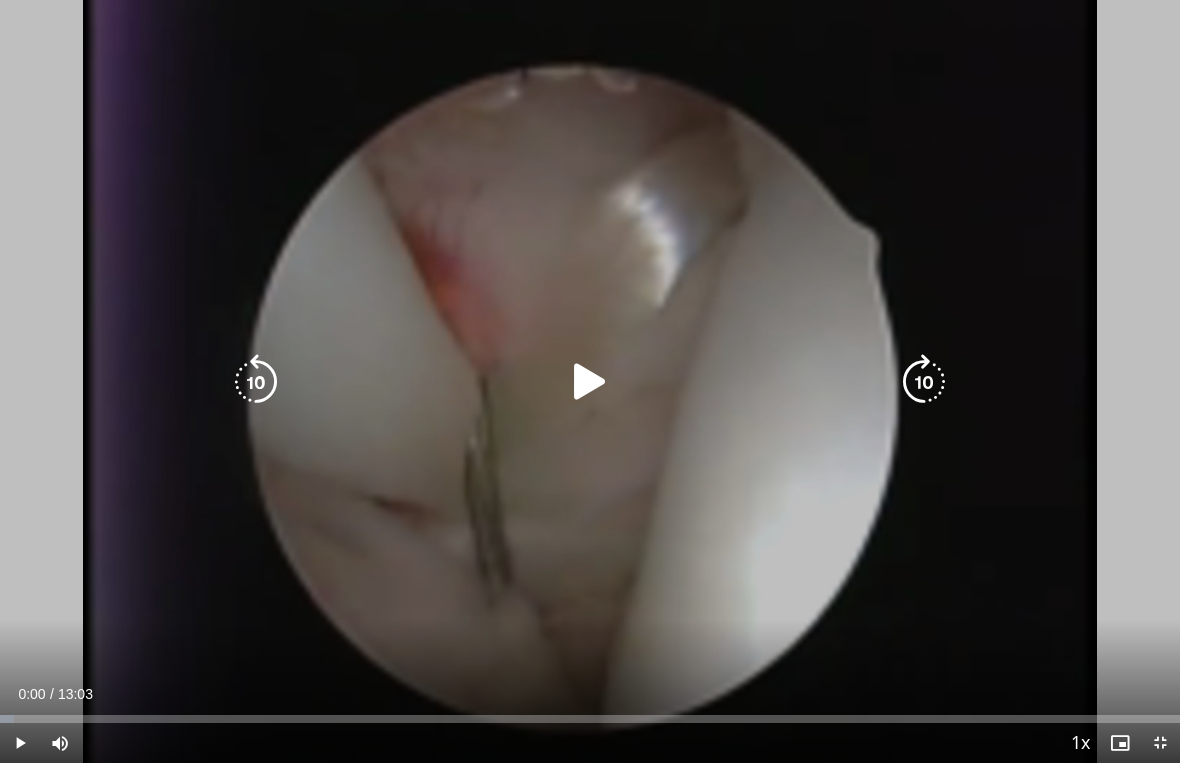 click at bounding box center (590, 382) 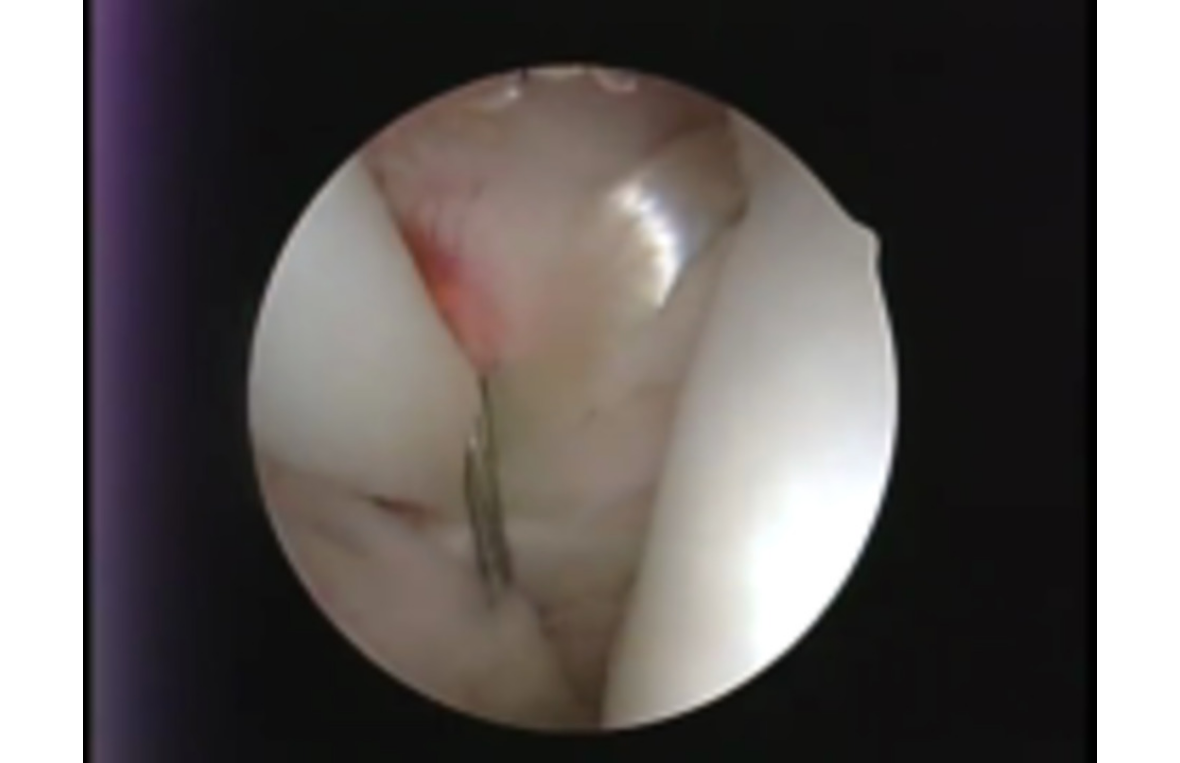click on "10 seconds
Tap to unmute" at bounding box center (590, 381) 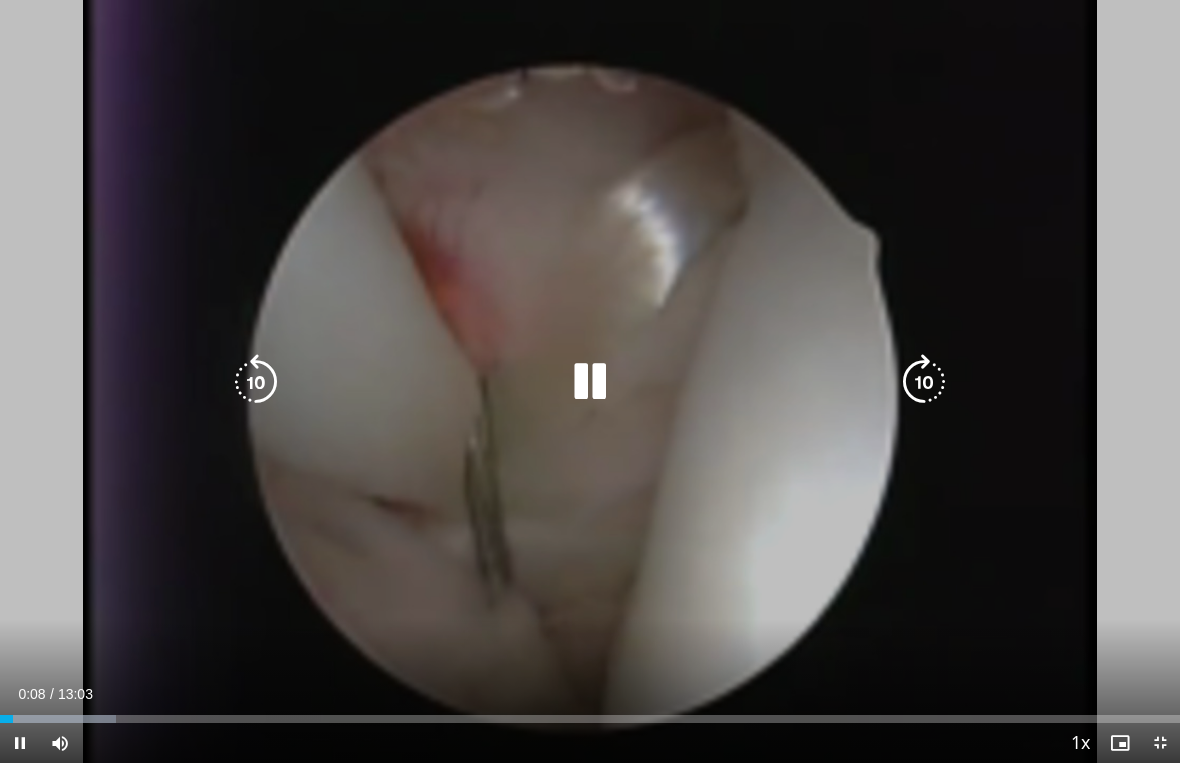 click on "10 seconds
Tap to unmute" at bounding box center [590, 381] 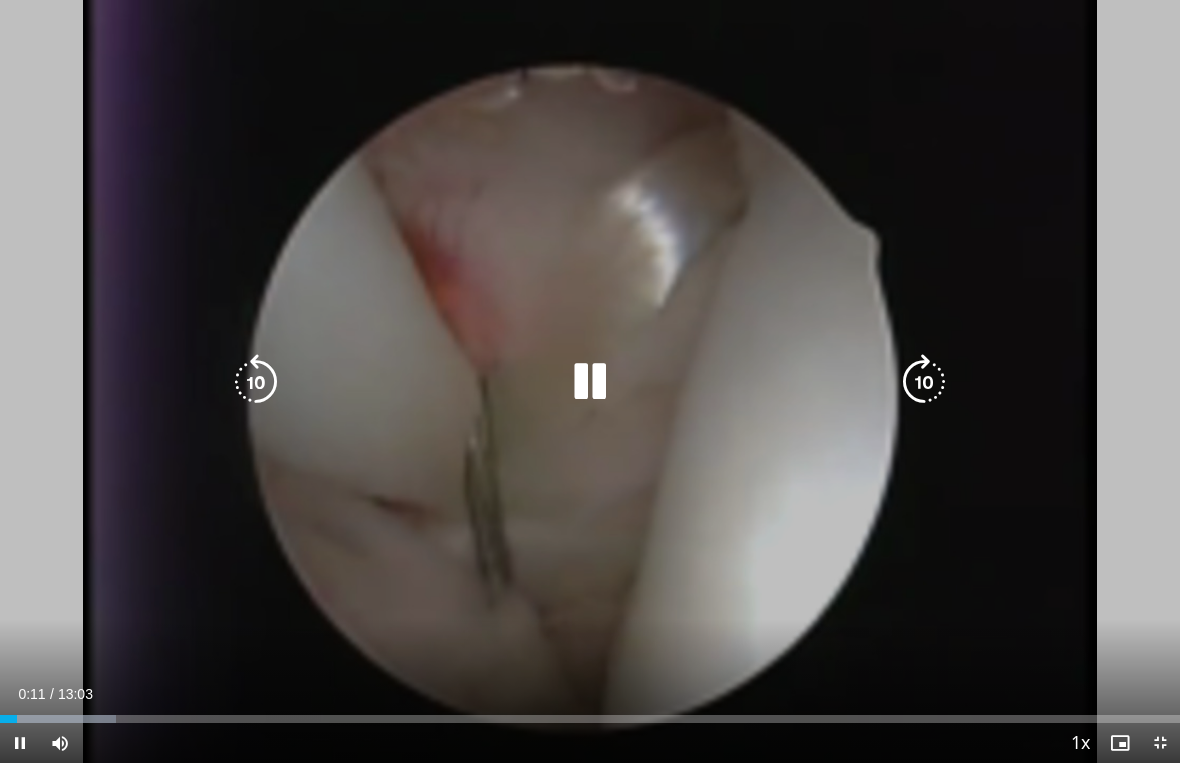 click at bounding box center (924, 382) 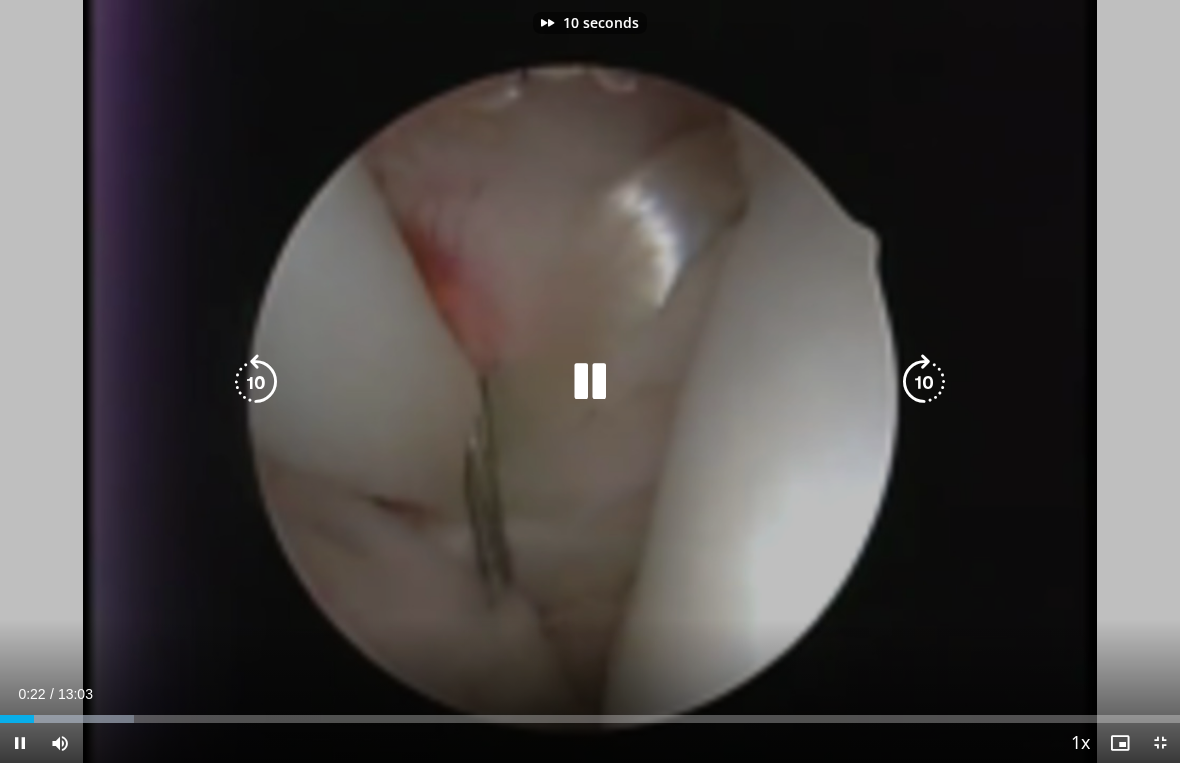 click at bounding box center [924, 382] 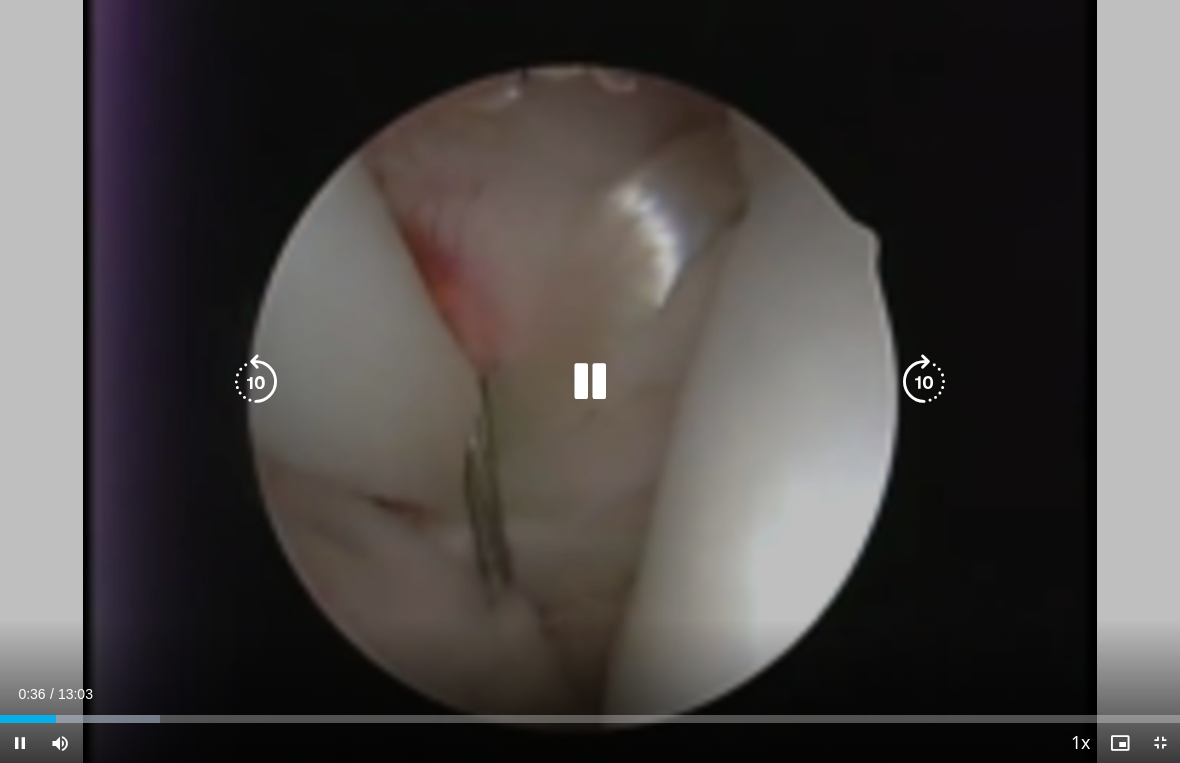 click at bounding box center (924, 382) 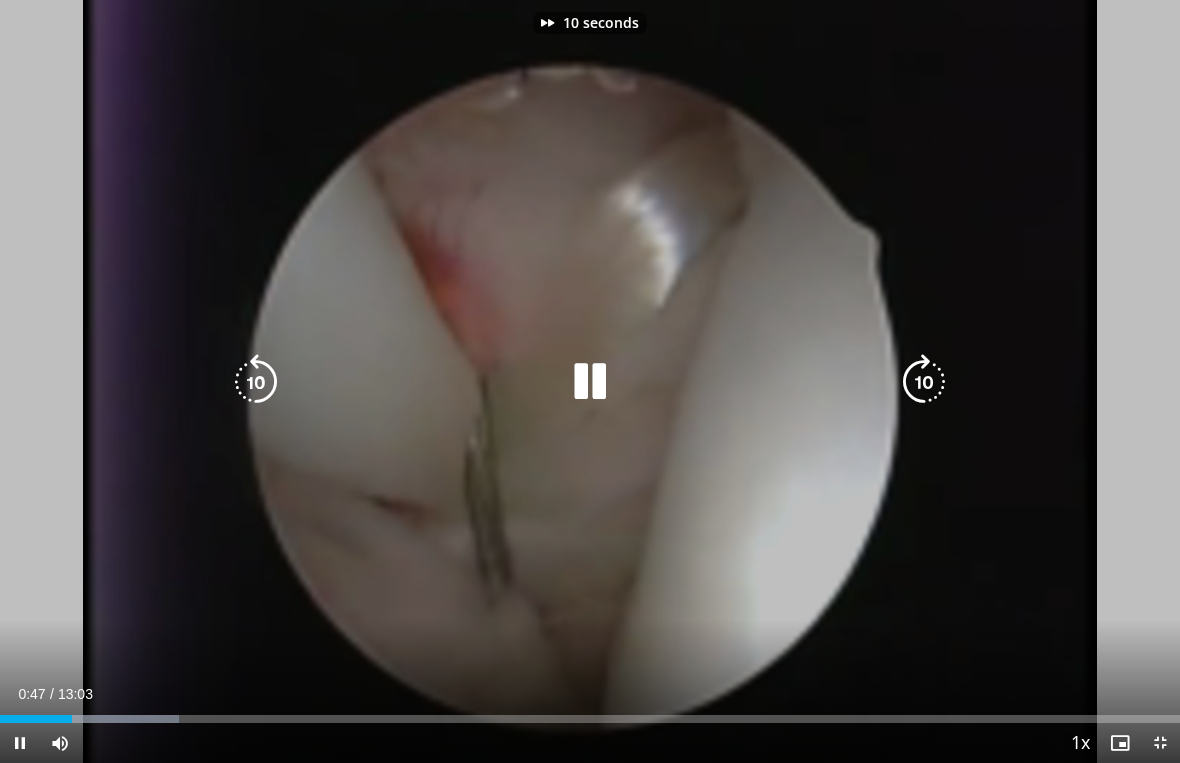 click at bounding box center [924, 382] 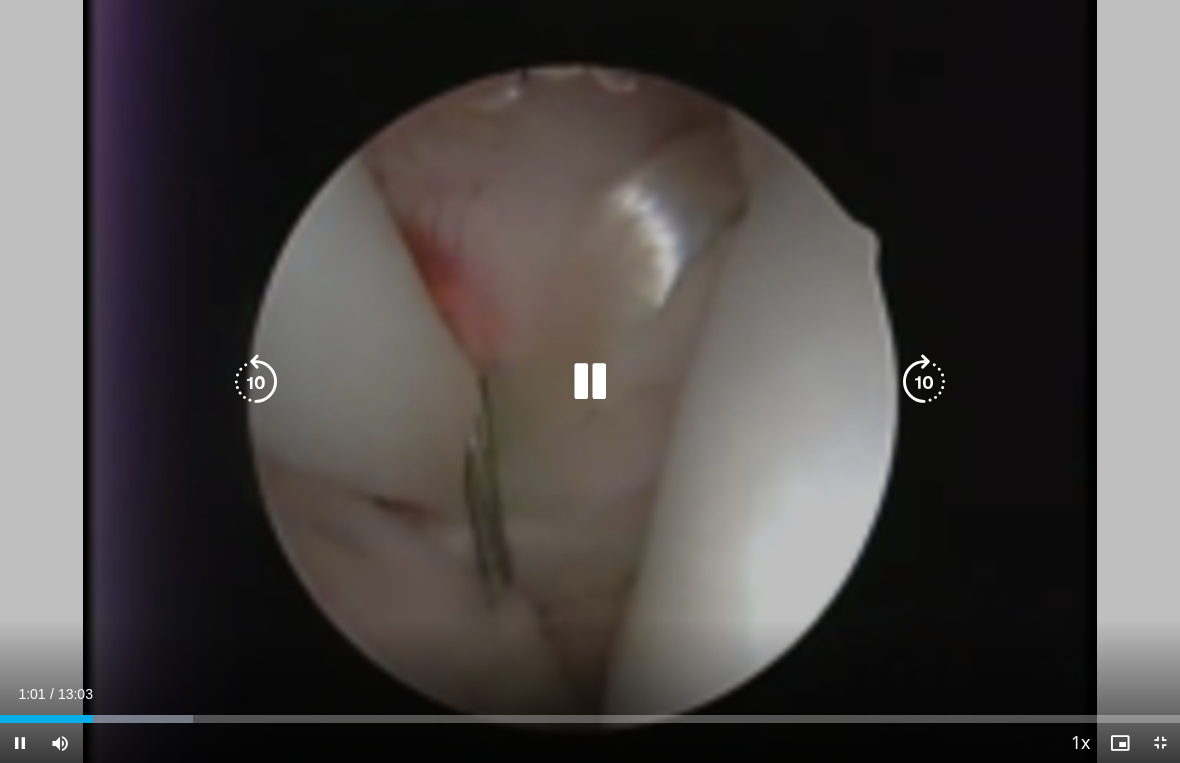 click at bounding box center [256, 382] 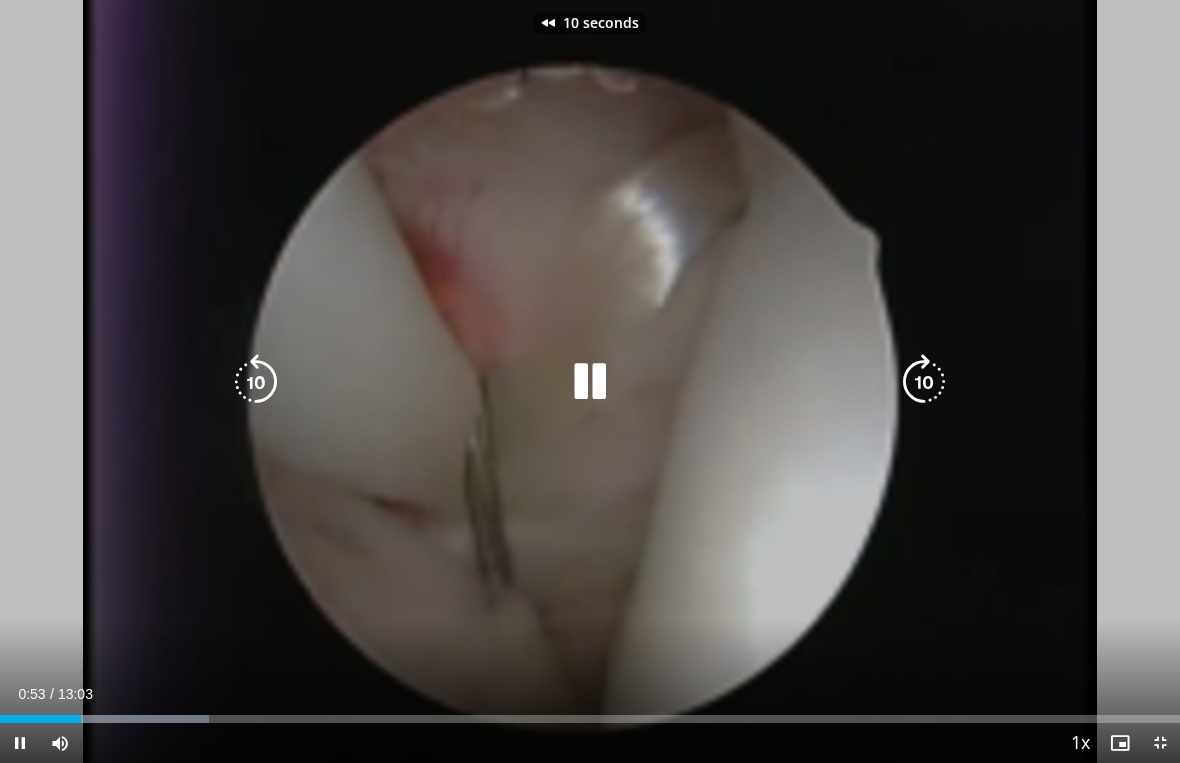 click at bounding box center [256, 382] 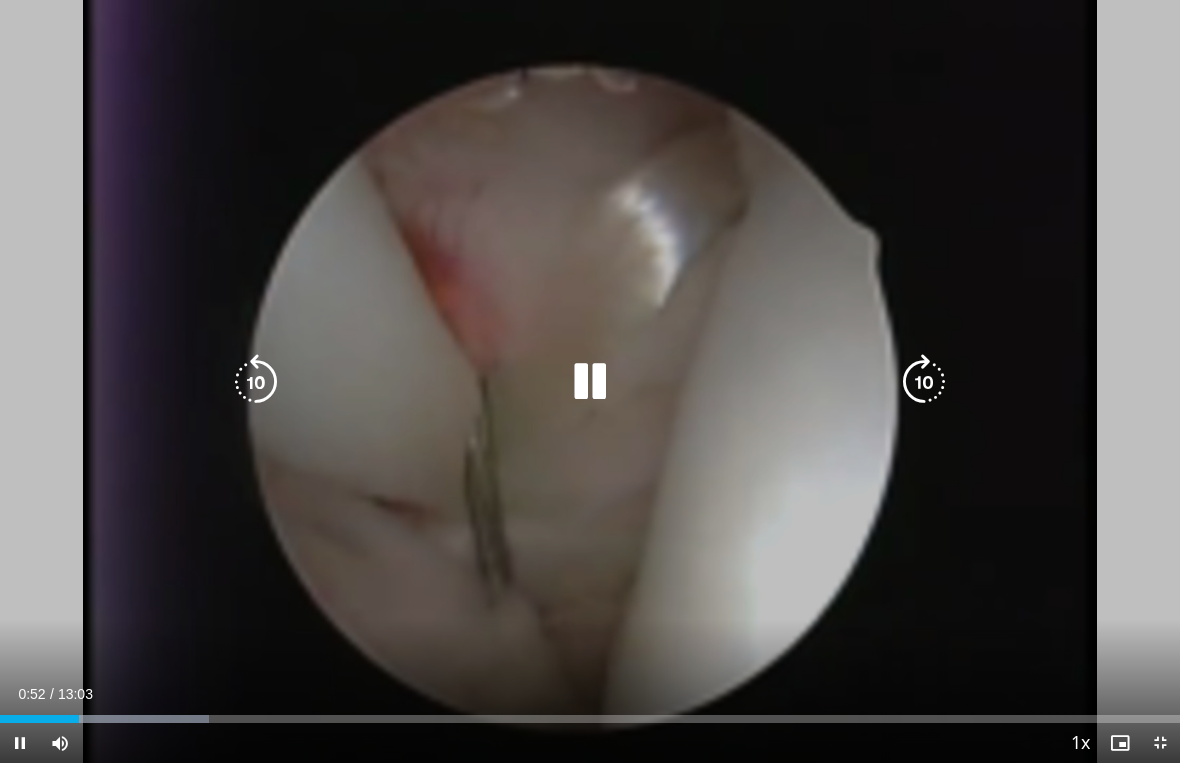 click at bounding box center [590, 382] 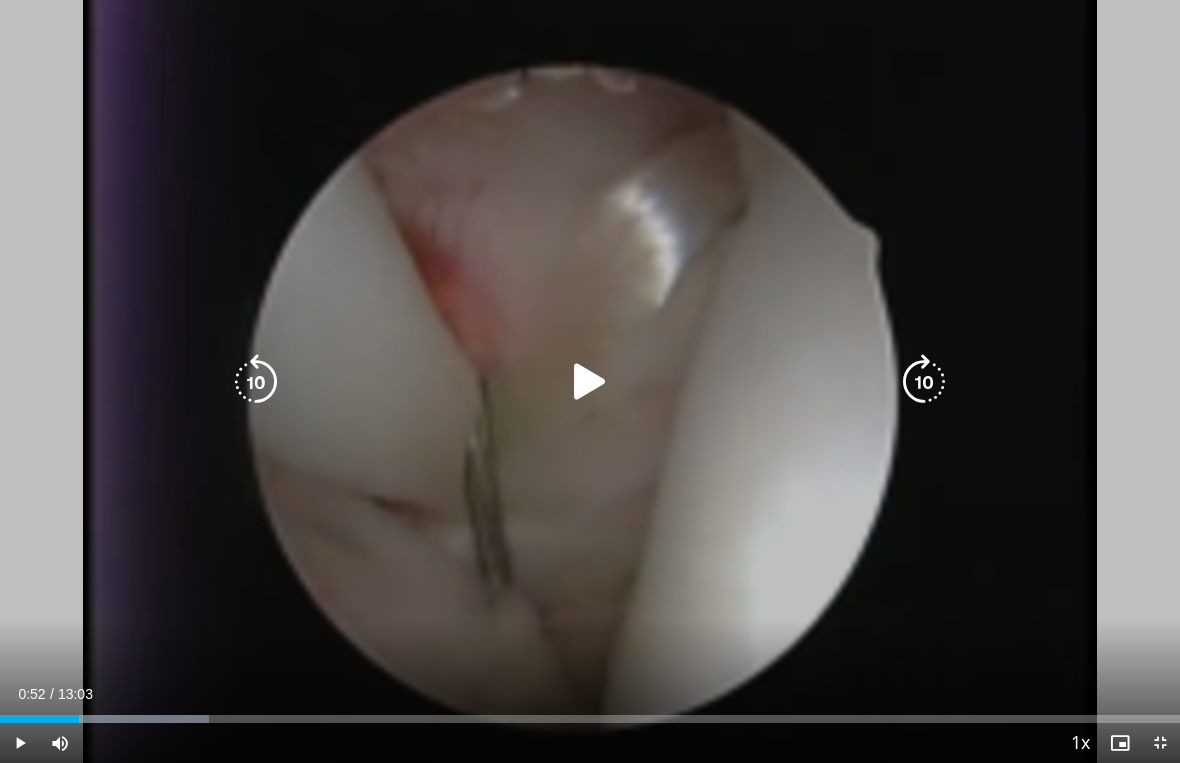 click at bounding box center [590, 382] 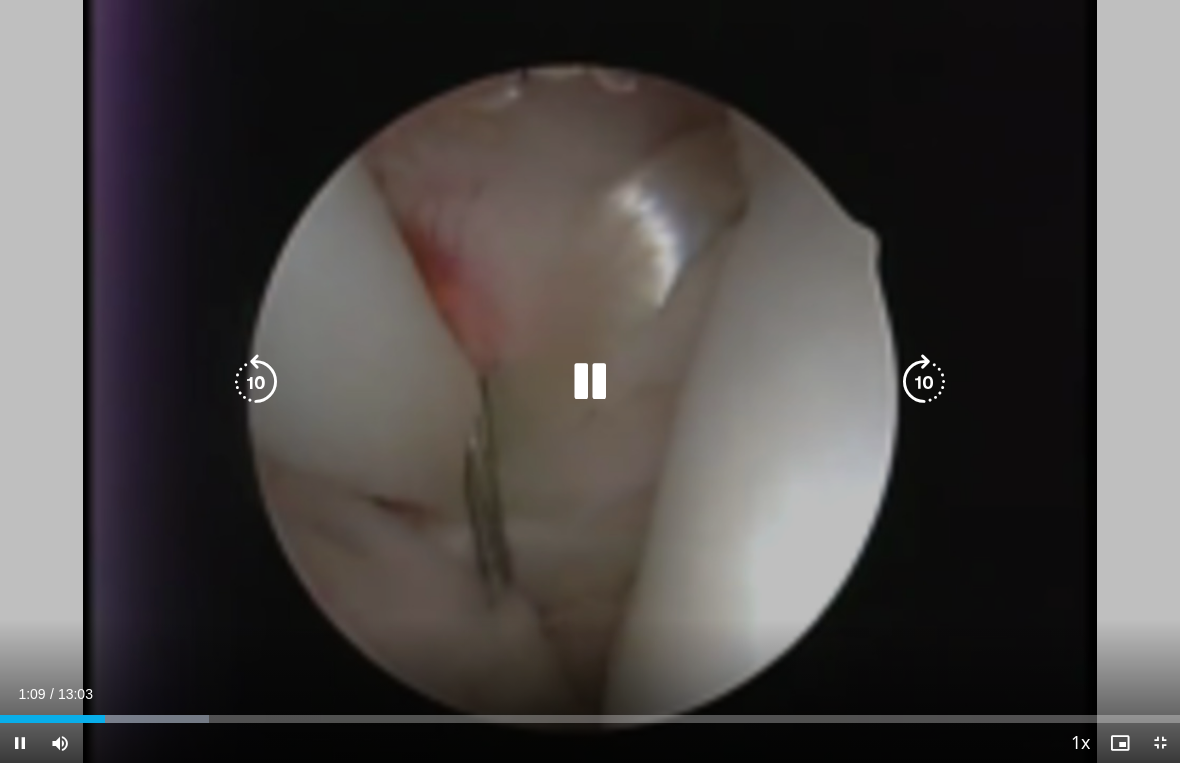 click at bounding box center (256, 382) 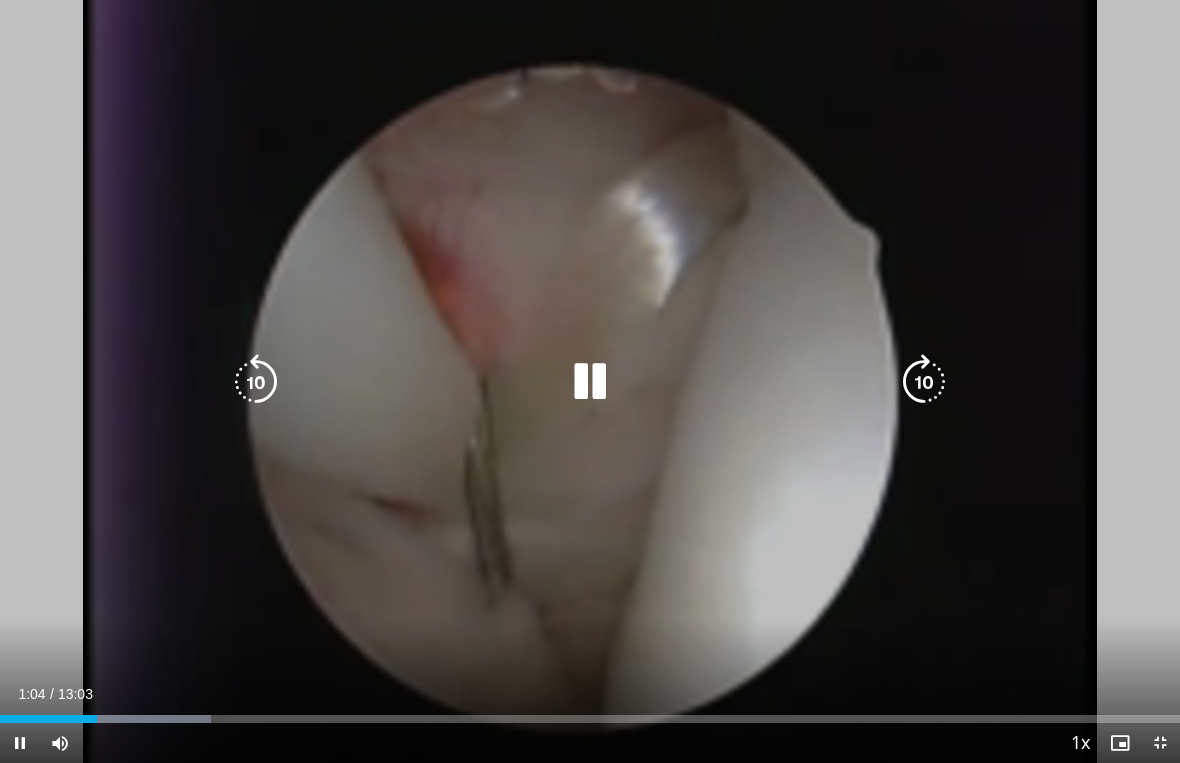 click at bounding box center [256, 382] 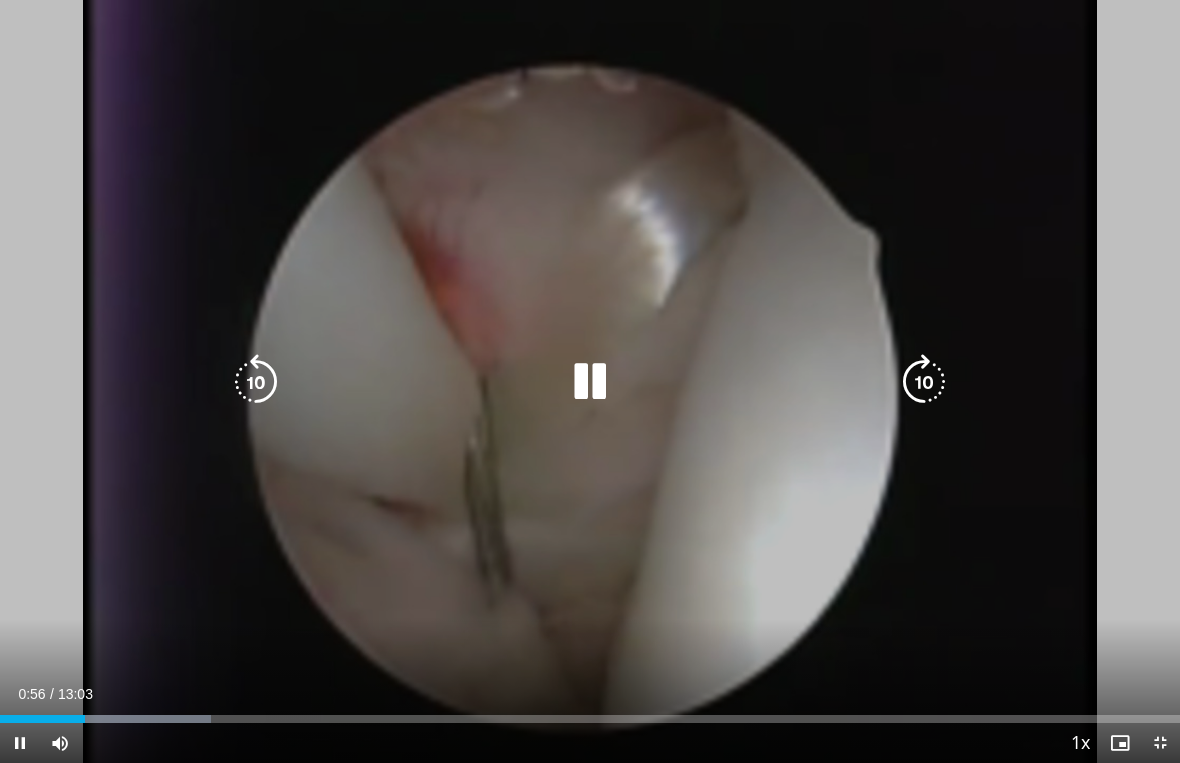 click at bounding box center (256, 382) 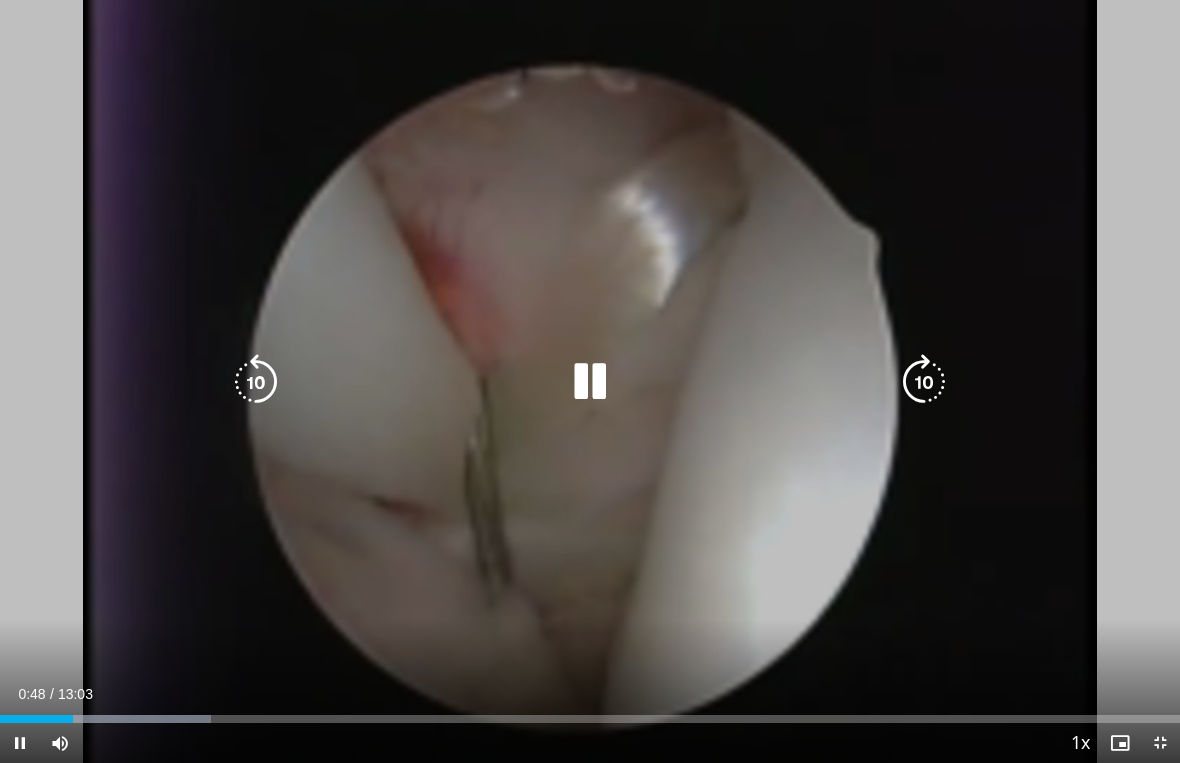 click on "10 seconds
Tap to unmute" at bounding box center (590, 381) 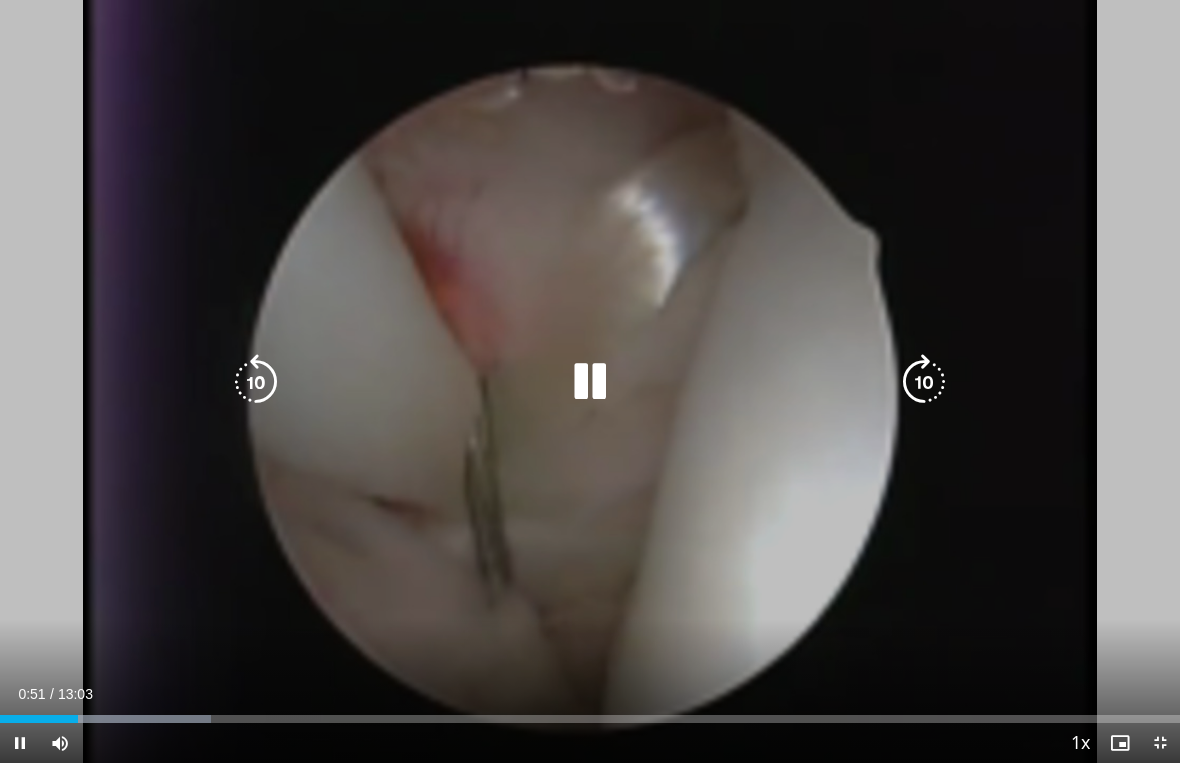click at bounding box center [590, 382] 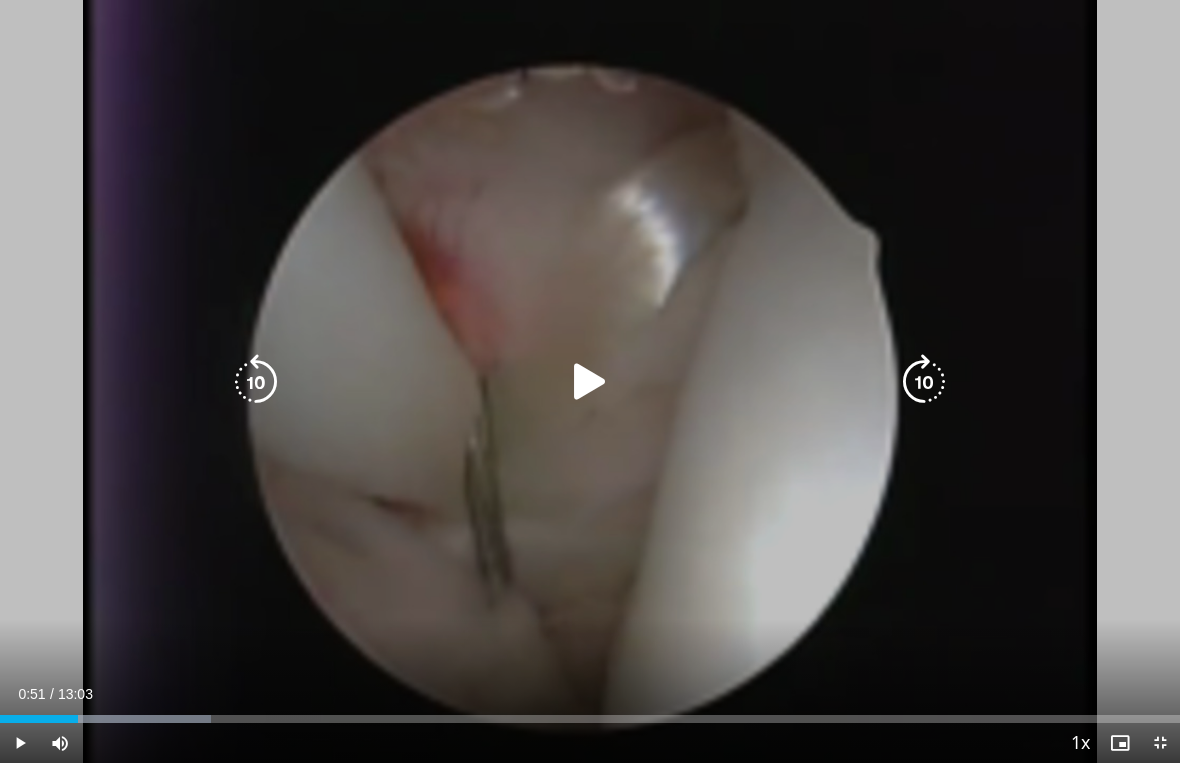 click at bounding box center [590, 382] 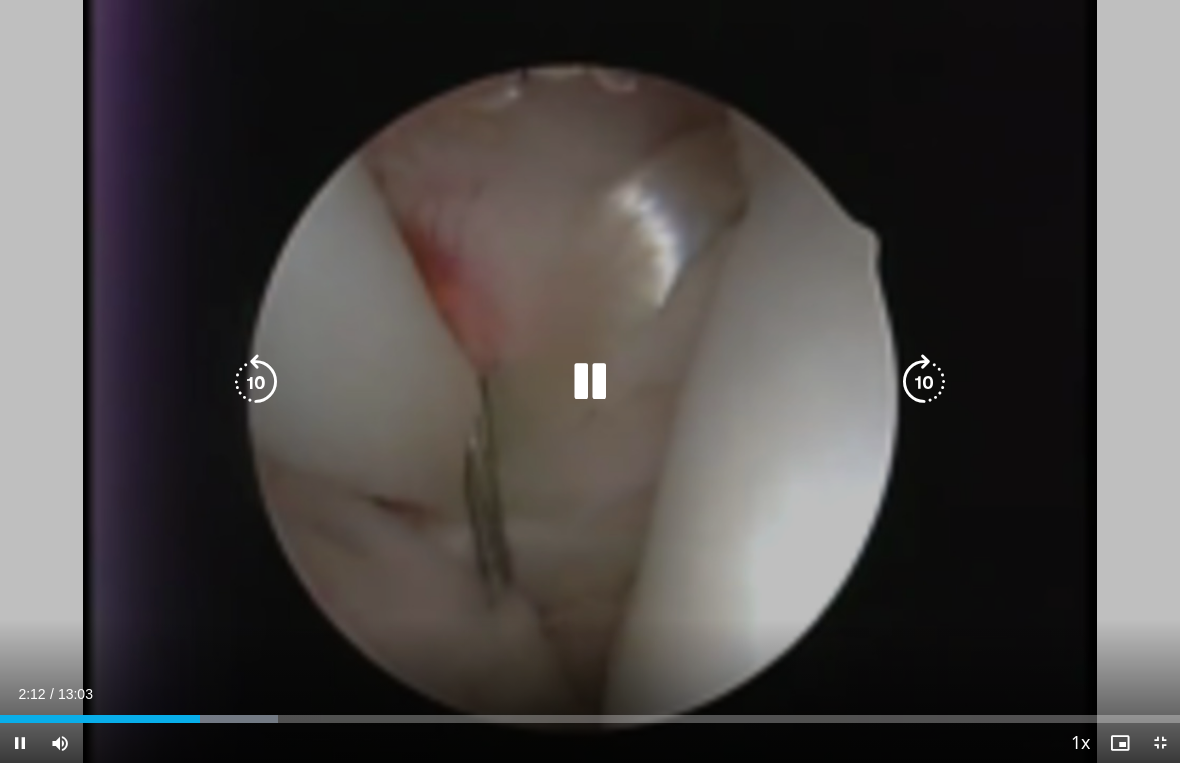 click at bounding box center (256, 382) 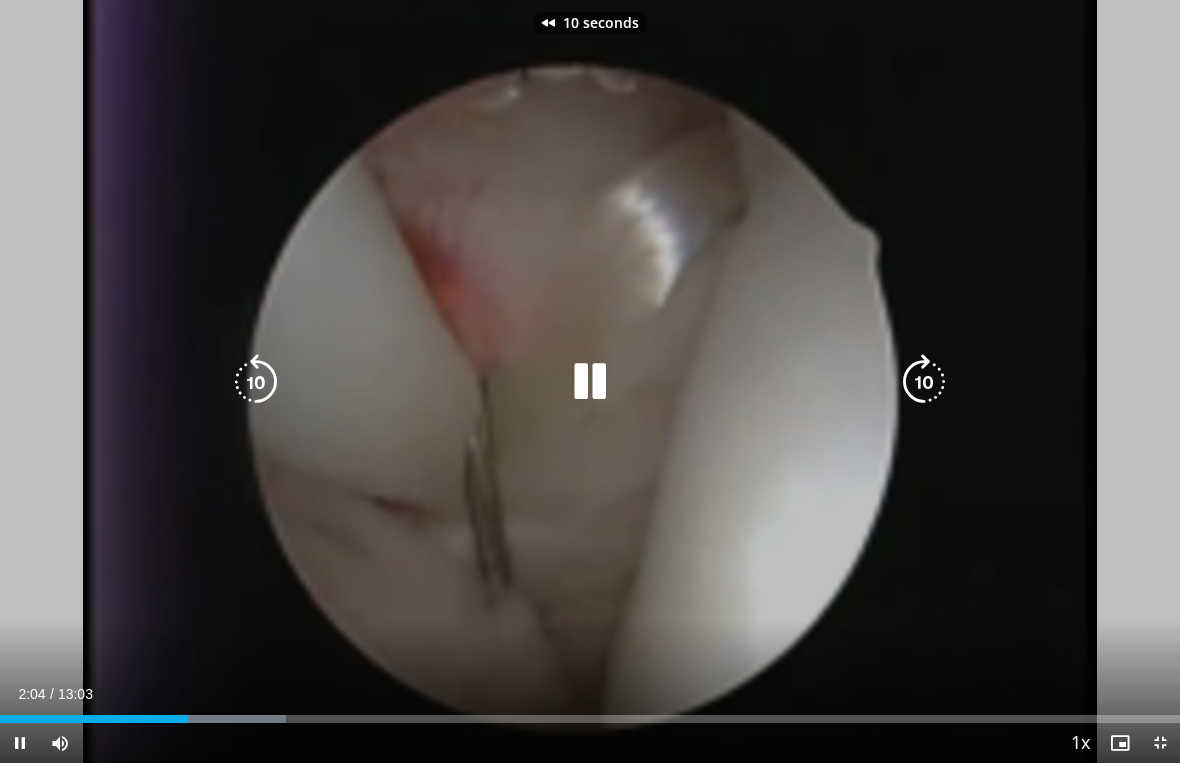 click at bounding box center [256, 382] 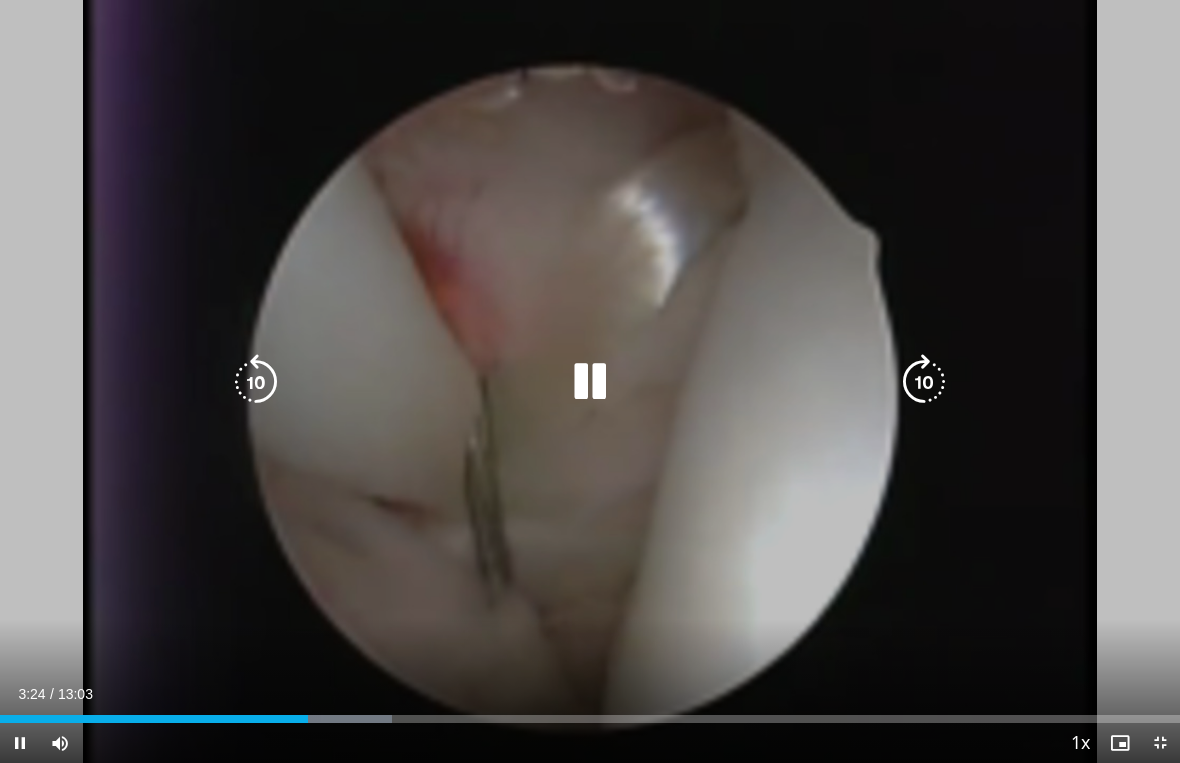click at bounding box center [256, 382] 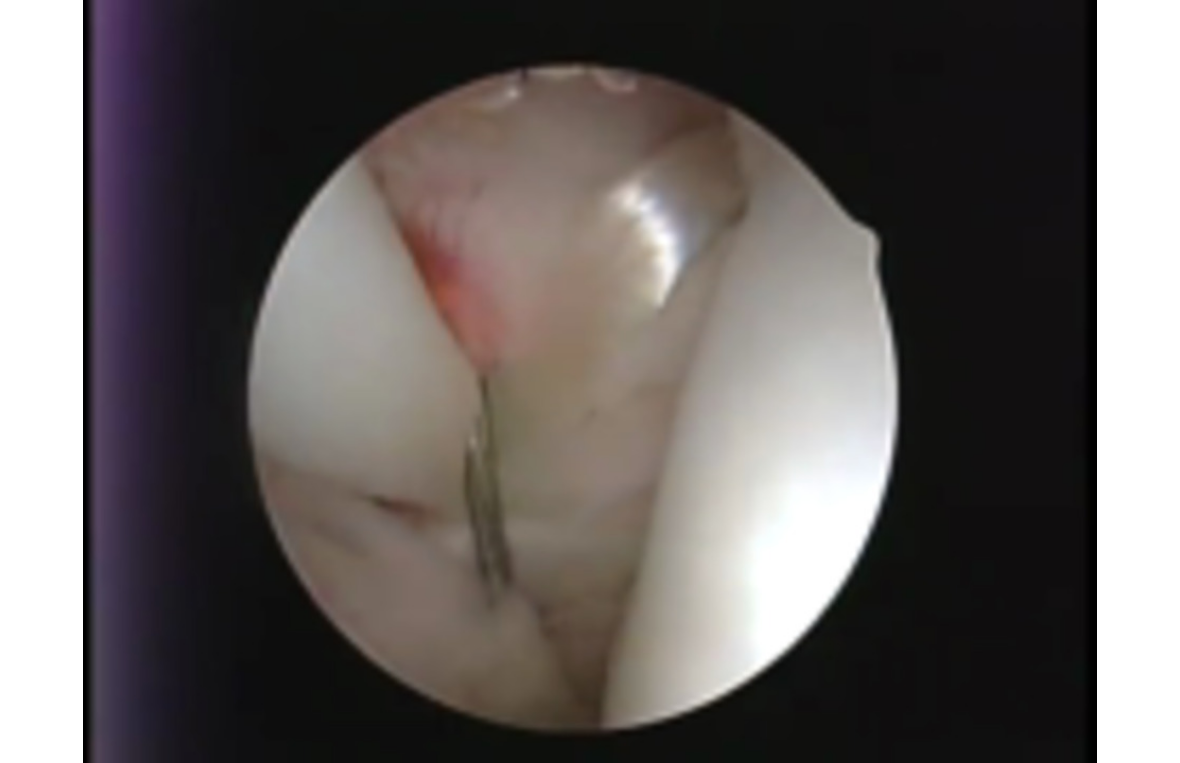 click on "10 seconds
Tap to unmute" at bounding box center [590, 381] 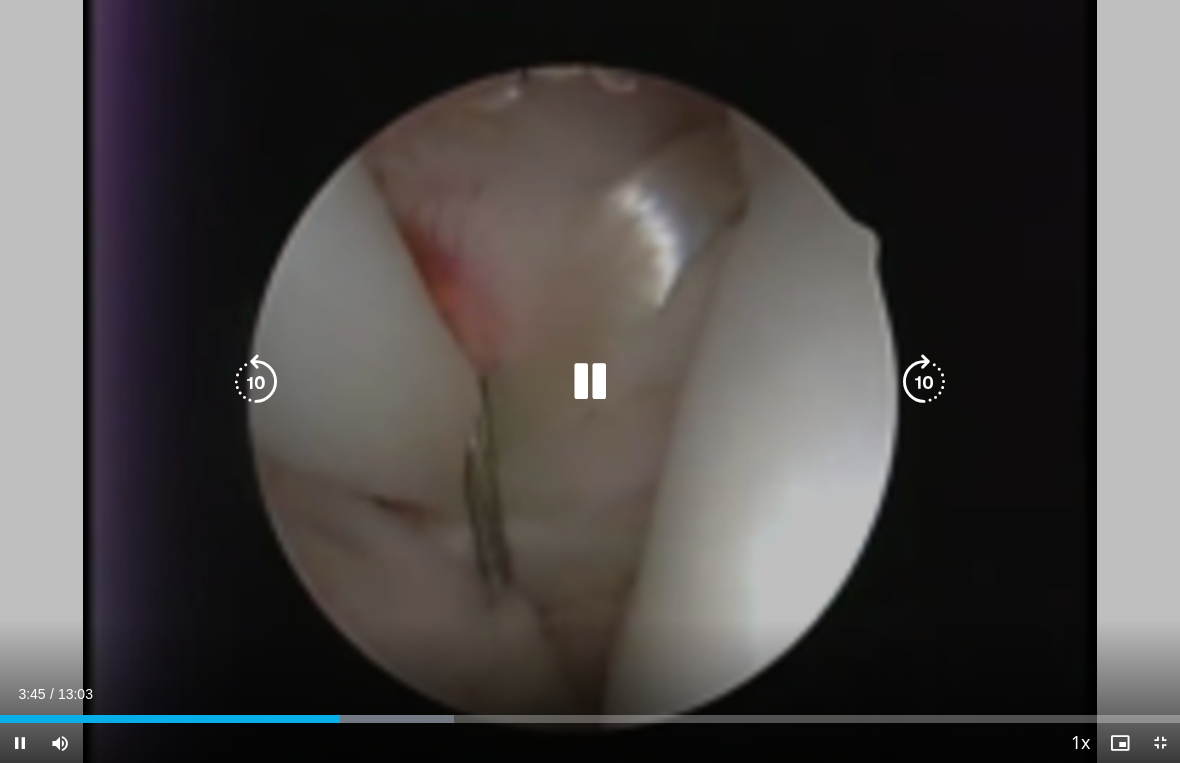 click at bounding box center (256, 382) 